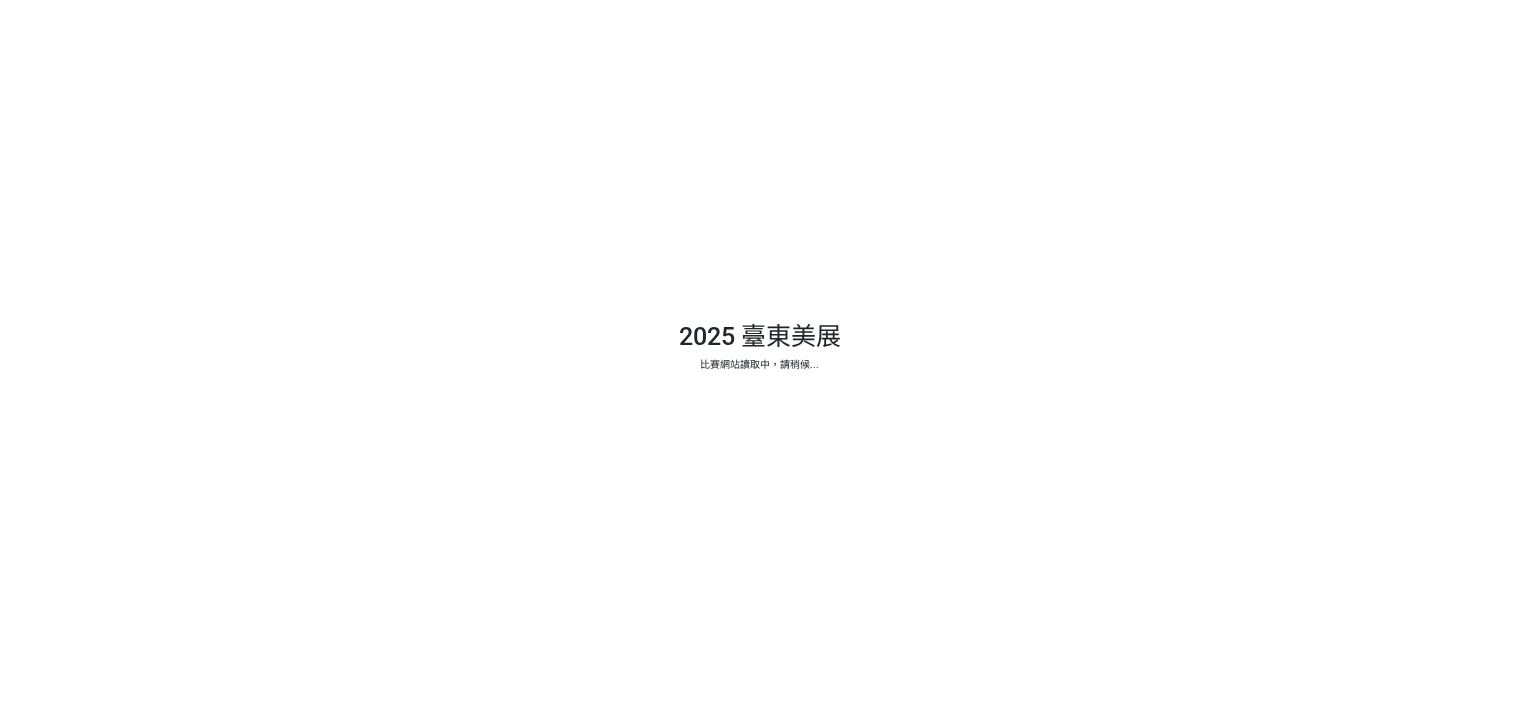 scroll, scrollTop: 0, scrollLeft: 0, axis: both 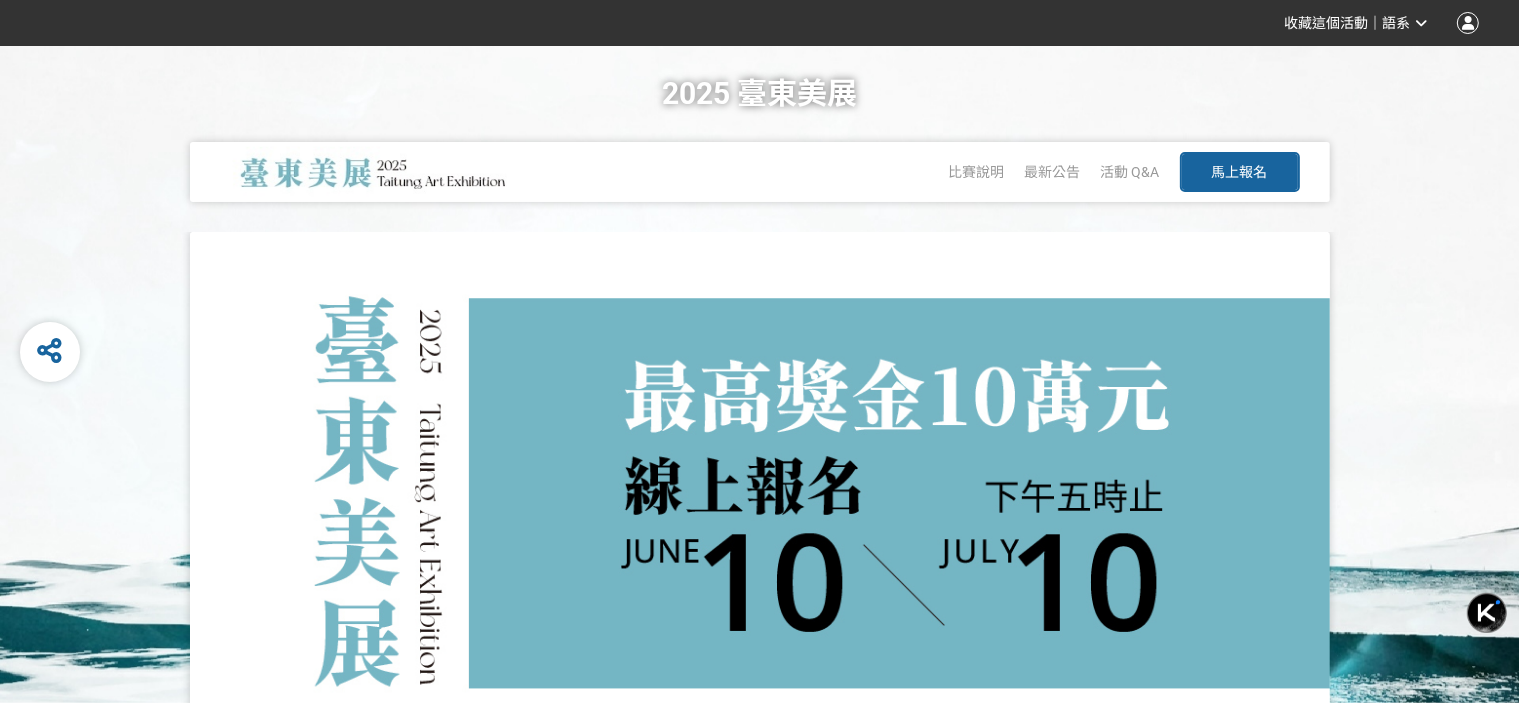 click on "馬上報名" at bounding box center [1240, 172] 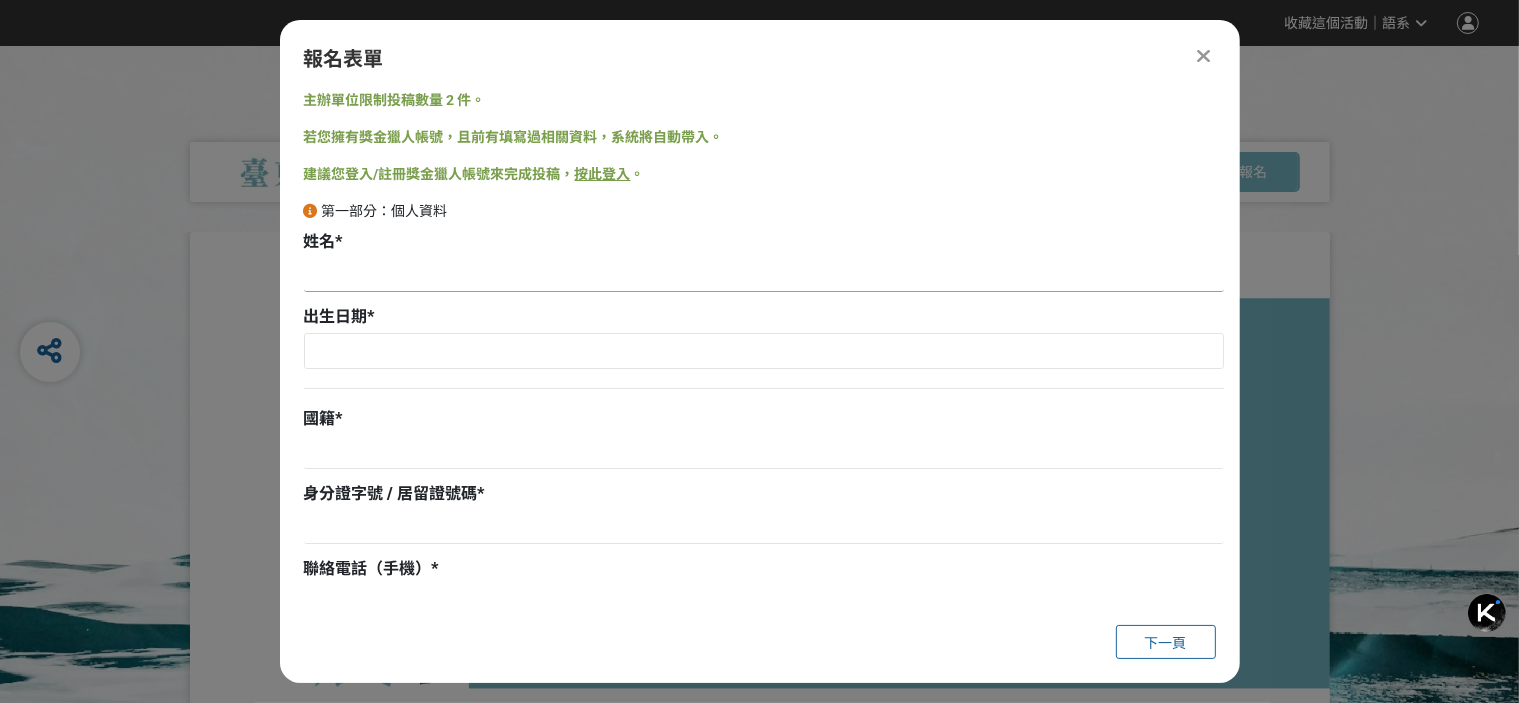 click at bounding box center (764, 275) 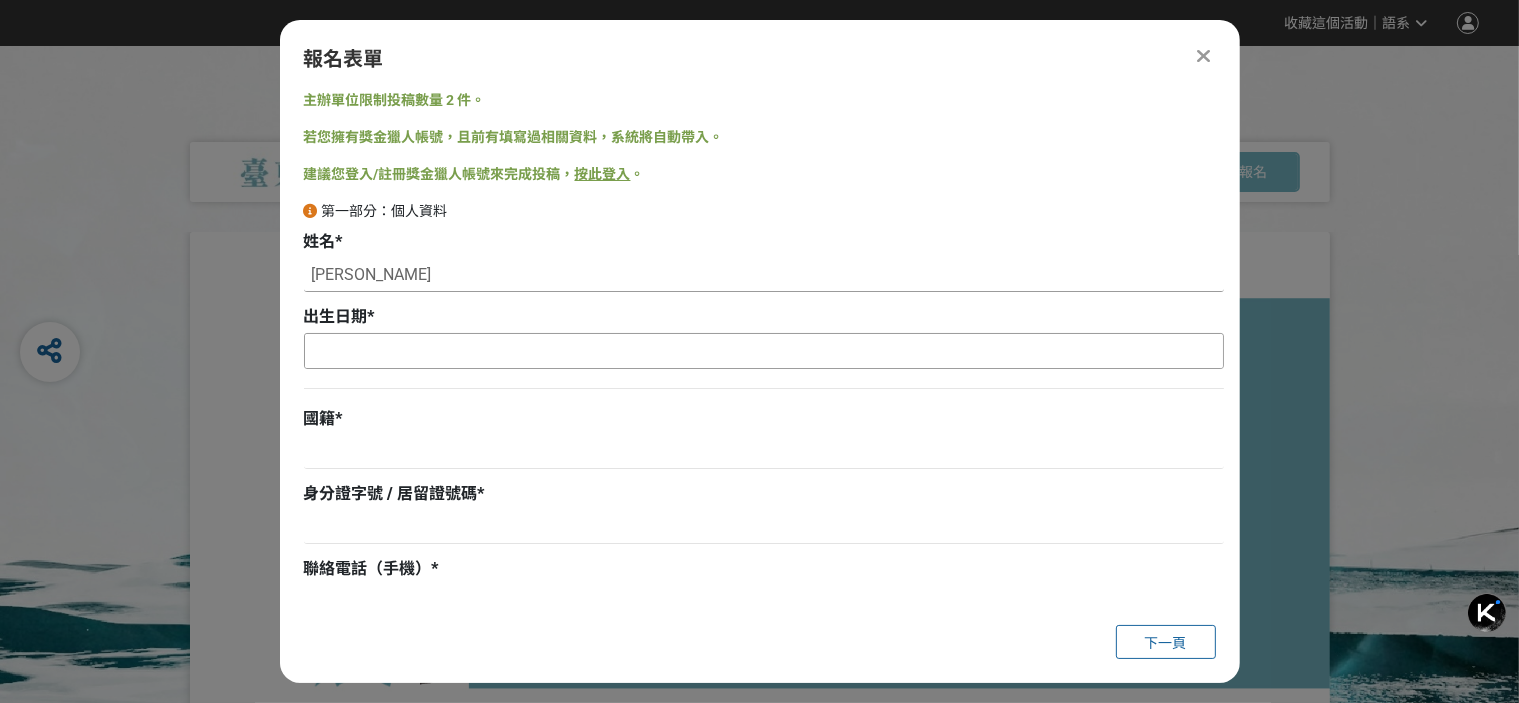 type on "[PERSON_NAME]" 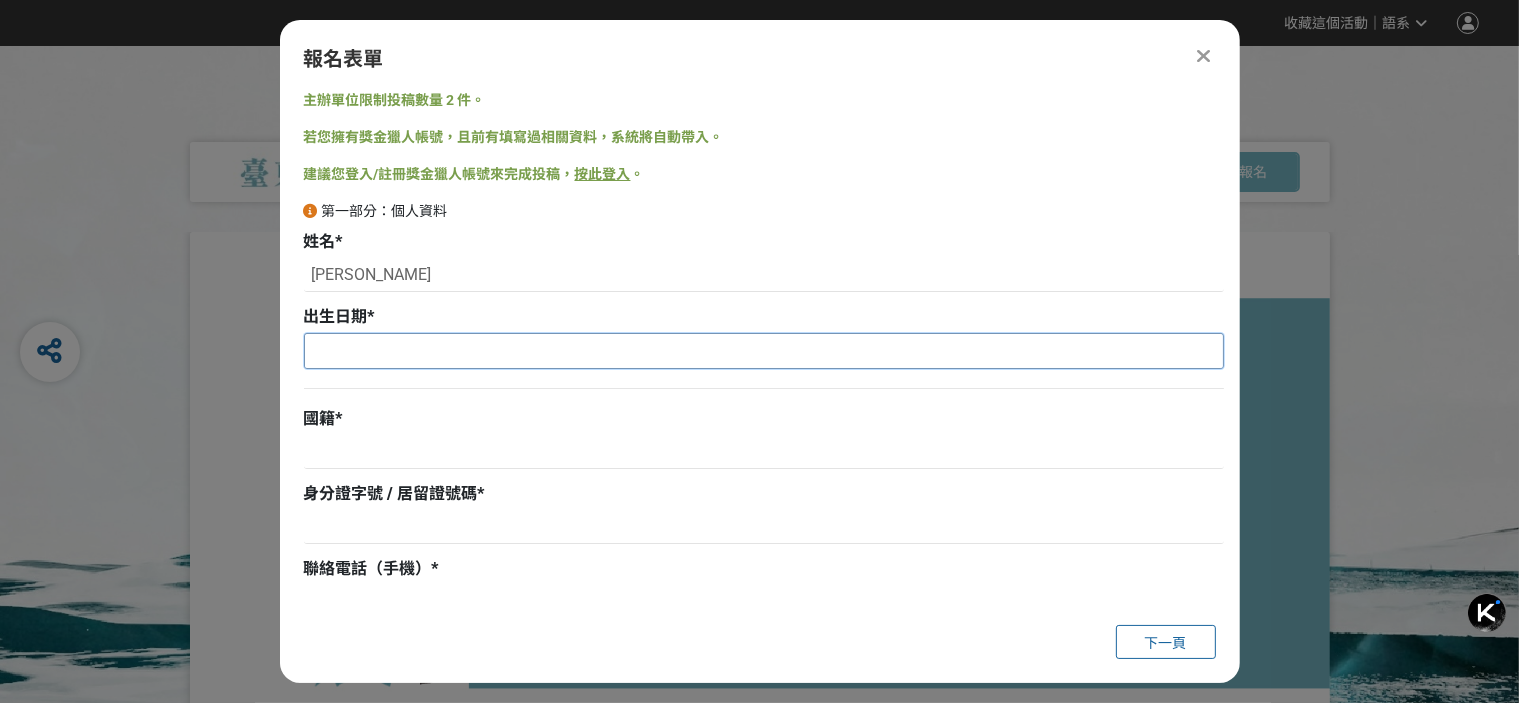 click at bounding box center [764, 351] 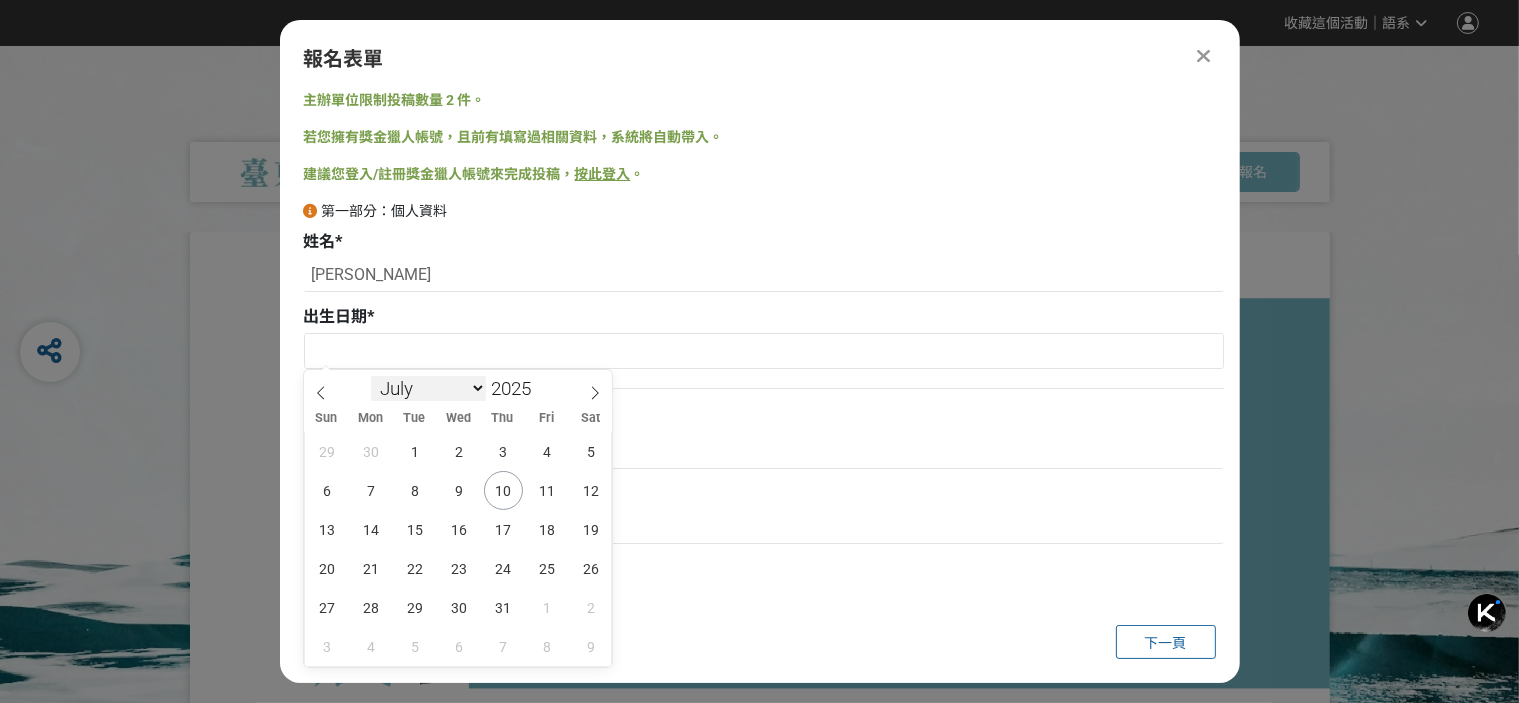 click on "January February March April May June July August September October November December" at bounding box center (428, 388) 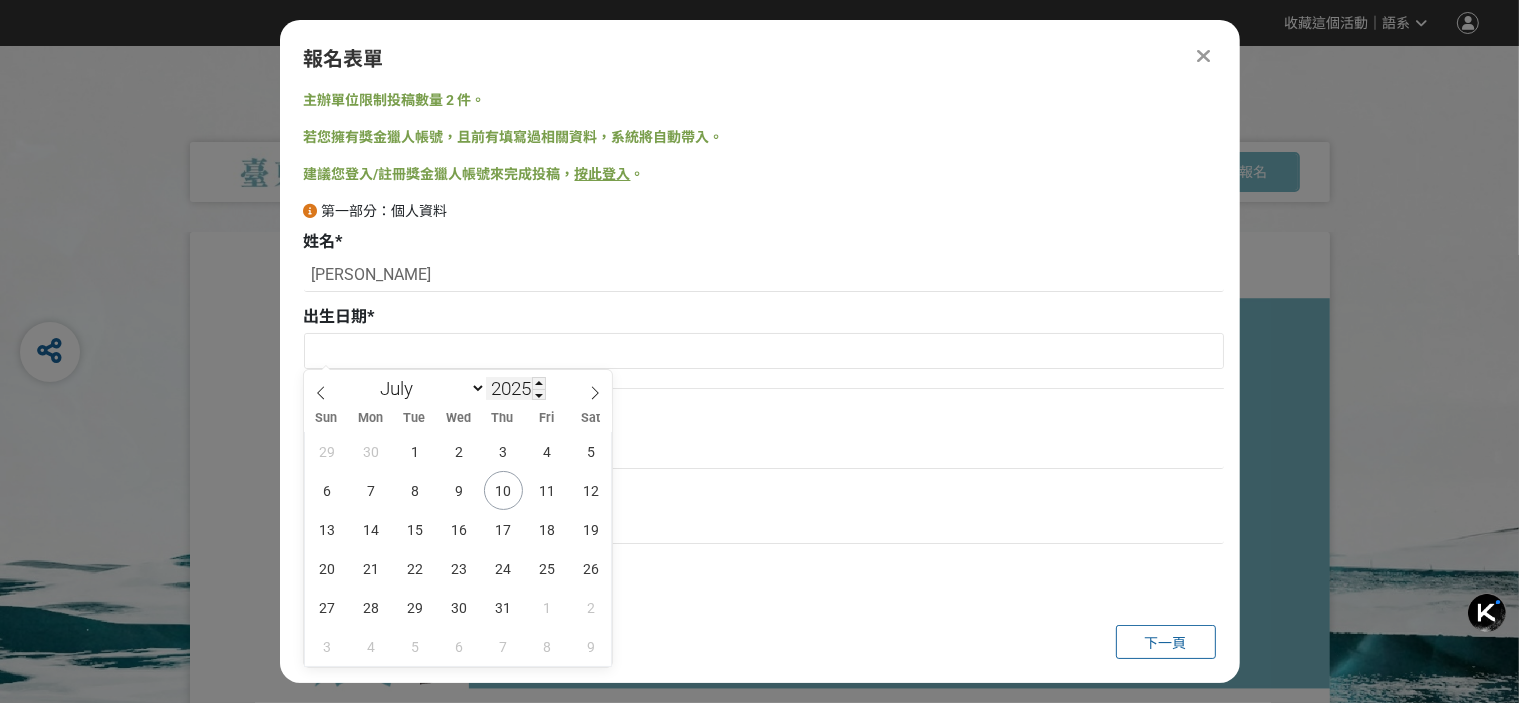 click on "2025" at bounding box center [516, 388] 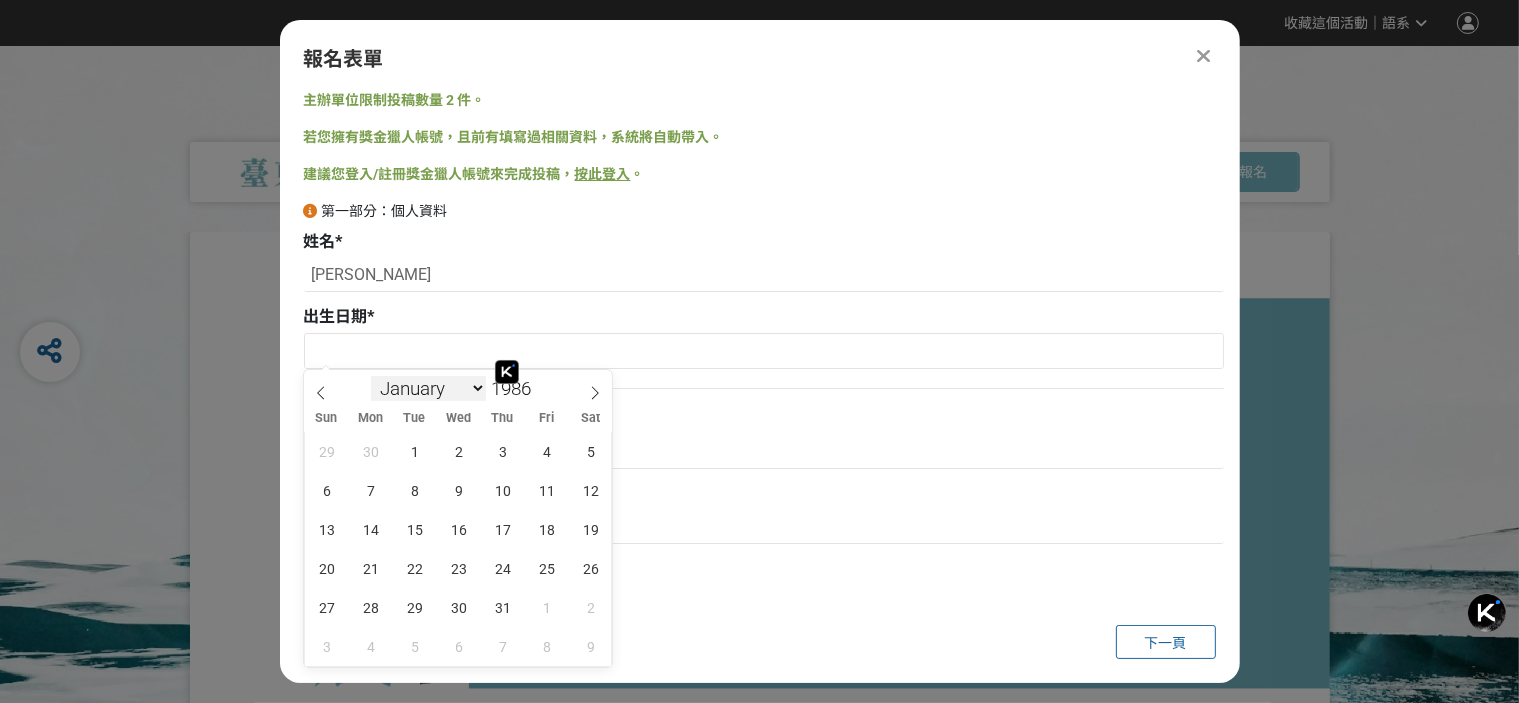 type on "1986" 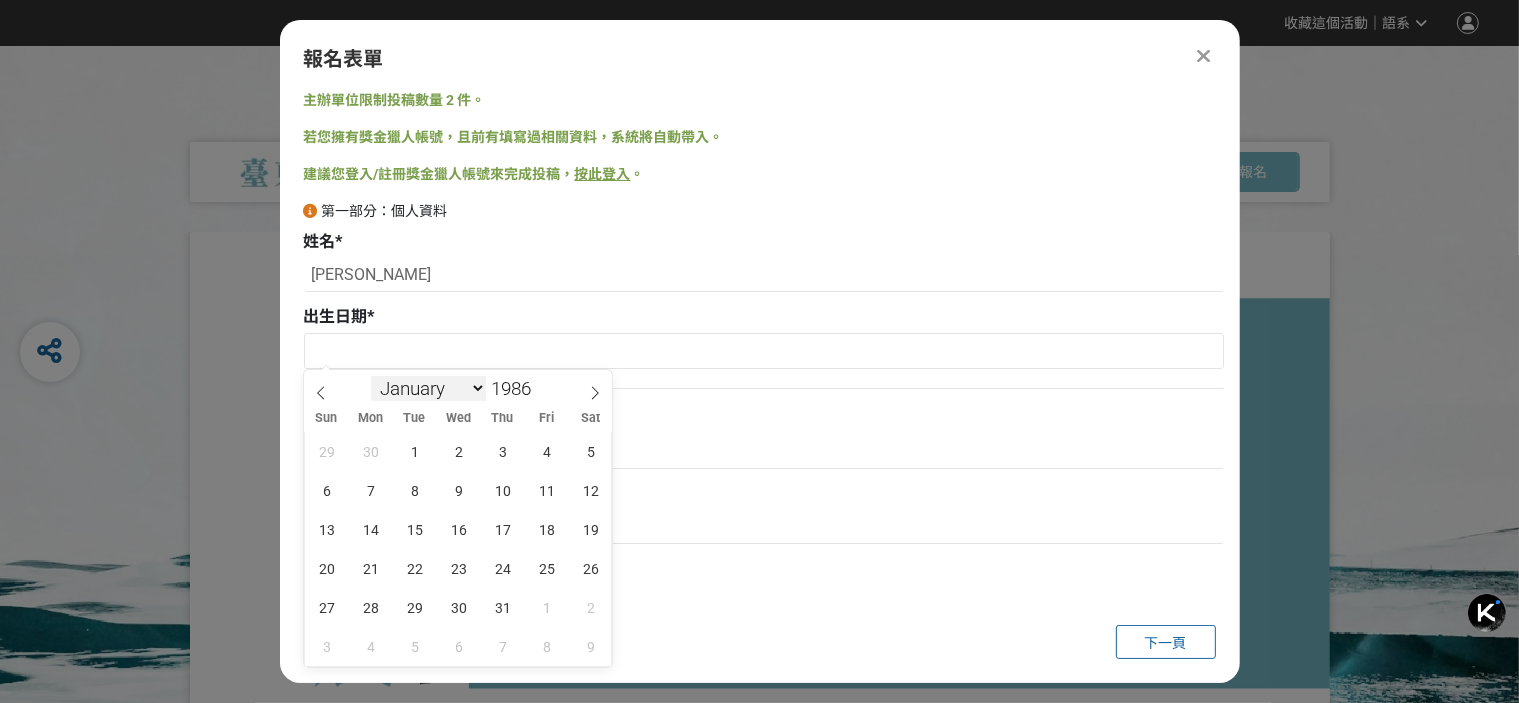 select on "2" 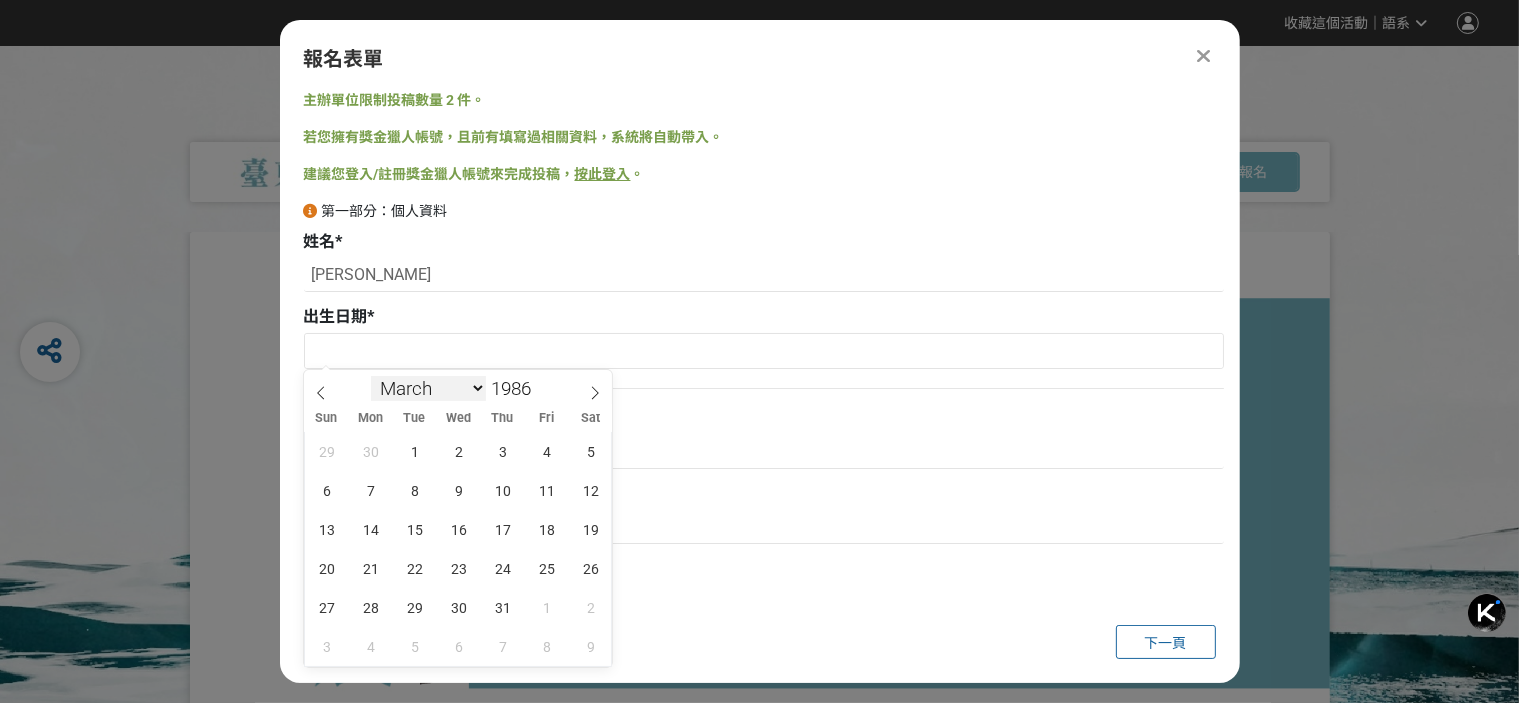 click on "January February March April May June July August September October November December" at bounding box center (428, 388) 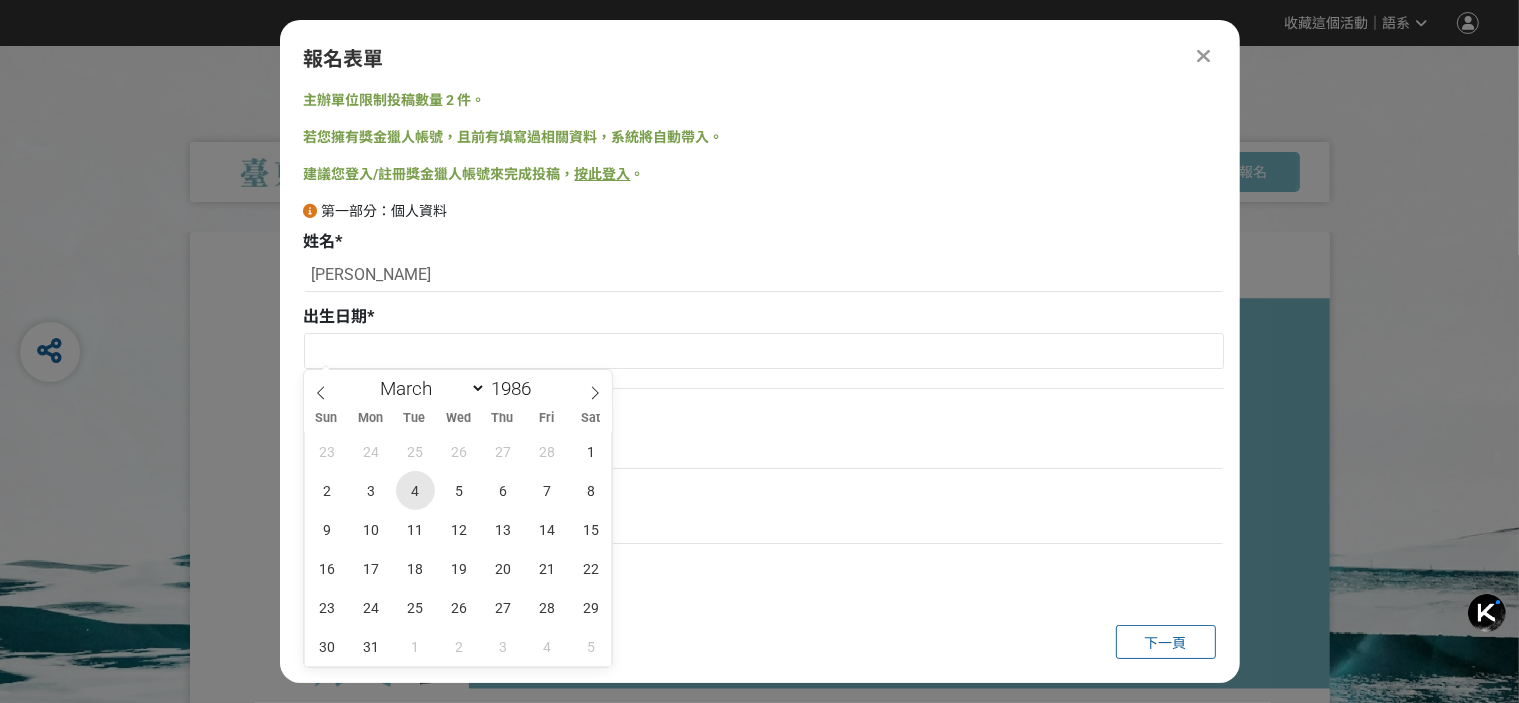 click on "4" at bounding box center [415, 490] 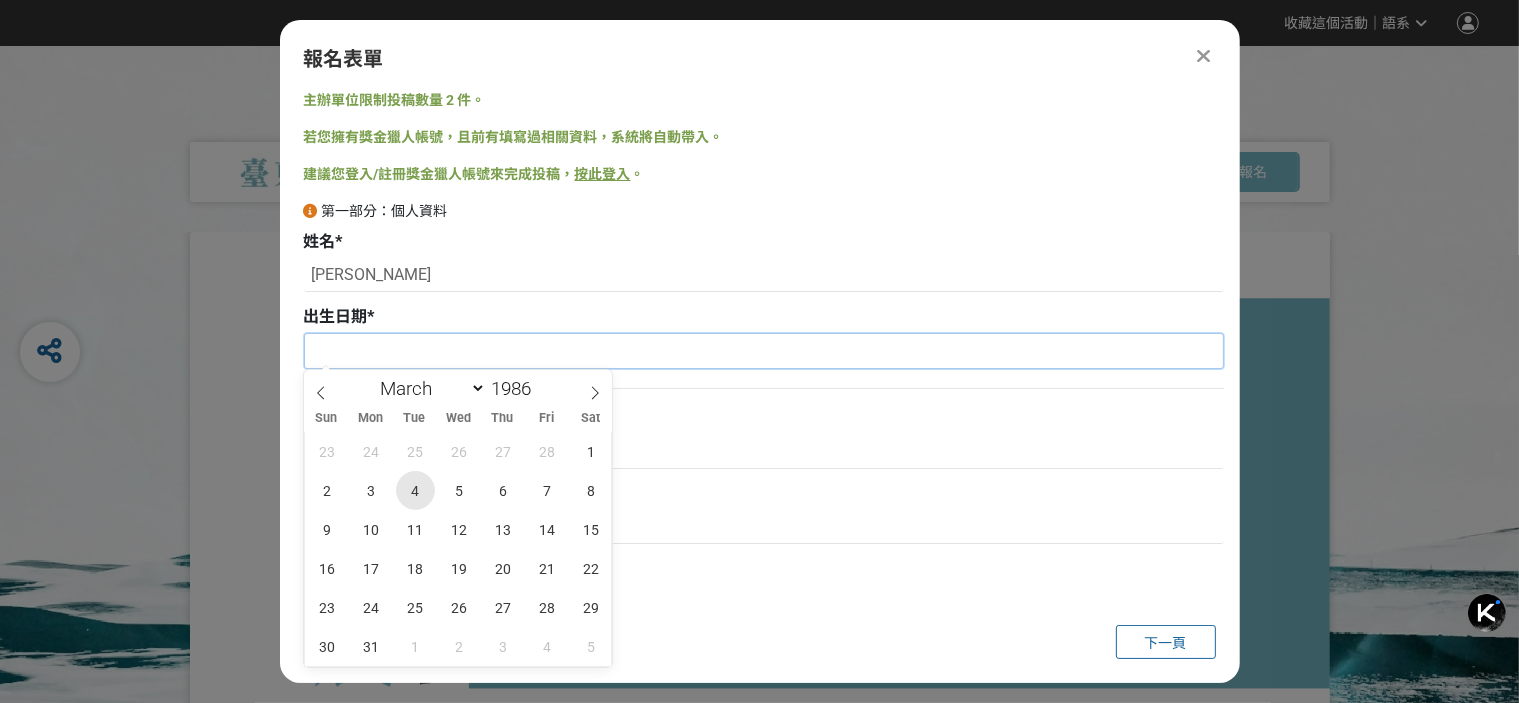 type on "1986-03-04" 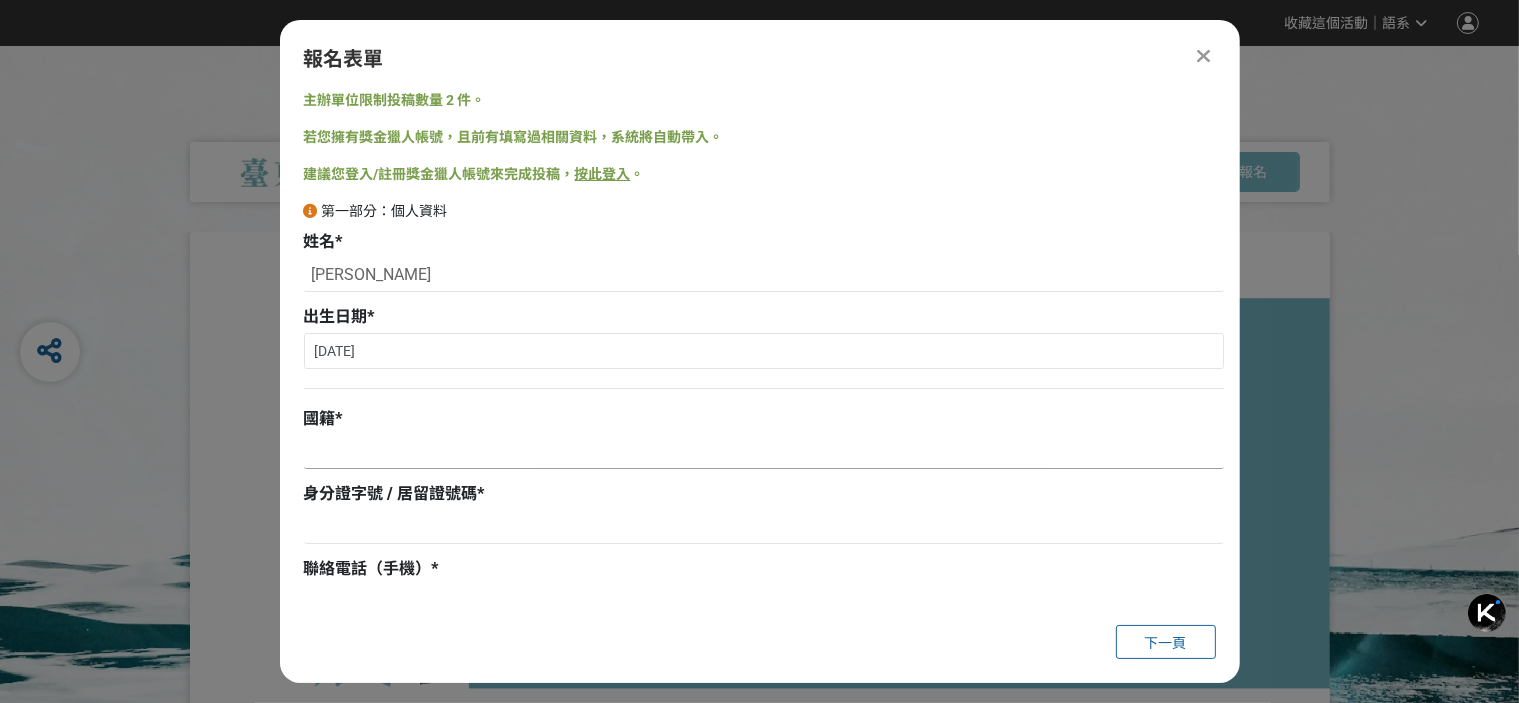 click at bounding box center [764, 452] 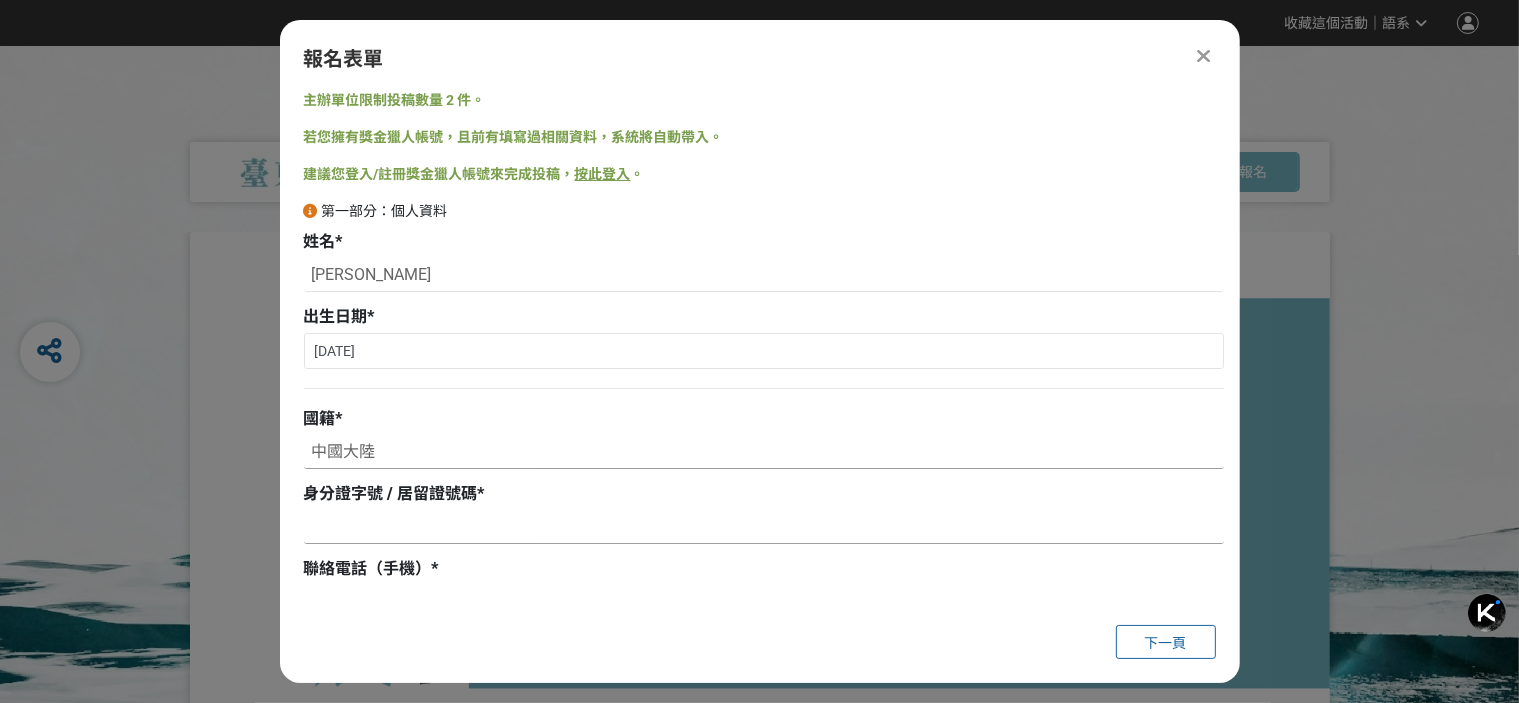 type on "中國大陸" 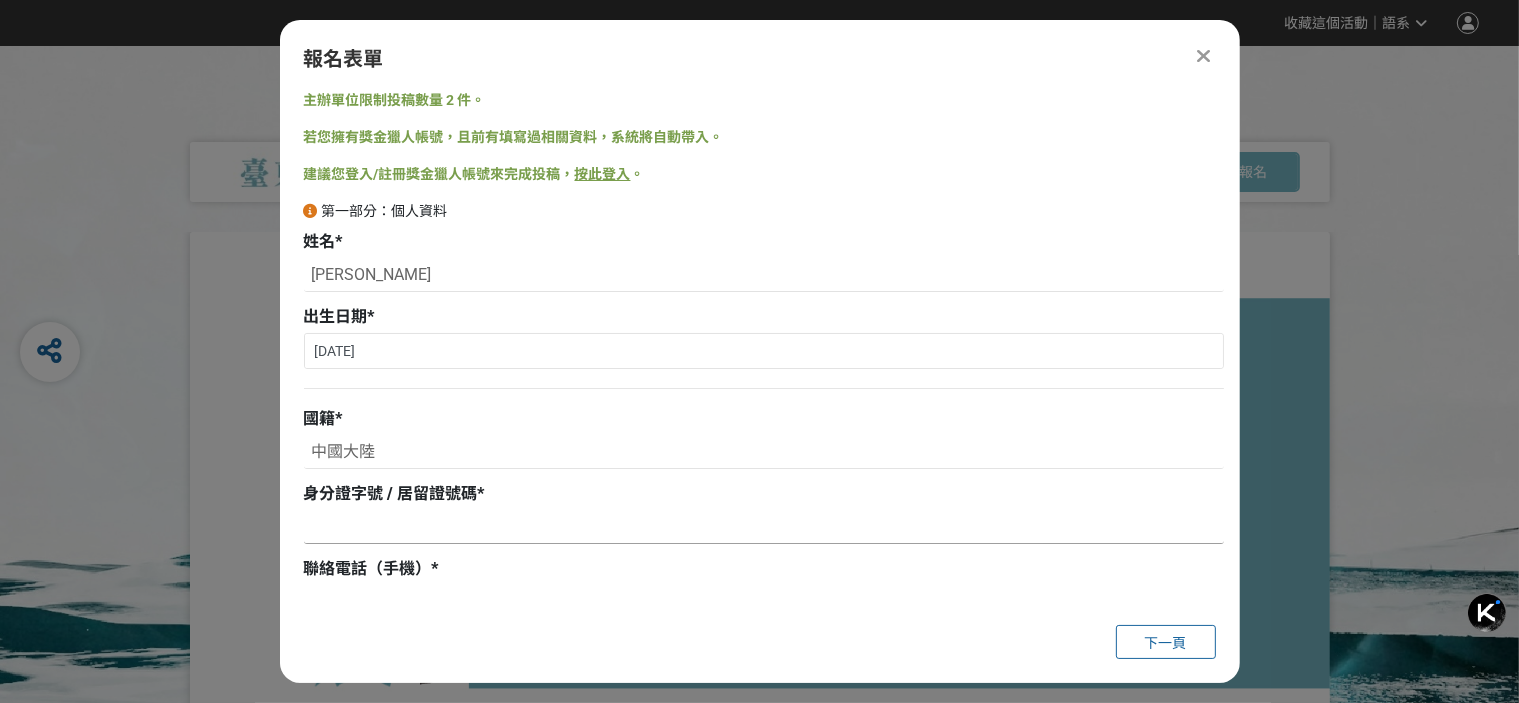 click at bounding box center [764, 527] 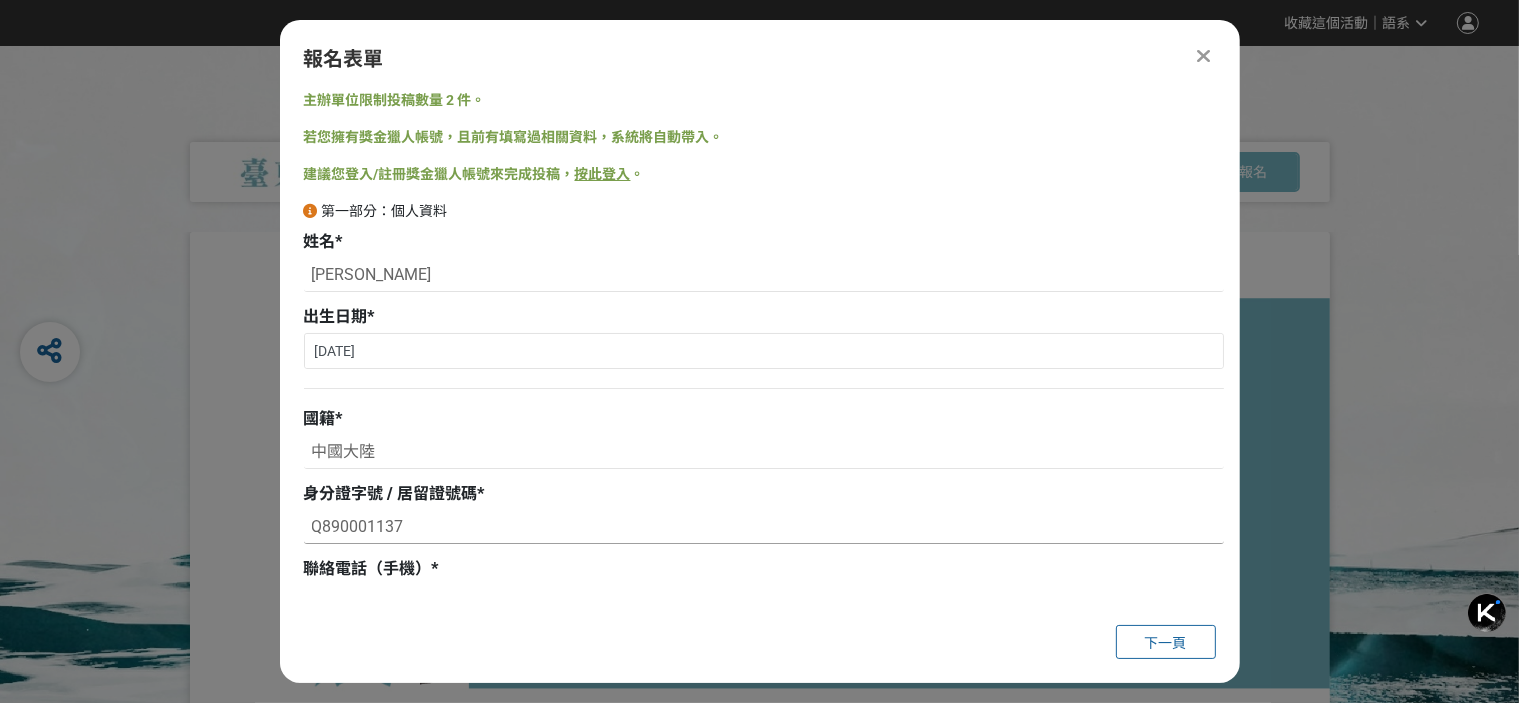 type on "Q890001137" 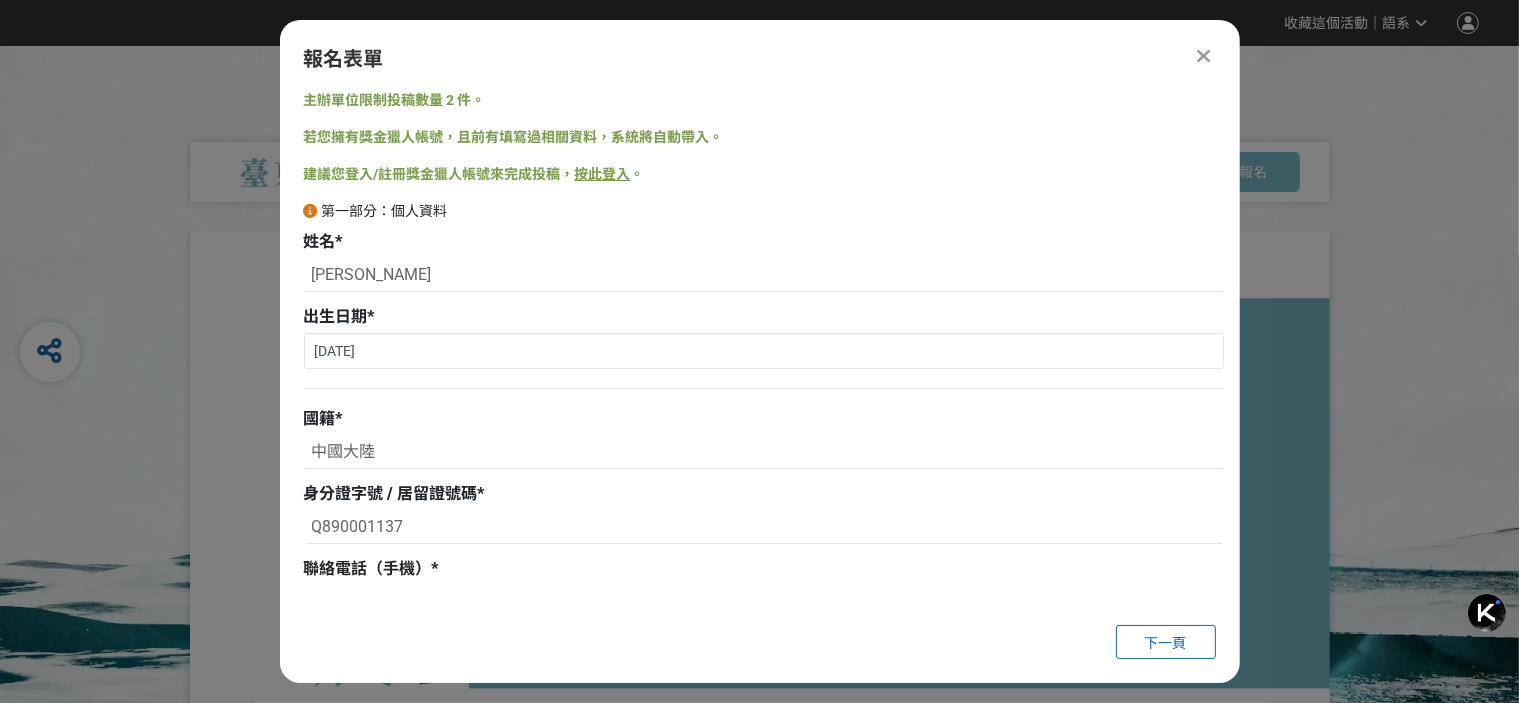 click on "聯絡電話（手機） *" at bounding box center (764, 569) 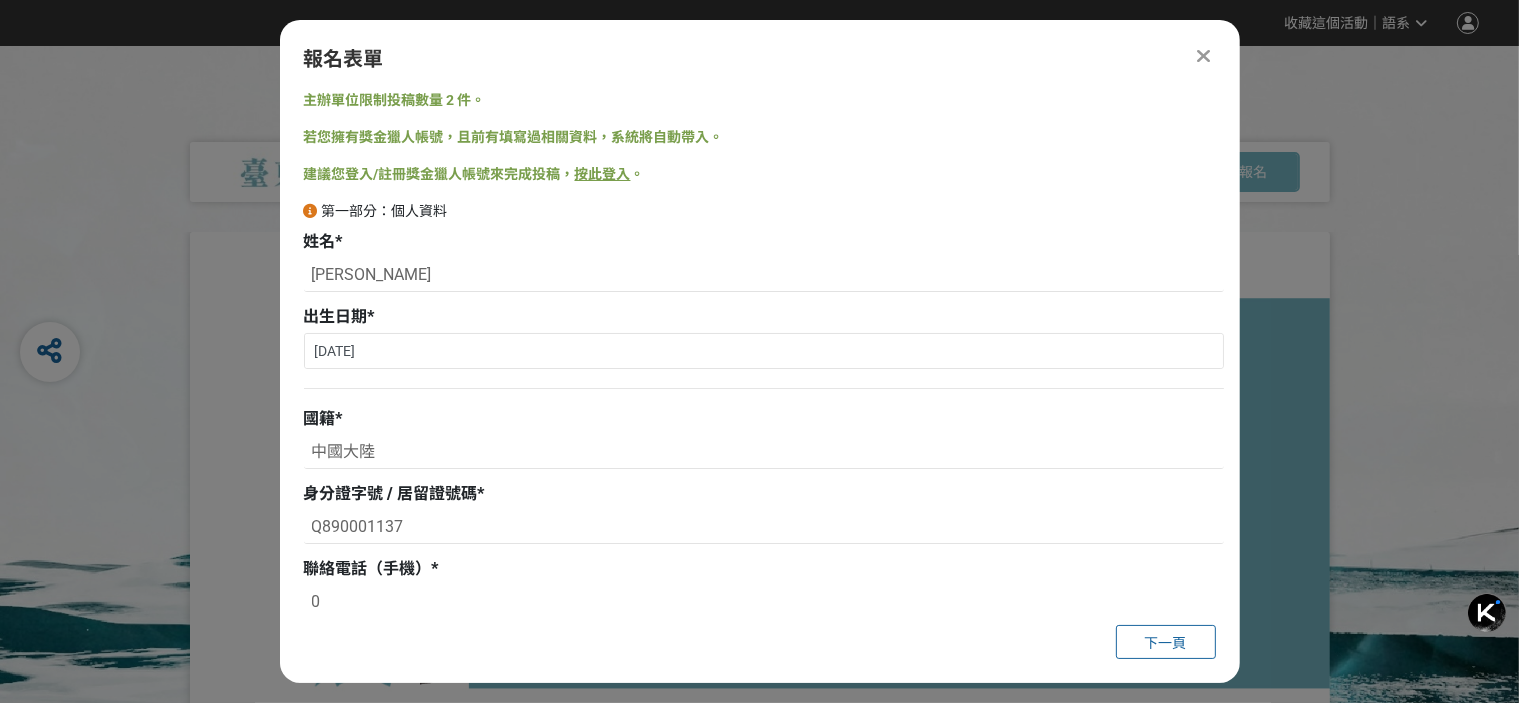 scroll, scrollTop: 1, scrollLeft: 0, axis: vertical 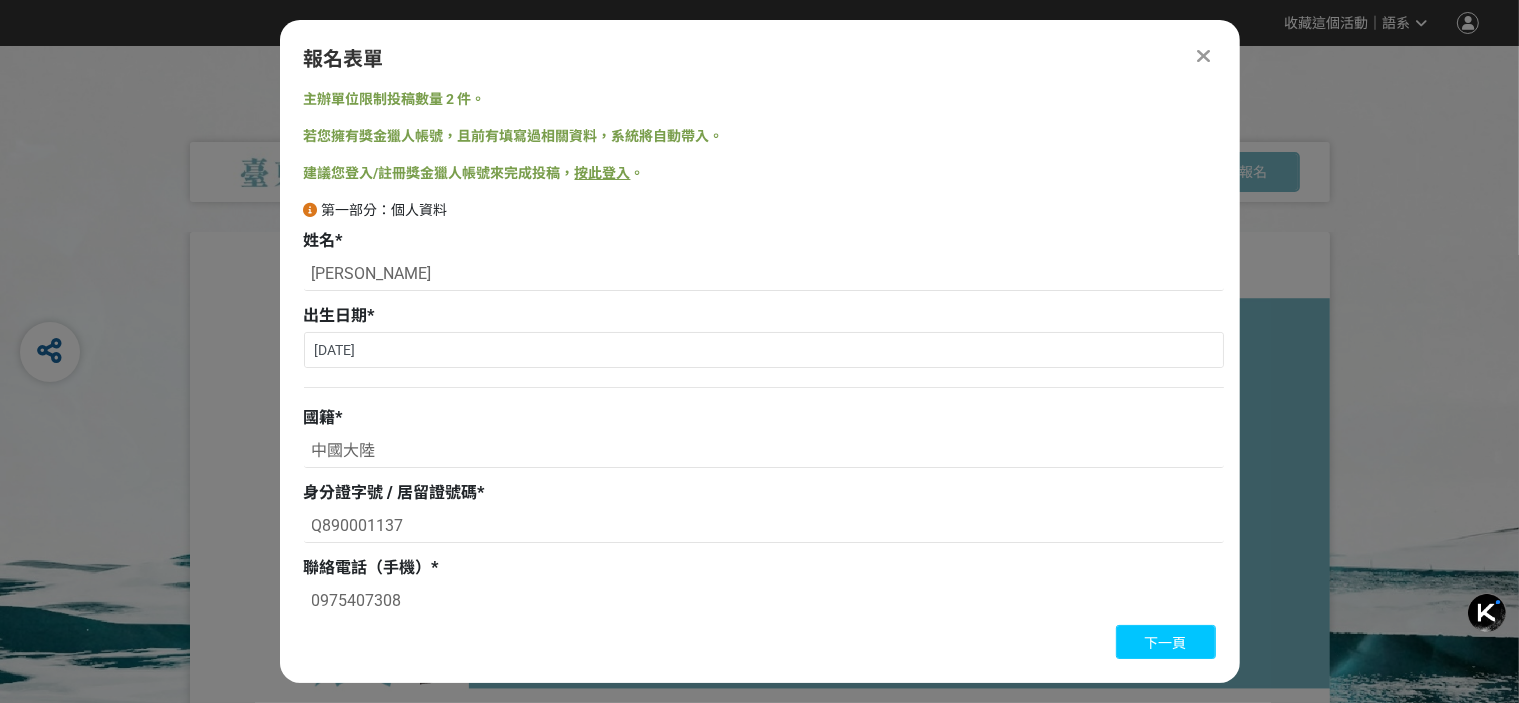 type on "0975407308" 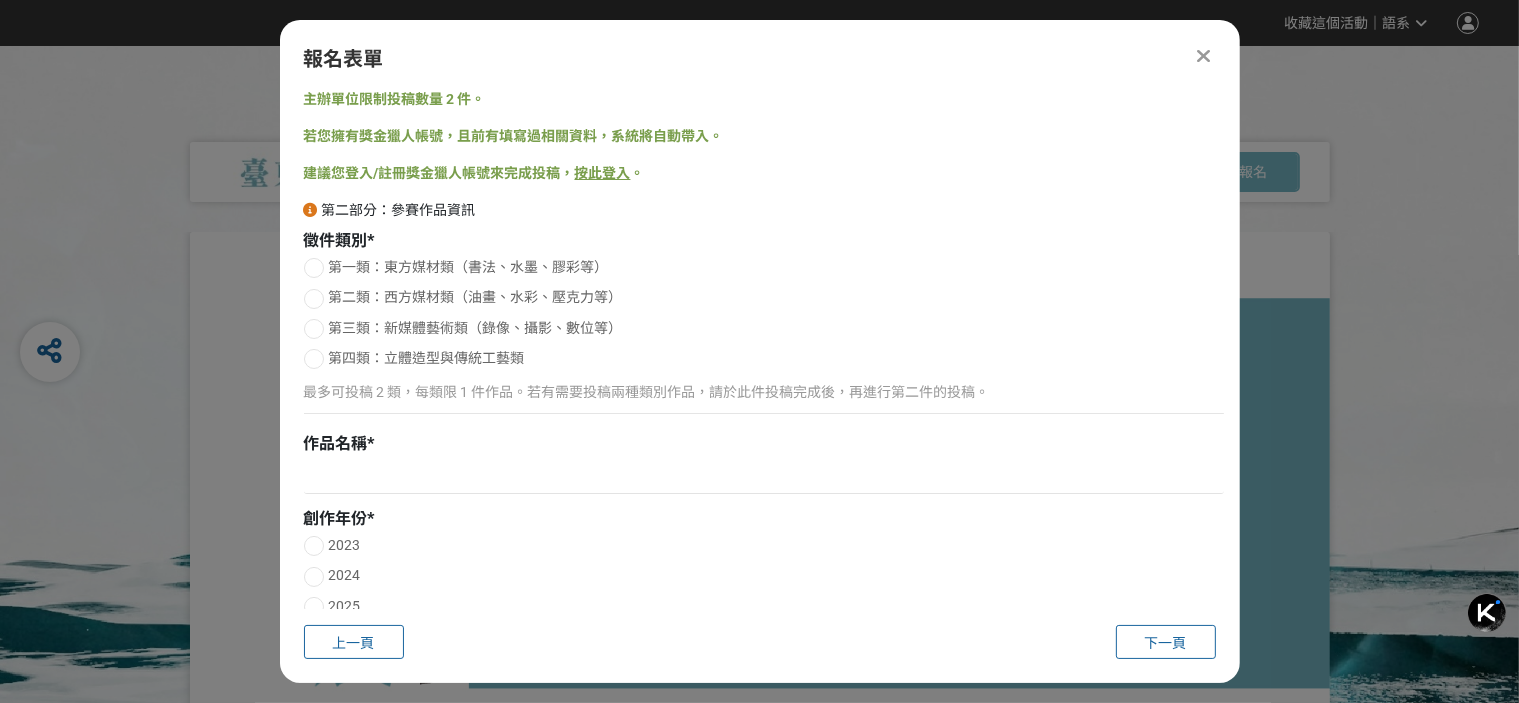 click at bounding box center (314, 299) 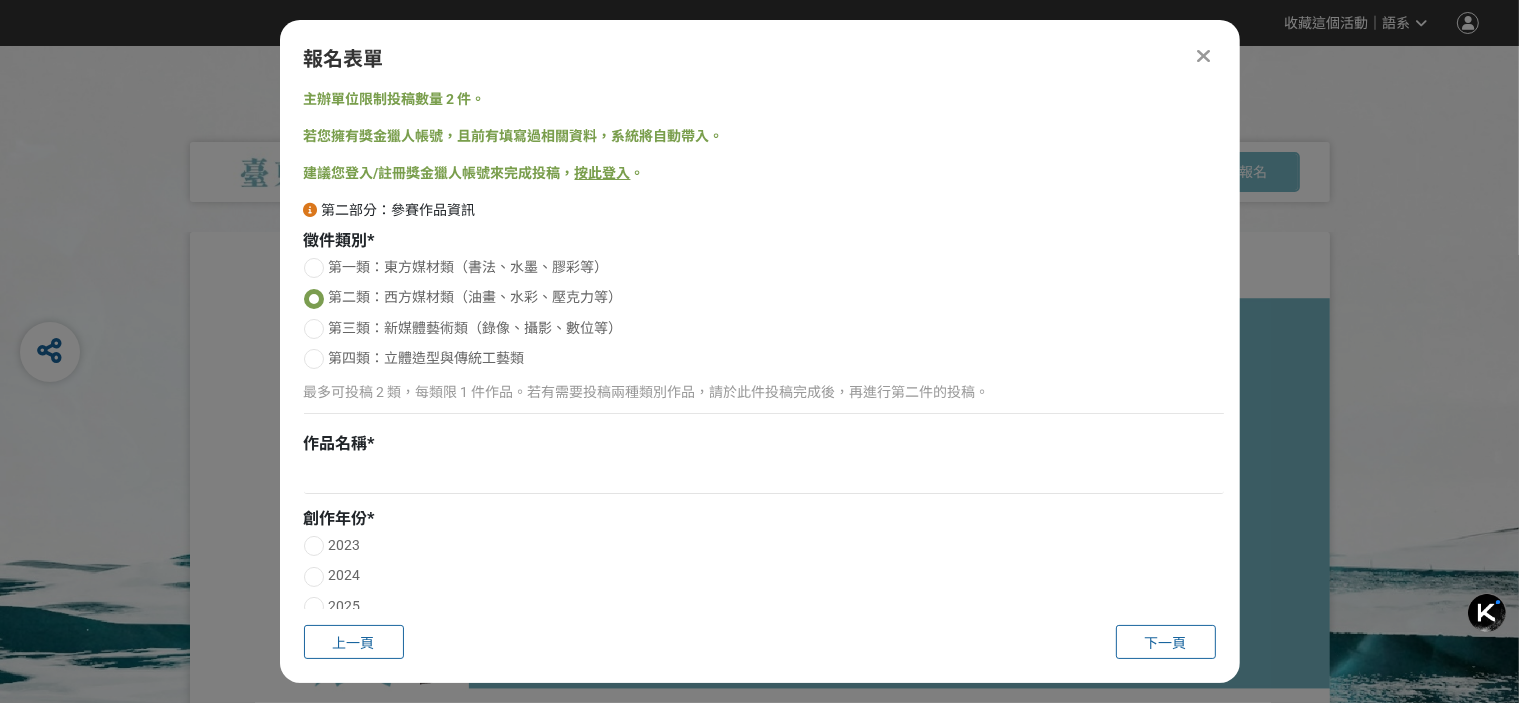 click at bounding box center (314, 607) 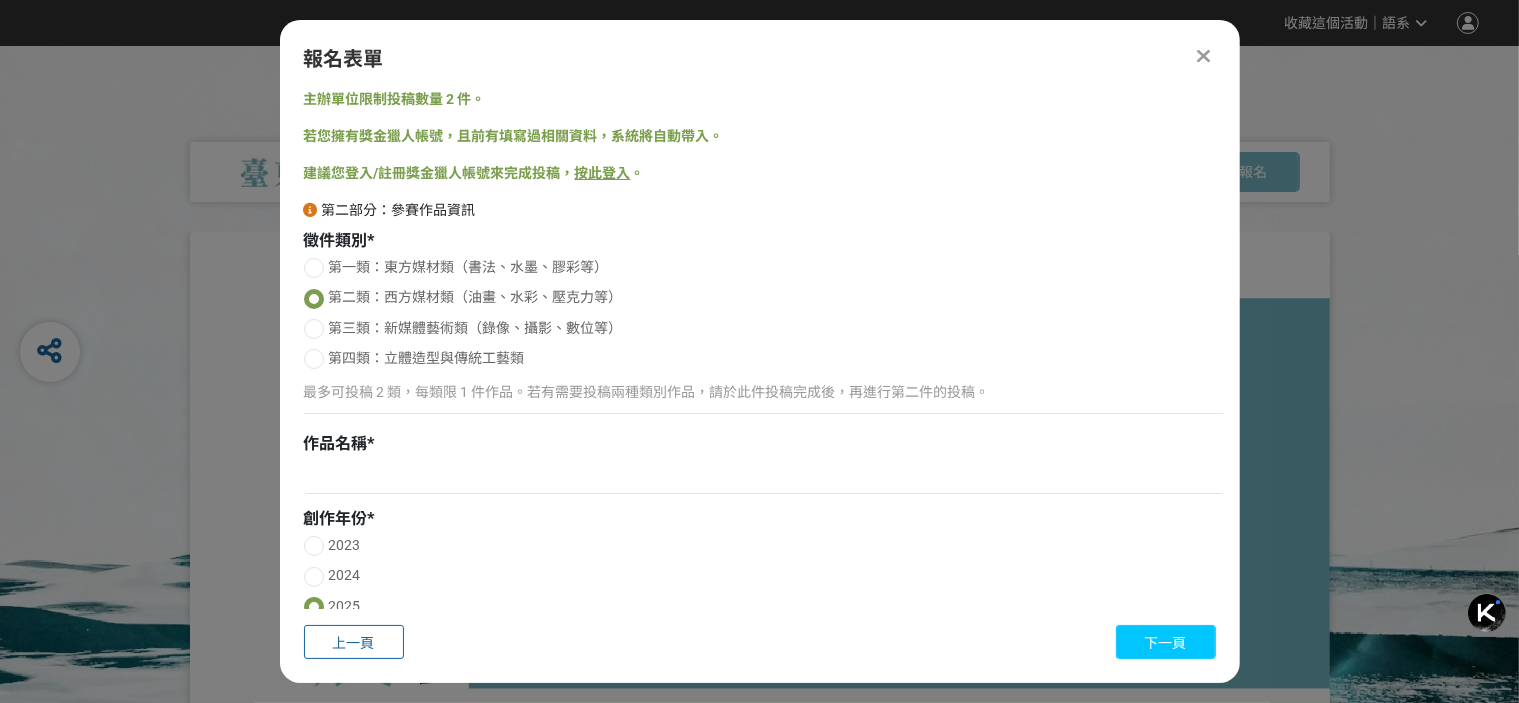 click on "下一頁" at bounding box center [1166, 643] 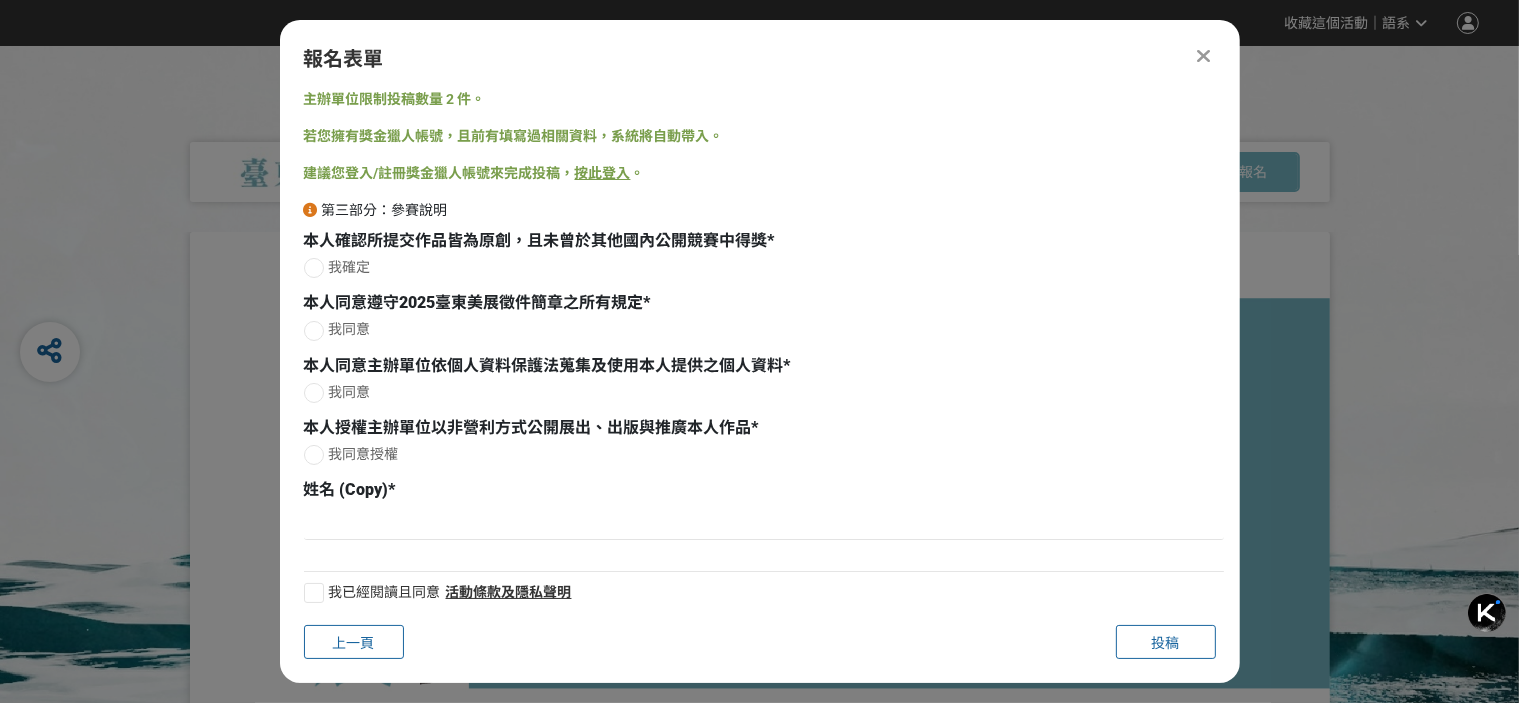 click at bounding box center [314, 268] 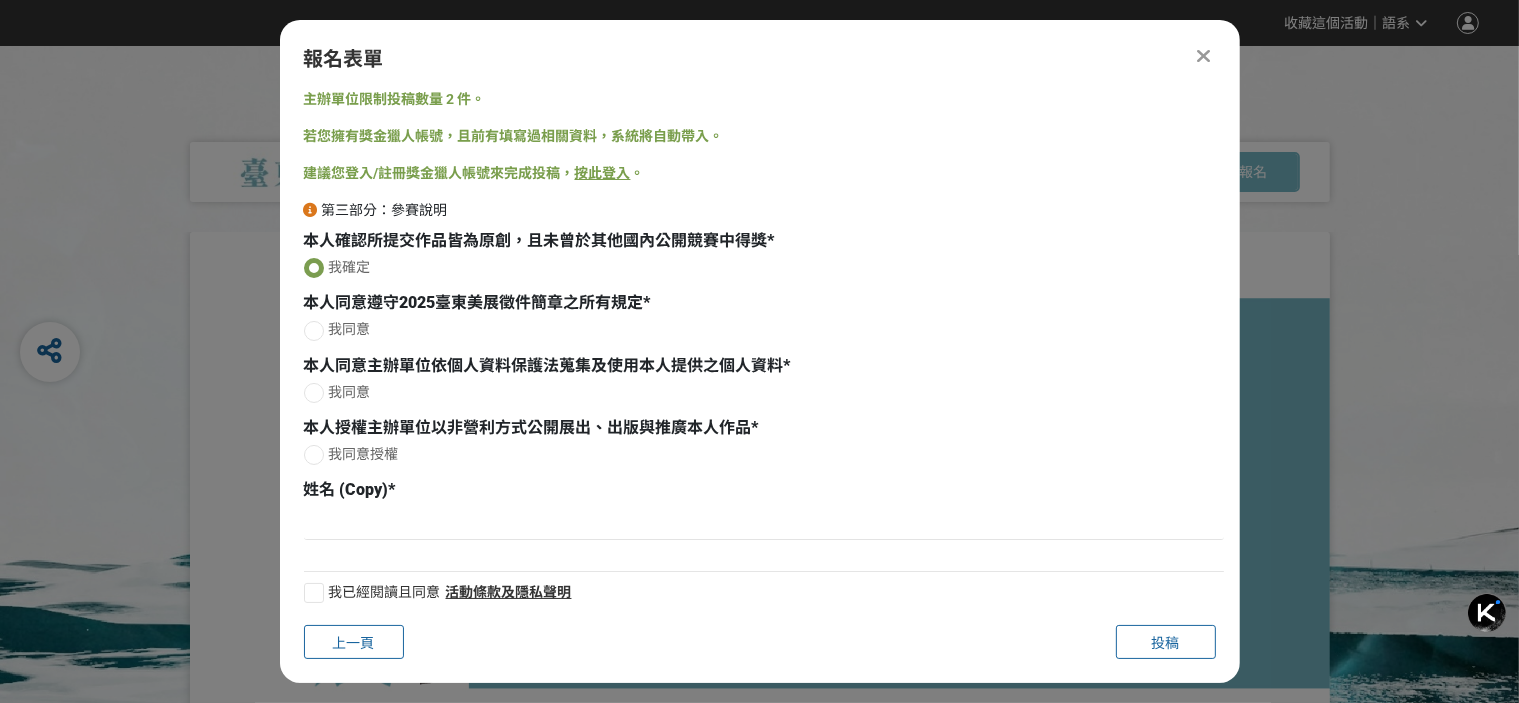 click at bounding box center (314, 331) 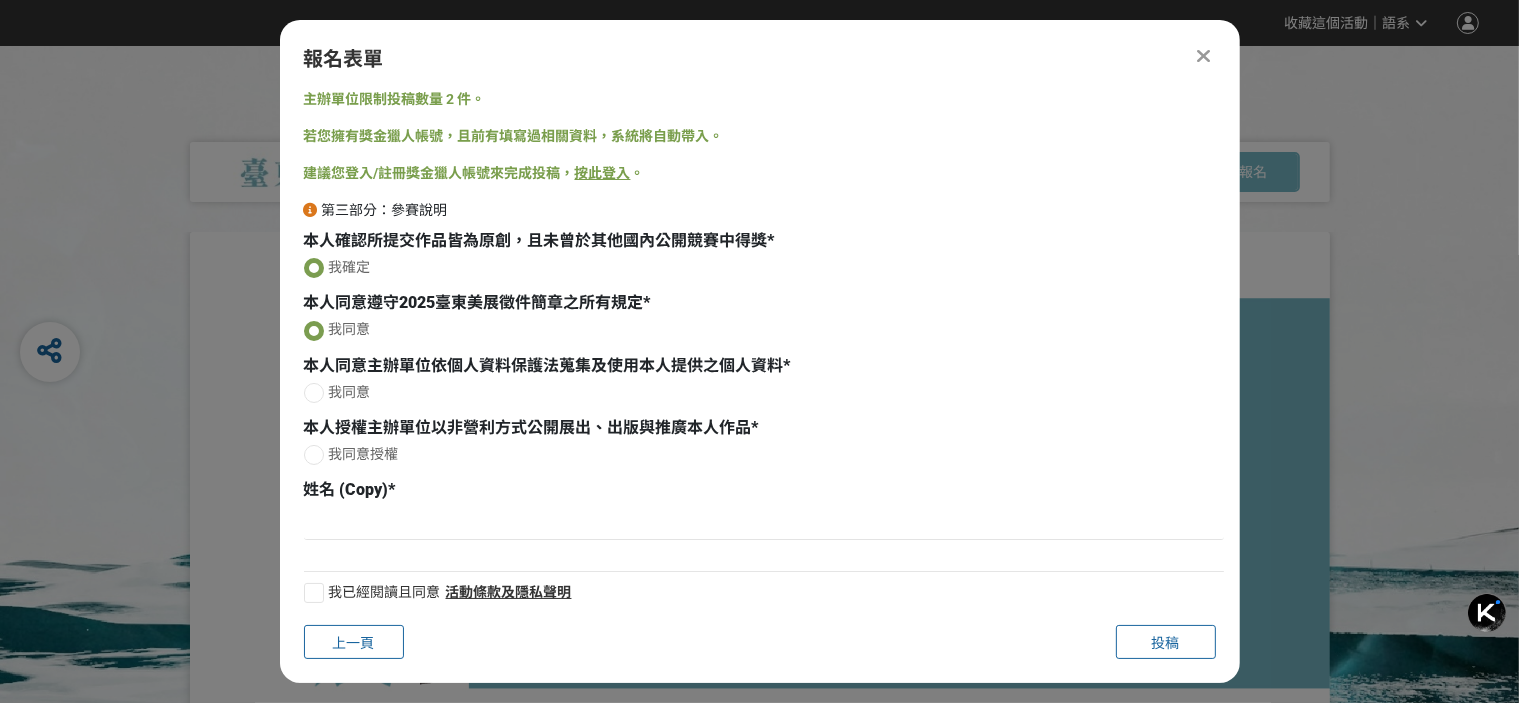 click at bounding box center (314, 393) 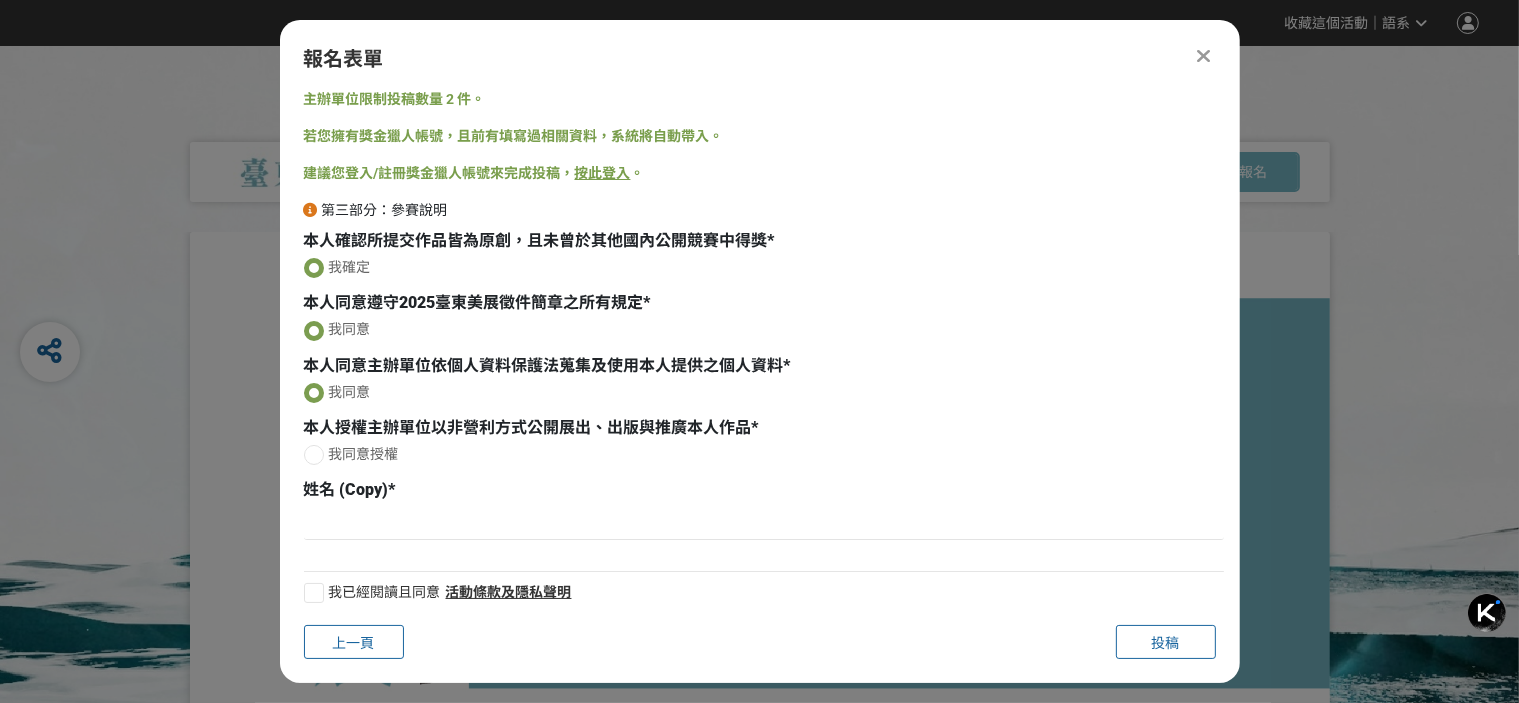 click at bounding box center [314, 455] 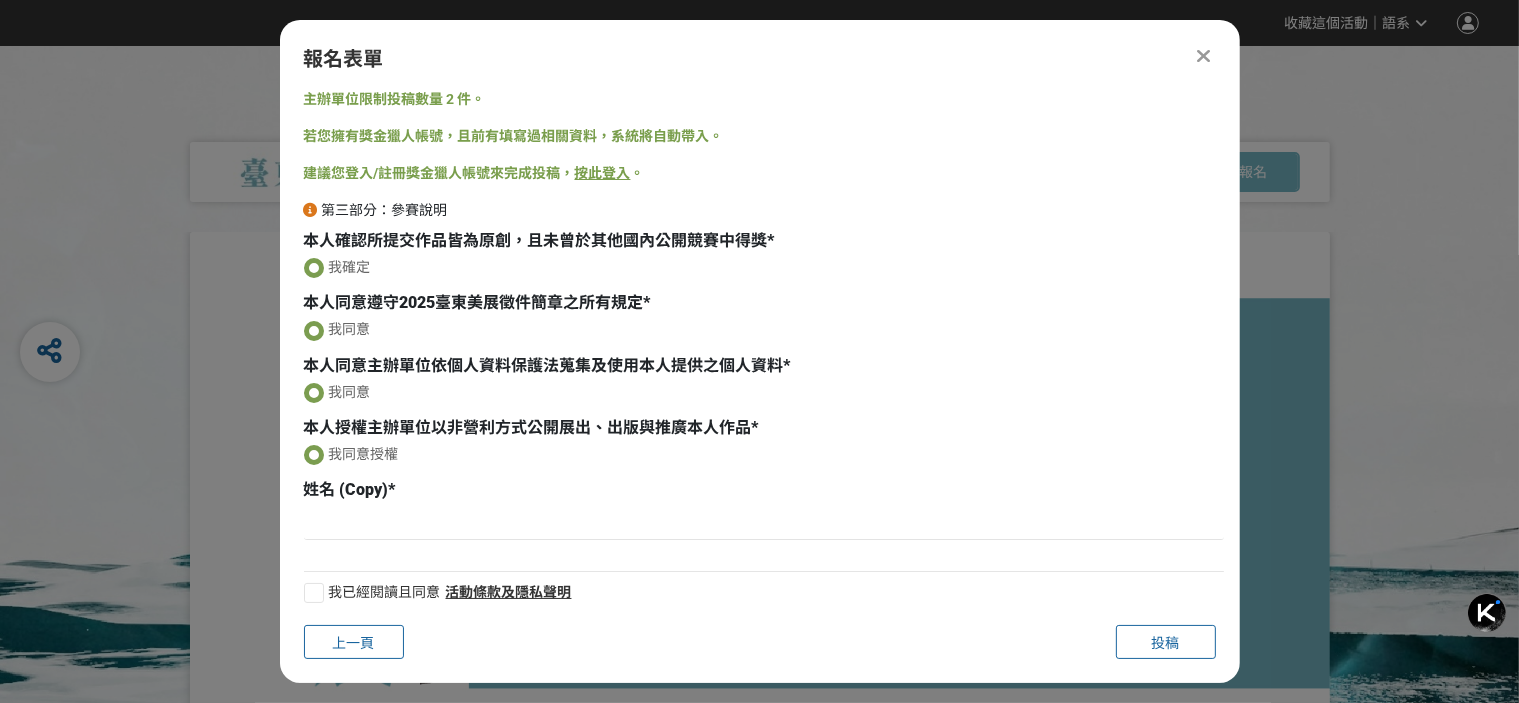 click at bounding box center [314, 593] 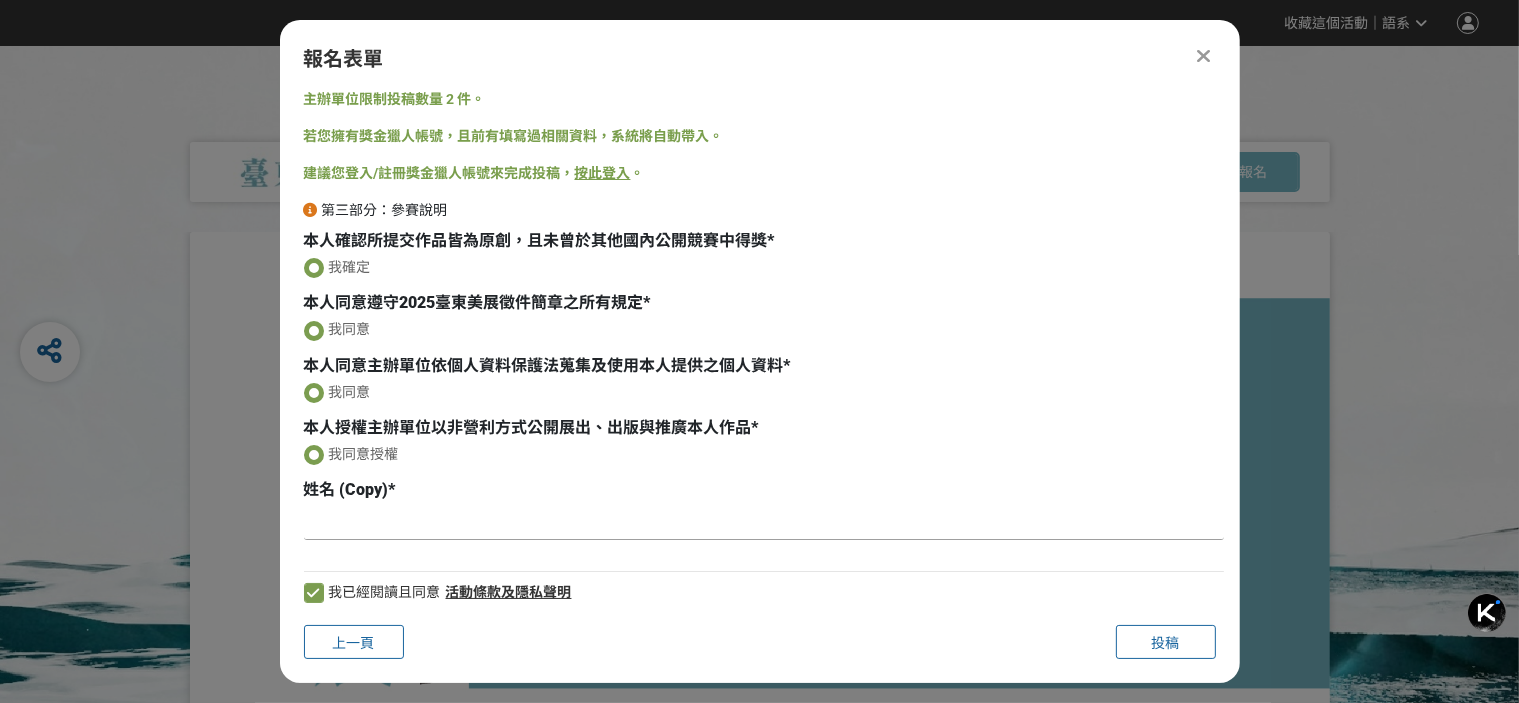 drag, startPoint x: 434, startPoint y: 506, endPoint x: 420, endPoint y: 519, distance: 19.104973 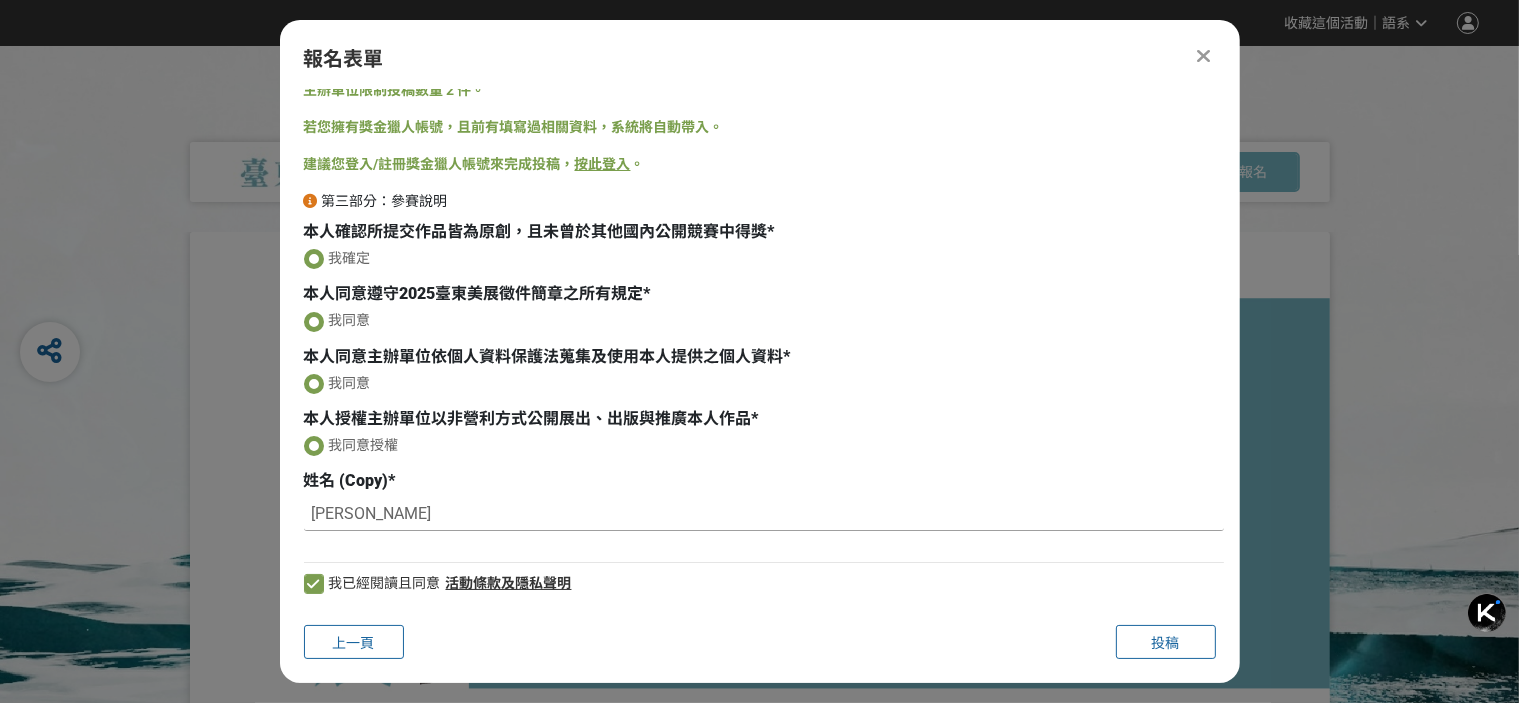 scroll, scrollTop: 0, scrollLeft: 0, axis: both 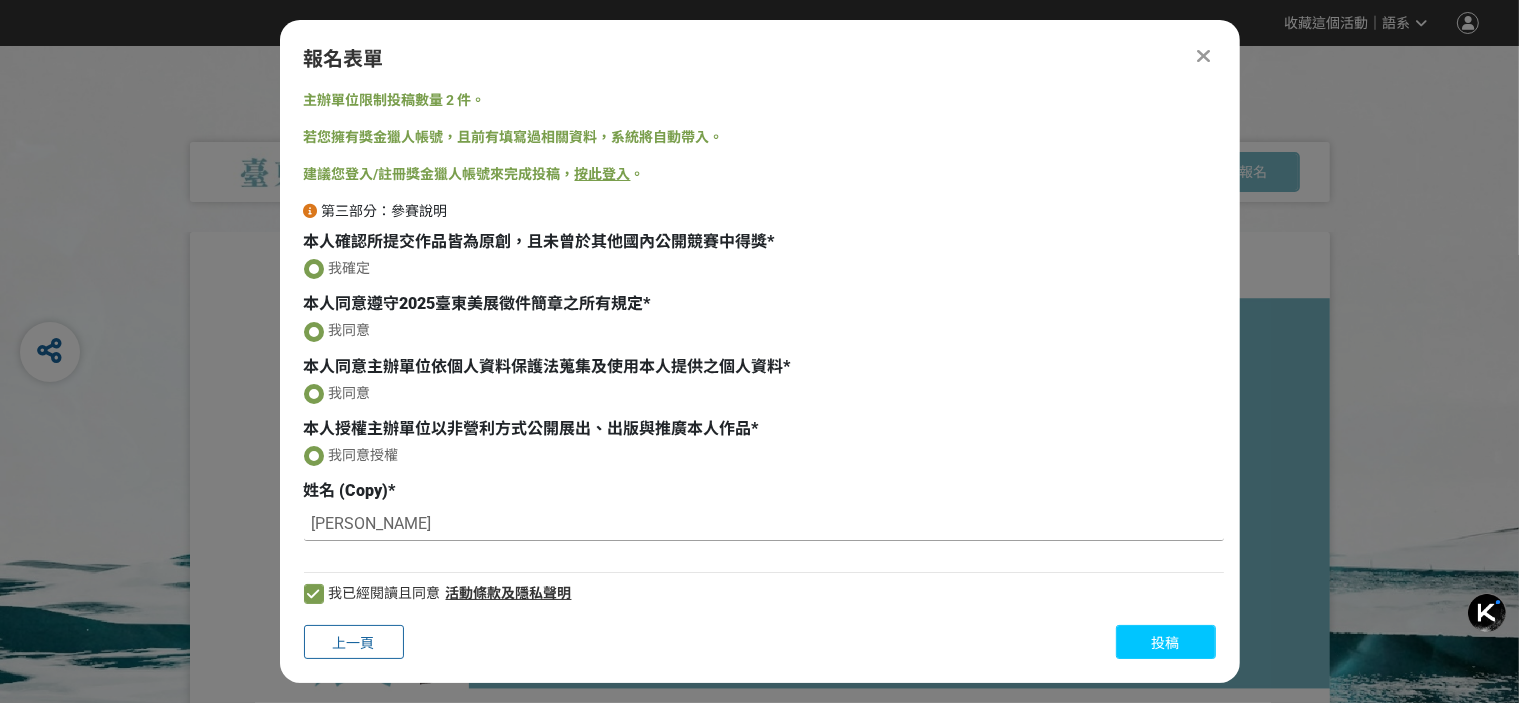 type on "[PERSON_NAME]" 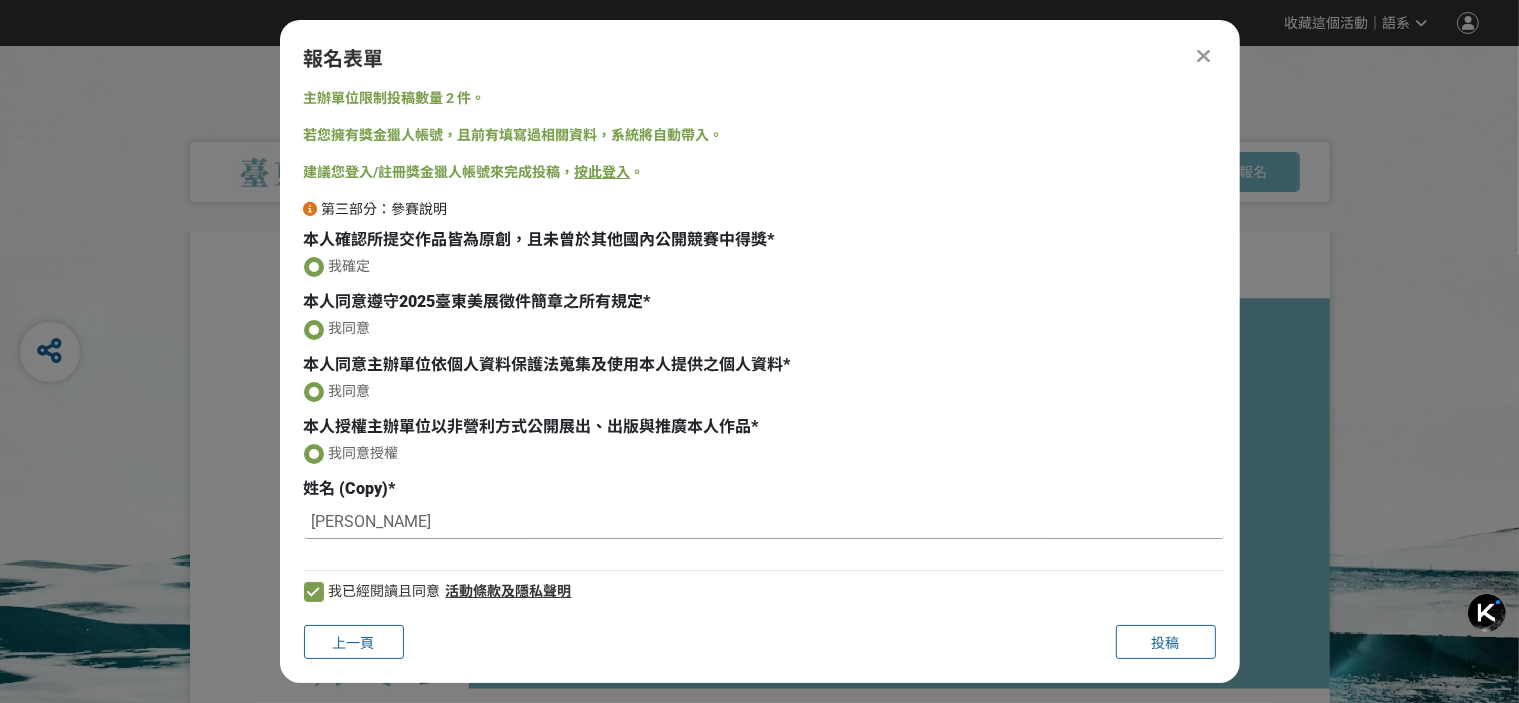 scroll, scrollTop: 0, scrollLeft: 0, axis: both 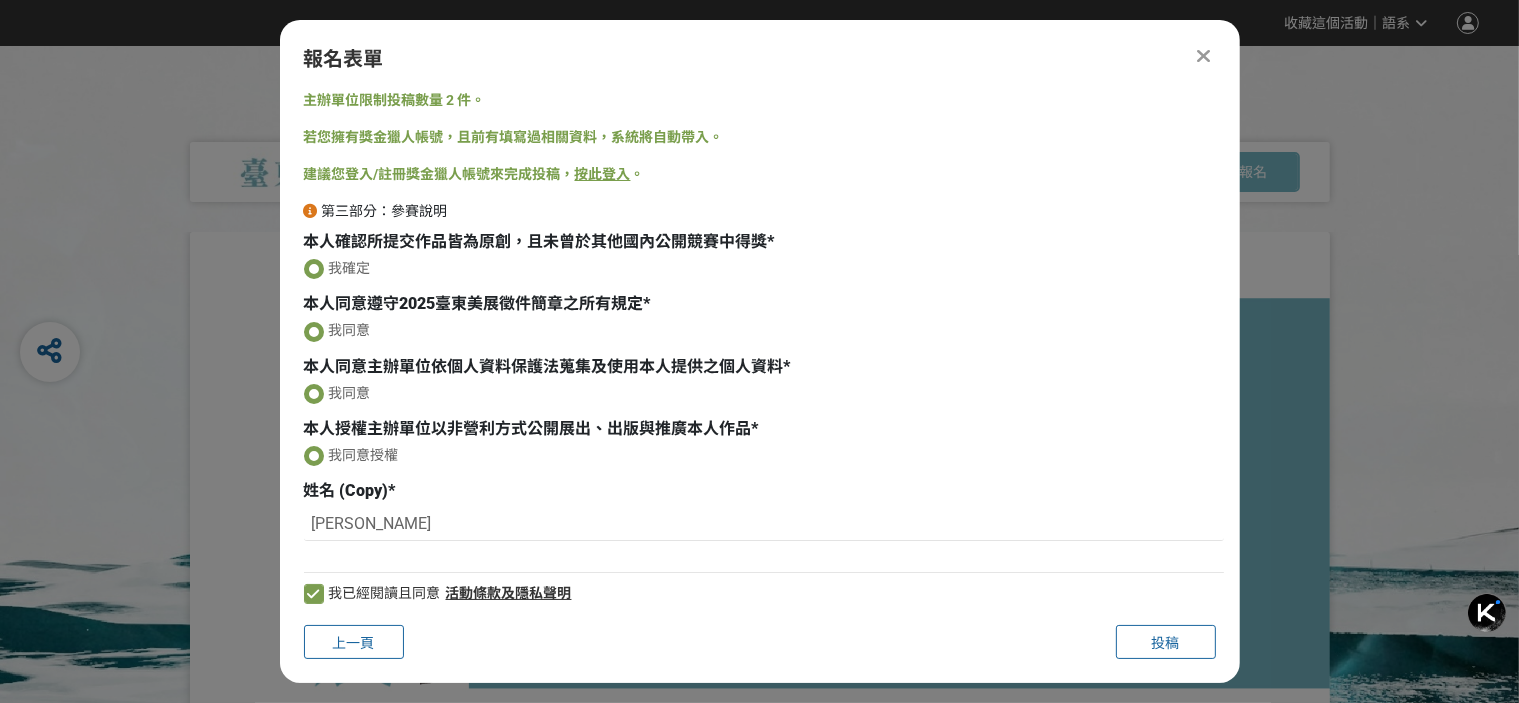 click on "主辦單位限制投稿數量 2 件。 若您擁有獎金獵人帳號，且前有填寫過相關資料，系統將自動帶入。 建議您登入/註冊獎金獵人帳號來完成投稿， 按此登入 。 第三部分：參賽說明 本人確認所提交作品皆為原創，且未曾於其他國內公開競賽中得獎 * 我確定 本人同意遵守2025臺東美展徵件簡章之所有規定 * 我同意 本人同意主辦單位依個人資料保護法蒐集及使用本人提供之個人資料 * 我同意 本人授權主辦單位以非營利方式公開展出、出版與推廣本人作品 * 我同意授權 姓名 (Copy) * 李一星 我已經閱讀且同意 活動條款及隱私聲明" at bounding box center (760, 349) 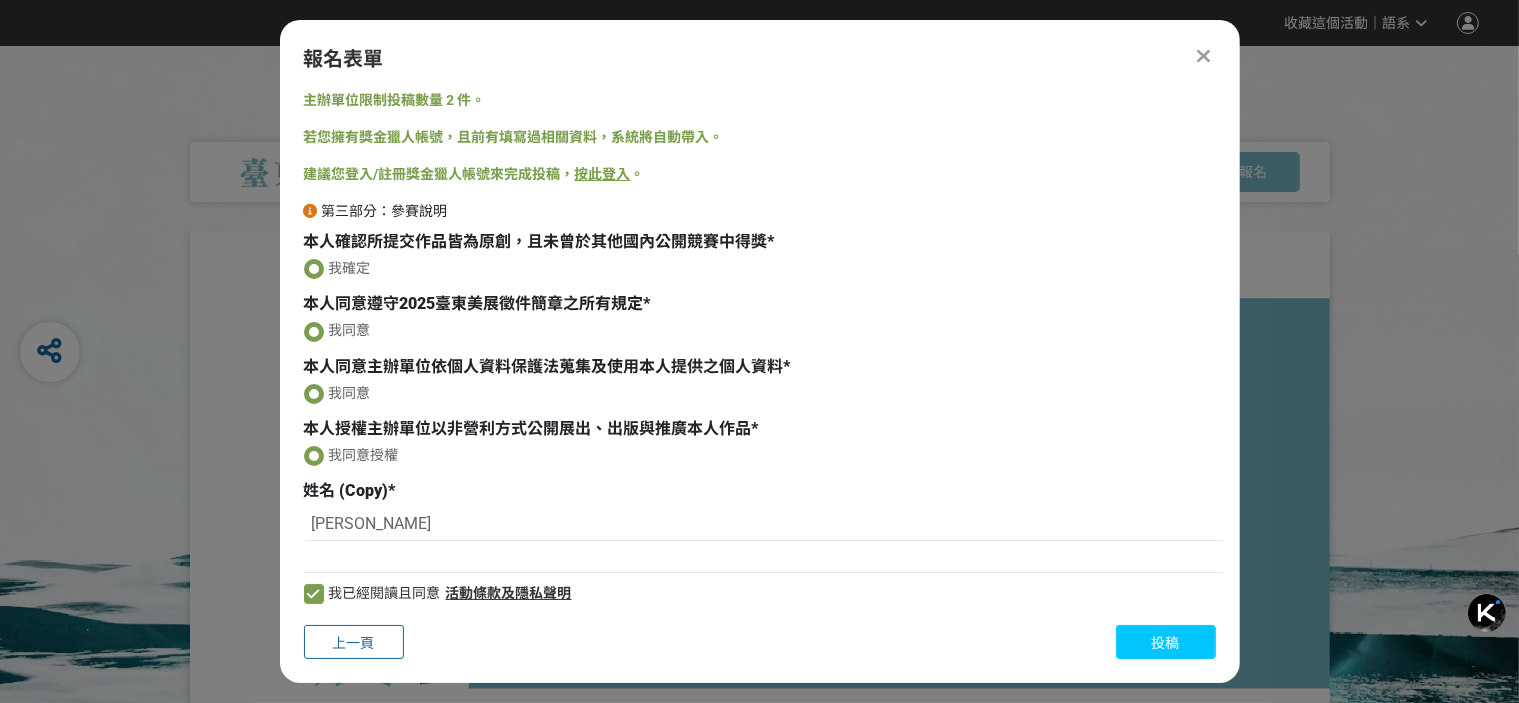 click on "投稿" at bounding box center (1166, 643) 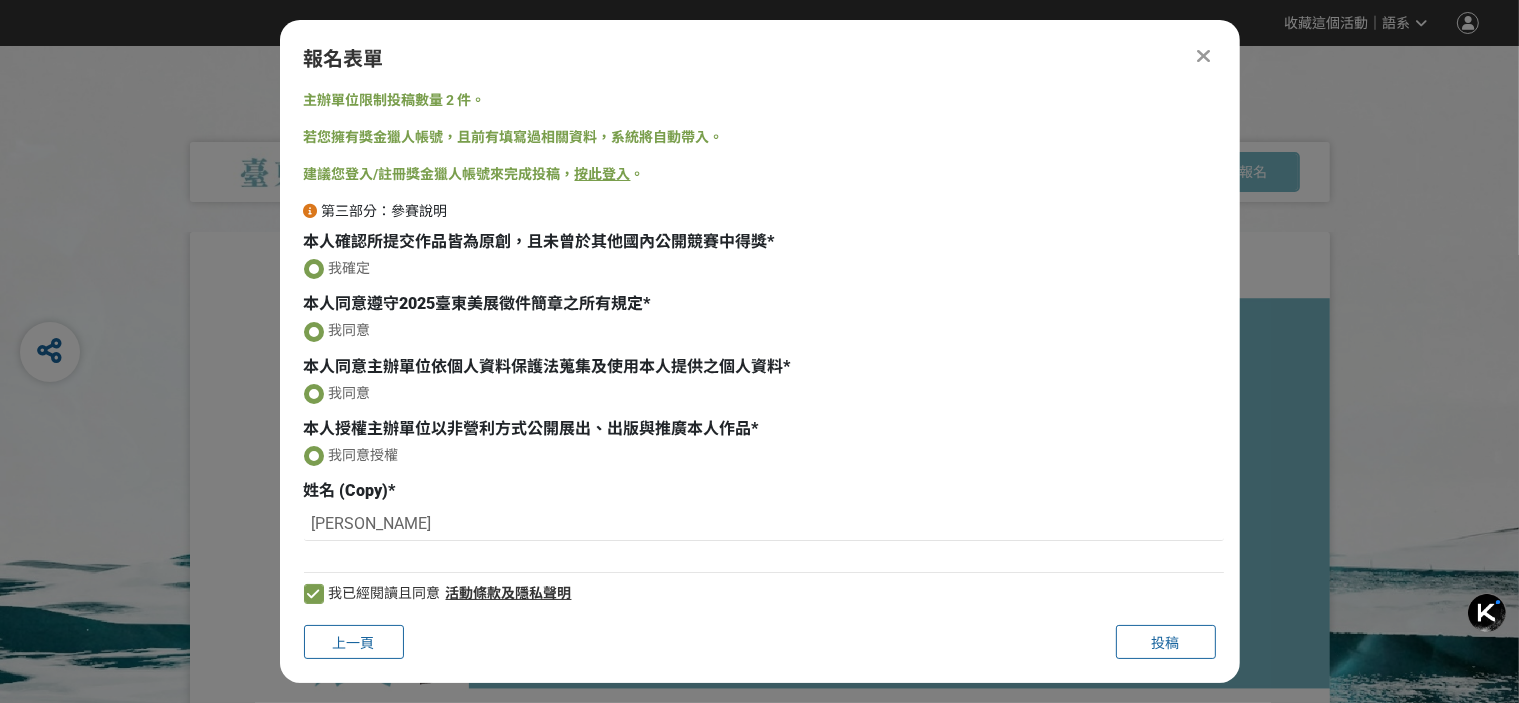 click on "我已經閱讀且同意 活動條款及隱私聲明" at bounding box center [764, 585] 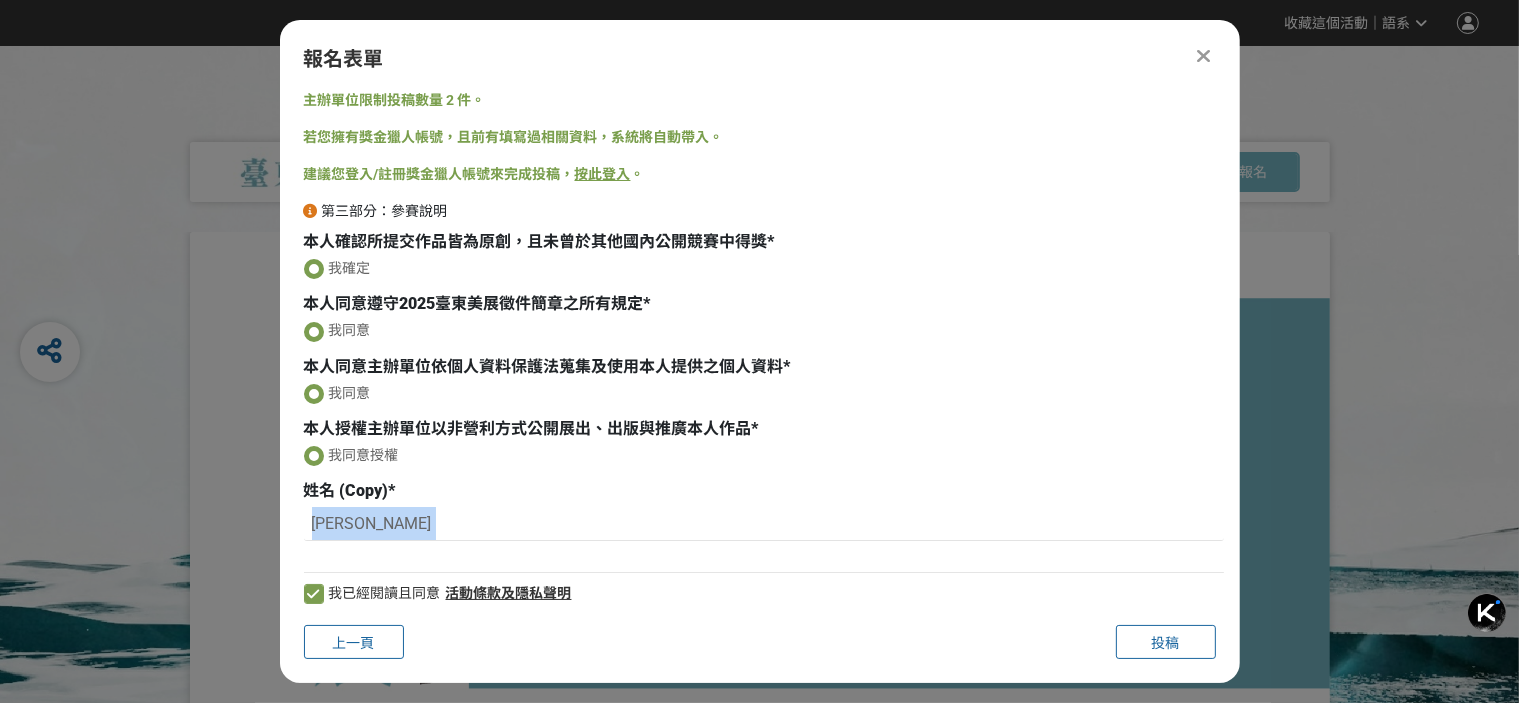 click on "主辦單位限制投稿數量 2 件。 若您擁有獎金獵人帳號，且前有填寫過相關資料，系統將自動帶入。 建議您登入/註冊獎金獵人帳號來完成投稿， 按此登入 。 第三部分：參賽說明 本人確認所提交作品皆為原創，且未曾於其他國內公開競賽中得獎 * 我確定 本人同意遵守2025臺東美展徵件簡章之所有規定 * 我同意 本人同意主辦單位依個人資料保護法蒐集及使用本人提供之個人資料 * 我同意 本人授權主辦單位以非營利方式公開展出、出版與推廣本人作品 * 我同意授權 姓名 (Copy) * 李一星 我已經閱讀且同意 活動條款及隱私聲明" at bounding box center (760, 349) 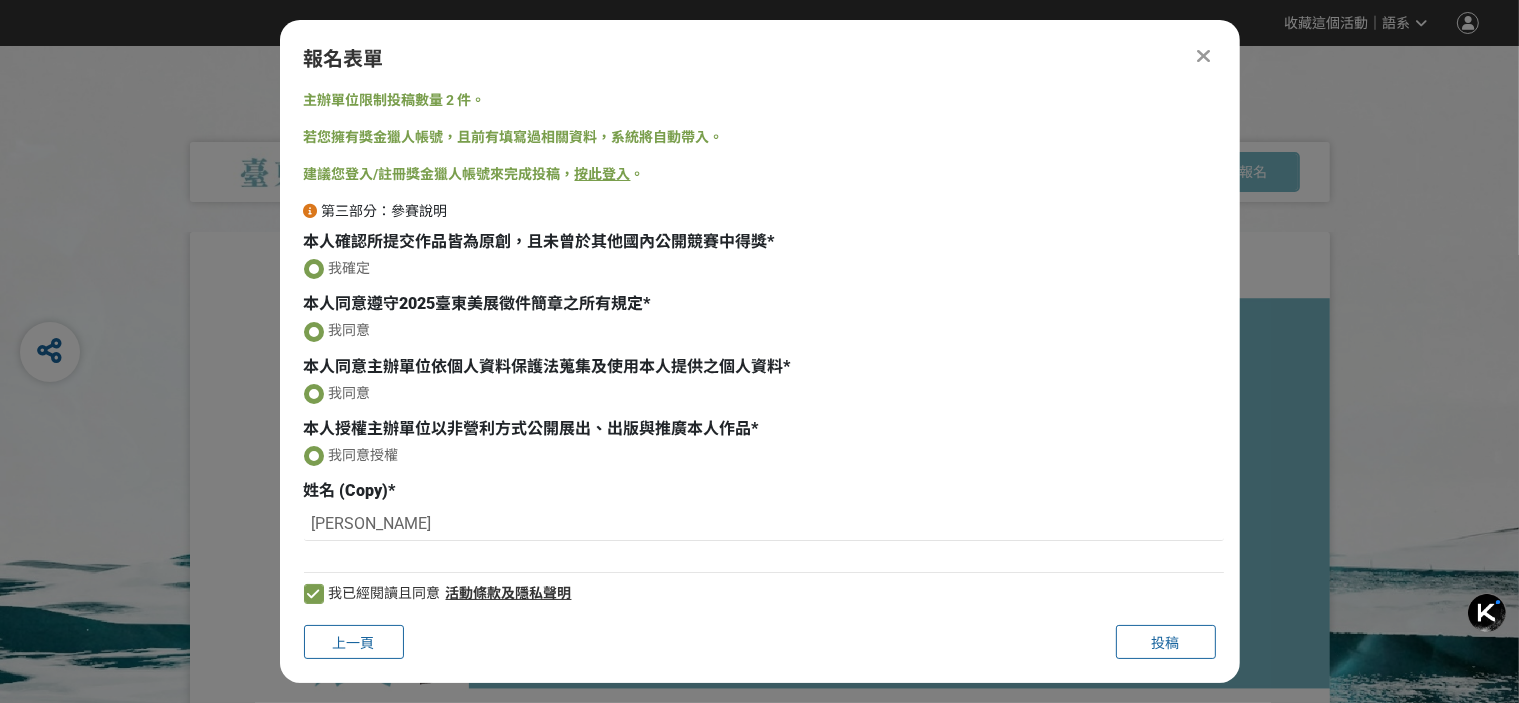 click on "主辦單位限制投稿數量 2 件。 若您擁有獎金獵人帳號，且前有填寫過相關資料，系統將自動帶入。 建議您登入/註冊獎金獵人帳號來完成投稿， 按此登入 。 第三部分：參賽說明 本人確認所提交作品皆為原創，且未曾於其他國內公開競賽中得獎 * 我確定 本人同意遵守2025臺東美展徵件簡章之所有規定 * 我同意 本人同意主辦單位依個人資料保護法蒐集及使用本人提供之個人資料 * 我同意 本人授權主辦單位以非營利方式公開展出、出版與推廣本人作品 * 我同意授權 姓名 (Copy) * 李一星 我已經閱讀且同意 活動條款及隱私聲明" at bounding box center (760, 349) 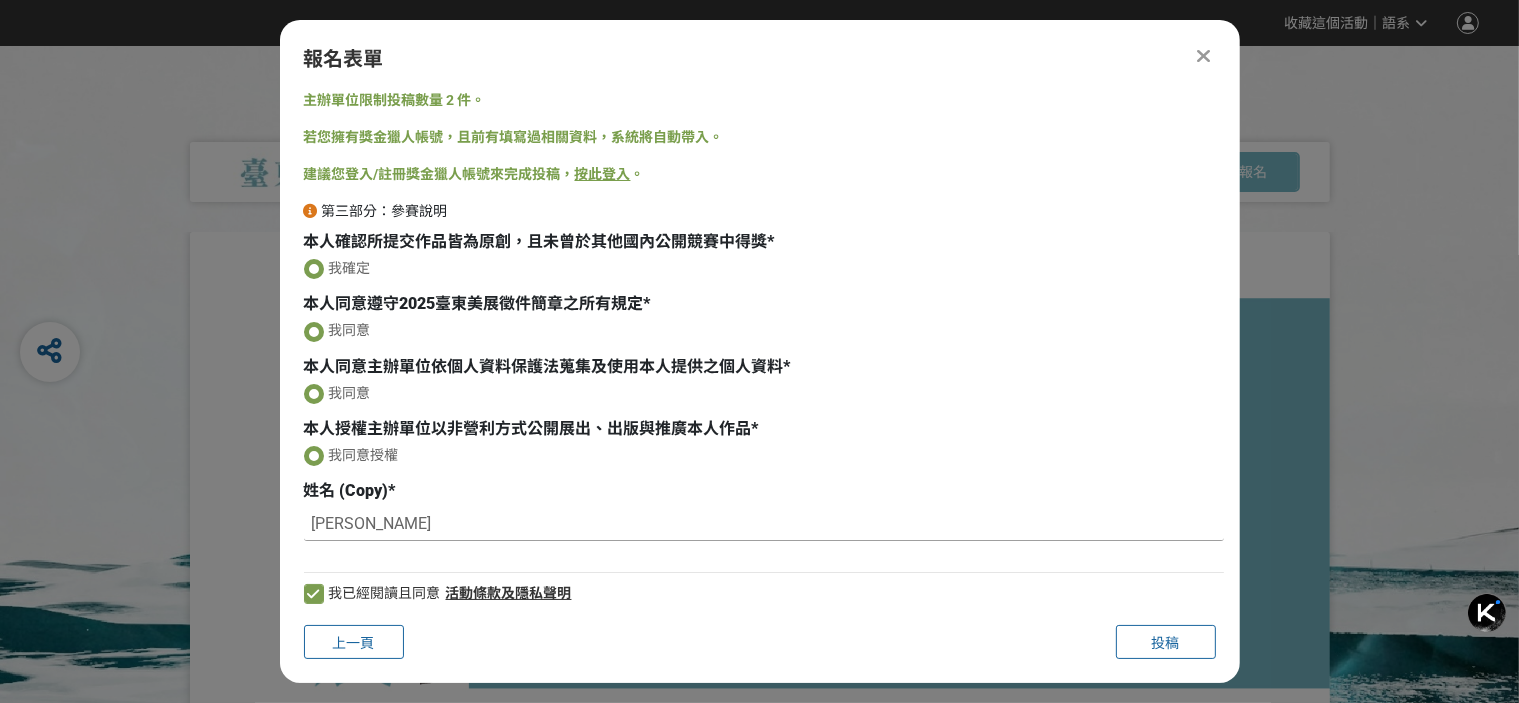 click on "[PERSON_NAME]" at bounding box center [764, 524] 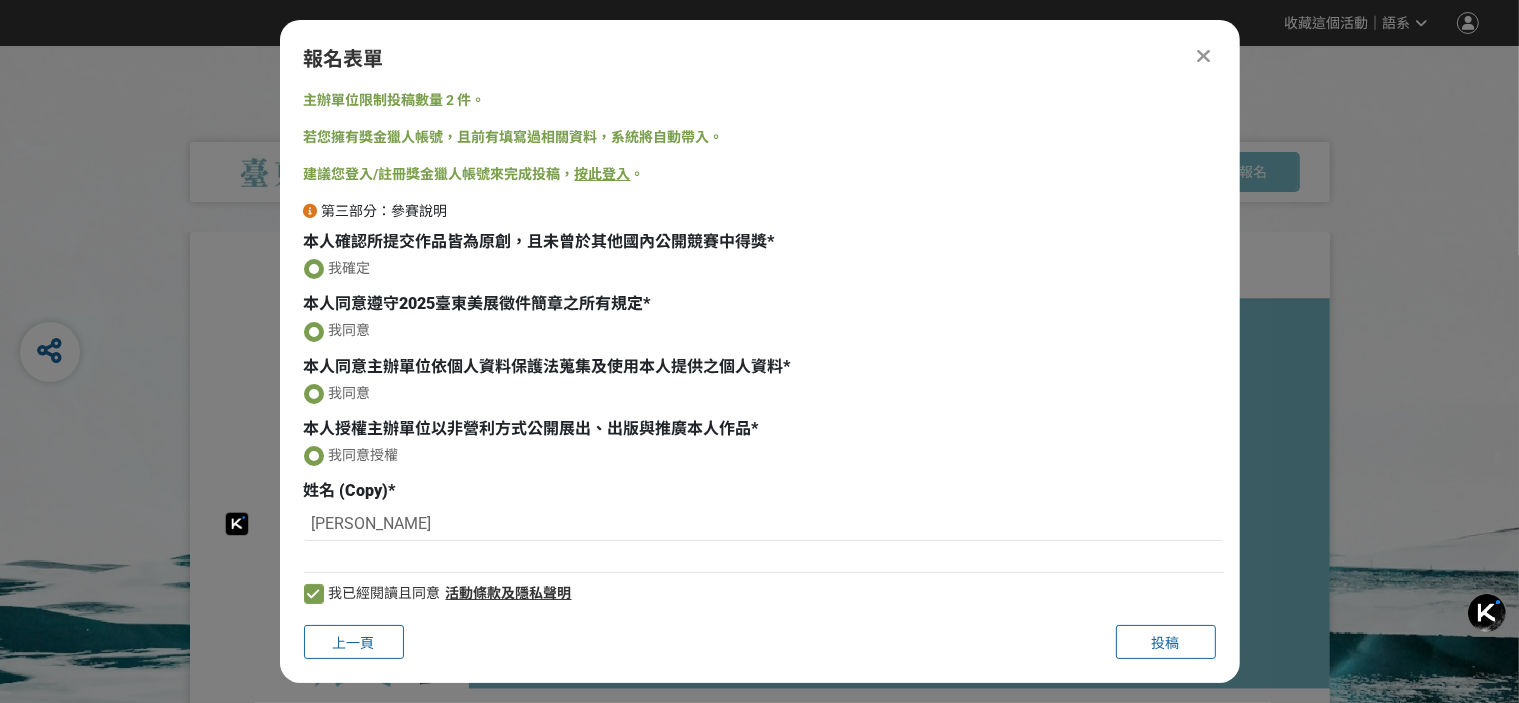 click on "報名表單 主辦單位限制投稿數量 2 件。 若您擁有獎金獵人帳號，且前有填寫過相關資料，系統將自動帶入。 建議您登入/註冊獎金獵人帳號來完成投稿， 按此登入 。 第三部分：參賽說明 本人確認所提交作品皆為原創，且未曾於其他國內公開競賽中得獎 * 我確定 本人同意遵守2025臺東美展徵件簡章之所有規定 * 我同意 本人同意主辦單位依個人資料保護法蒐集及使用本人提供之個人資料 * 我同意 本人授權主辦單位以非營利方式公開展出、出版與推廣本人作品 * 我同意授權 姓名 (Copy) * 李一星 我已經閱讀且同意 活動條款及隱私聲明 上一頁 投稿" at bounding box center (760, 351) 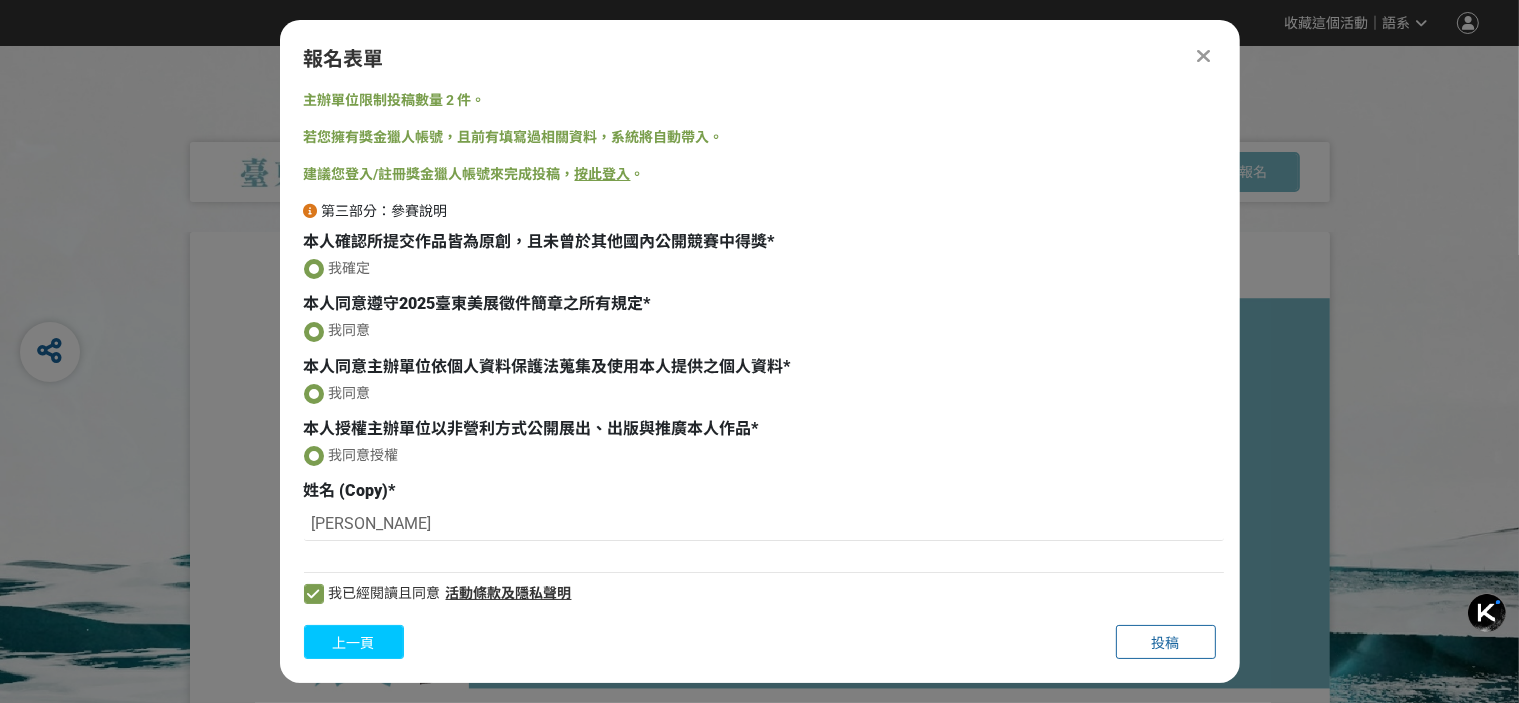 click on "上一頁" at bounding box center [354, 643] 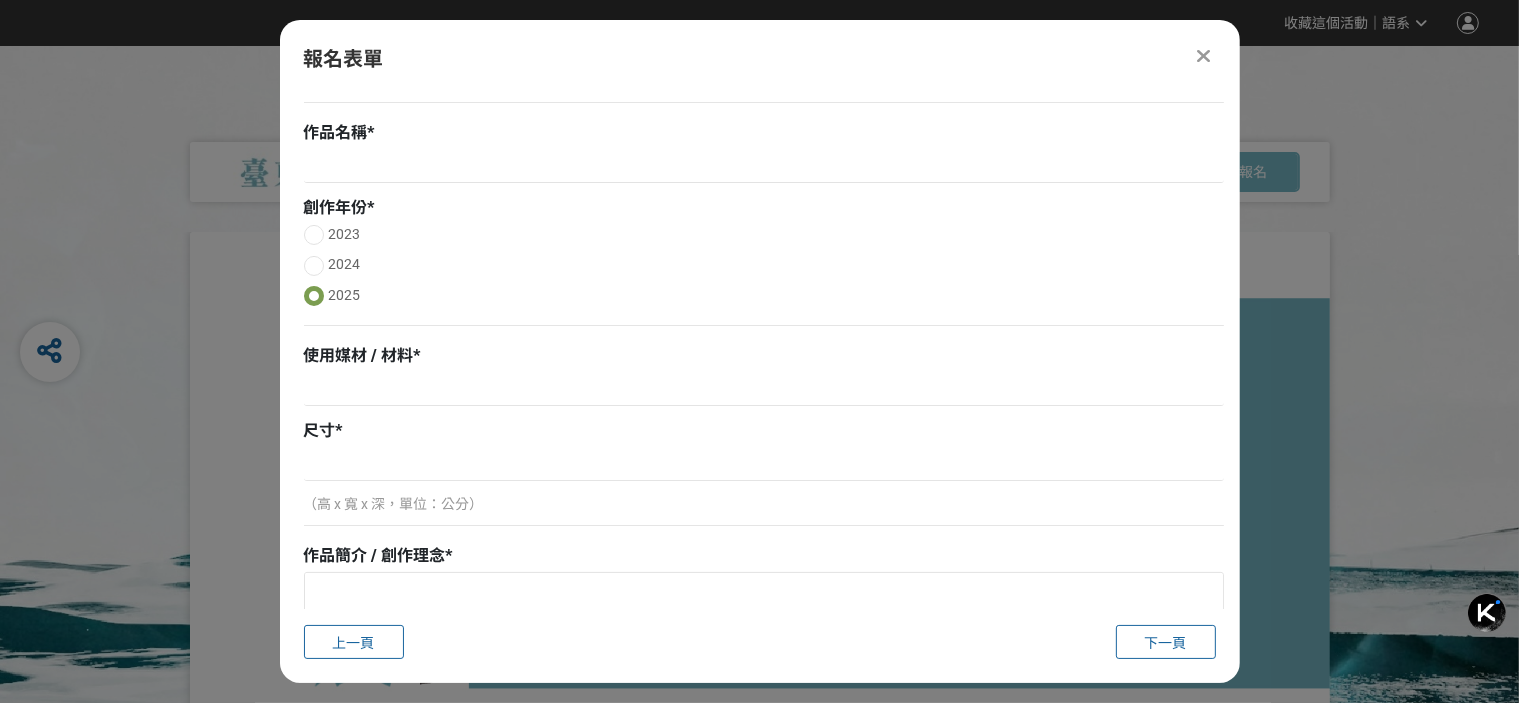scroll, scrollTop: 500, scrollLeft: 0, axis: vertical 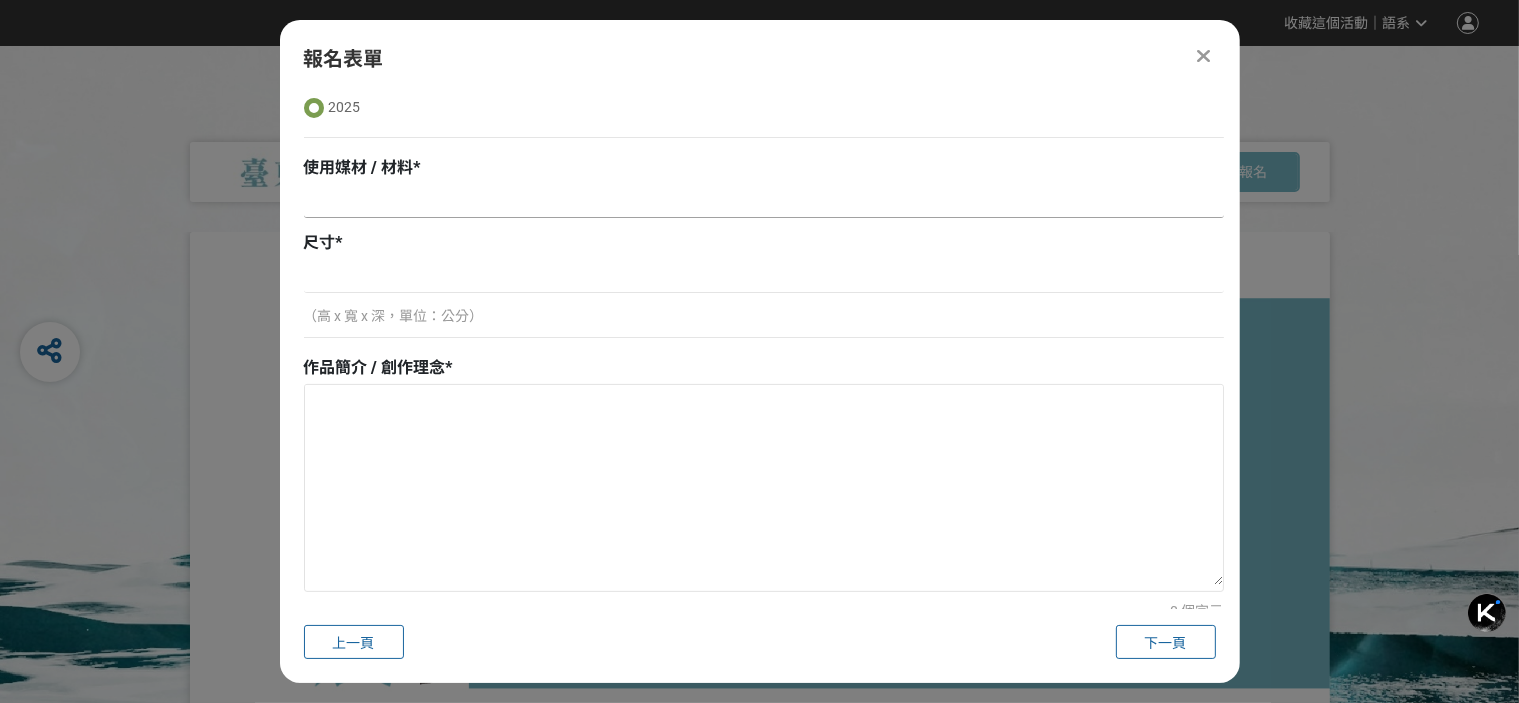 click at bounding box center (764, 201) 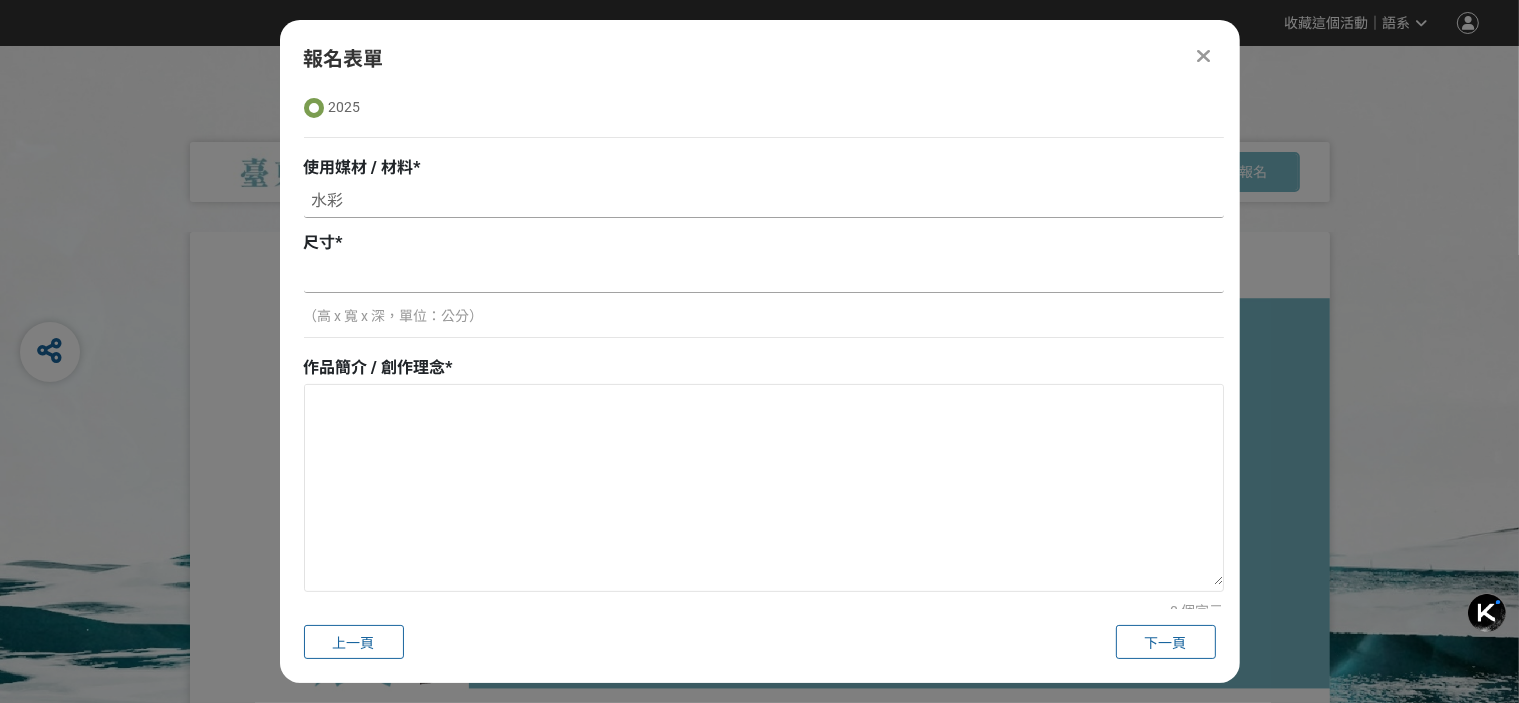 type on "水彩" 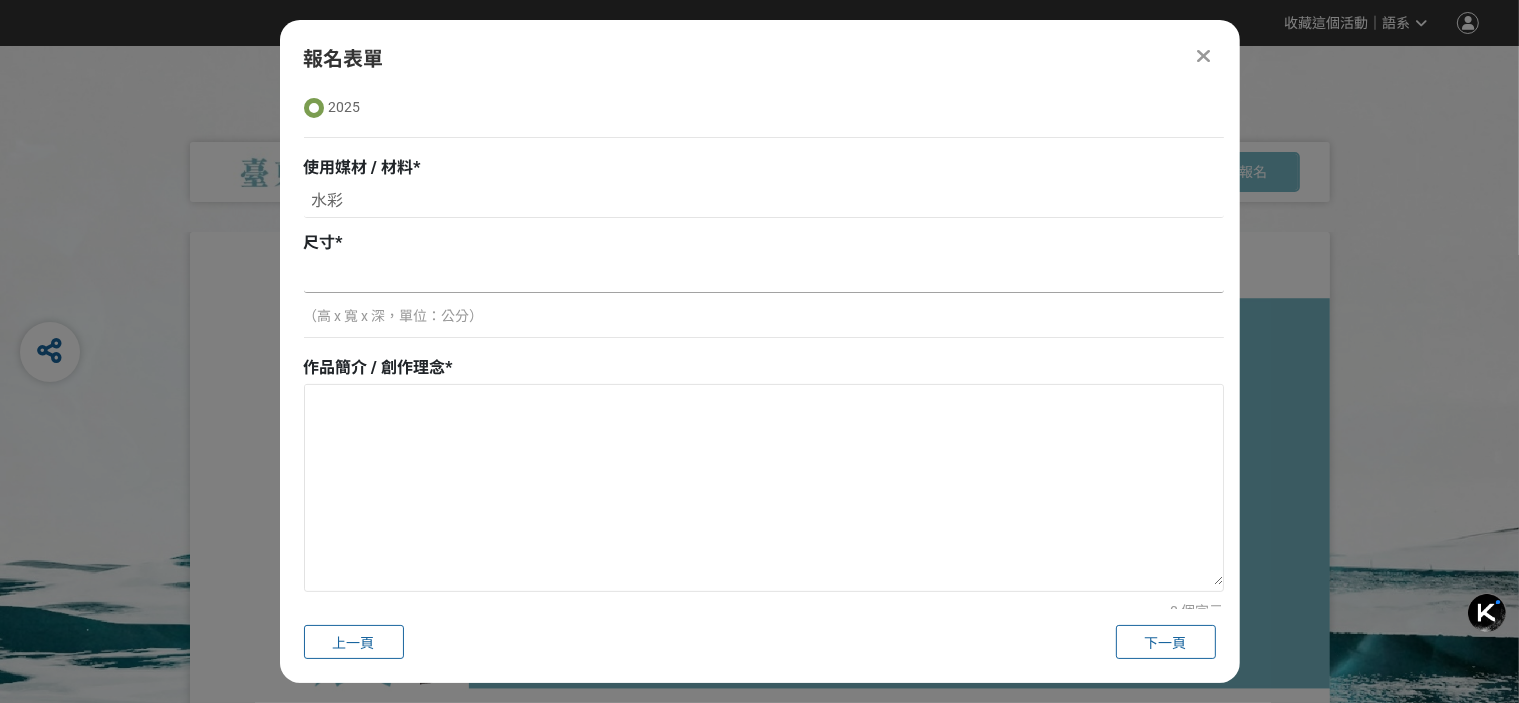 click at bounding box center (764, 276) 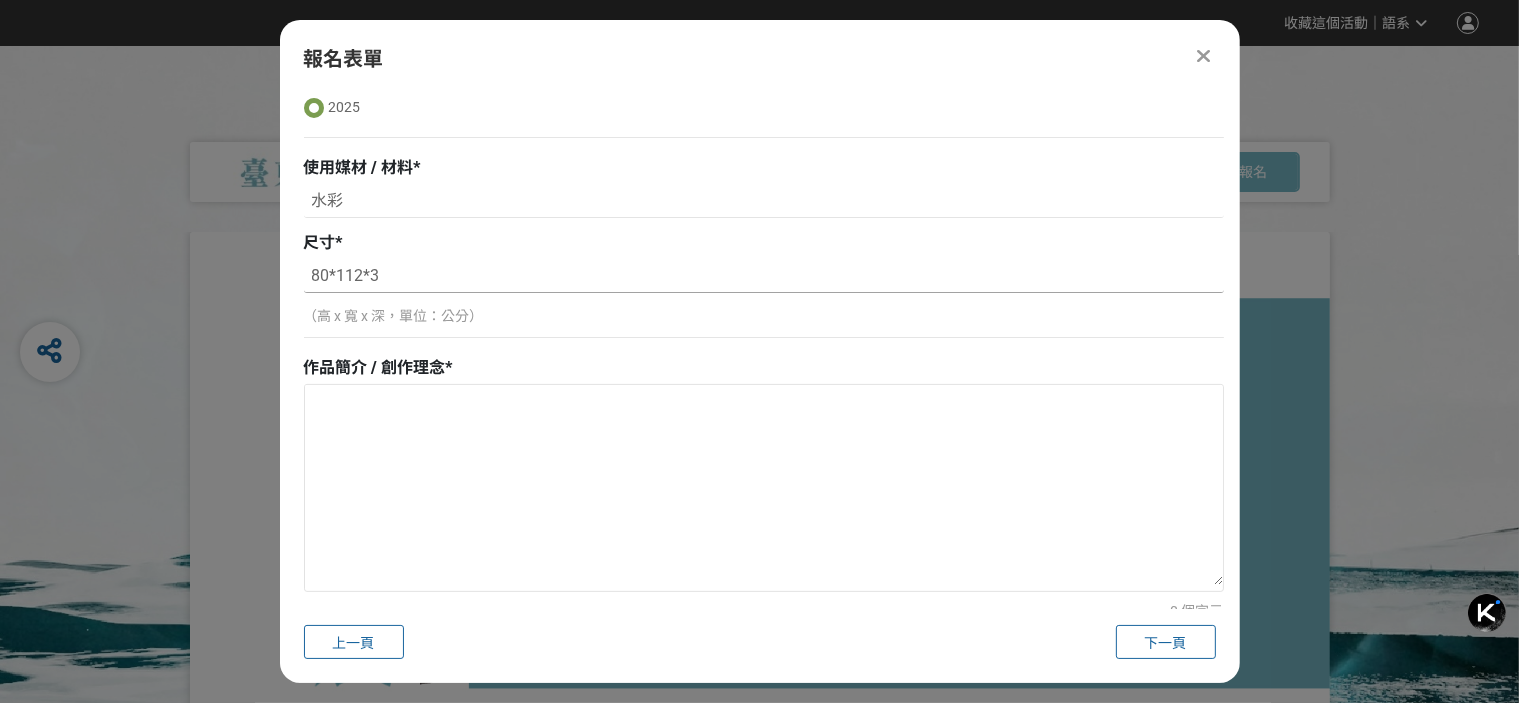 type on "80*112*3" 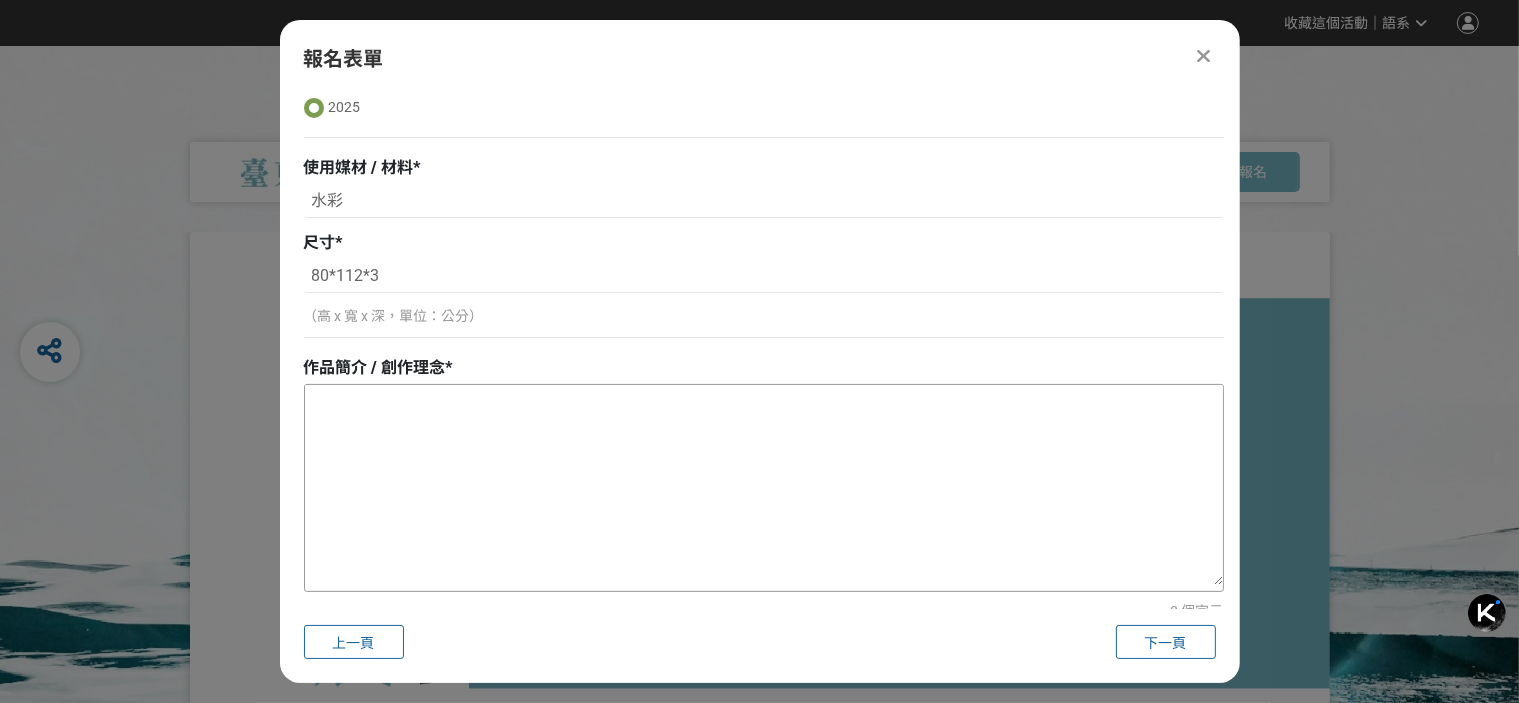 click at bounding box center [764, 485] 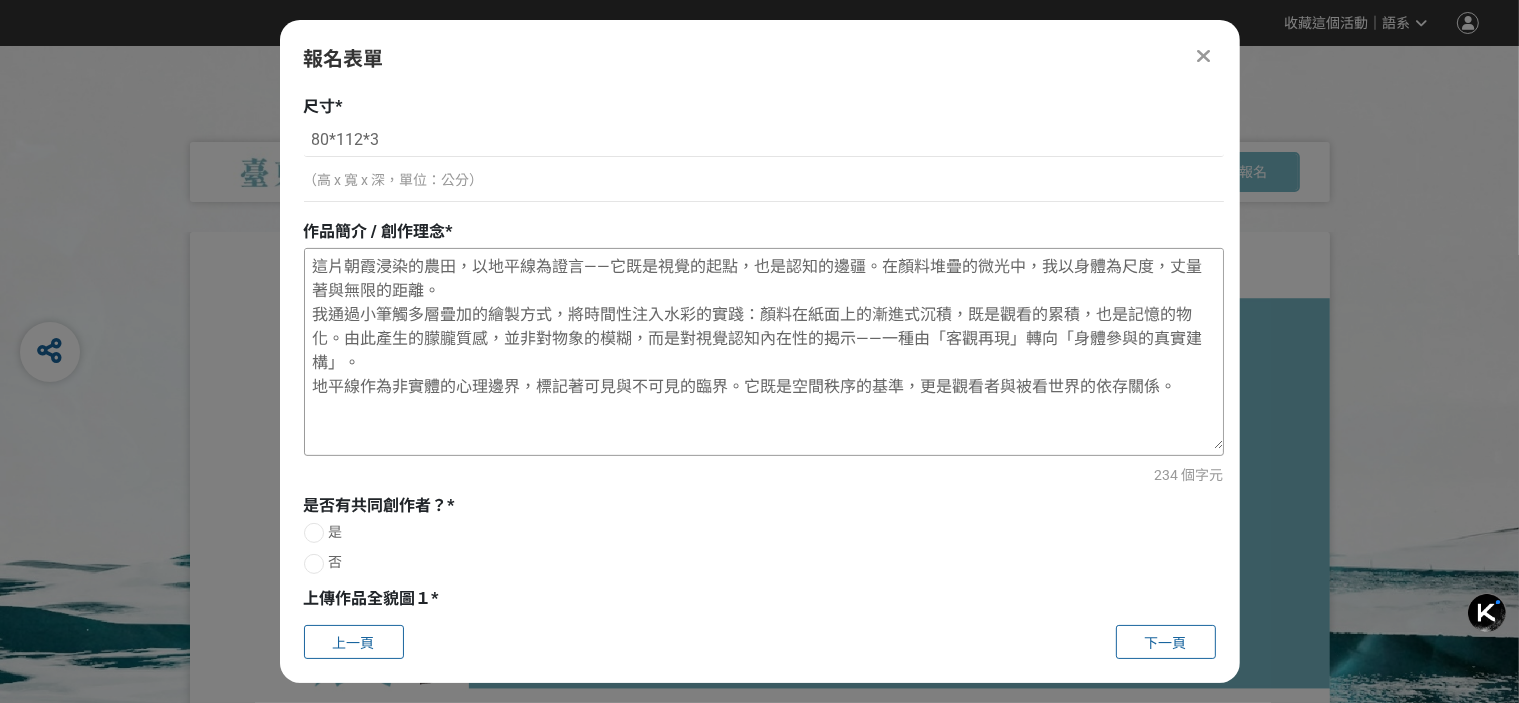 scroll, scrollTop: 700, scrollLeft: 0, axis: vertical 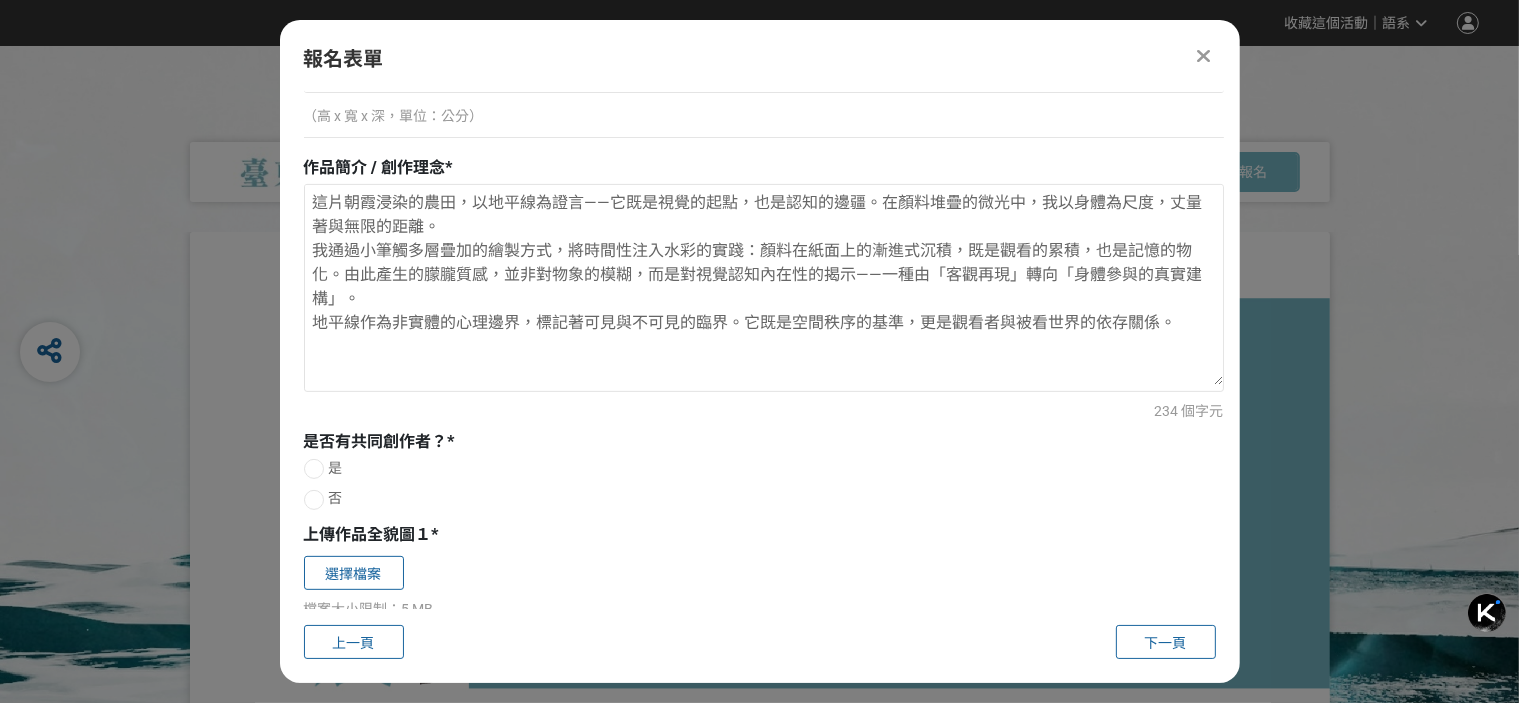 type on "這片朝霞浸染的農田，以地平線為證言——它既是視覺的起點，也是認知的邊疆。在顏料堆疊的微光中，我以身體為尺度，丈量著與無限的距離。
我通過小筆觸多層疊加的繪製方式，將時間性注入水彩的實踐：顏料在紙面上的漸進式沉積，既是觀看的累積，也是記憶的物化。由此產生的朦朧質感，並非對物象的模糊，而是對視覺認知內在性的揭示——一種由「客觀再現」轉向「身體參與的真實建構」。
地平線作為非實體的心理邊界，標記著可見與不可見的臨界。它既是空間秩序的基準，更是觀看者與被看世界的依存關係。" 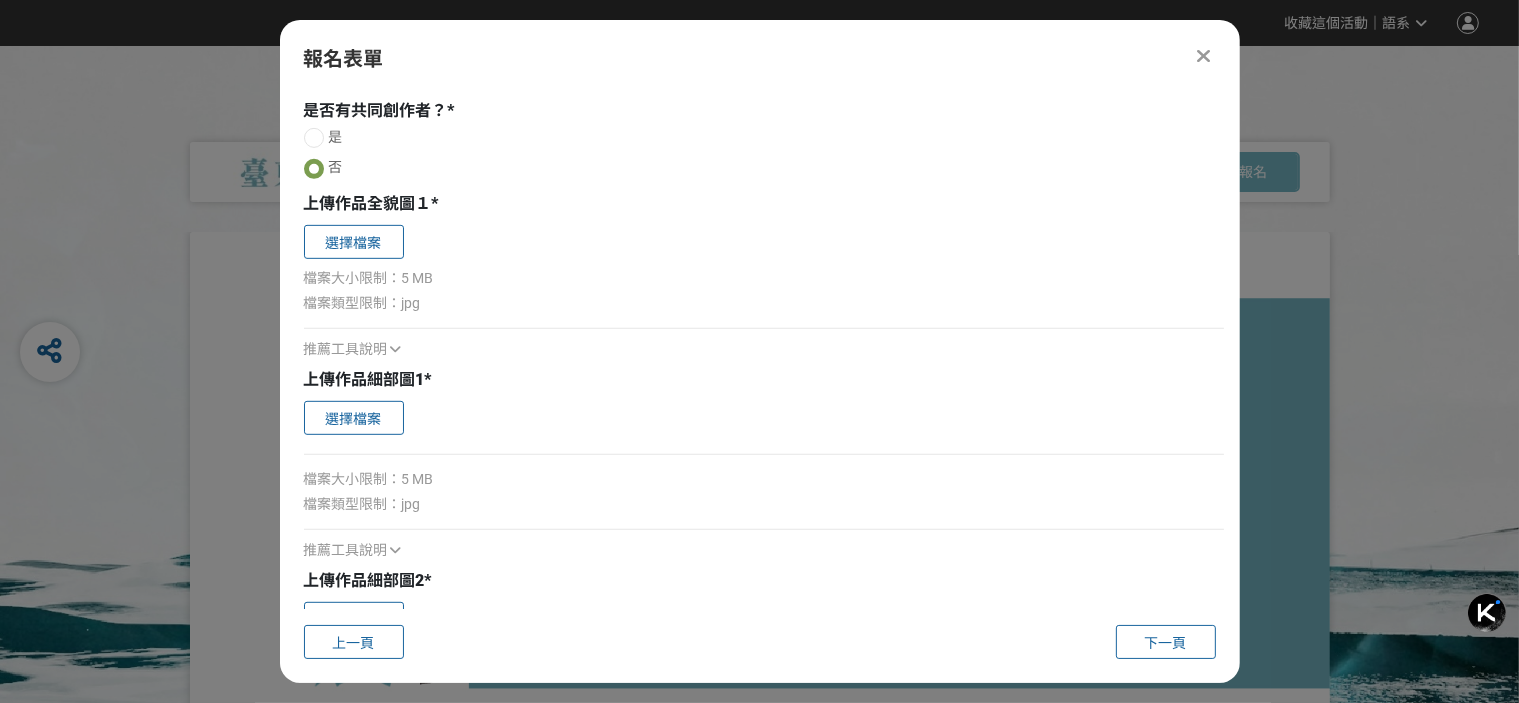 scroll, scrollTop: 957, scrollLeft: 0, axis: vertical 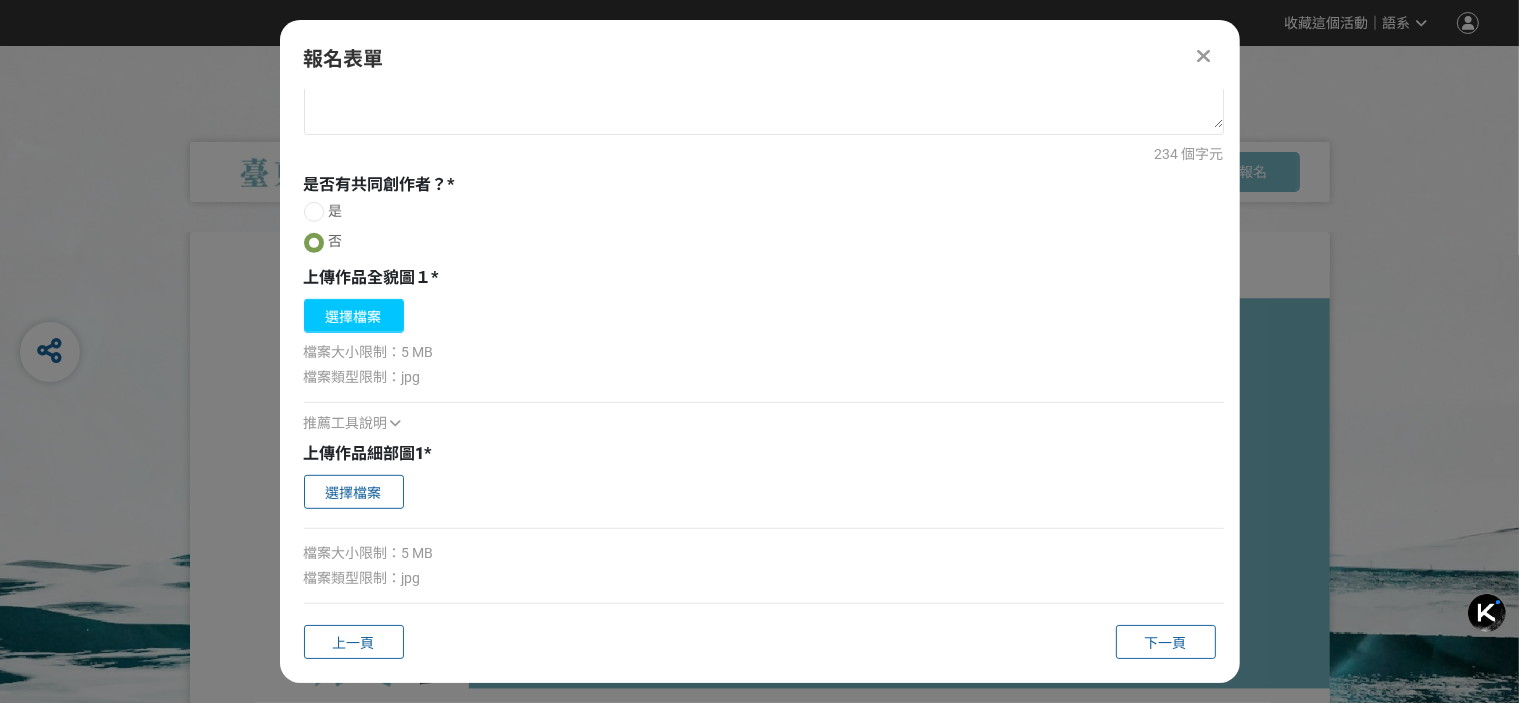 click on "選擇檔案" at bounding box center [354, 316] 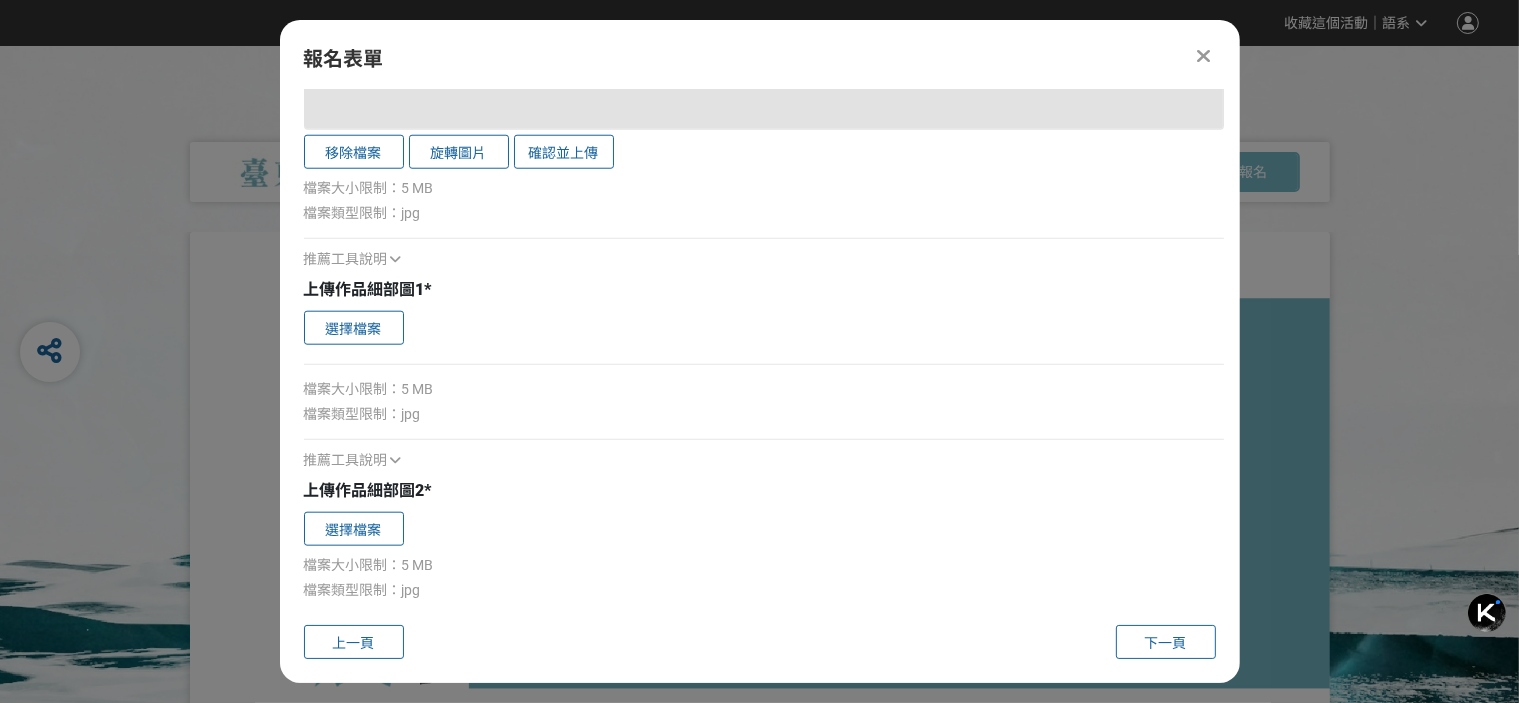 scroll, scrollTop: 2057, scrollLeft: 0, axis: vertical 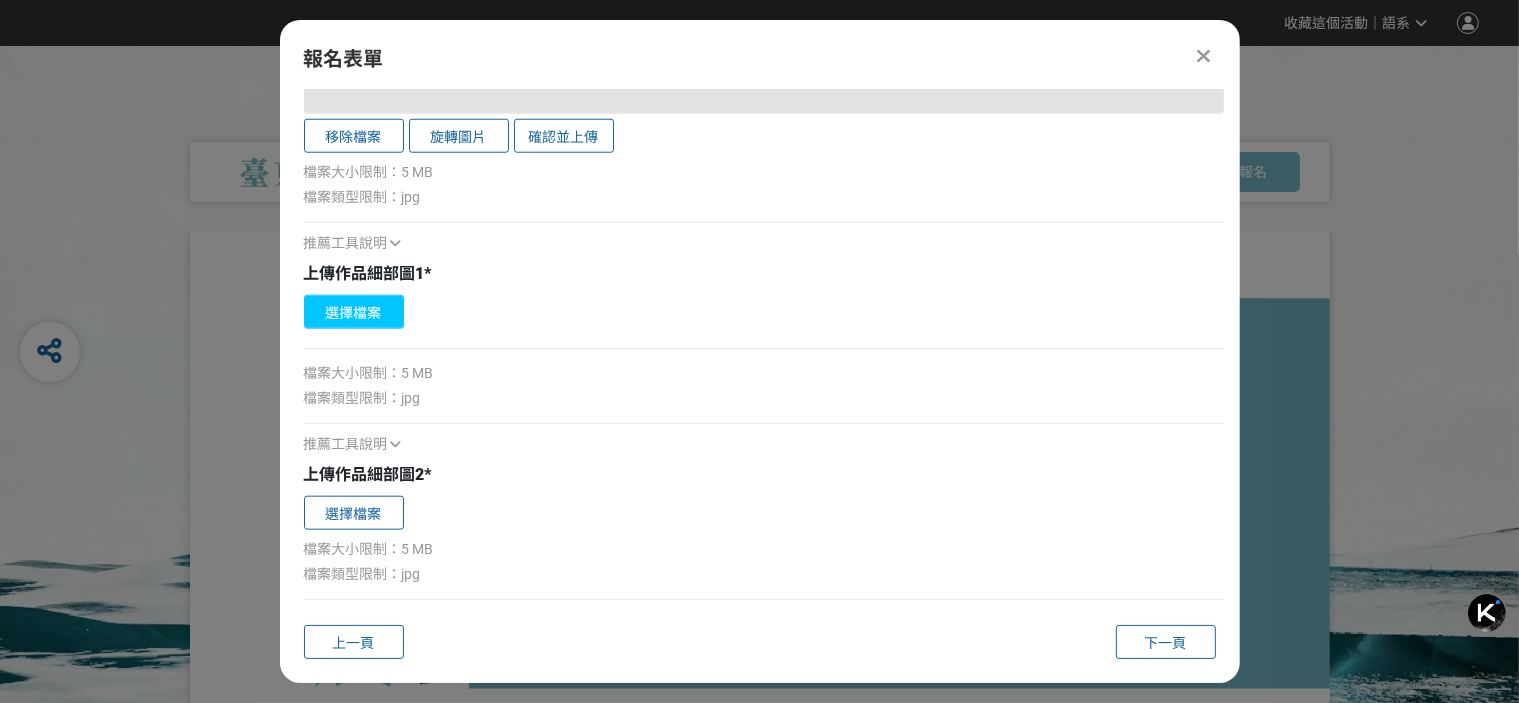 click on "選擇檔案" at bounding box center [354, 312] 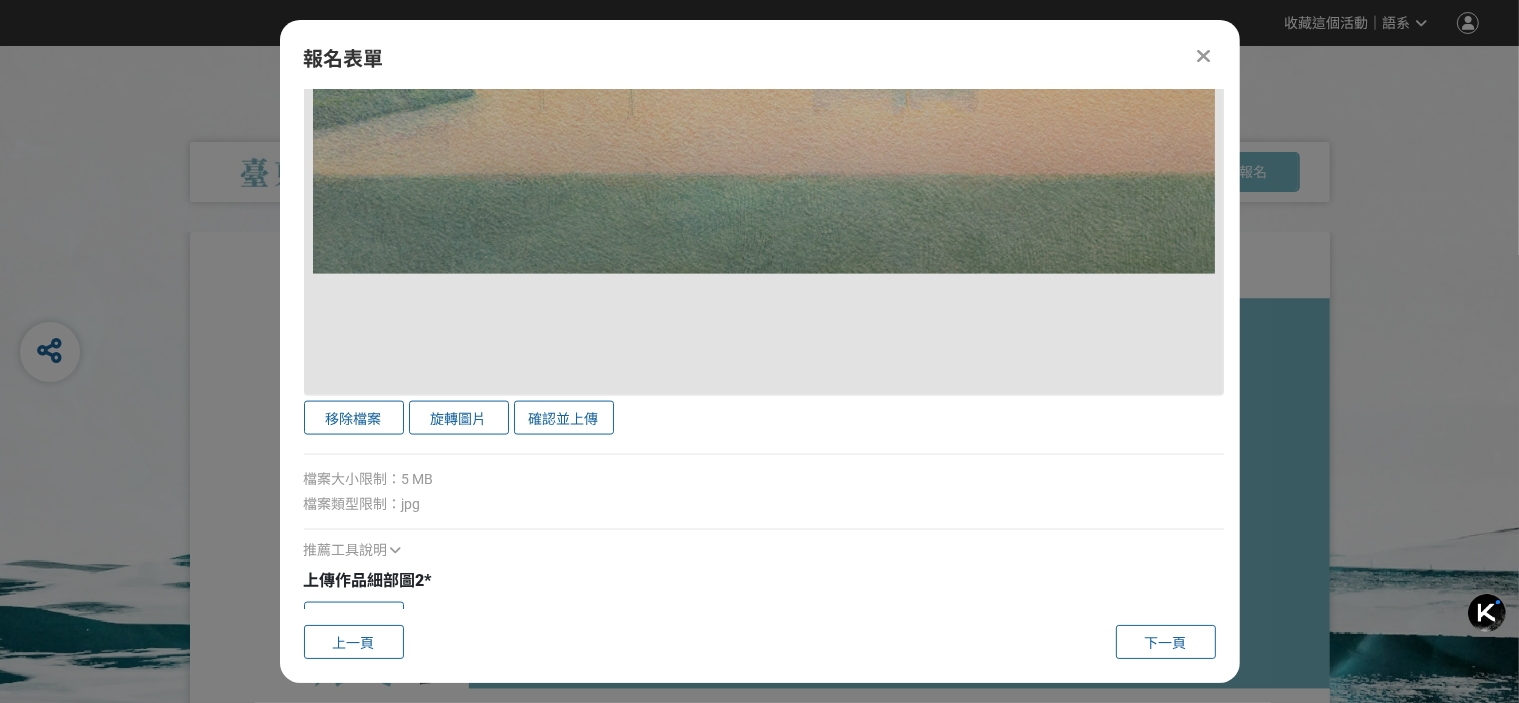 scroll, scrollTop: 2988, scrollLeft: 0, axis: vertical 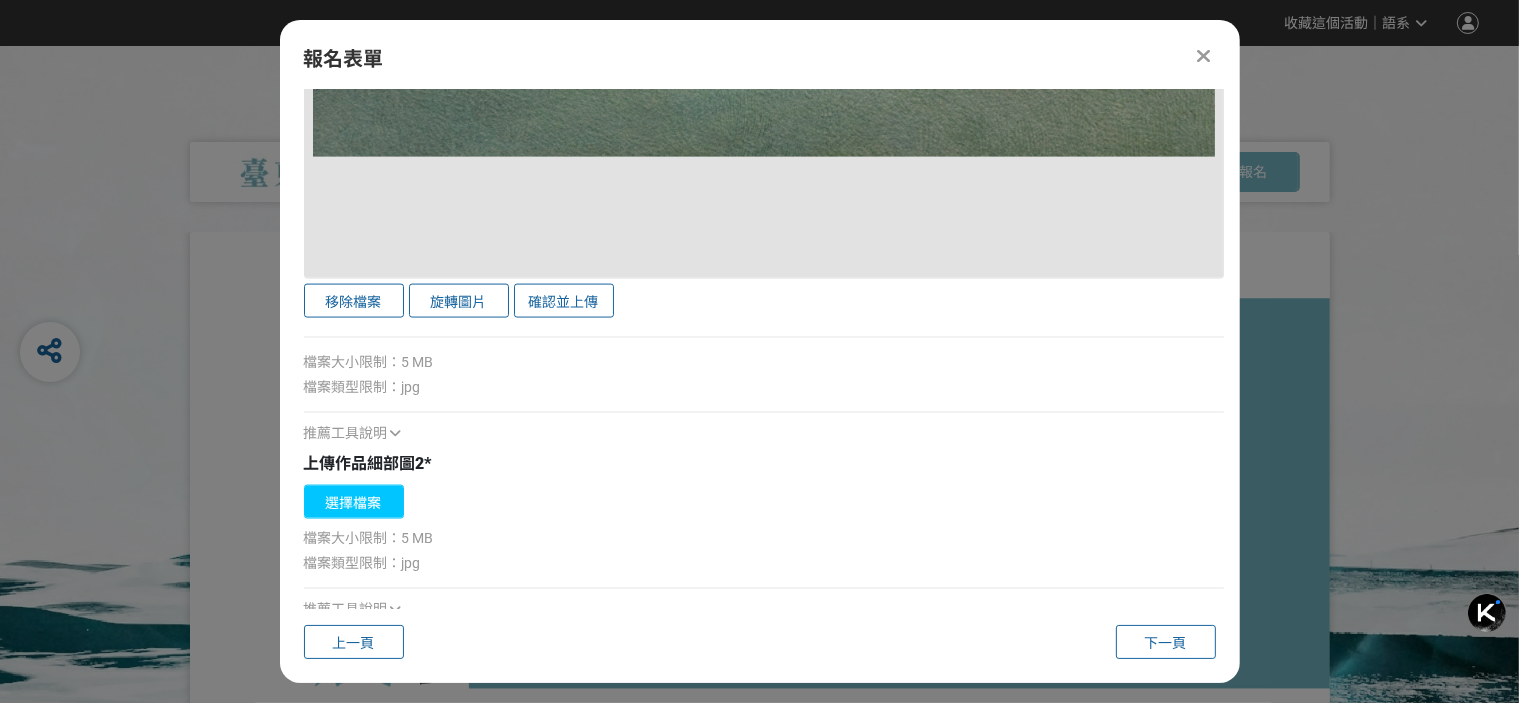 click on "選擇檔案" at bounding box center [354, 502] 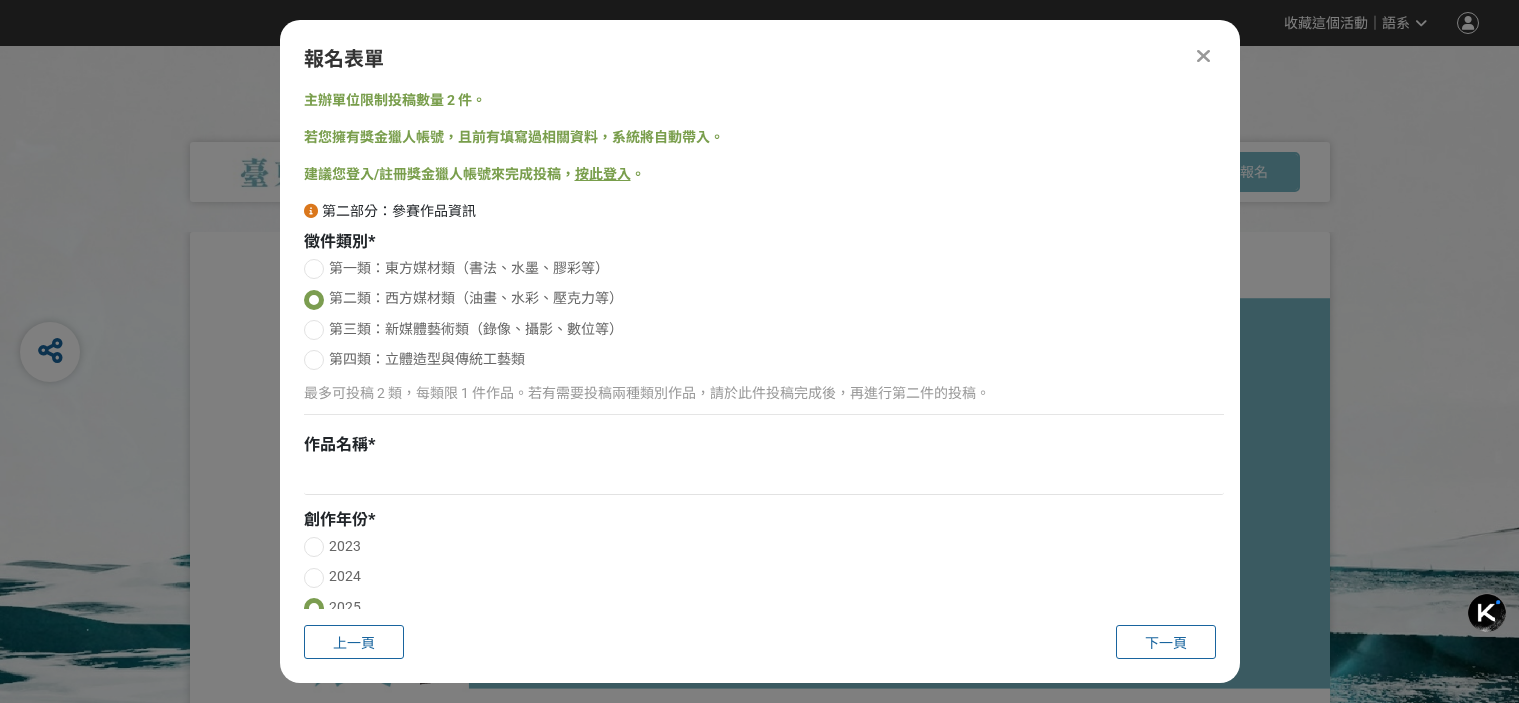 scroll, scrollTop: 0, scrollLeft: 0, axis: both 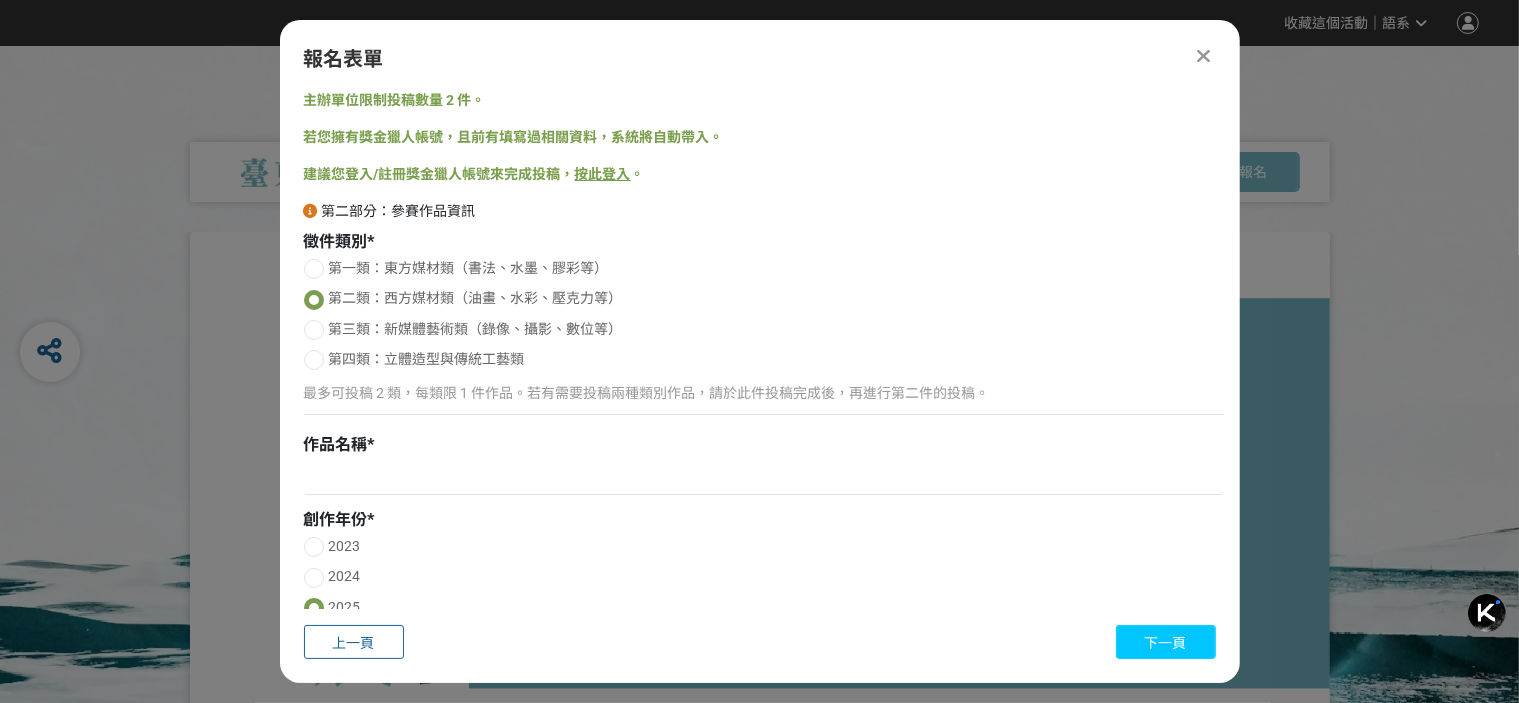 click on "下一頁" at bounding box center (1166, 643) 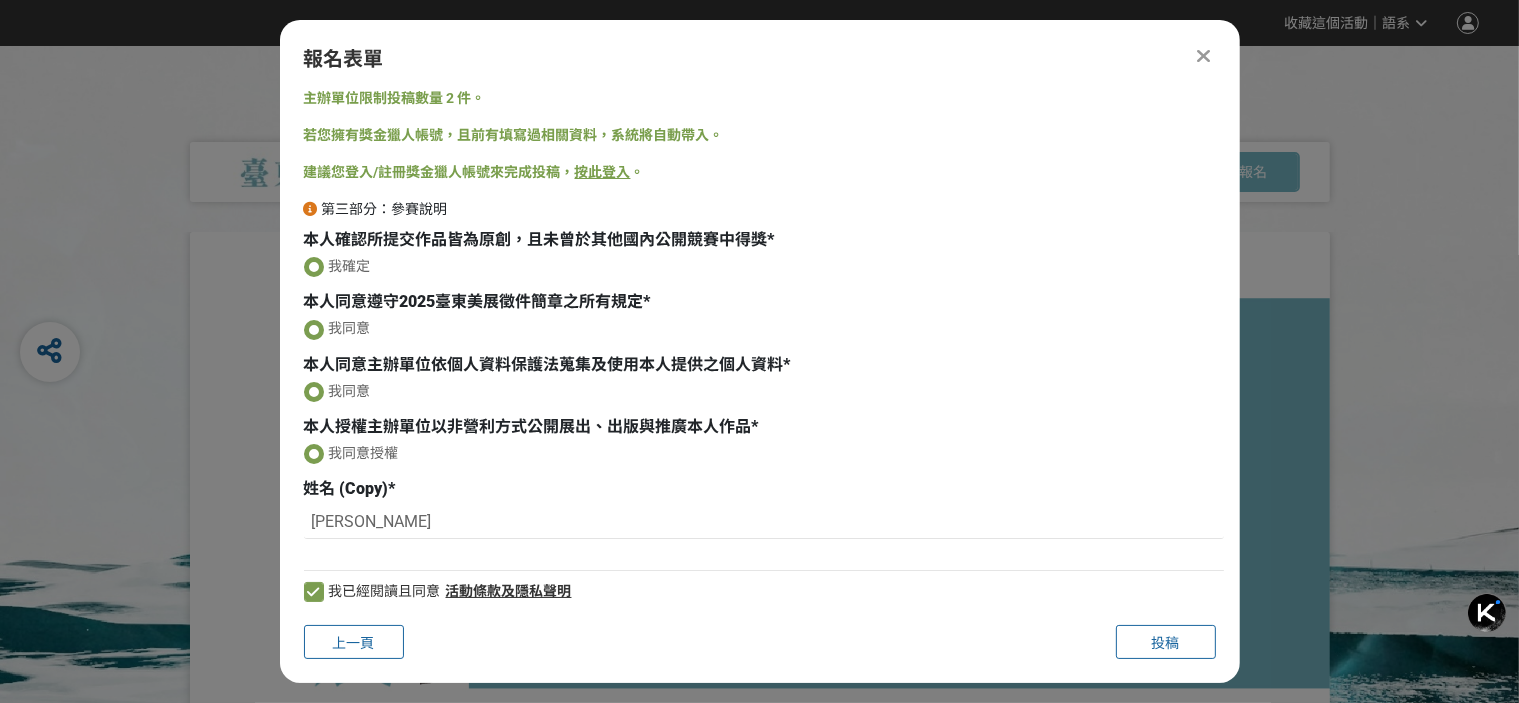 scroll, scrollTop: 0, scrollLeft: 0, axis: both 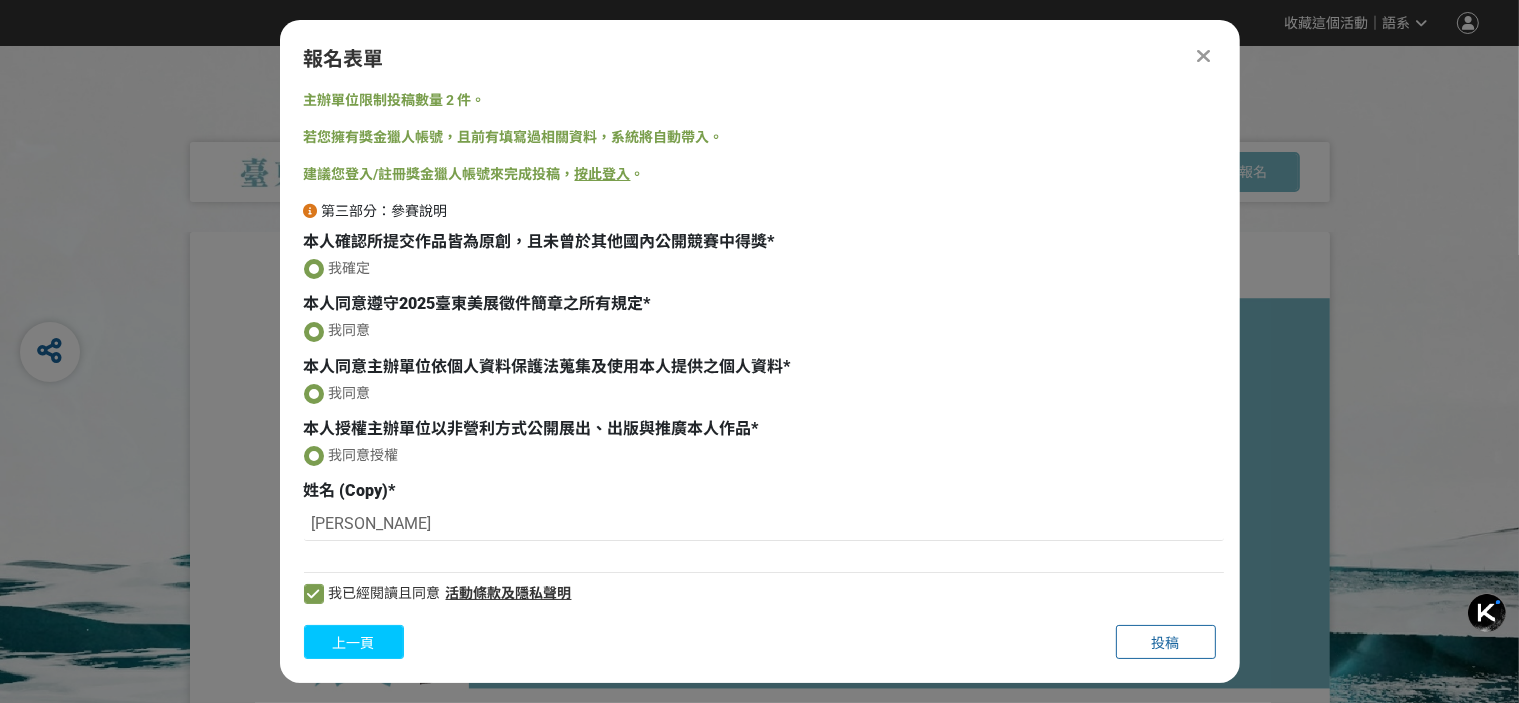 click on "上一頁" at bounding box center [354, 642] 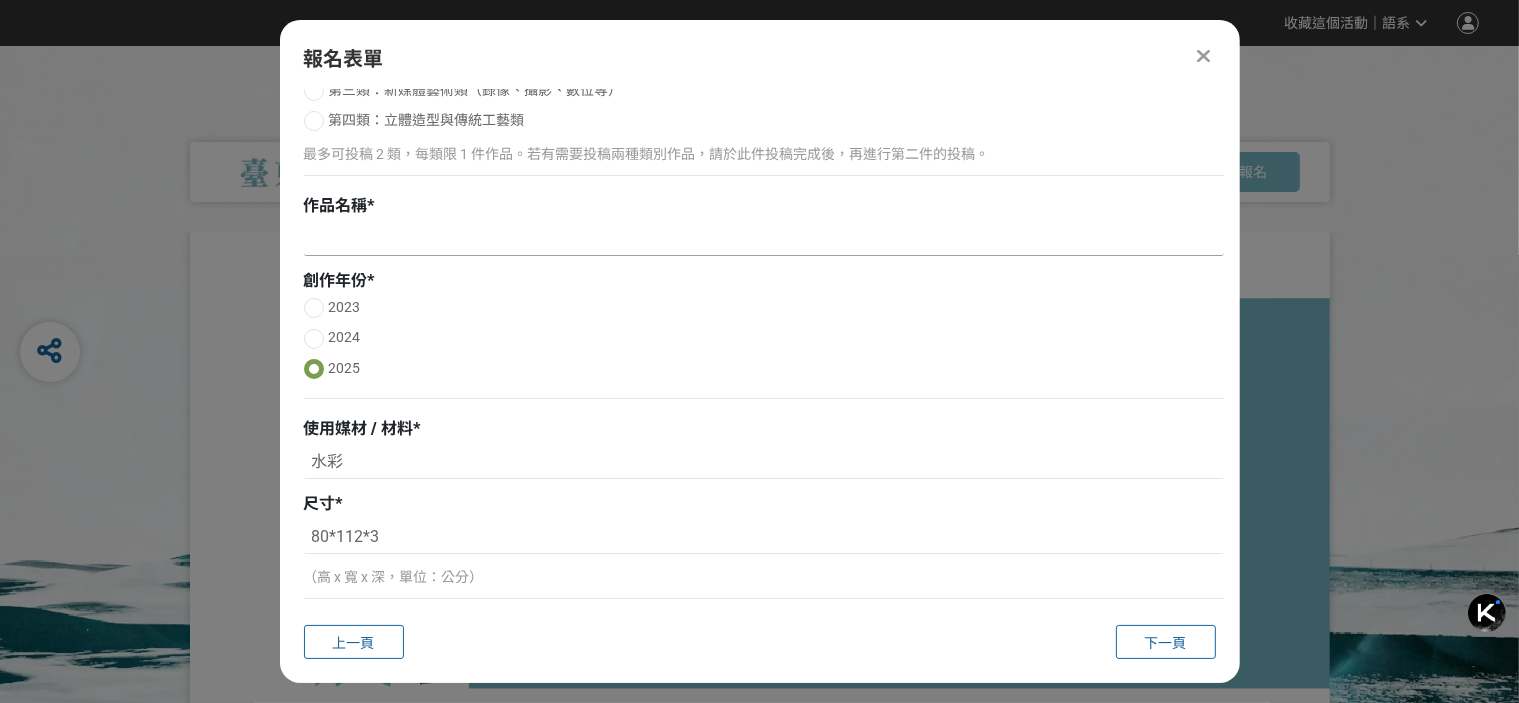 scroll, scrollTop: 300, scrollLeft: 0, axis: vertical 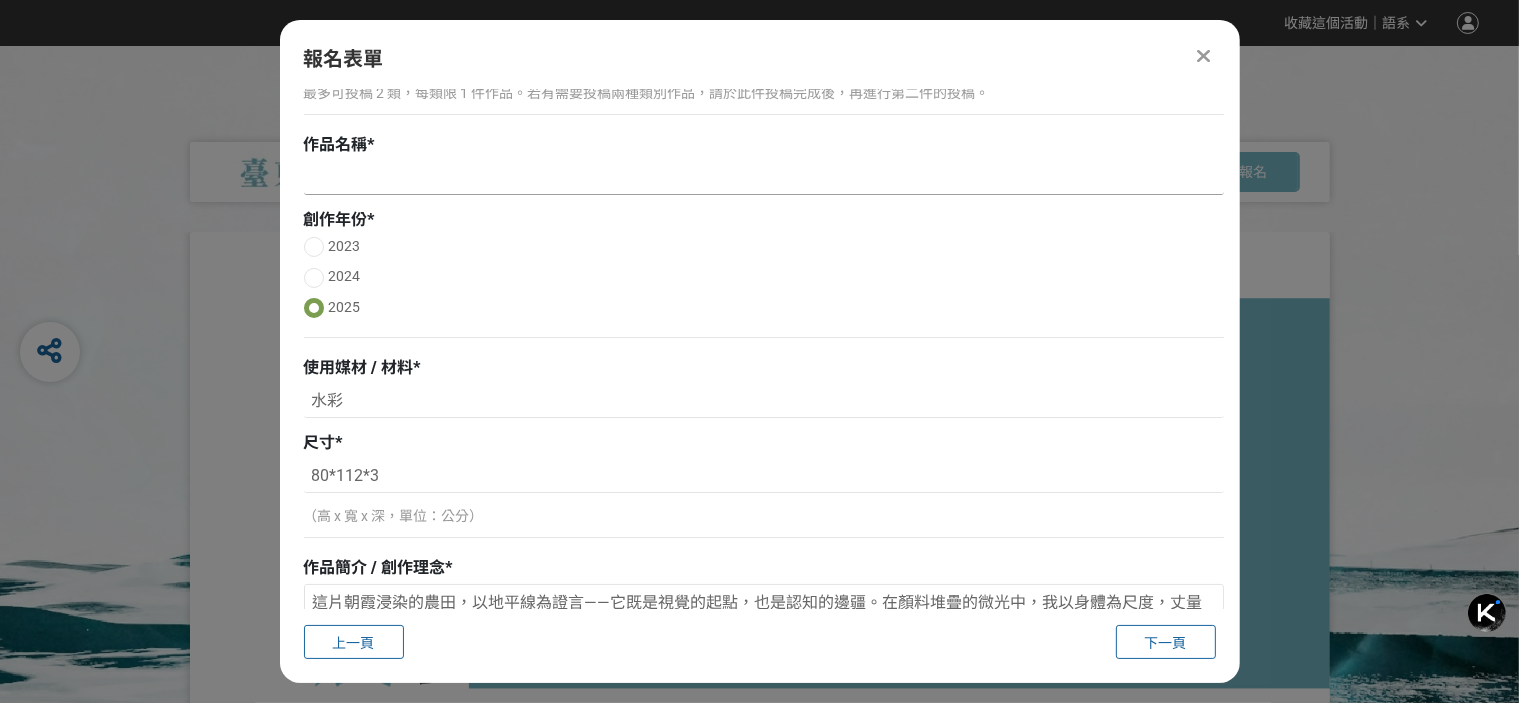 click at bounding box center (764, 178) 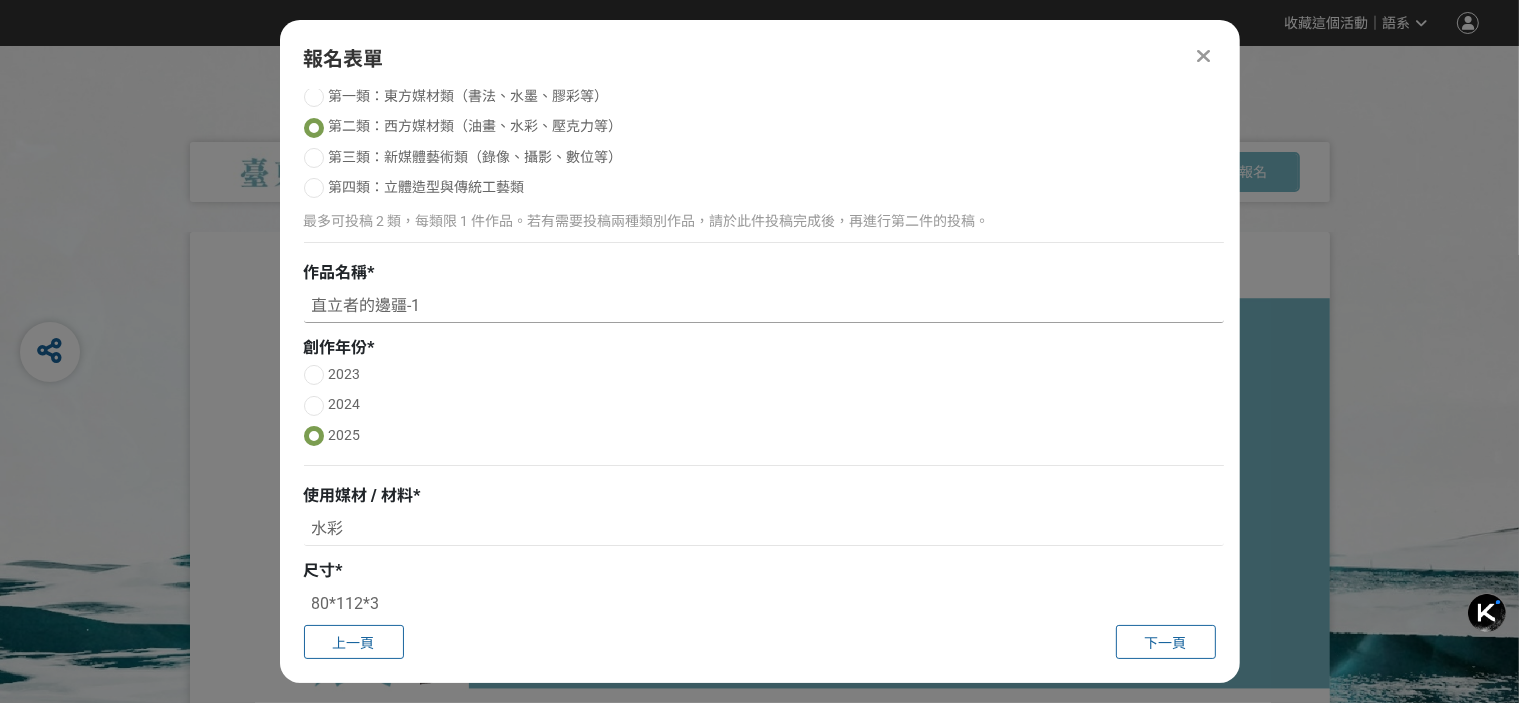 scroll, scrollTop: 0, scrollLeft: 0, axis: both 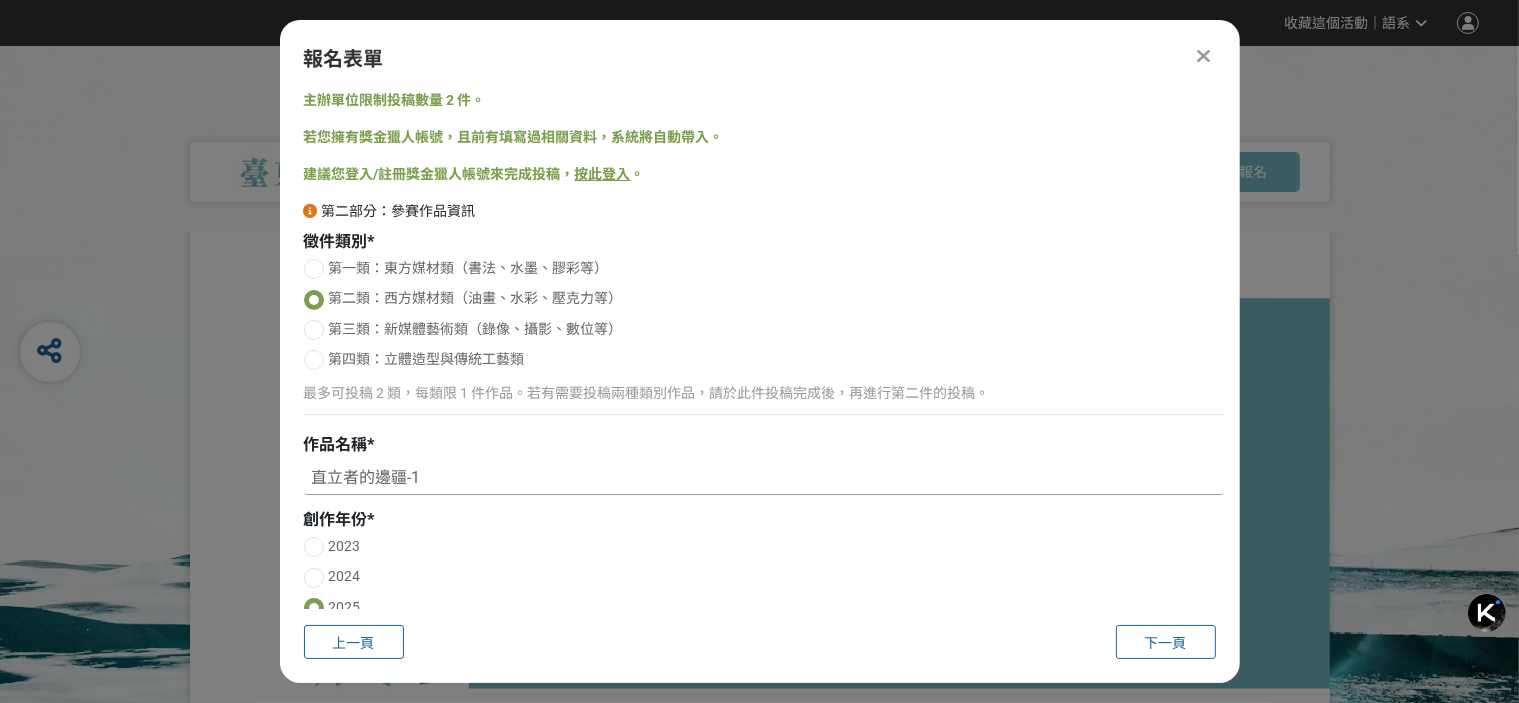 type on "直立者的邊疆-1" 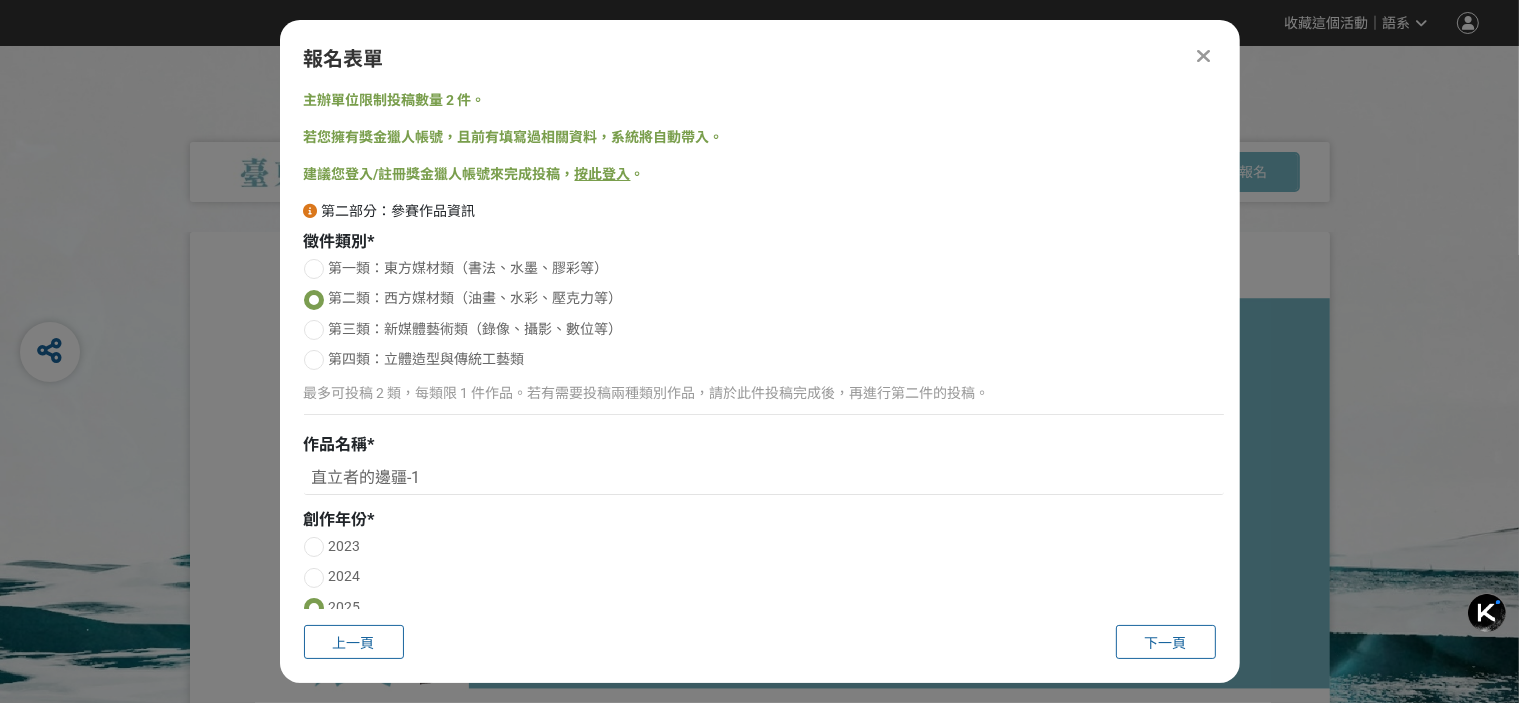 click on "按此登入" at bounding box center (603, 174) 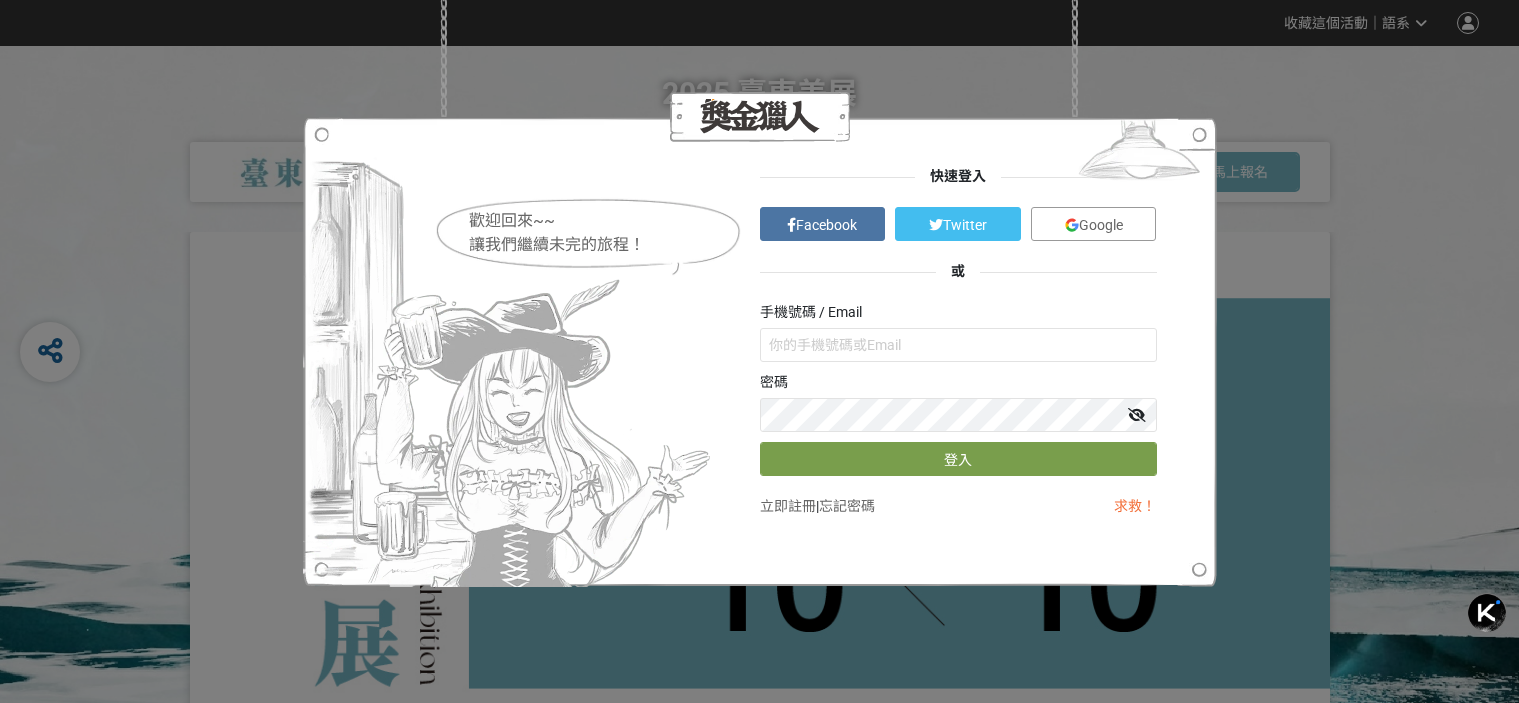 scroll, scrollTop: 0, scrollLeft: 0, axis: both 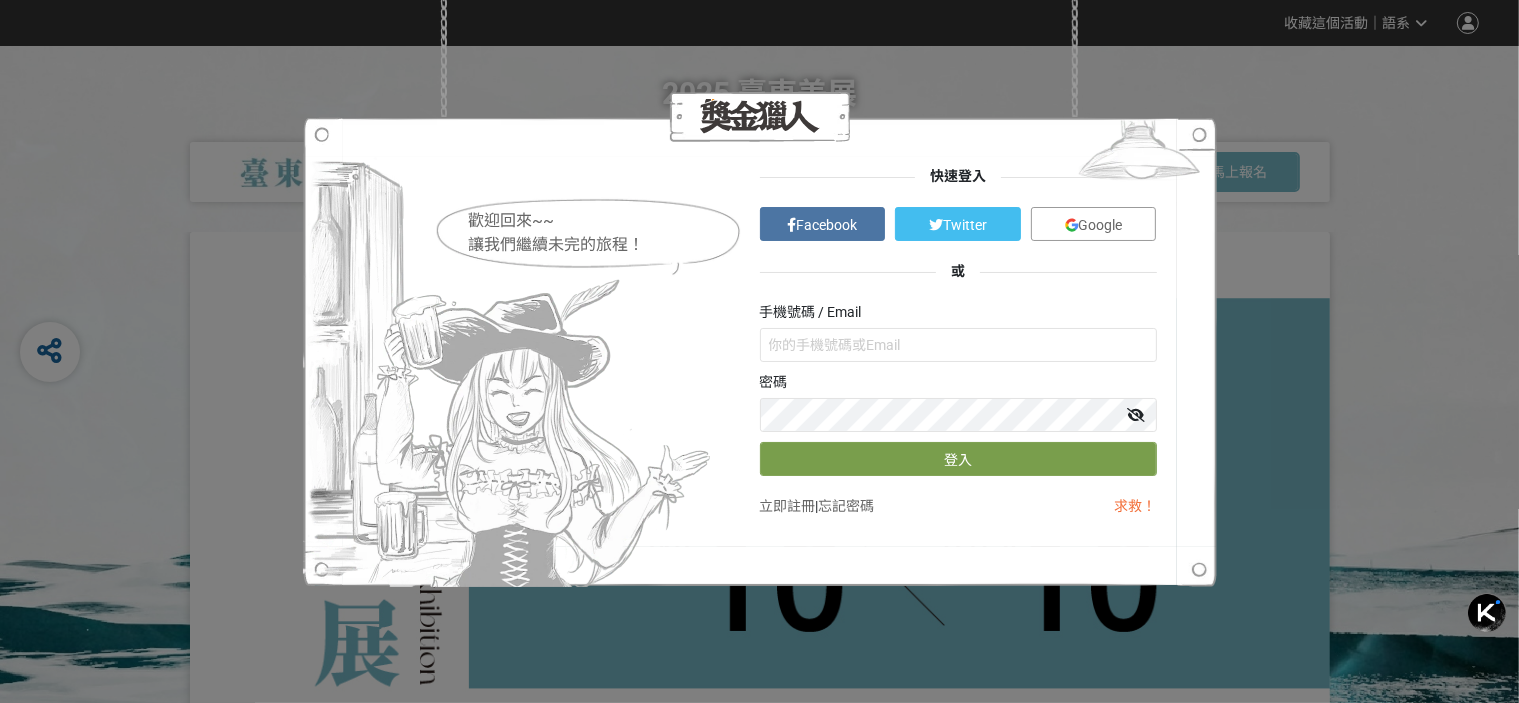 click on "Google" at bounding box center [1101, 225] 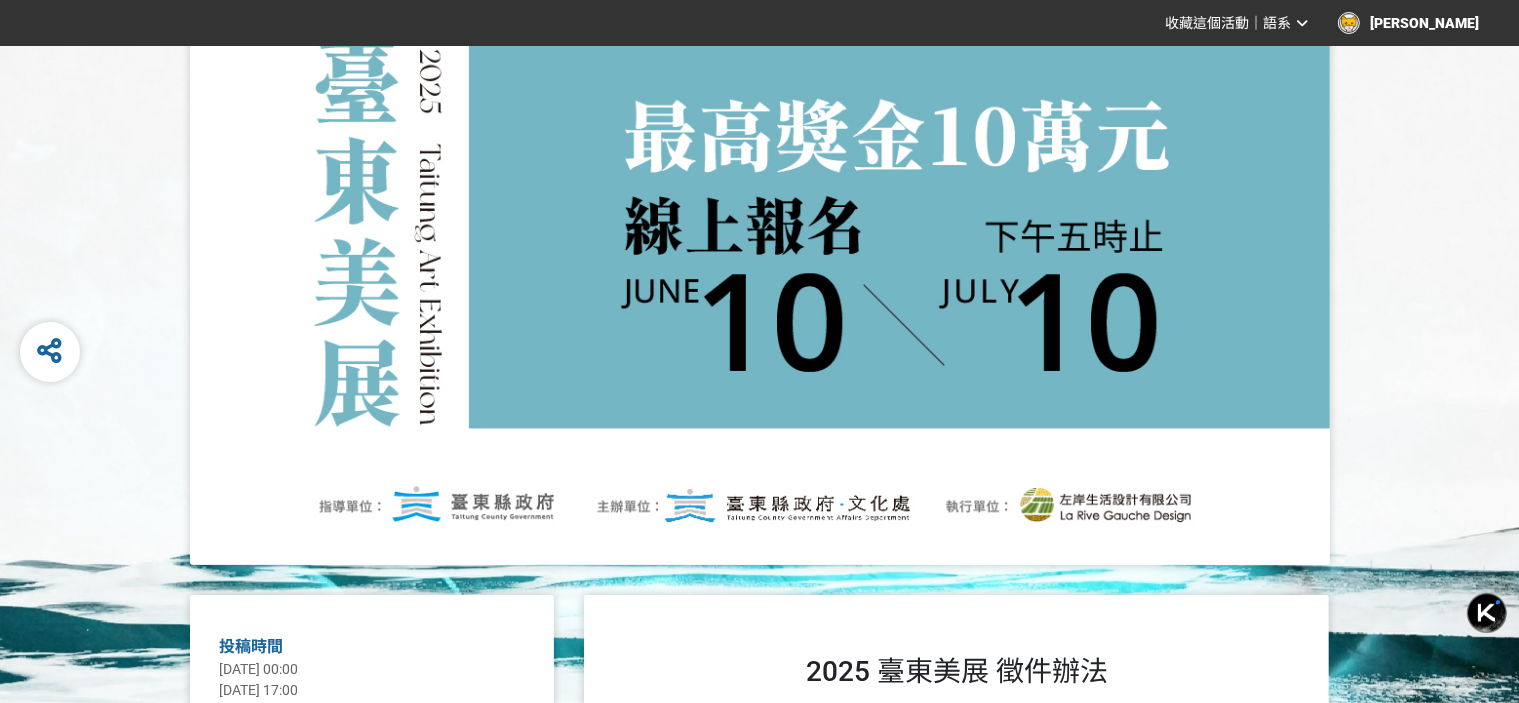 scroll, scrollTop: 0, scrollLeft: 0, axis: both 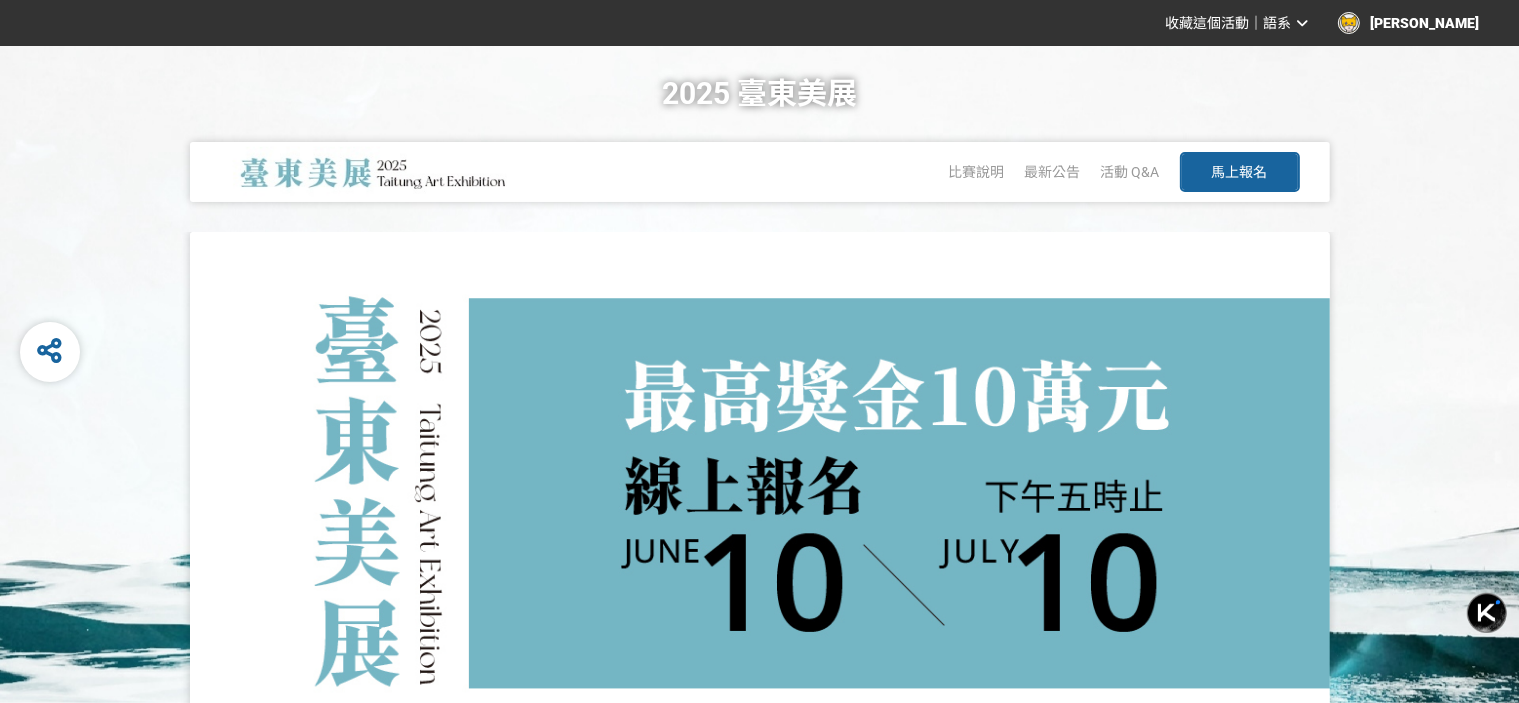 click on "馬上報名" at bounding box center [1240, 172] 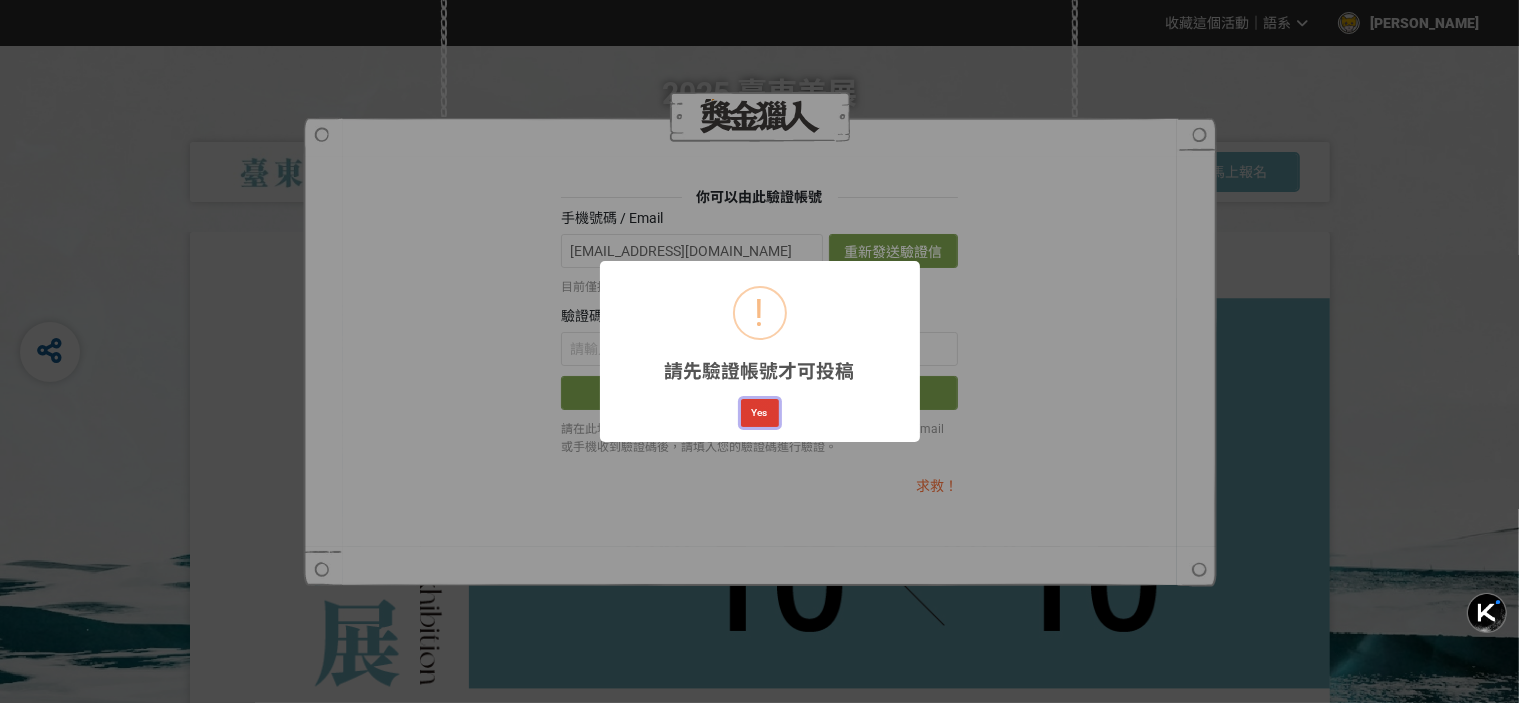 click on "Yes" at bounding box center (760, 413) 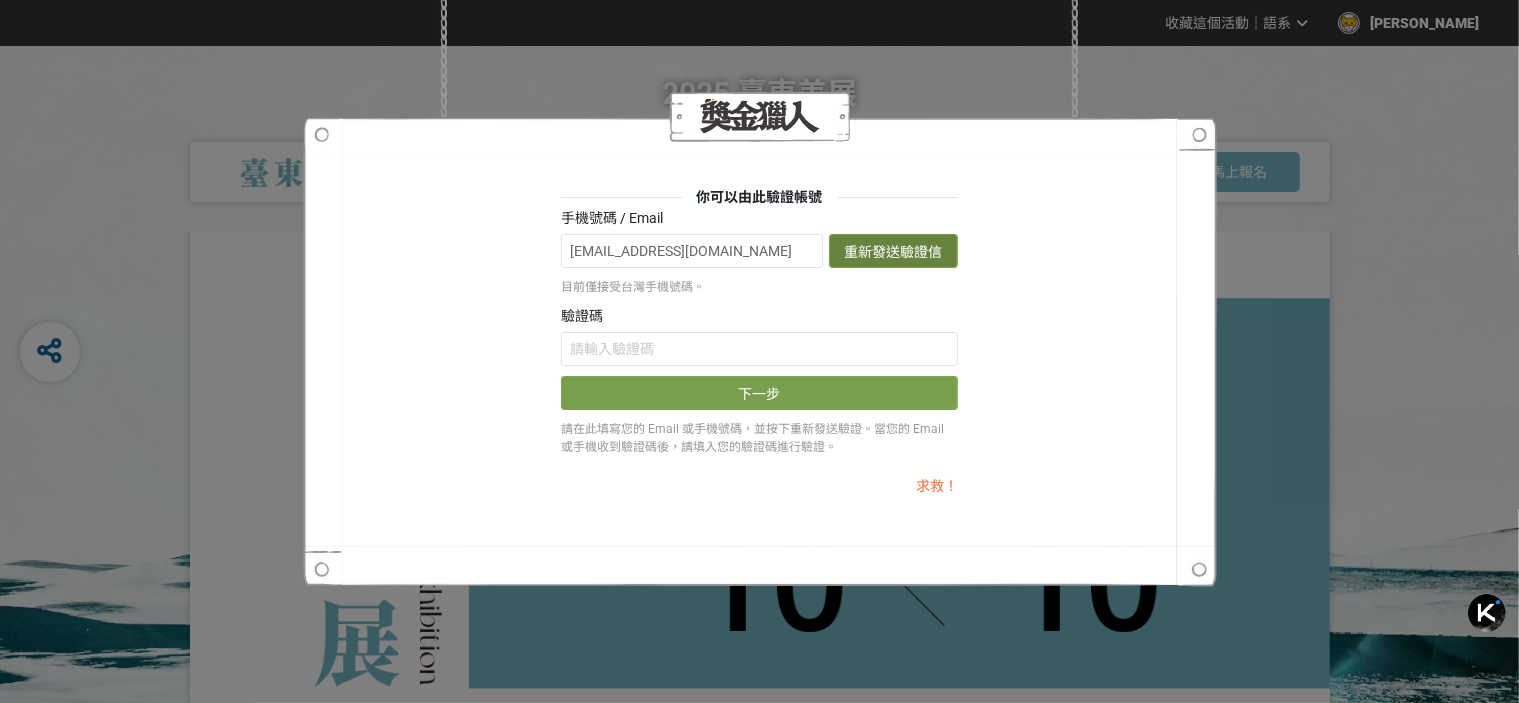 click on "重新發送驗證信" at bounding box center [893, 251] 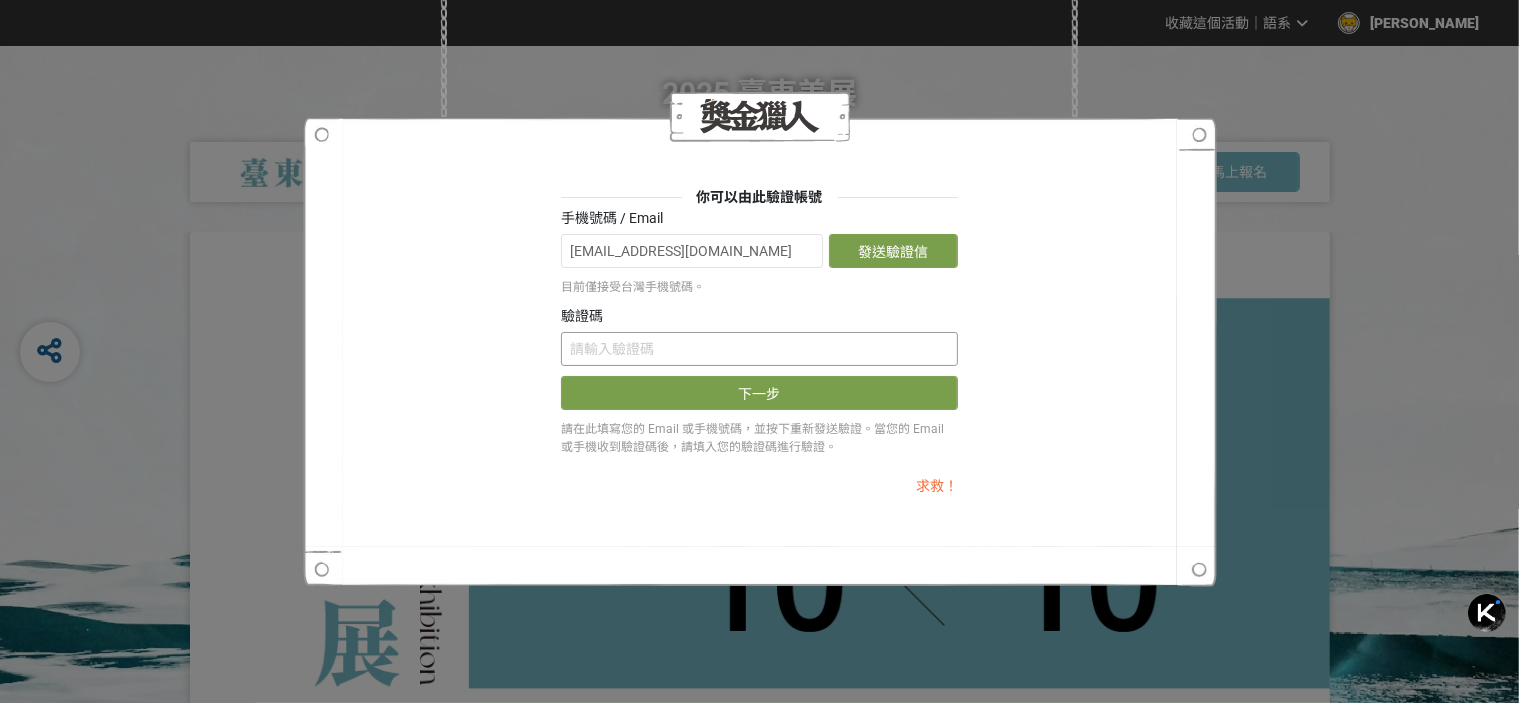 click at bounding box center [759, 349] 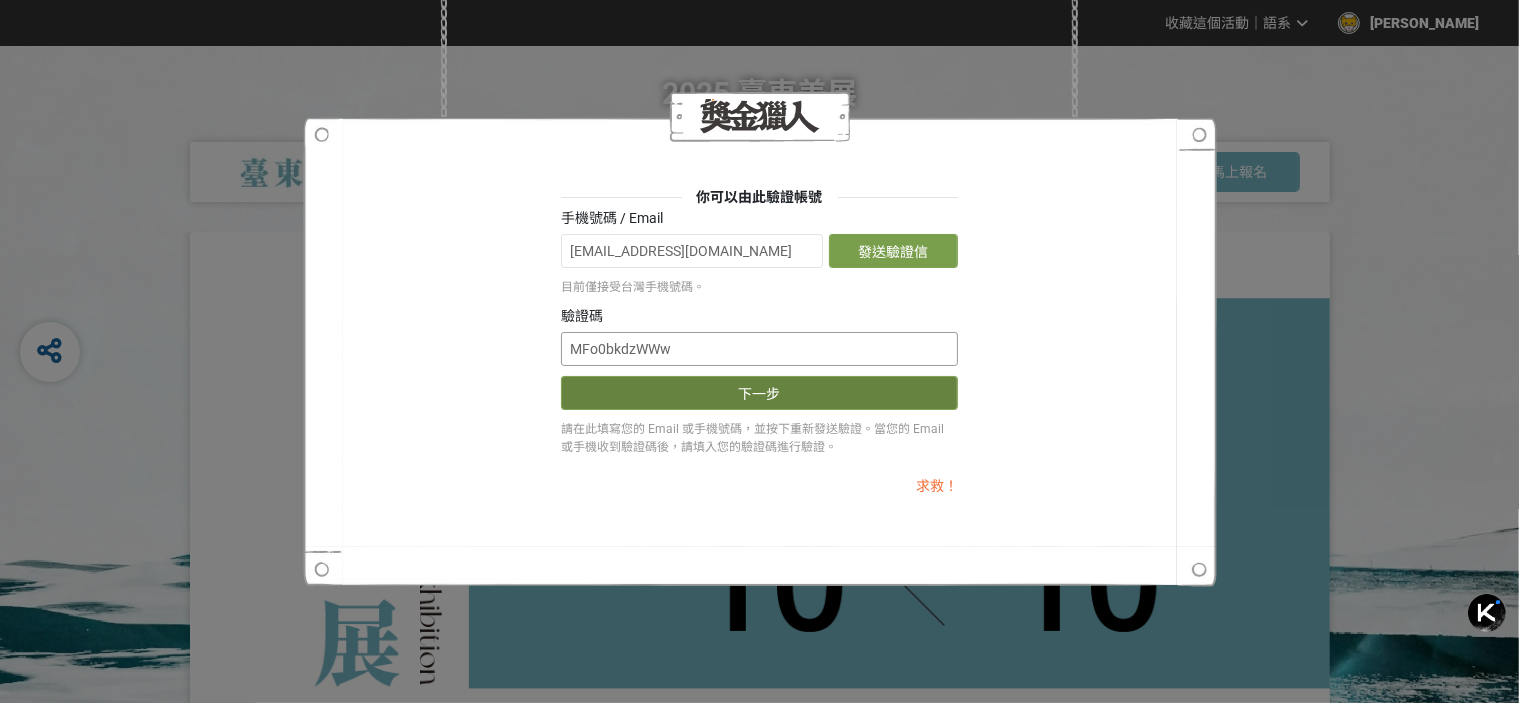 type on "MFo0bkdzWWw" 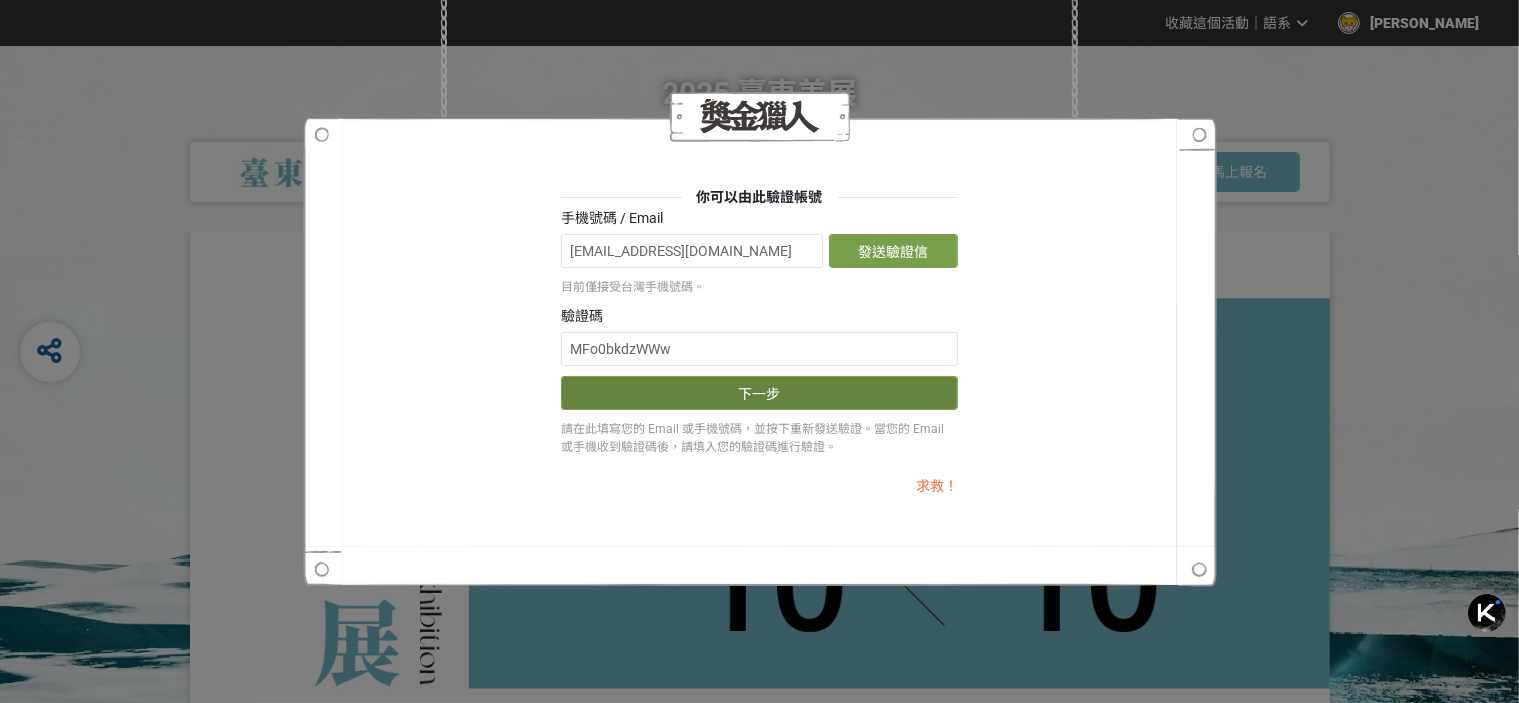 click on "下一步" at bounding box center (759, 393) 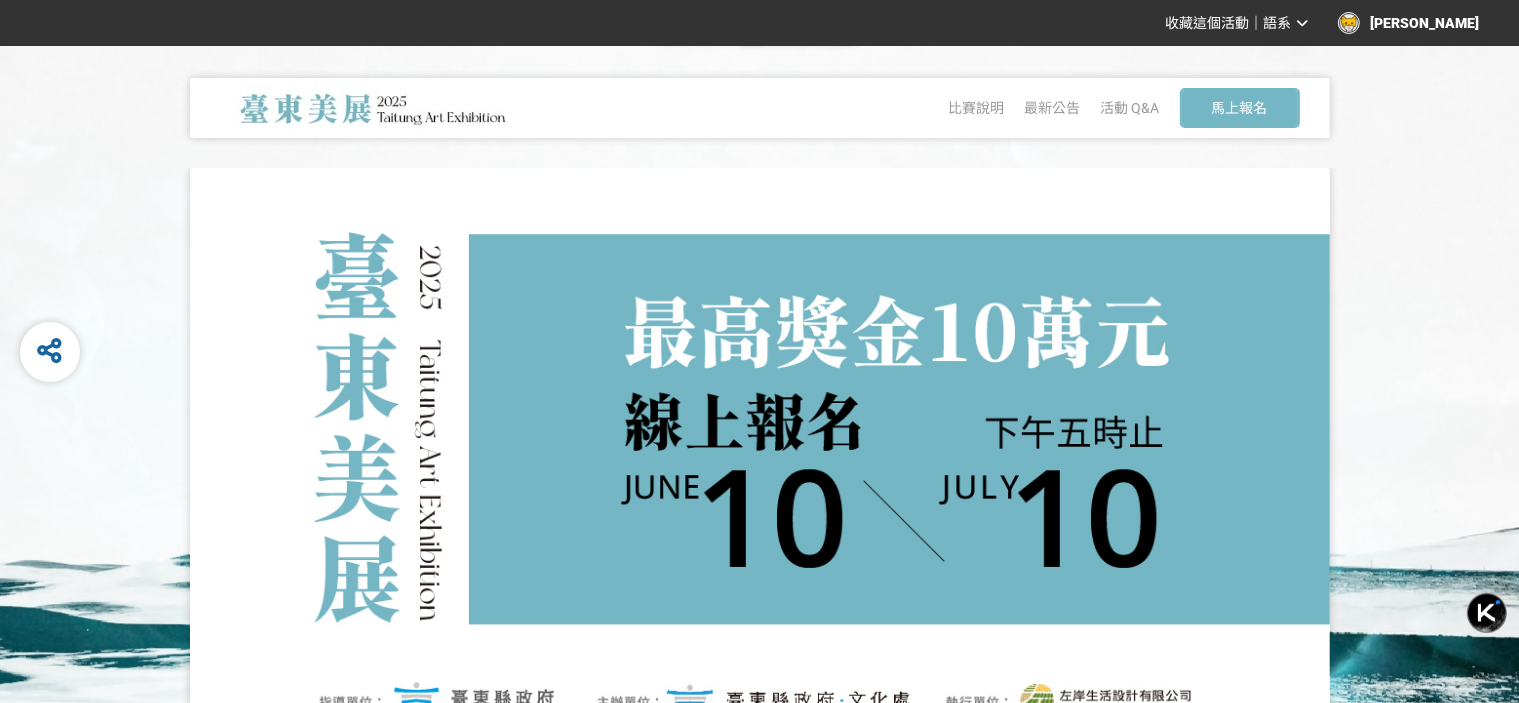 scroll, scrollTop: 0, scrollLeft: 0, axis: both 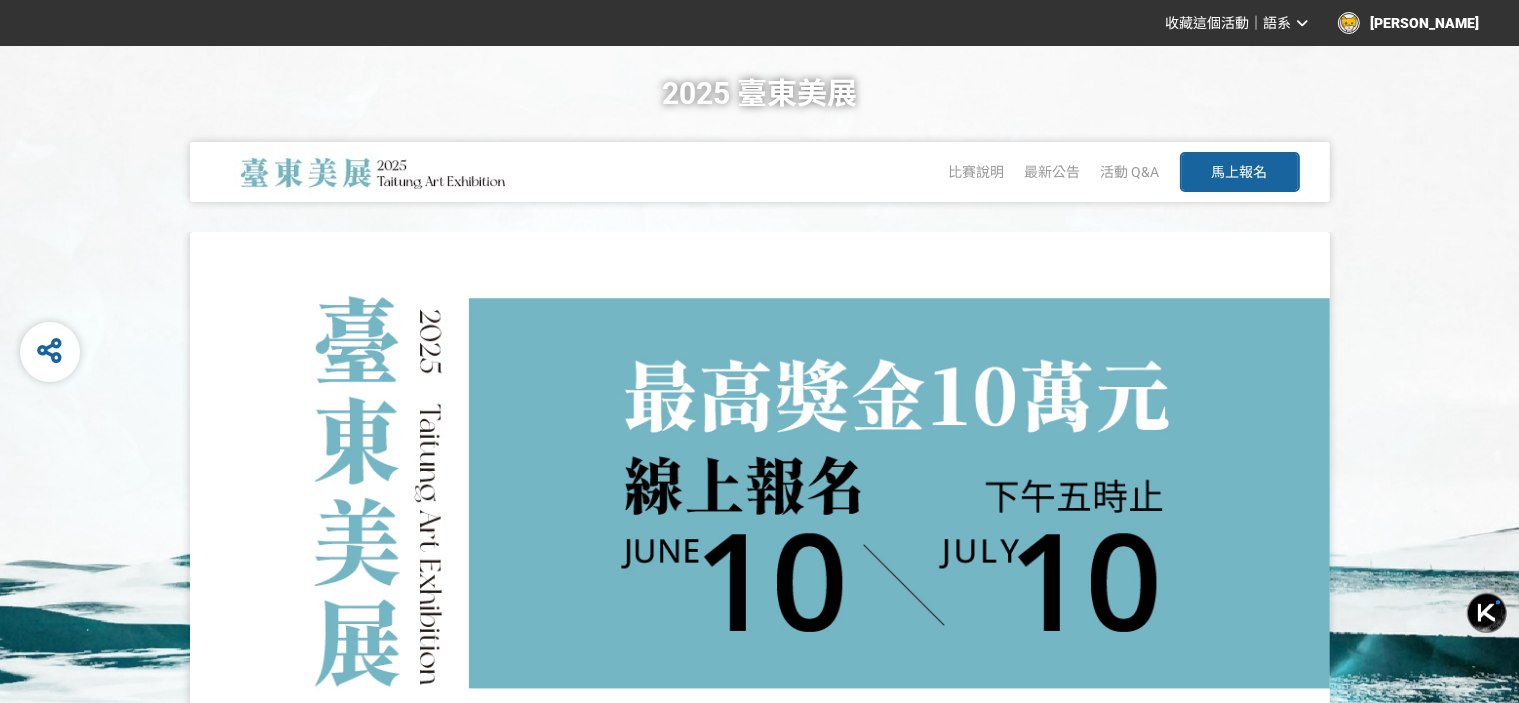 click on "馬上報名" at bounding box center (1240, 172) 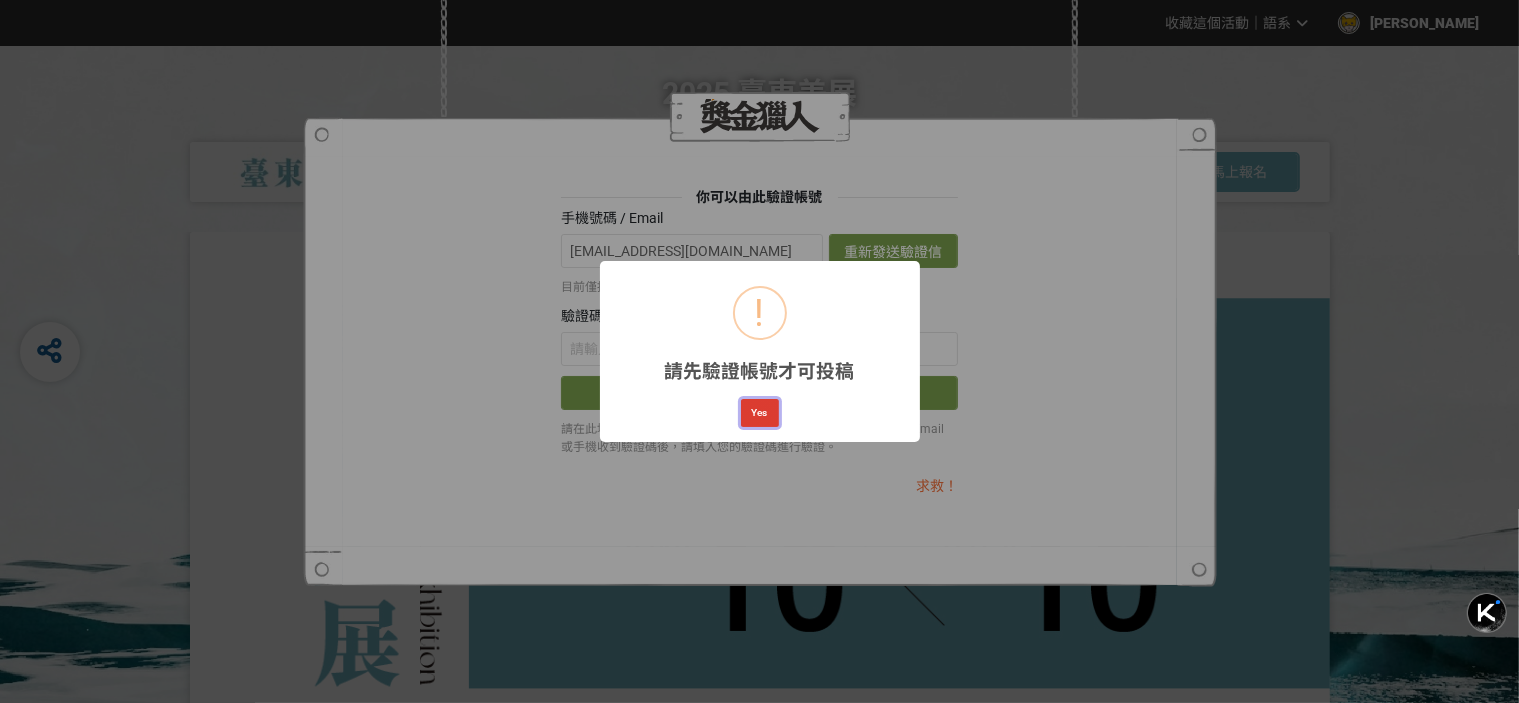 click on "Yes" at bounding box center [760, 413] 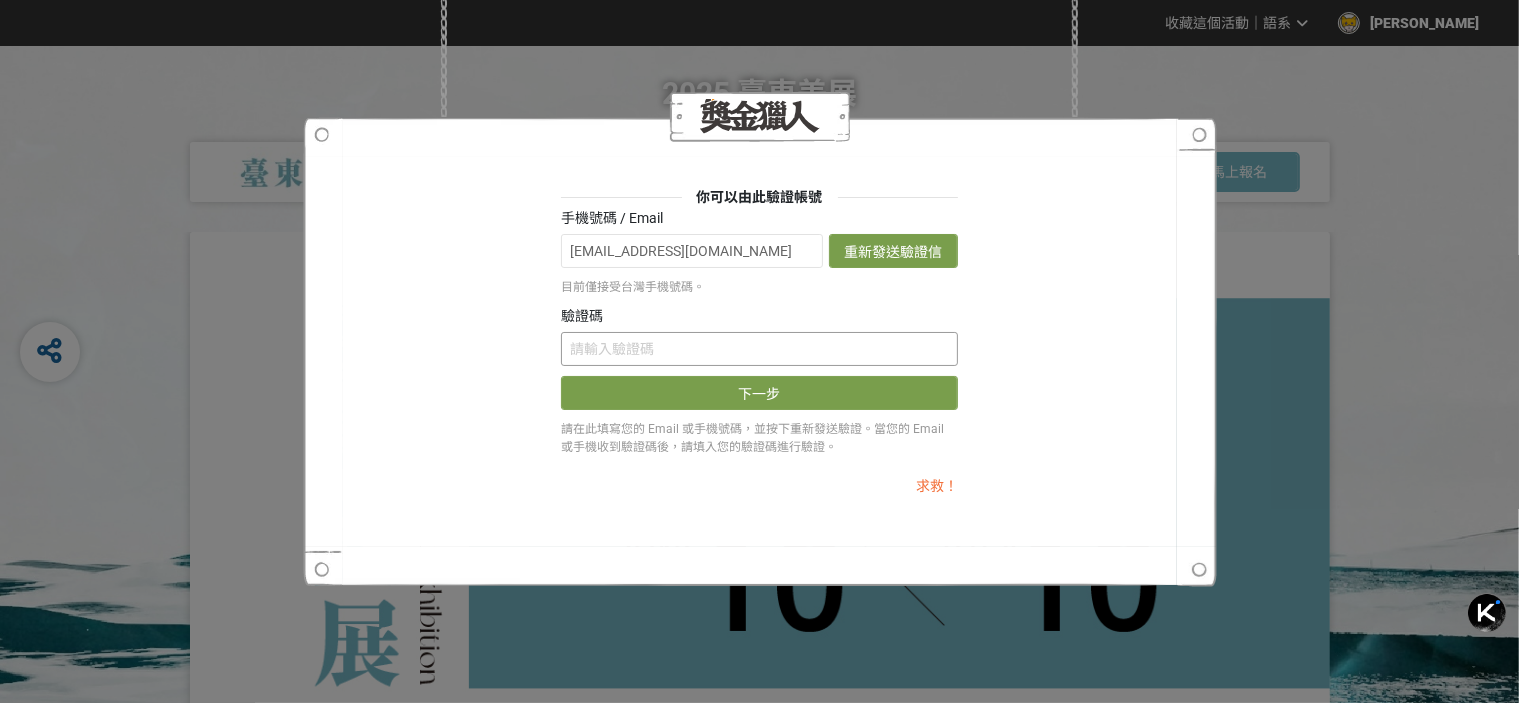 click at bounding box center (759, 349) 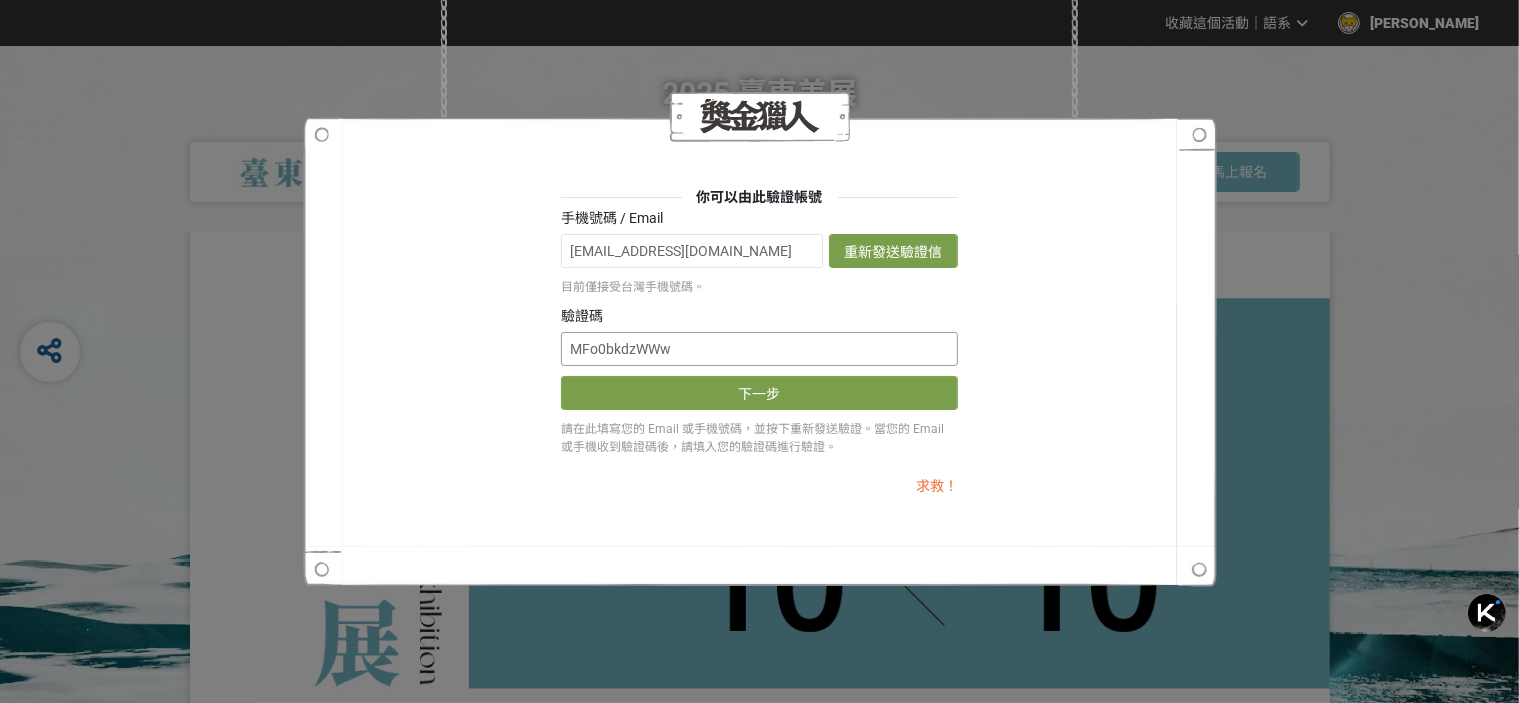 click on "MFo0bkdzWWw" at bounding box center [759, 349] 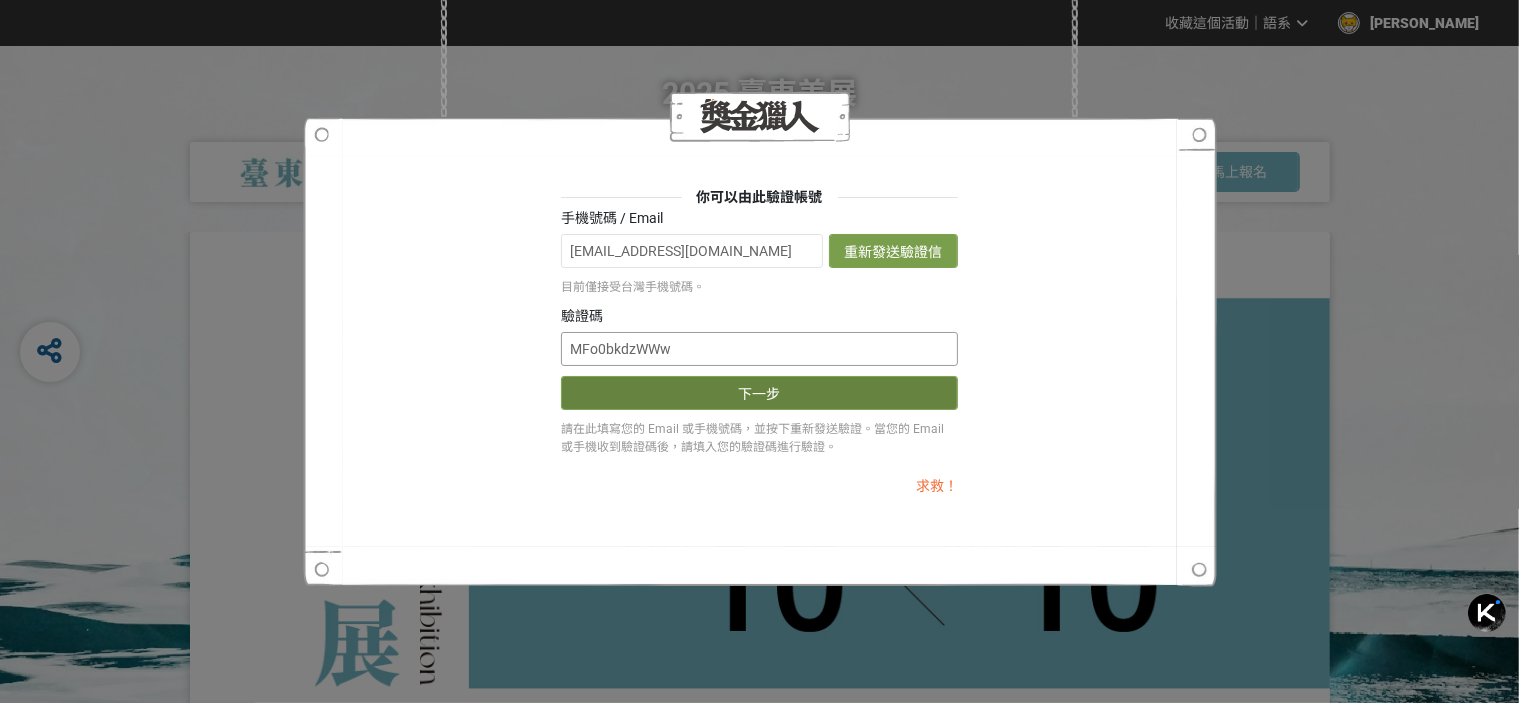 type on "MFo0bkdzWWw" 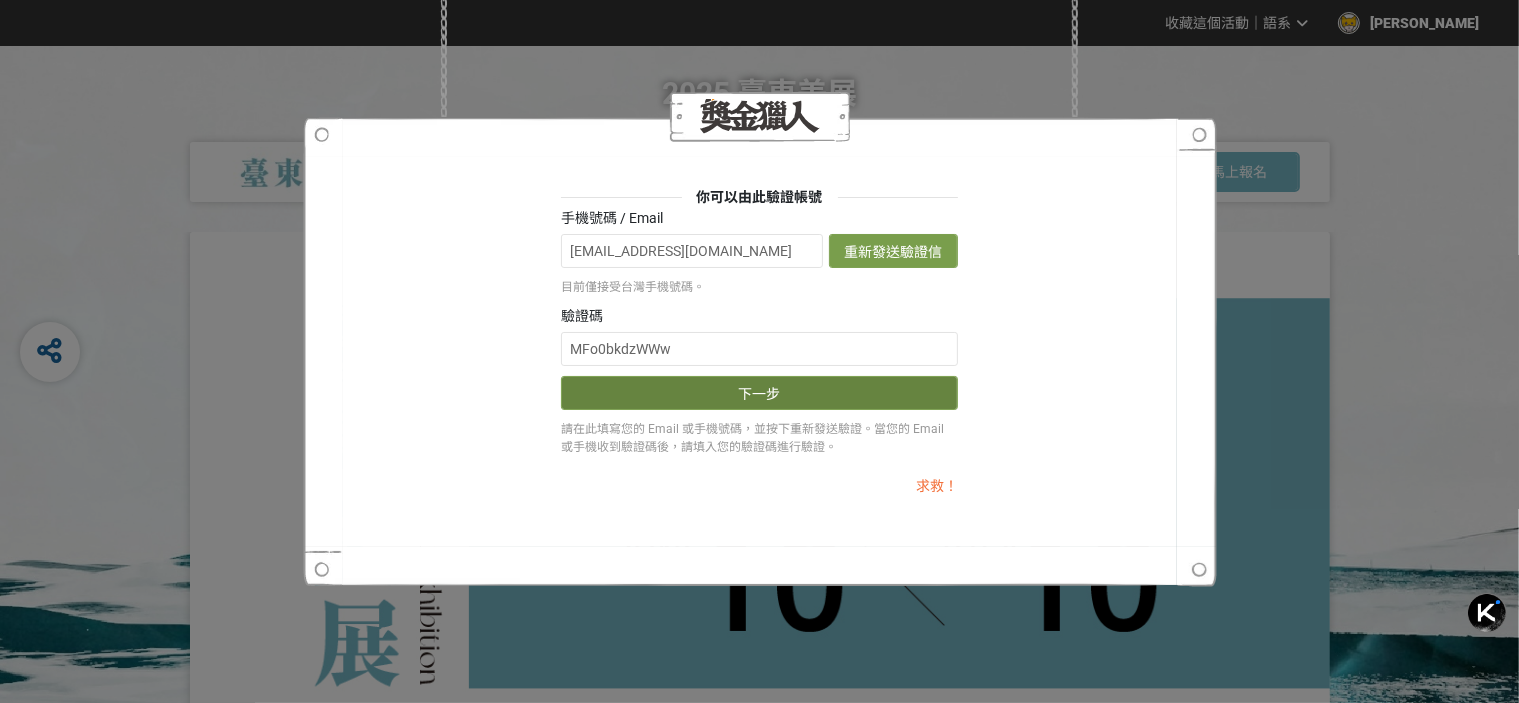 click on "下一步" at bounding box center [759, 393] 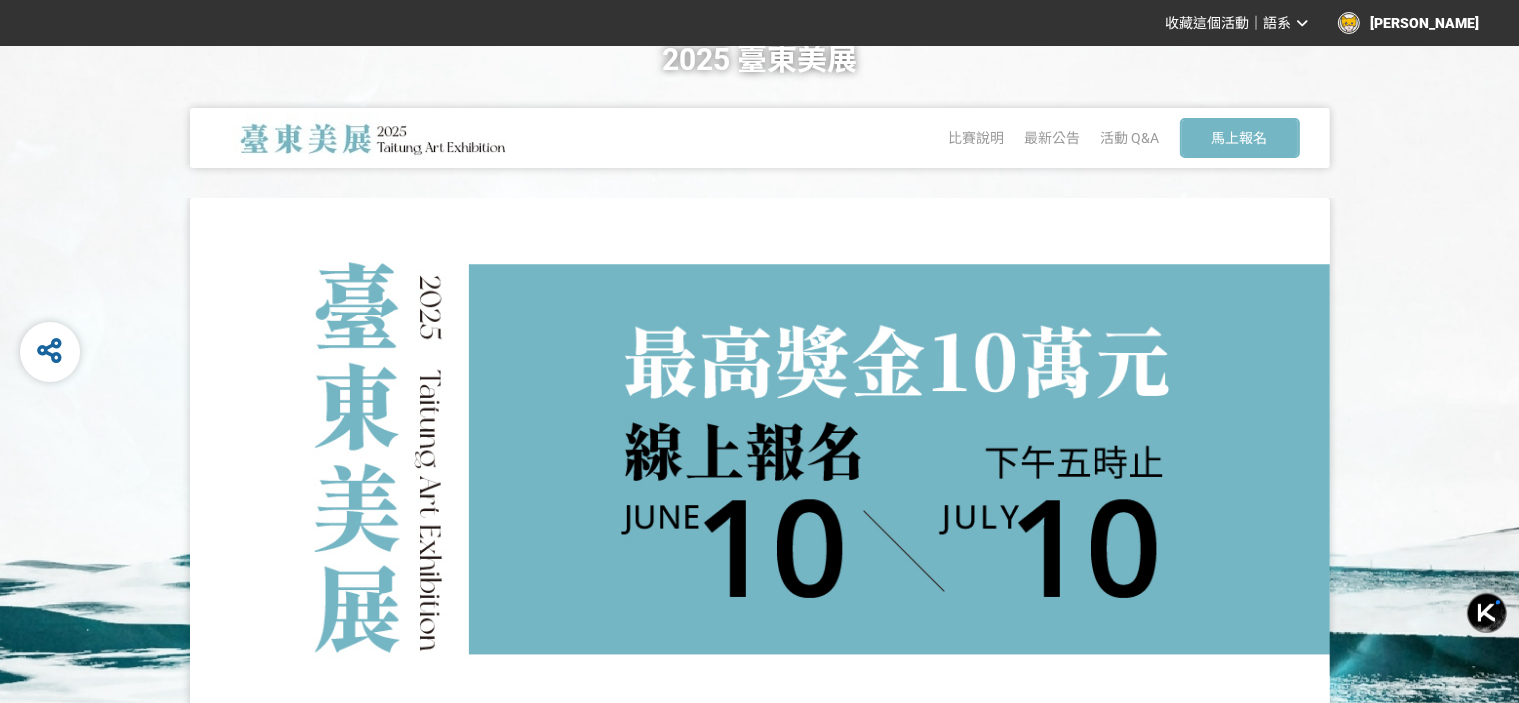 scroll, scrollTop: 0, scrollLeft: 0, axis: both 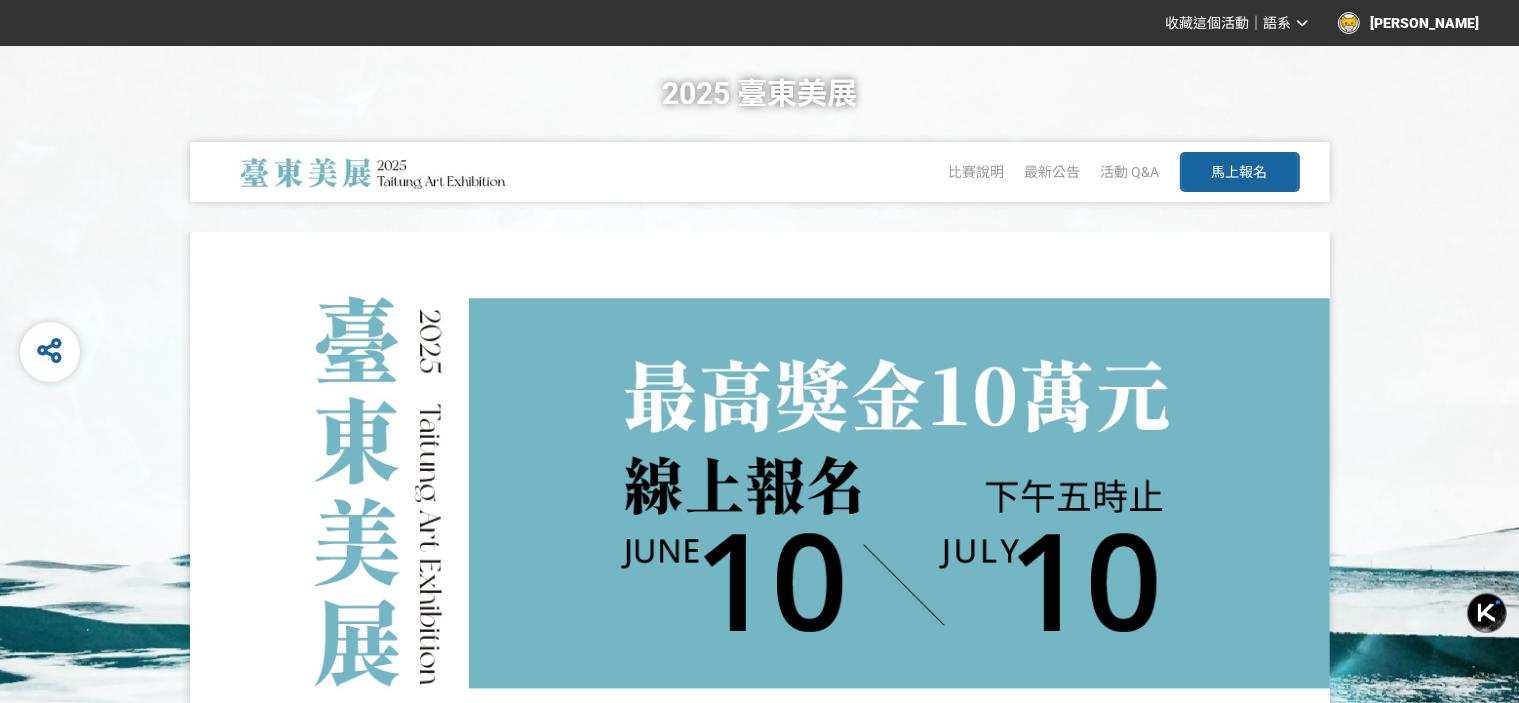 click on "馬上報名" at bounding box center (1240, 172) 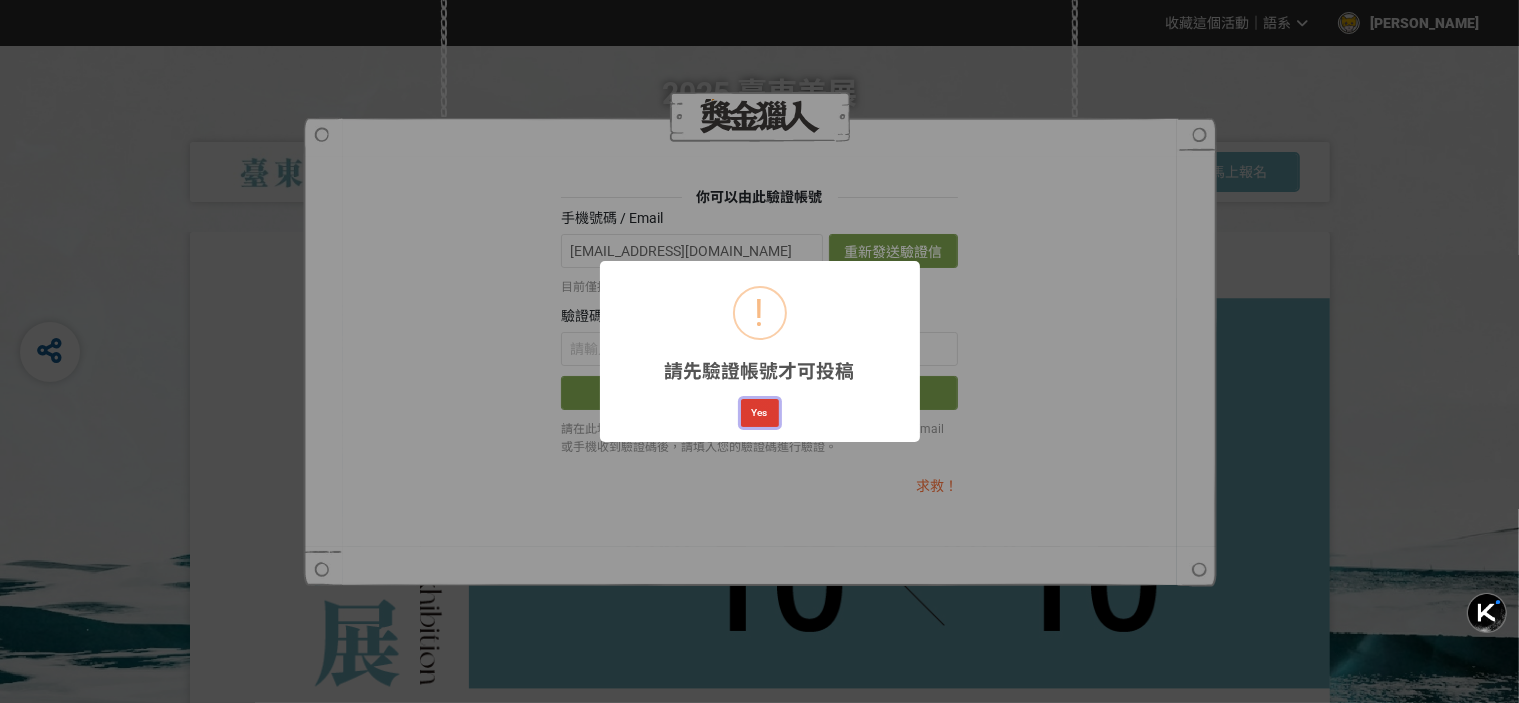 click on "Yes" at bounding box center [760, 413] 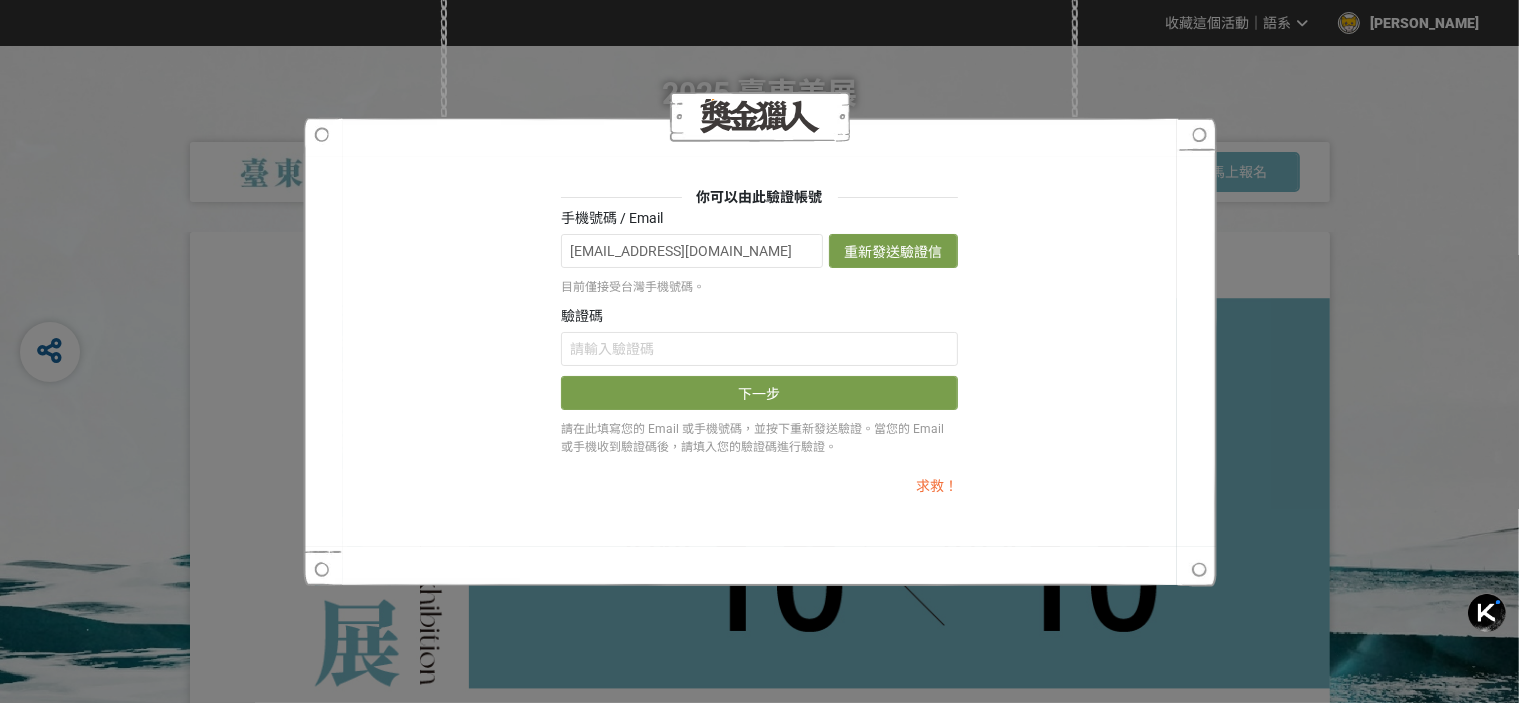 click on "你可以由此驗證帳號 手機號碼 / Email starlee0304@gmail.com 重新發送驗證信 目前僅接受台灣手機號碼。 驗證碼 下一步 請在此填寫您的 Email 或手機號碼，並按下重新發送驗證。當您的 Email 或手機收到驗證碼後，請填入您的驗證碼進行驗證。 求救！" at bounding box center [759, 351] 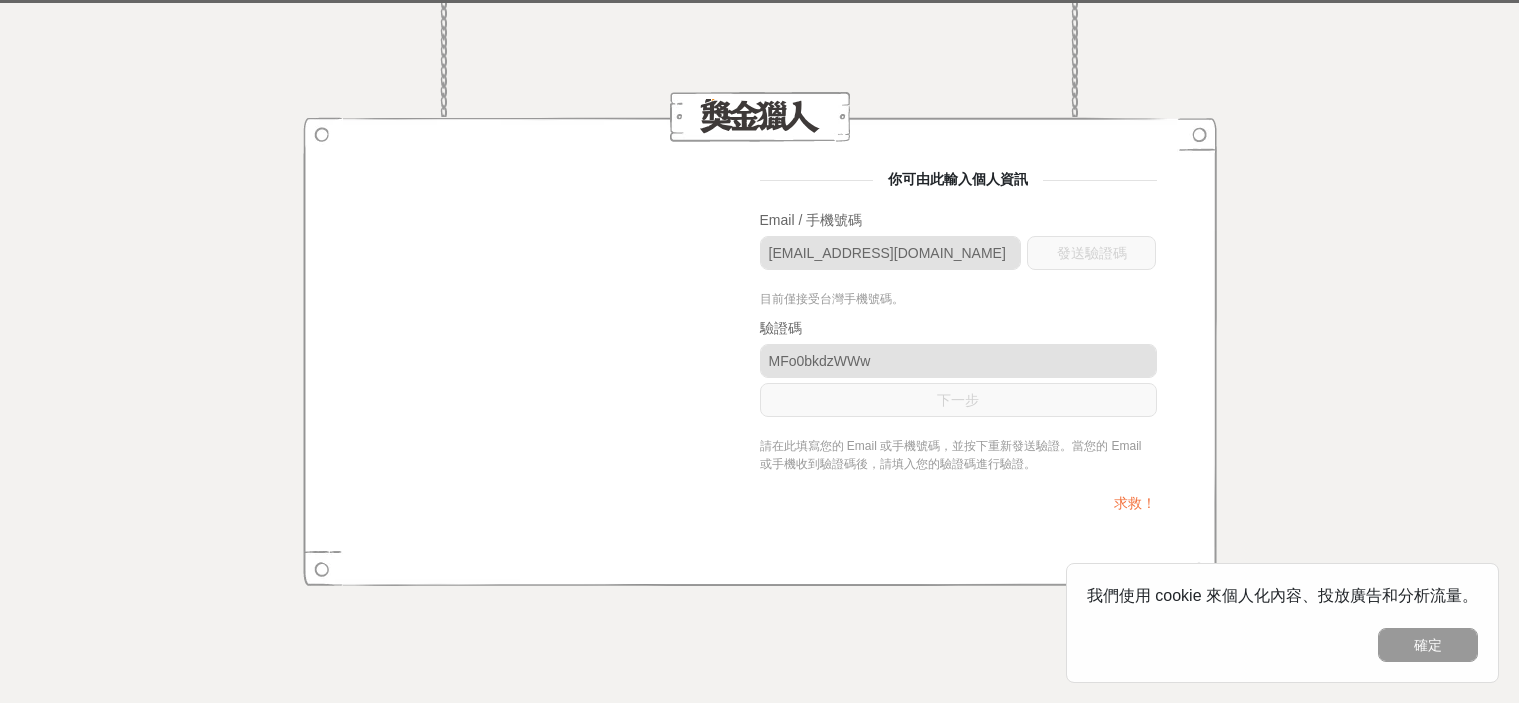 scroll, scrollTop: 0, scrollLeft: 0, axis: both 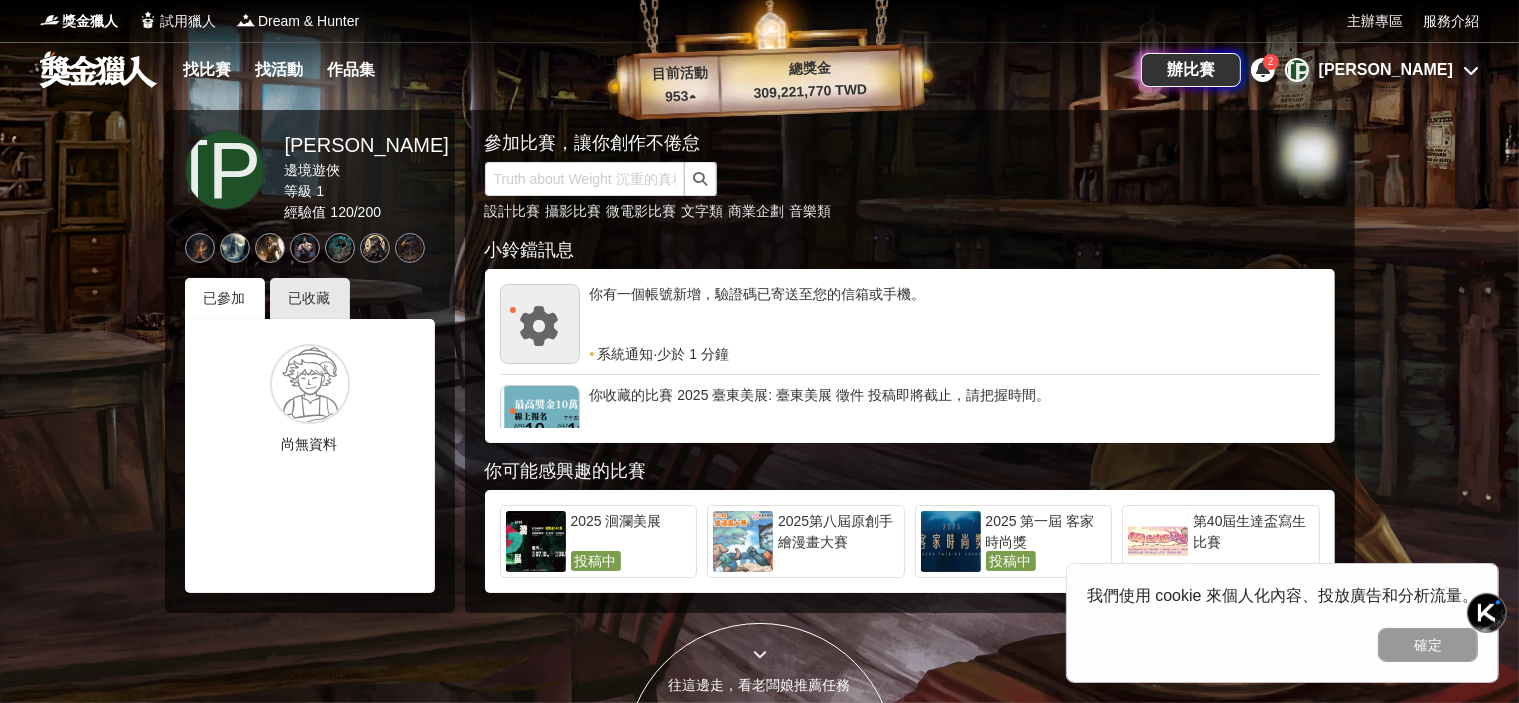 click on "你收藏的比賽 2025 臺東美展: 臺東美展 徵件 投稿即將截止，請把握時間。" at bounding box center [955, 415] 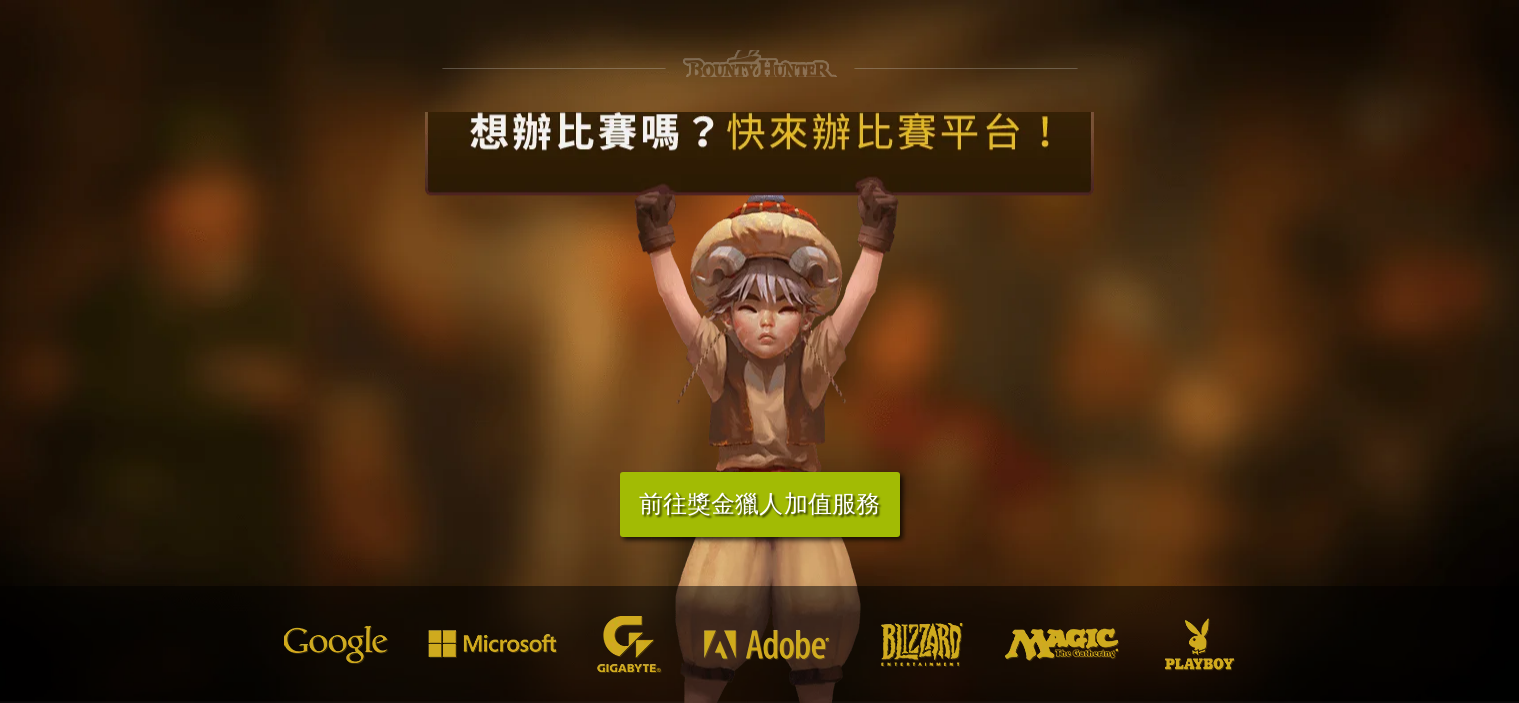 scroll, scrollTop: 0, scrollLeft: 0, axis: both 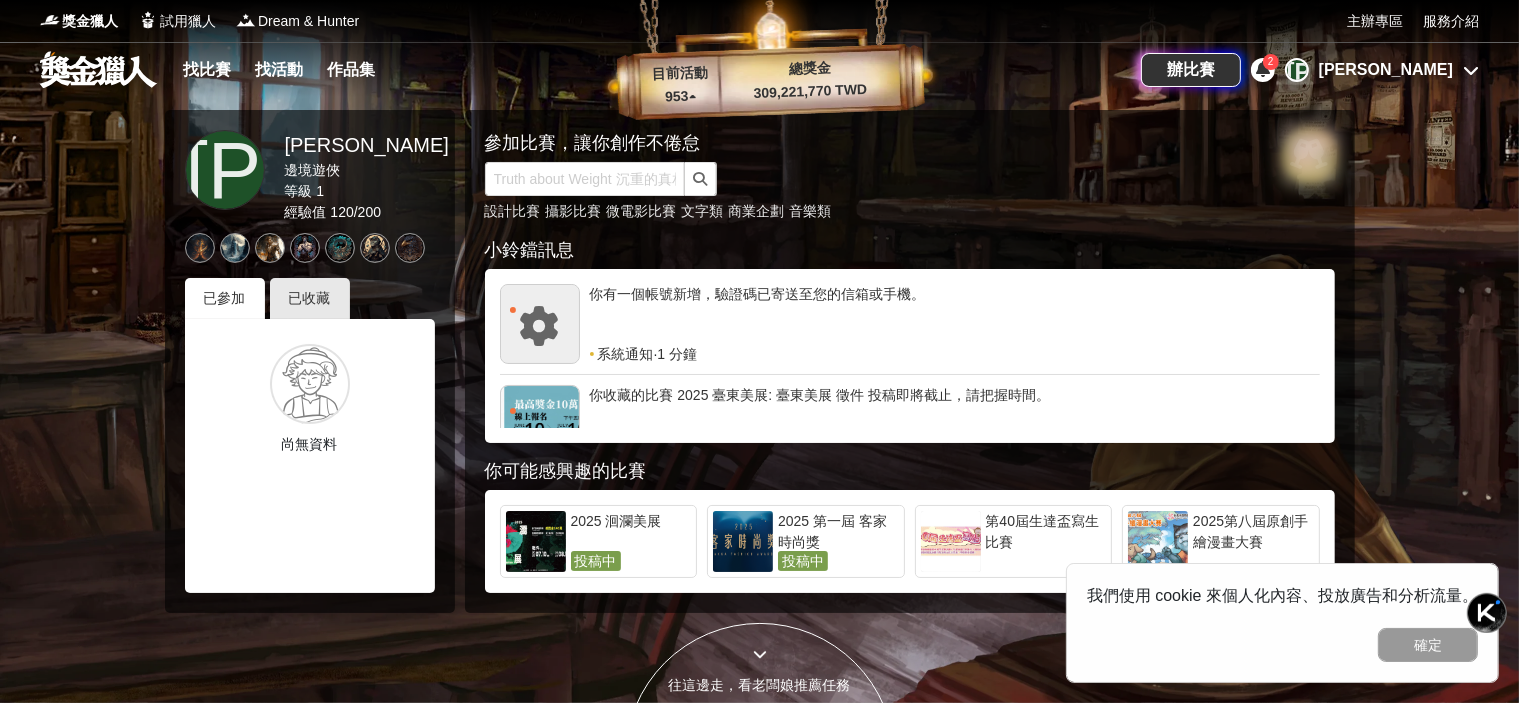 click at bounding box center [540, 326] 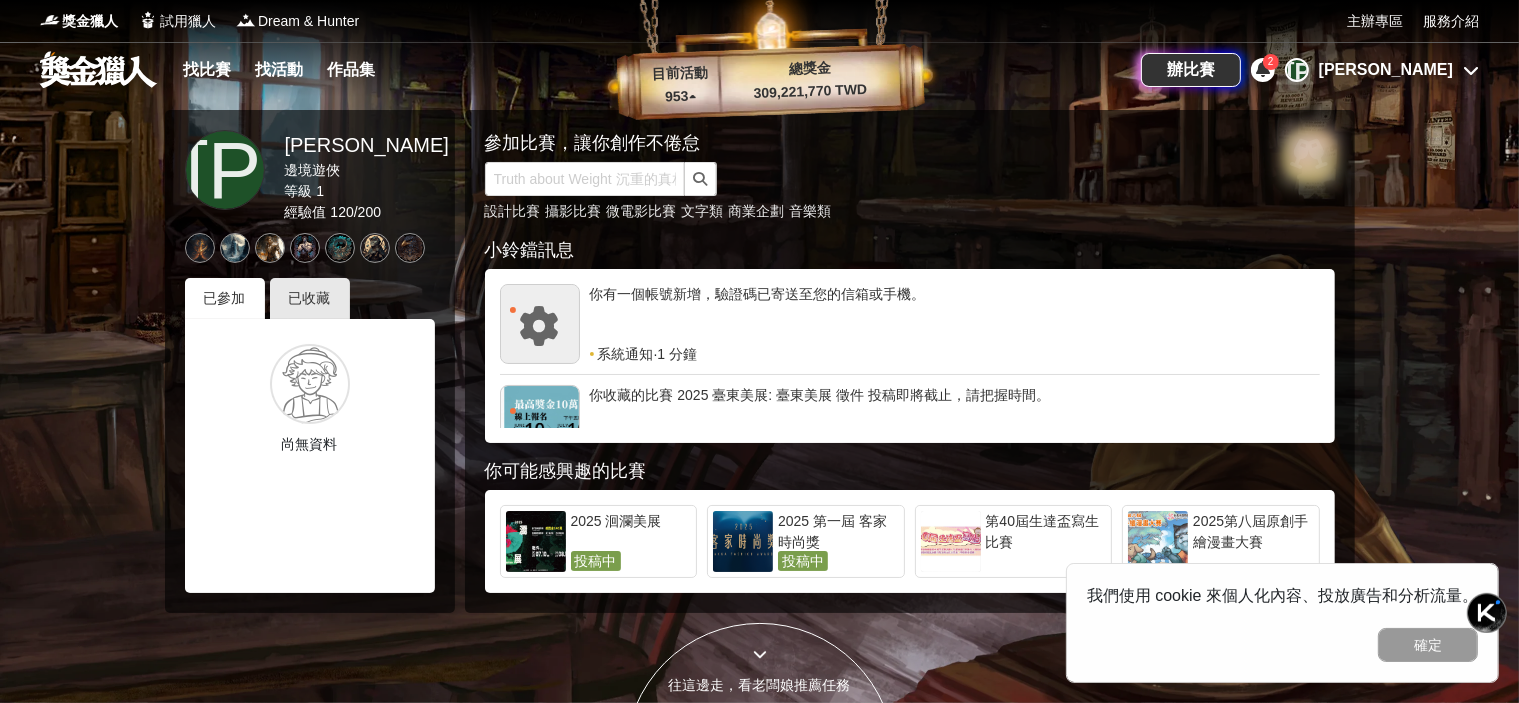 scroll, scrollTop: 36, scrollLeft: 0, axis: vertical 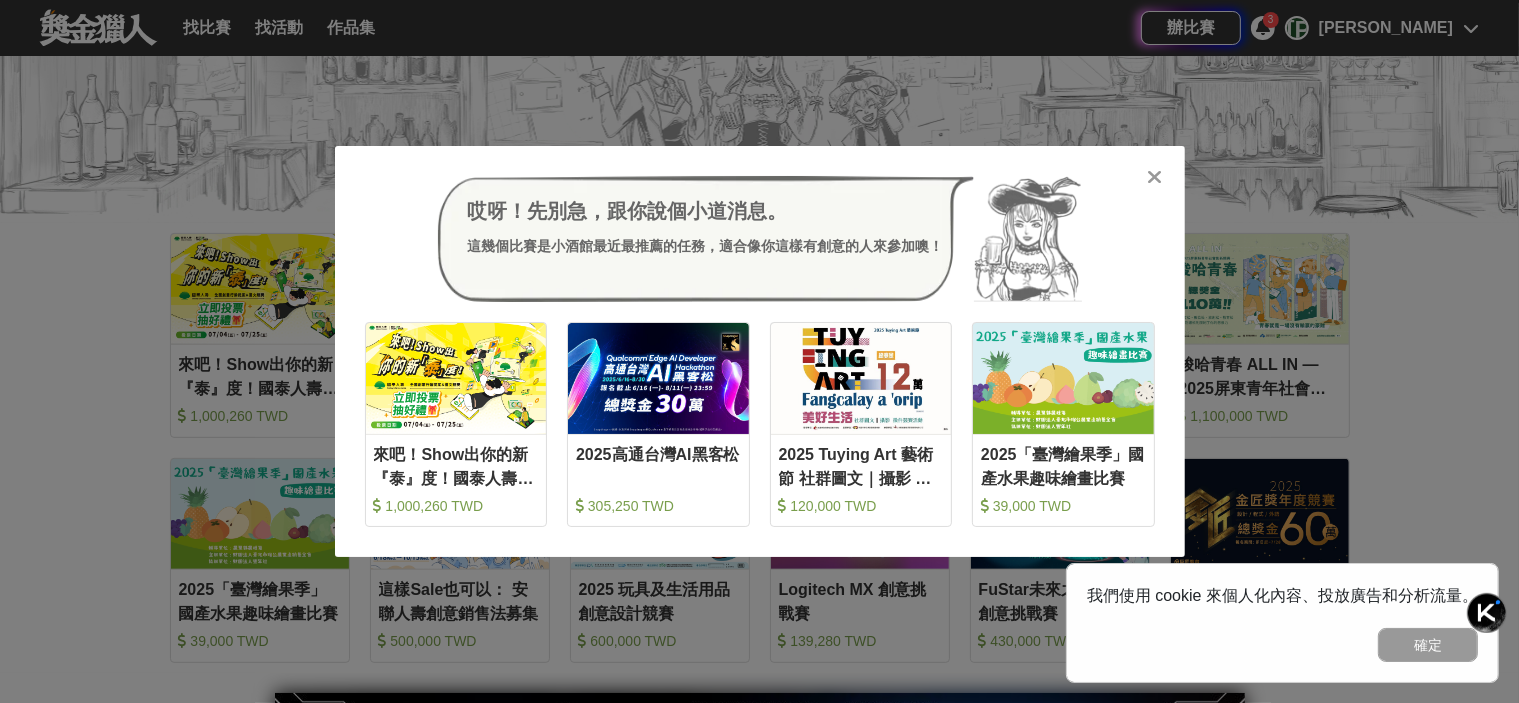 click at bounding box center [1154, 177] 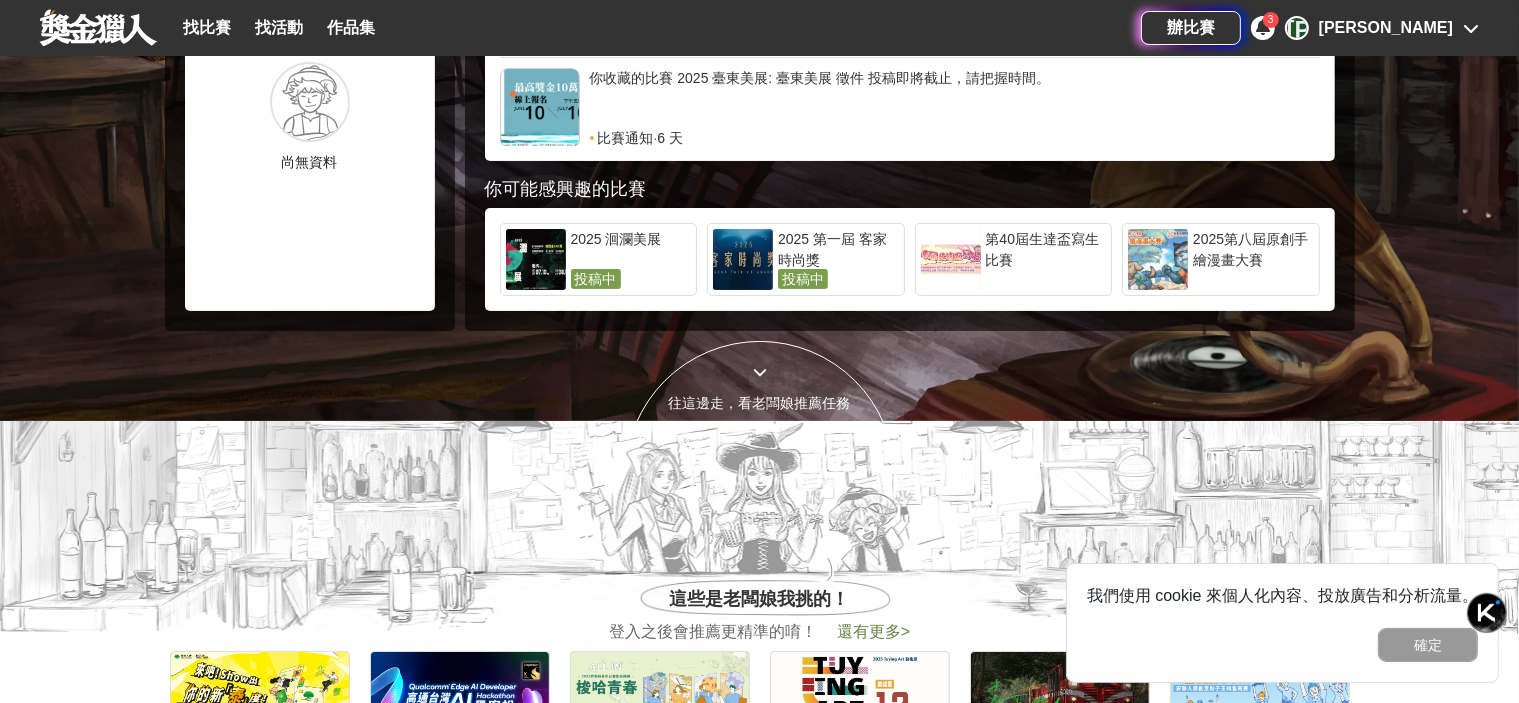 scroll, scrollTop: 200, scrollLeft: 0, axis: vertical 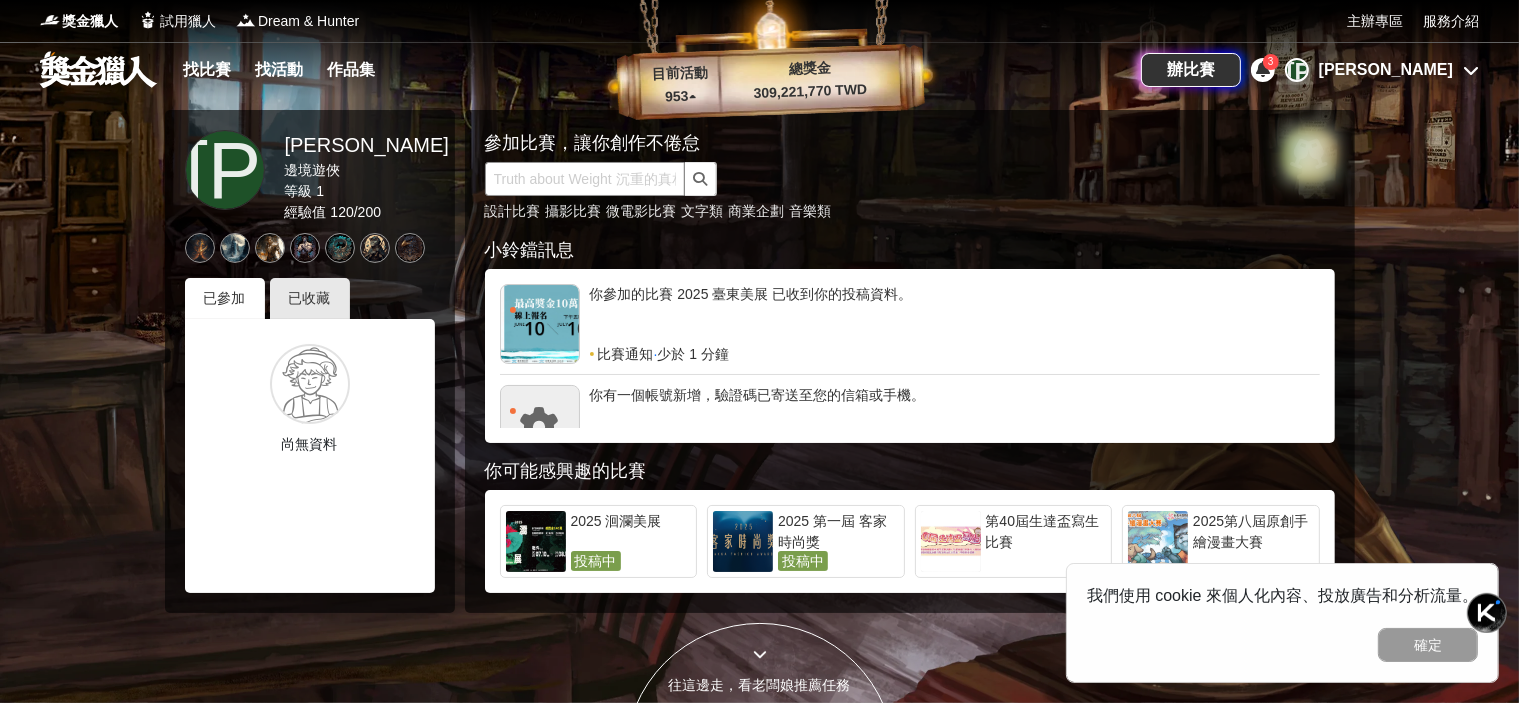 click at bounding box center (585, 179) 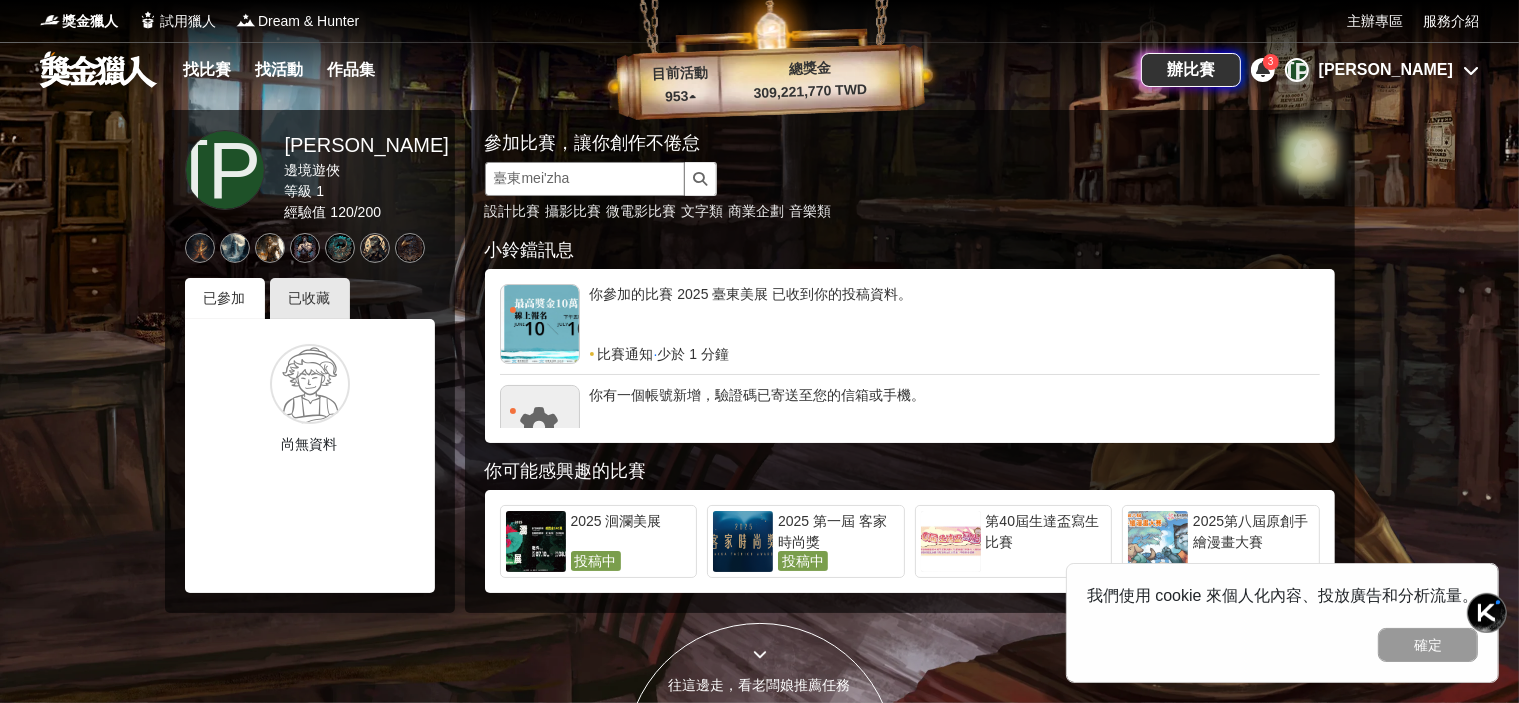 type on "臺東mei'zhan" 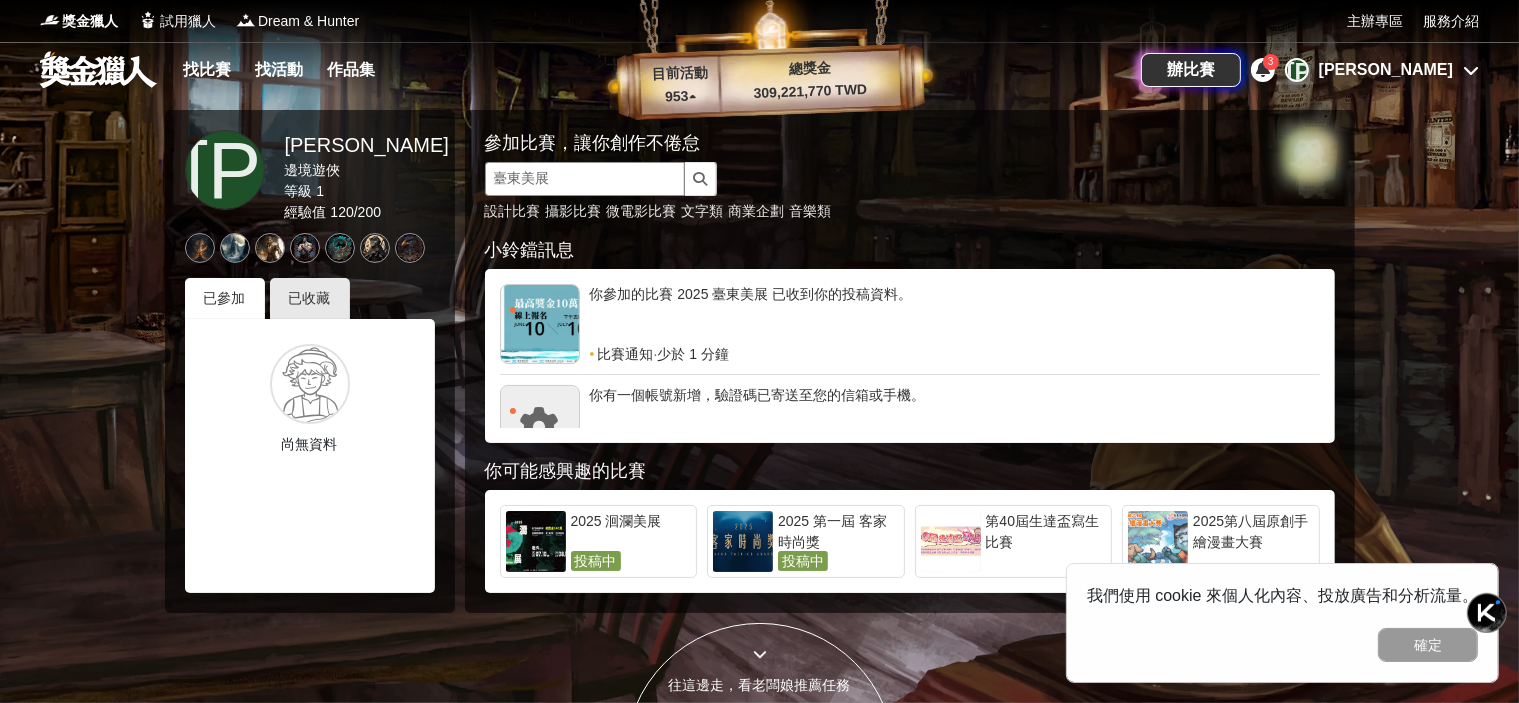 click at bounding box center [701, 179] 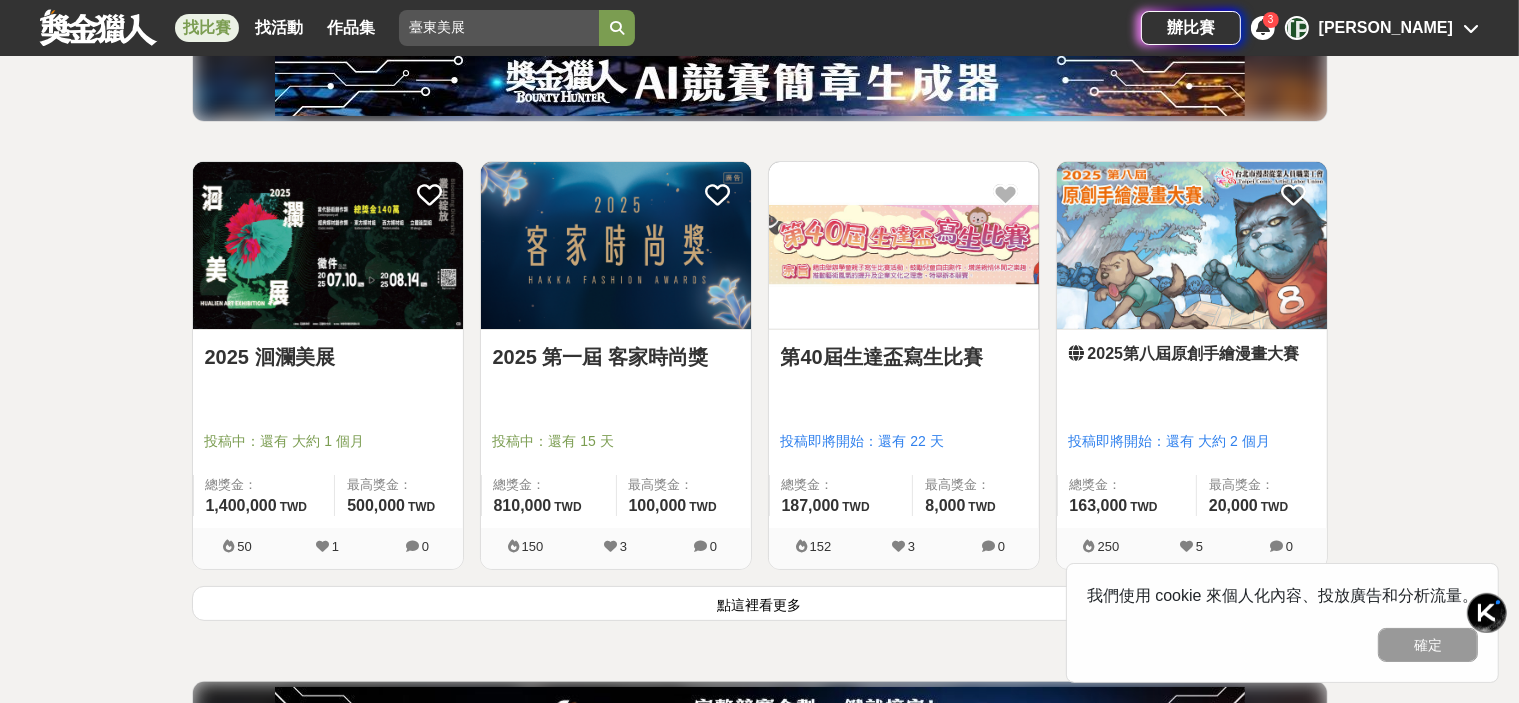 scroll, scrollTop: 300, scrollLeft: 0, axis: vertical 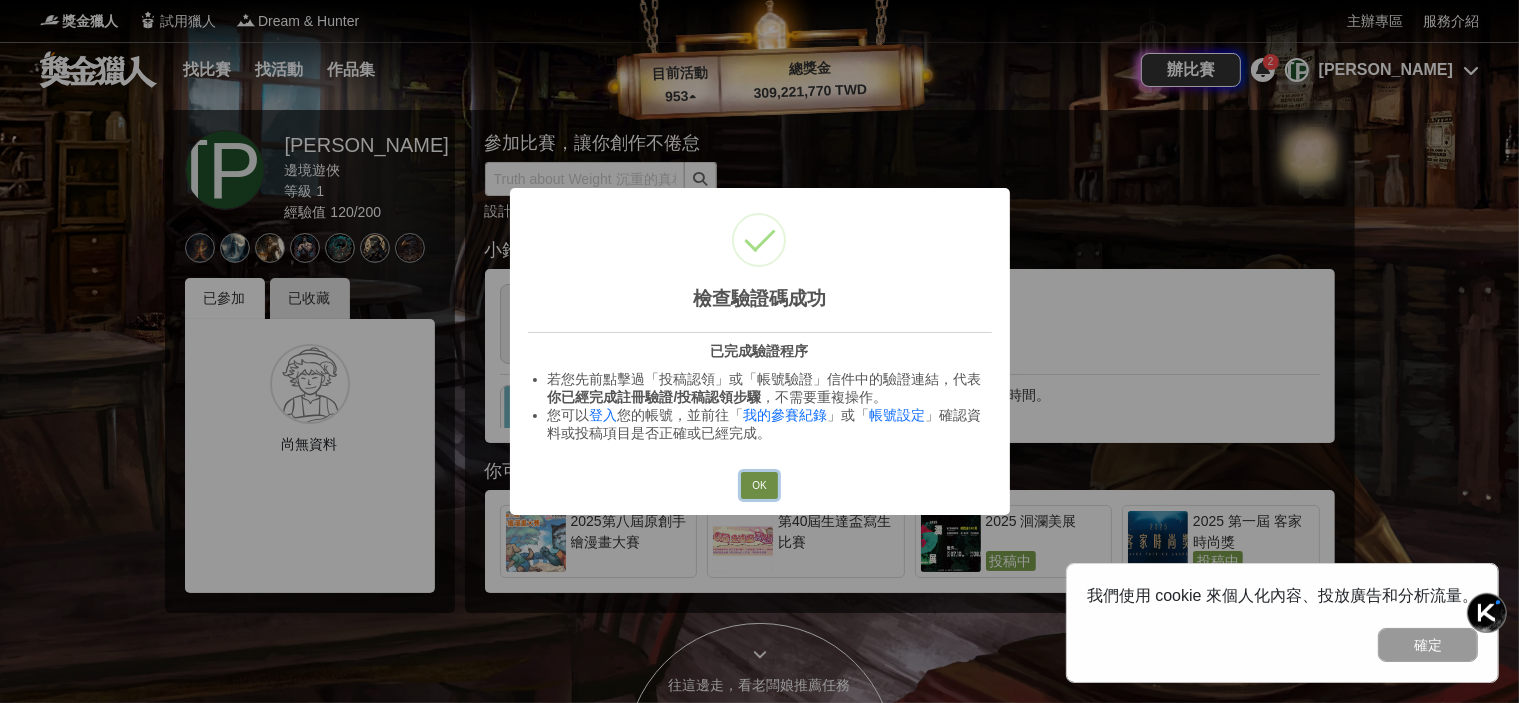 click on "OK" at bounding box center [759, 486] 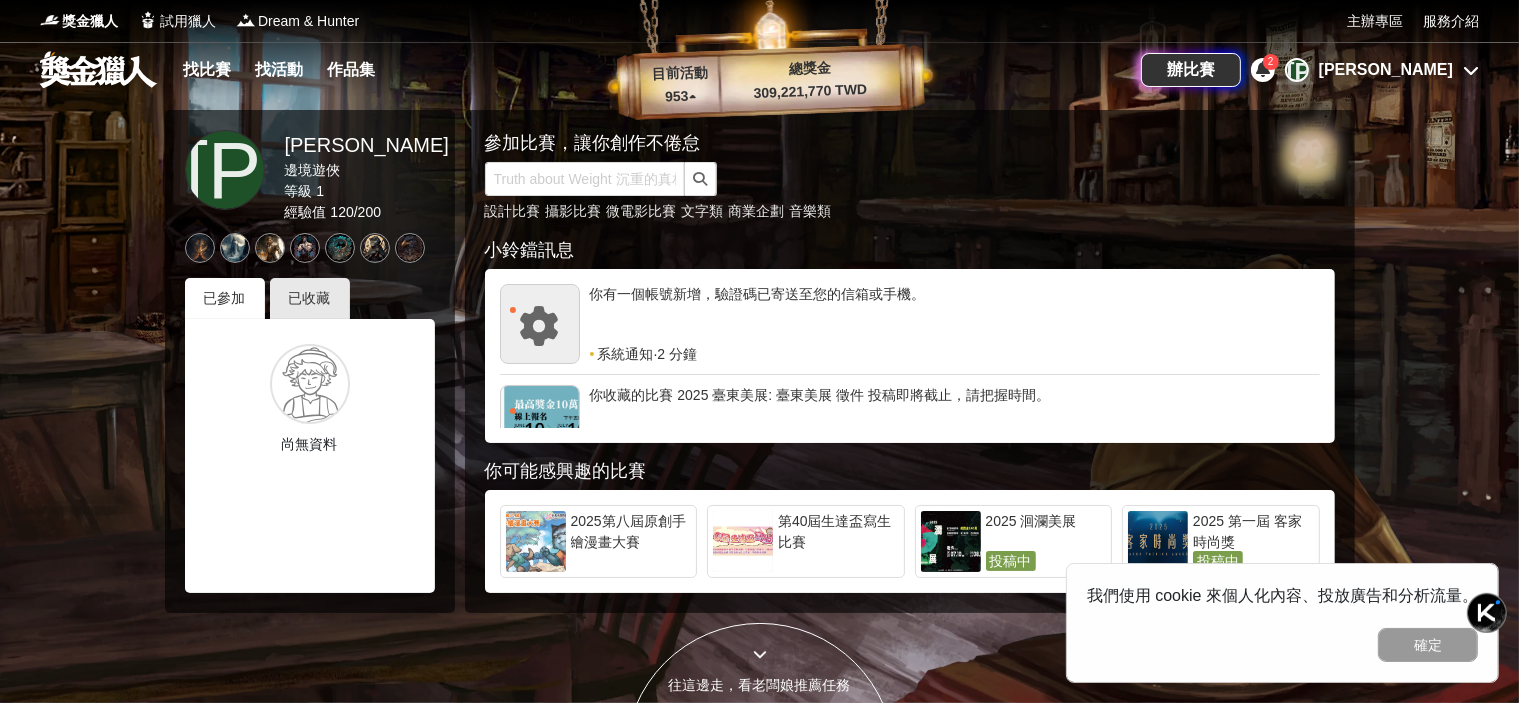 click on "2" at bounding box center [1271, 61] 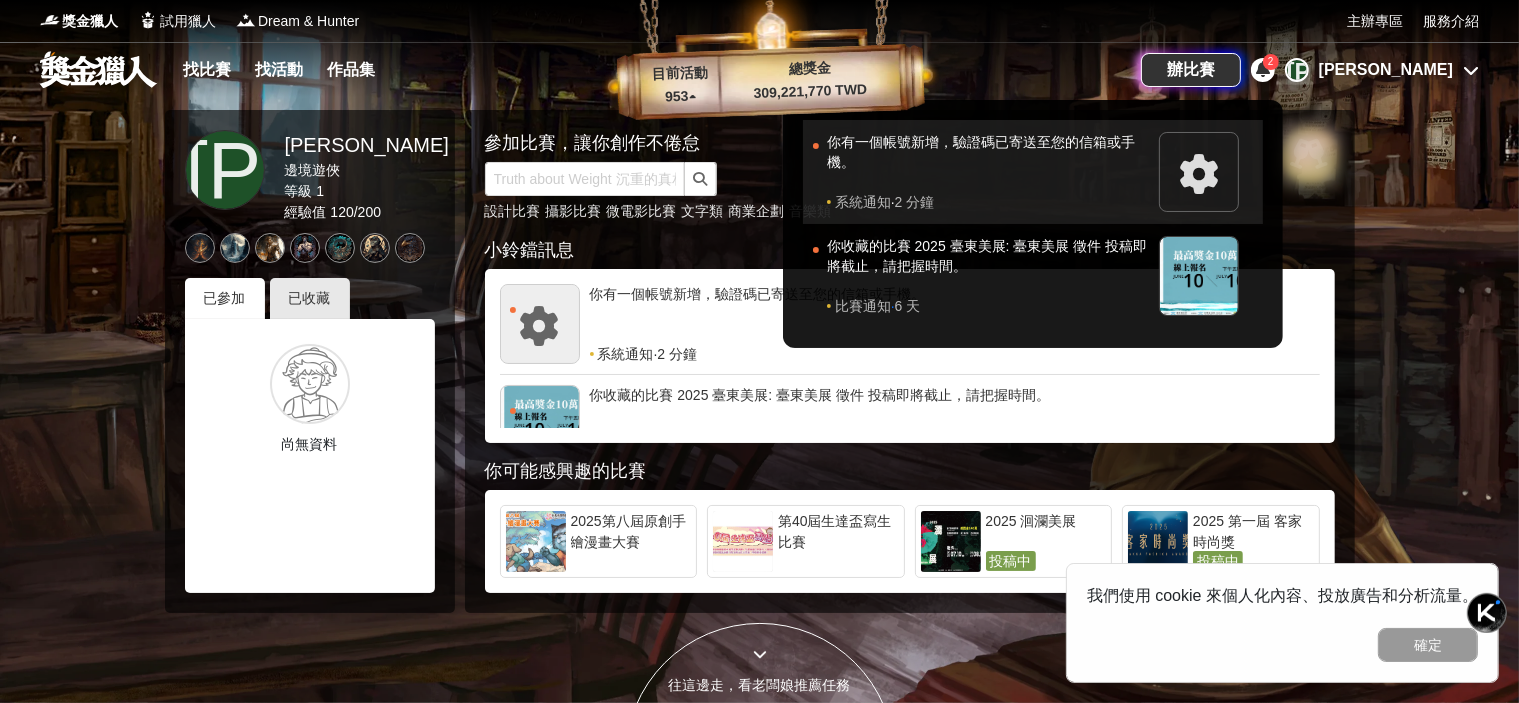 click on "你有一個帳號新增，驗證碼已寄送至您的信箱或手機。" at bounding box center [988, 162] 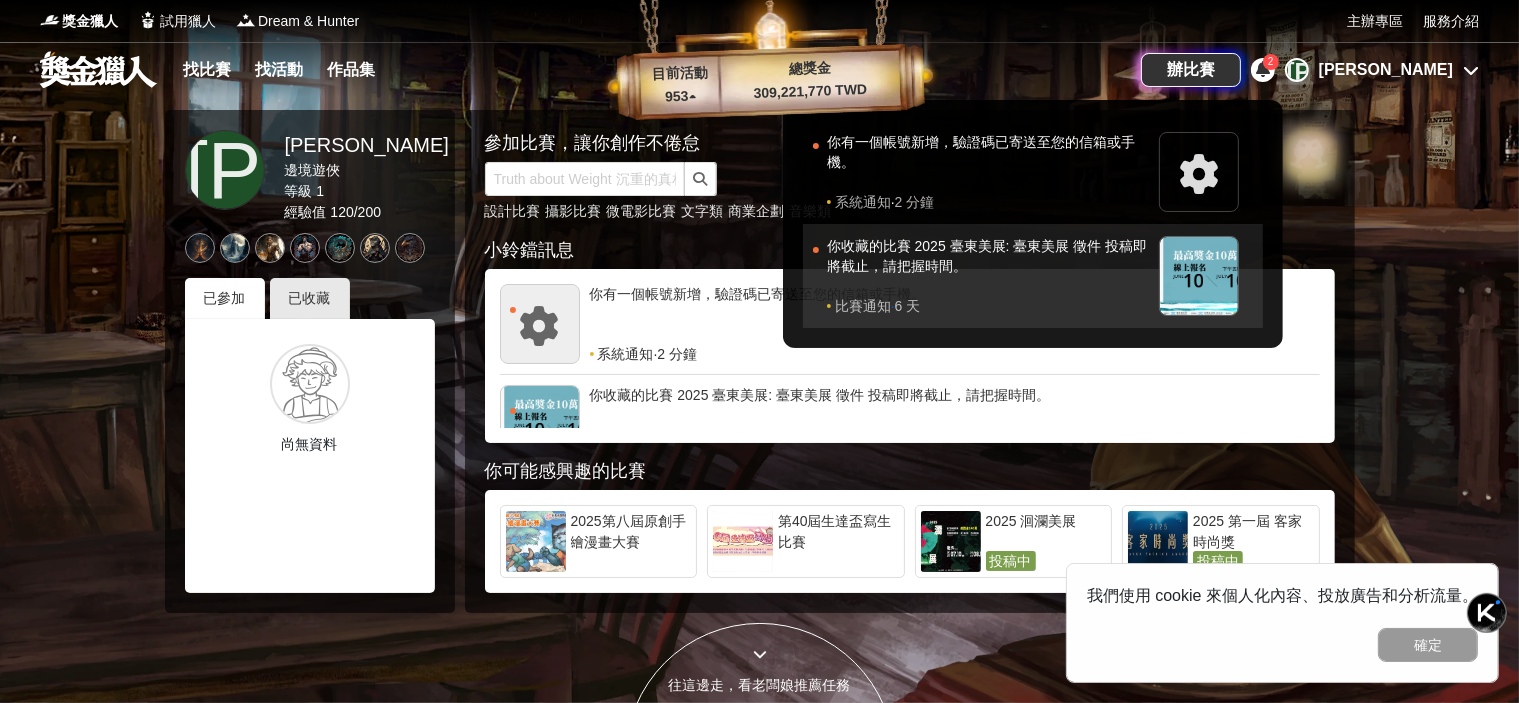 click on "你收藏的比賽 2025 臺東美展: 臺東美展 徵件 投稿即將截止，請把握時間。" at bounding box center [988, 266] 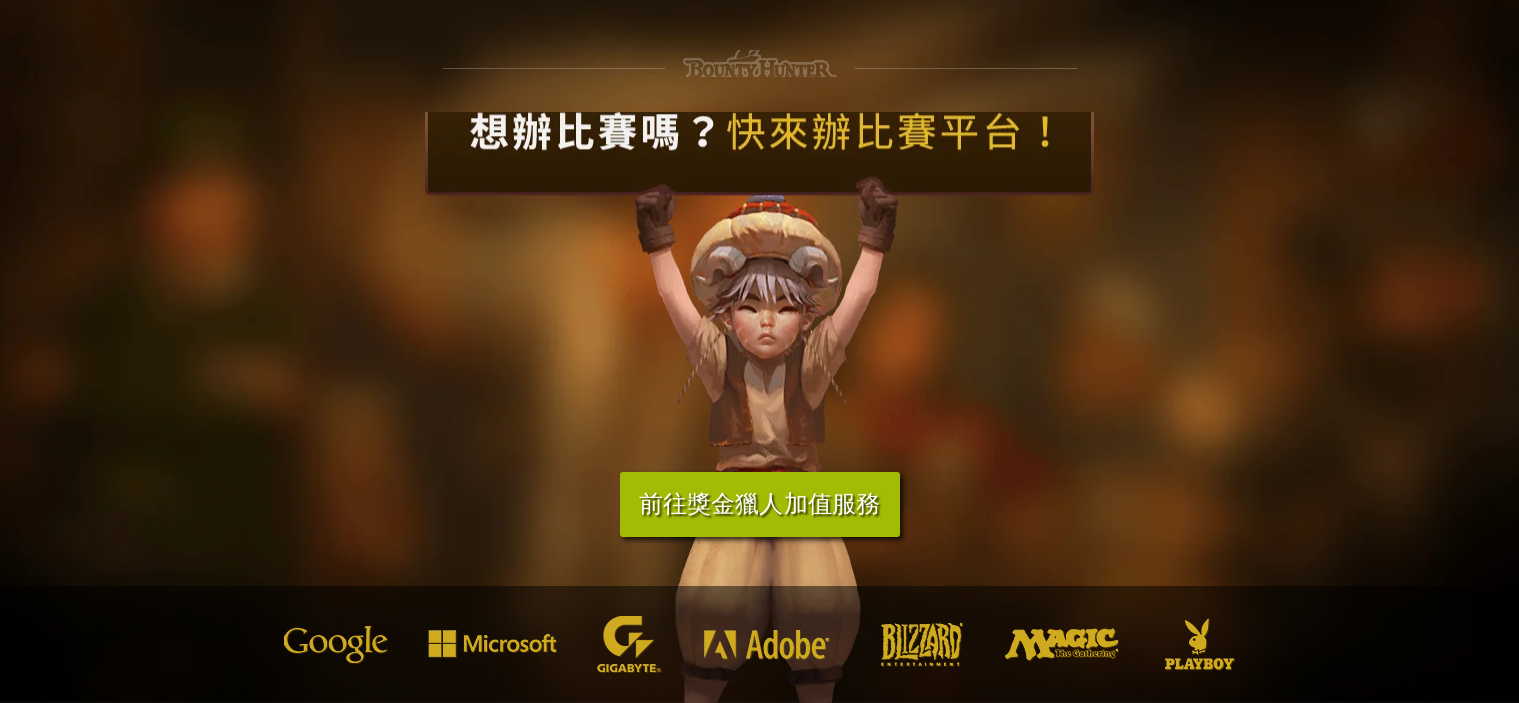 scroll, scrollTop: 0, scrollLeft: 0, axis: both 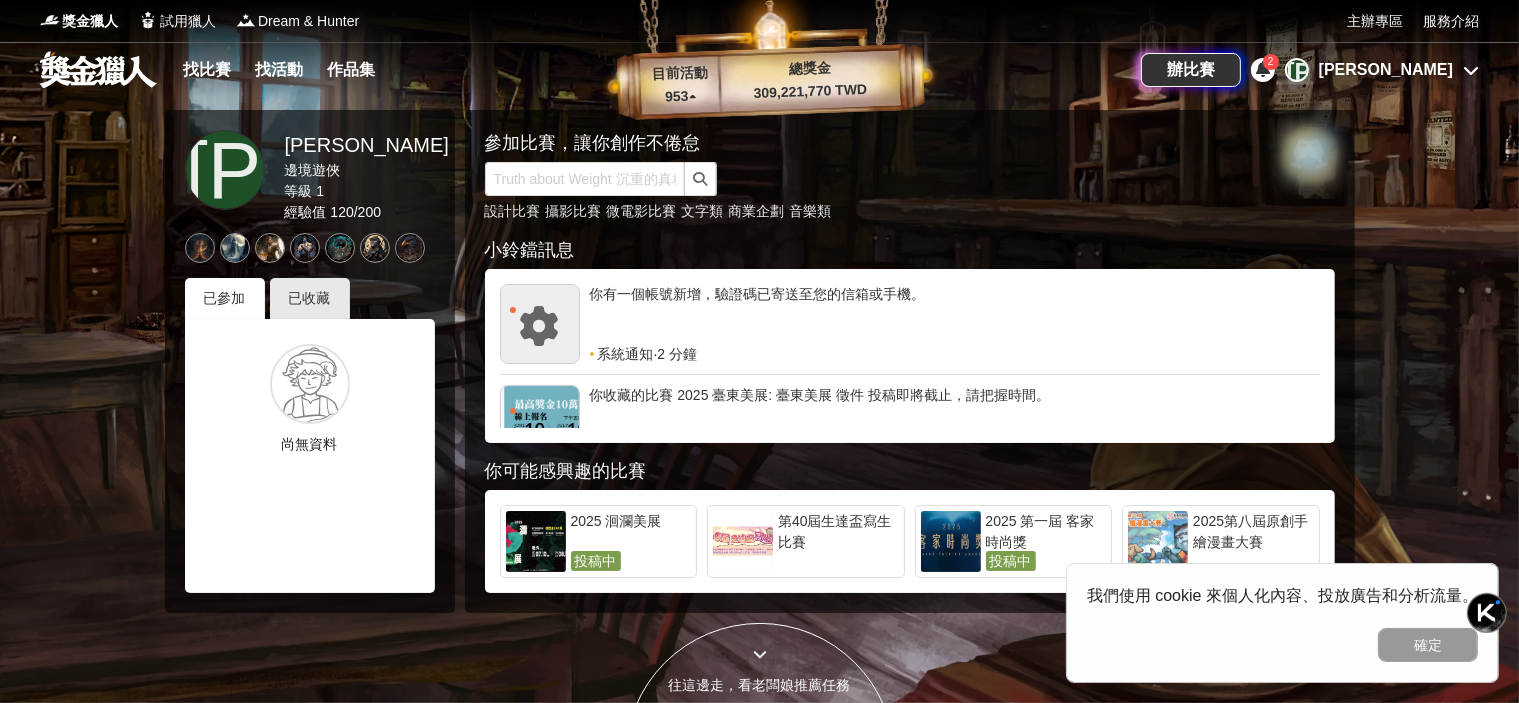 click at bounding box center [1471, 70] 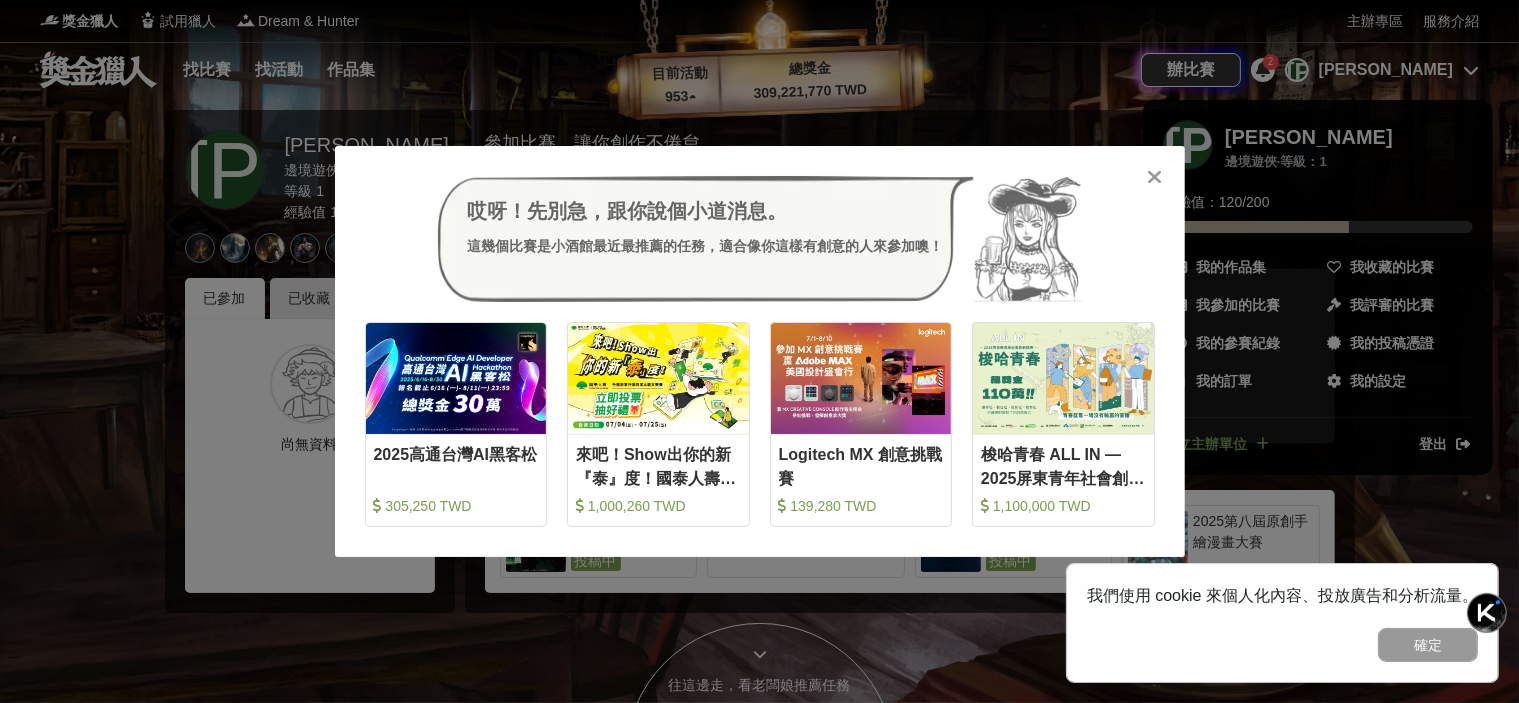click at bounding box center (1155, 176) 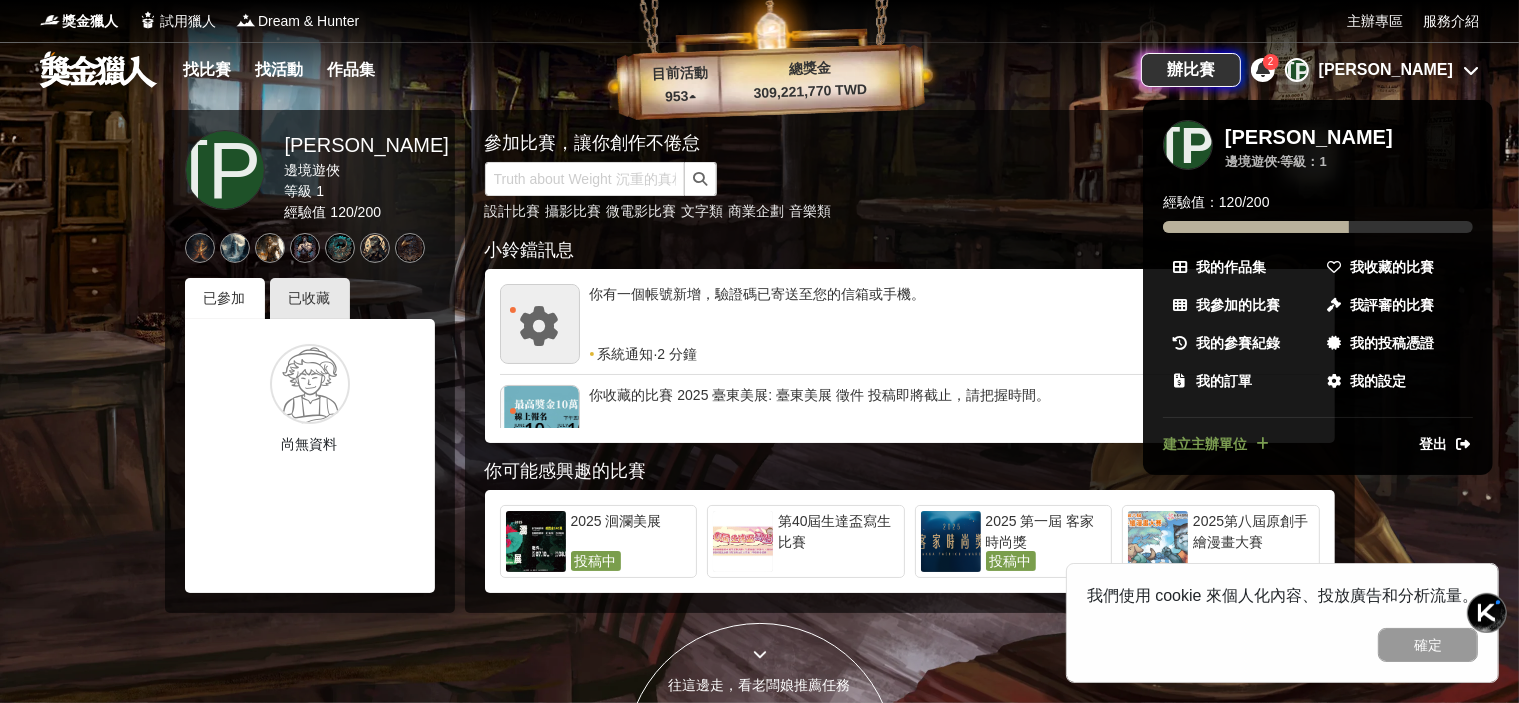 click at bounding box center [759, 351] 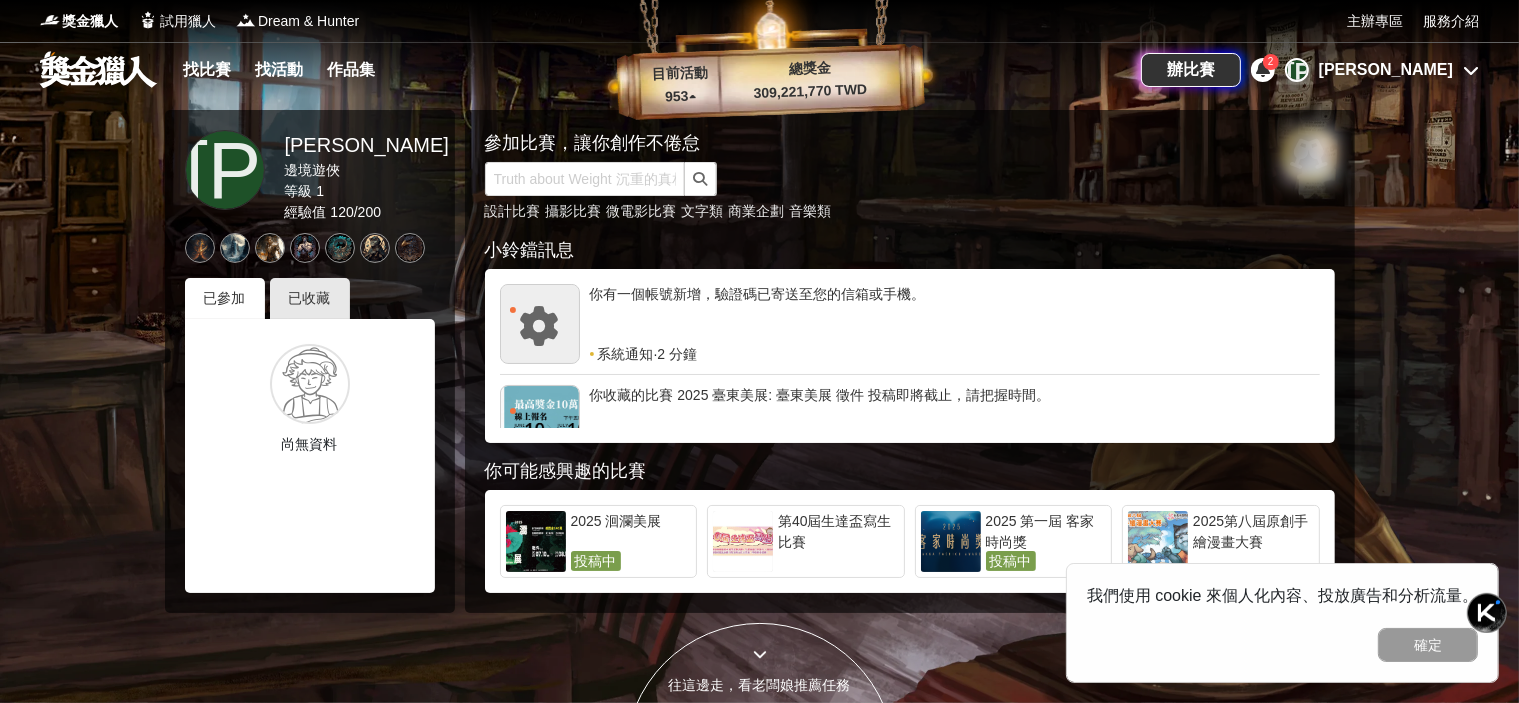 click on "你收藏的比賽 2025 臺東美展: 臺東美展 徵件 投稿即將截止，請把握時間。" at bounding box center (955, 415) 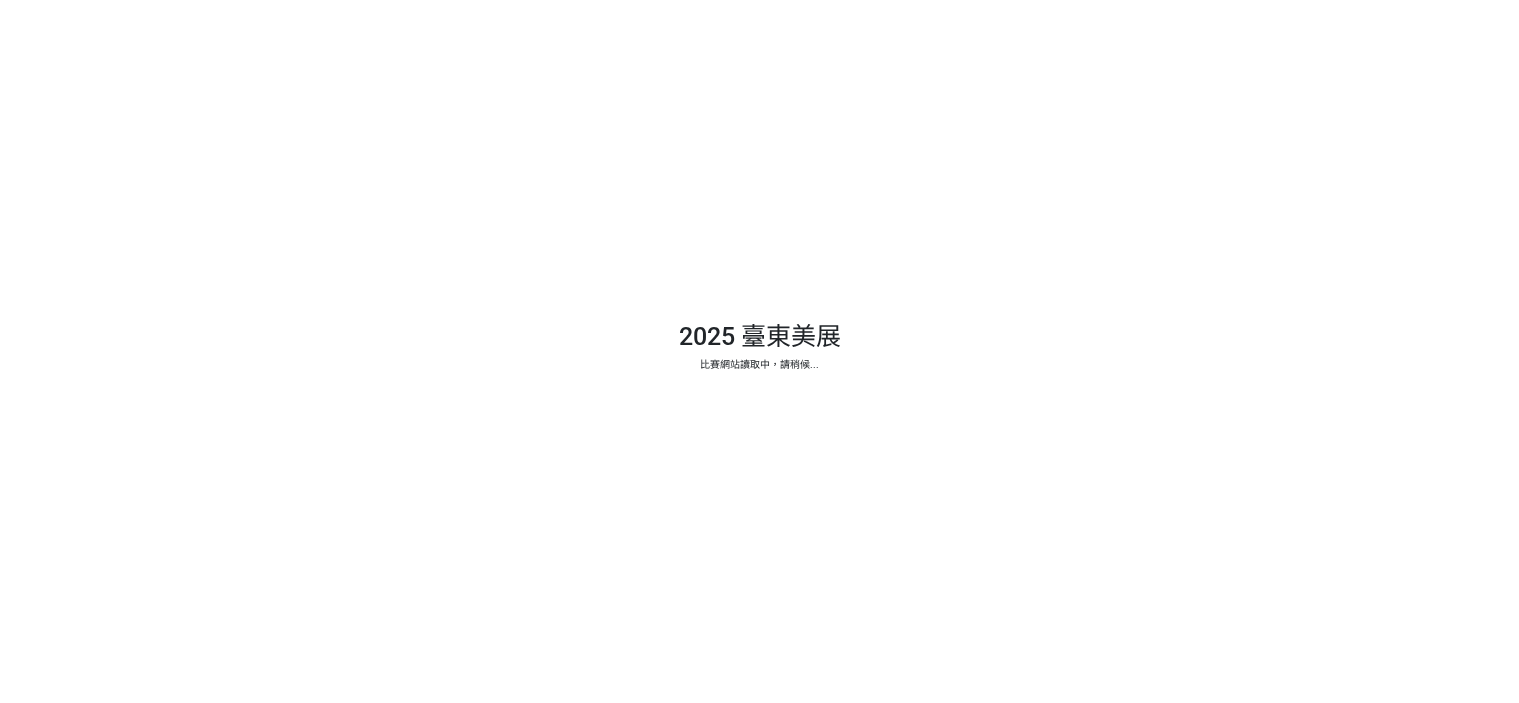 scroll, scrollTop: 0, scrollLeft: 0, axis: both 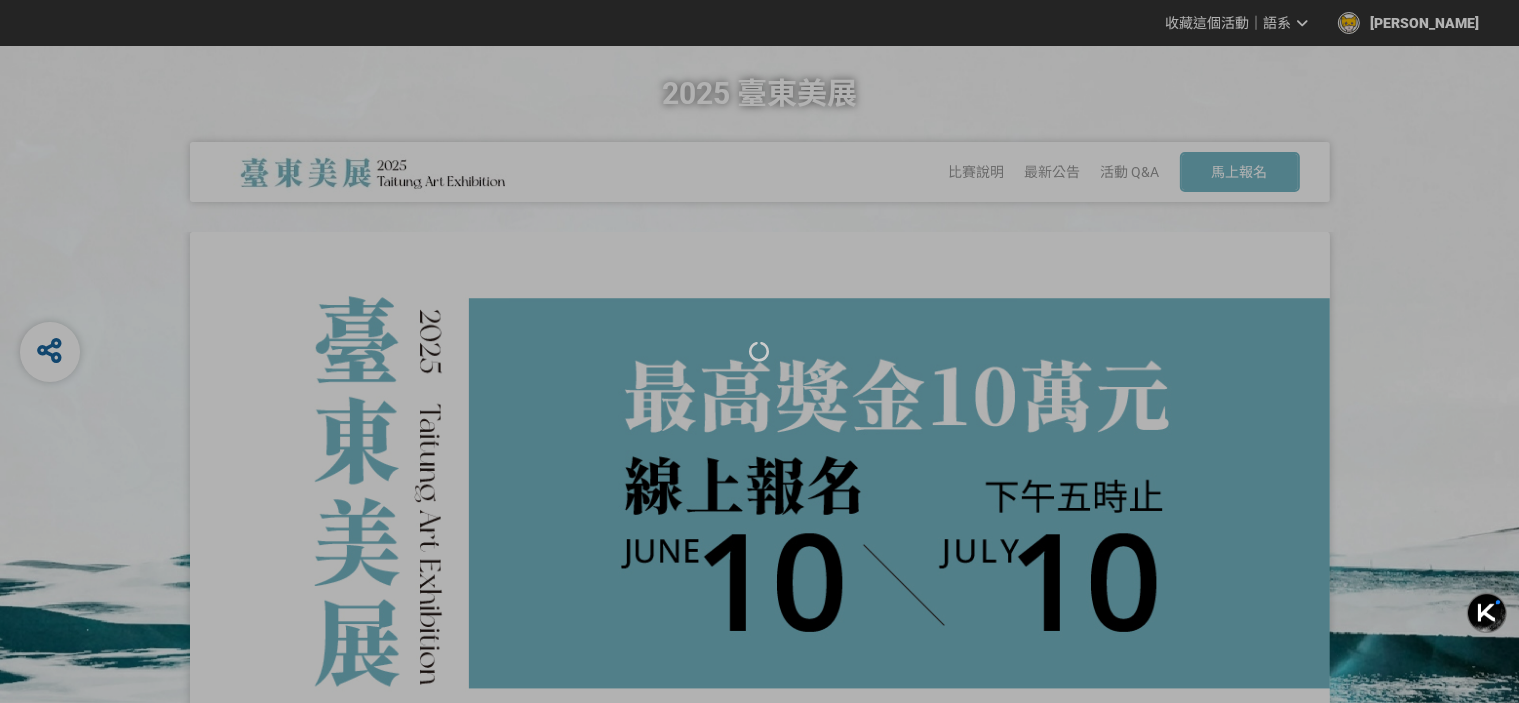 click at bounding box center (759, 351) 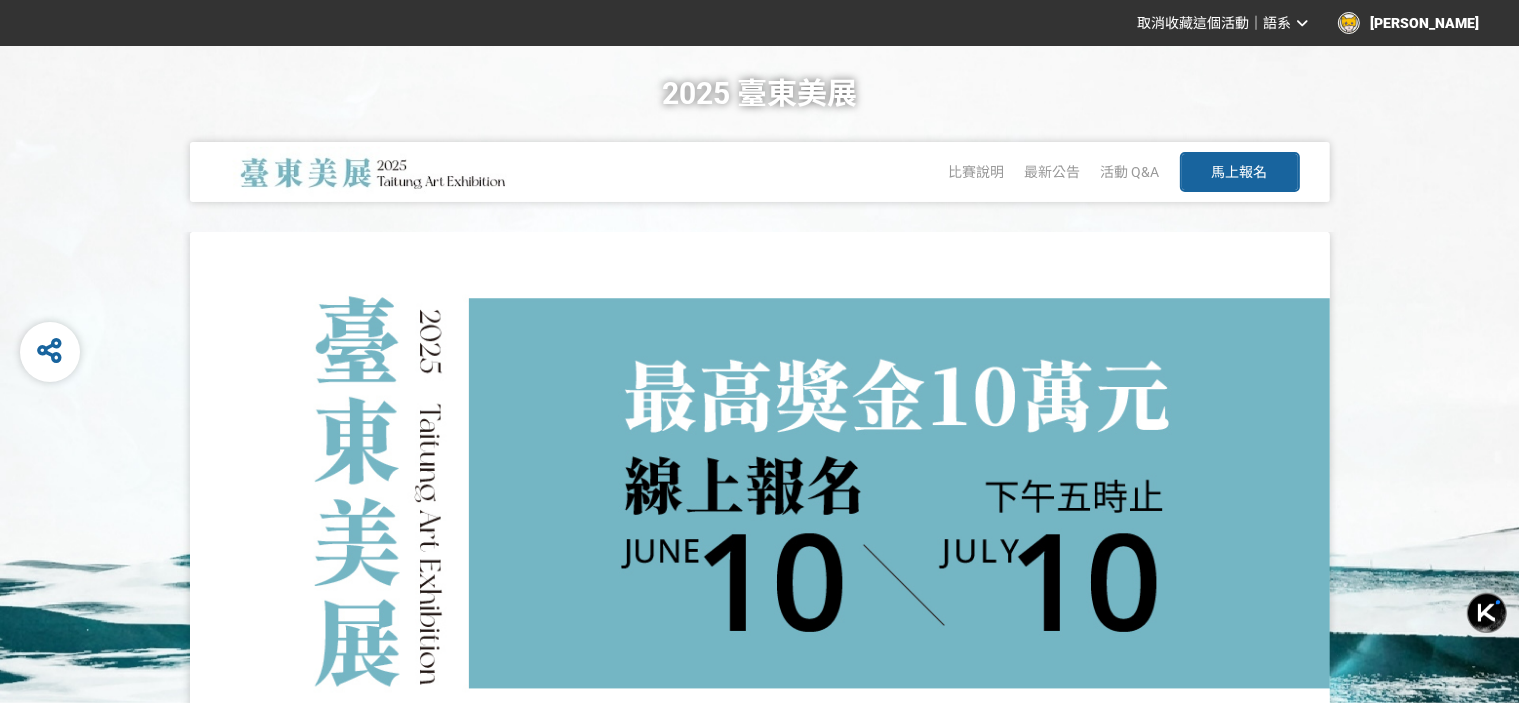 click on "馬上報名" at bounding box center [1240, 172] 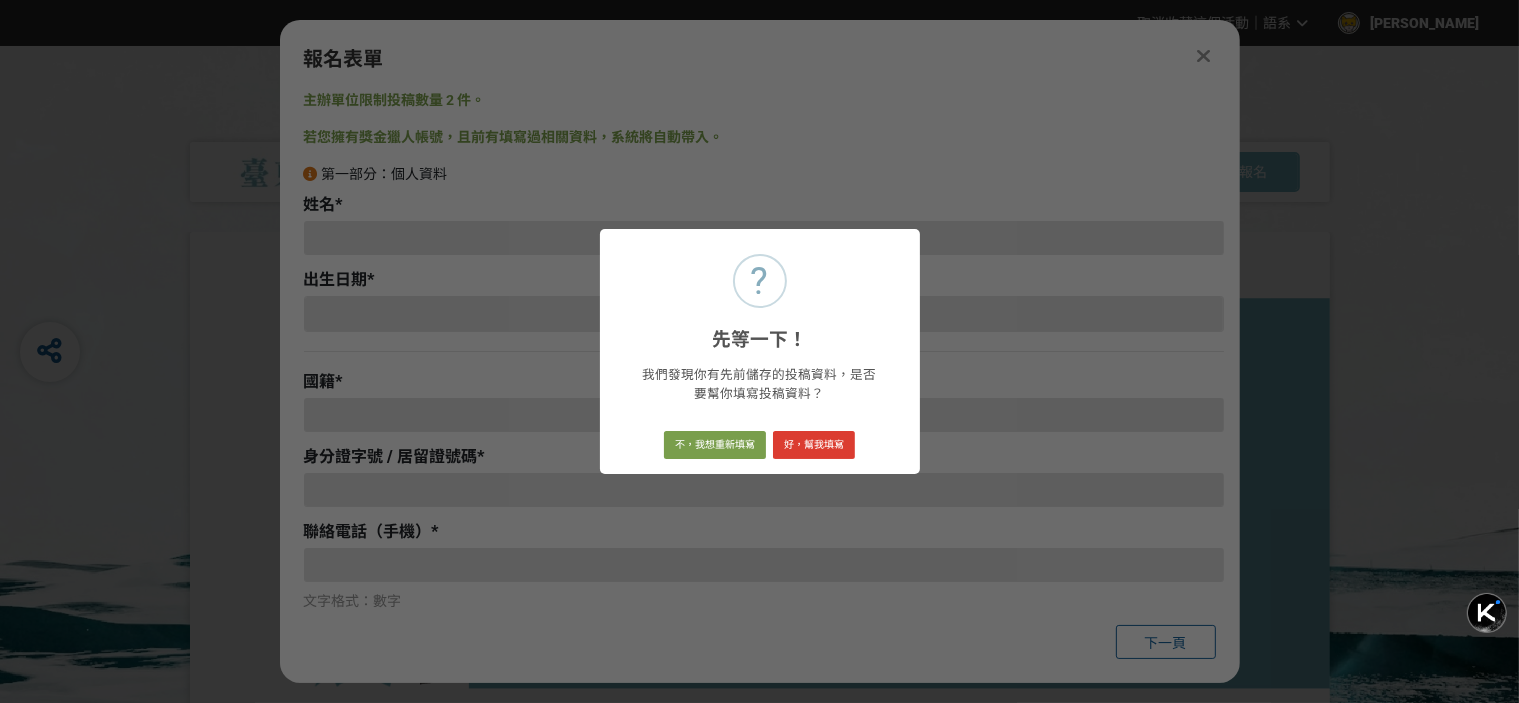 type on "[EMAIL_ADDRESS][DOMAIN_NAME]" 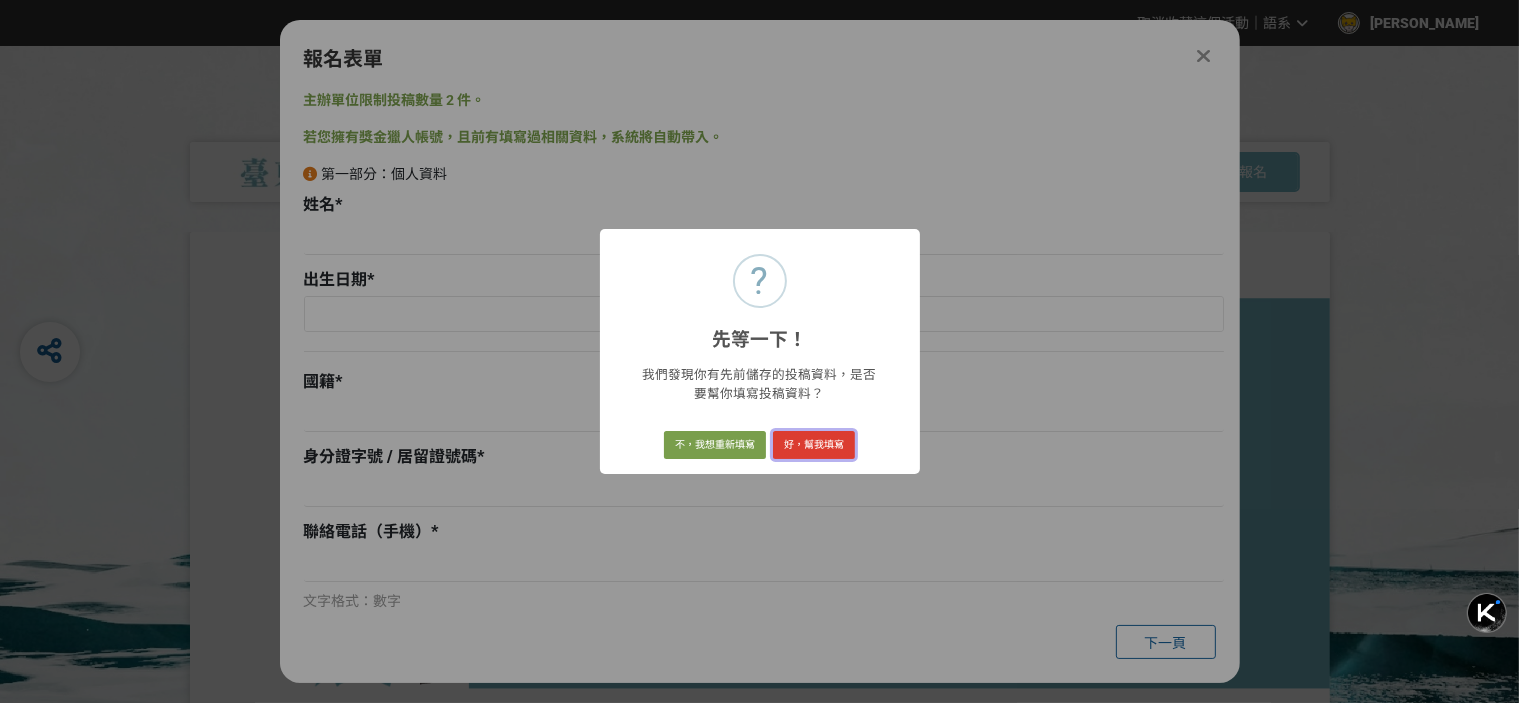 click on "好，幫我填寫" at bounding box center (814, 445) 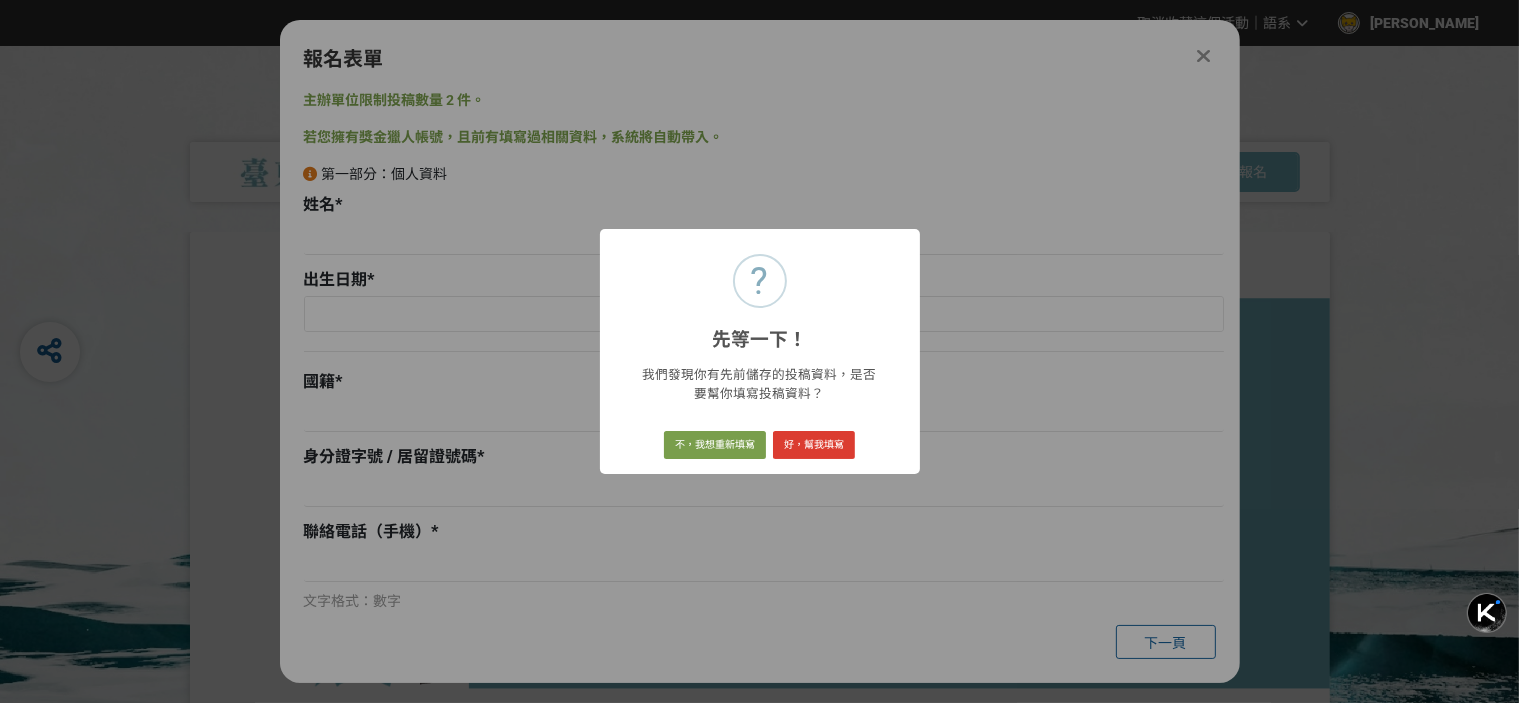 type on "[PERSON_NAME]" 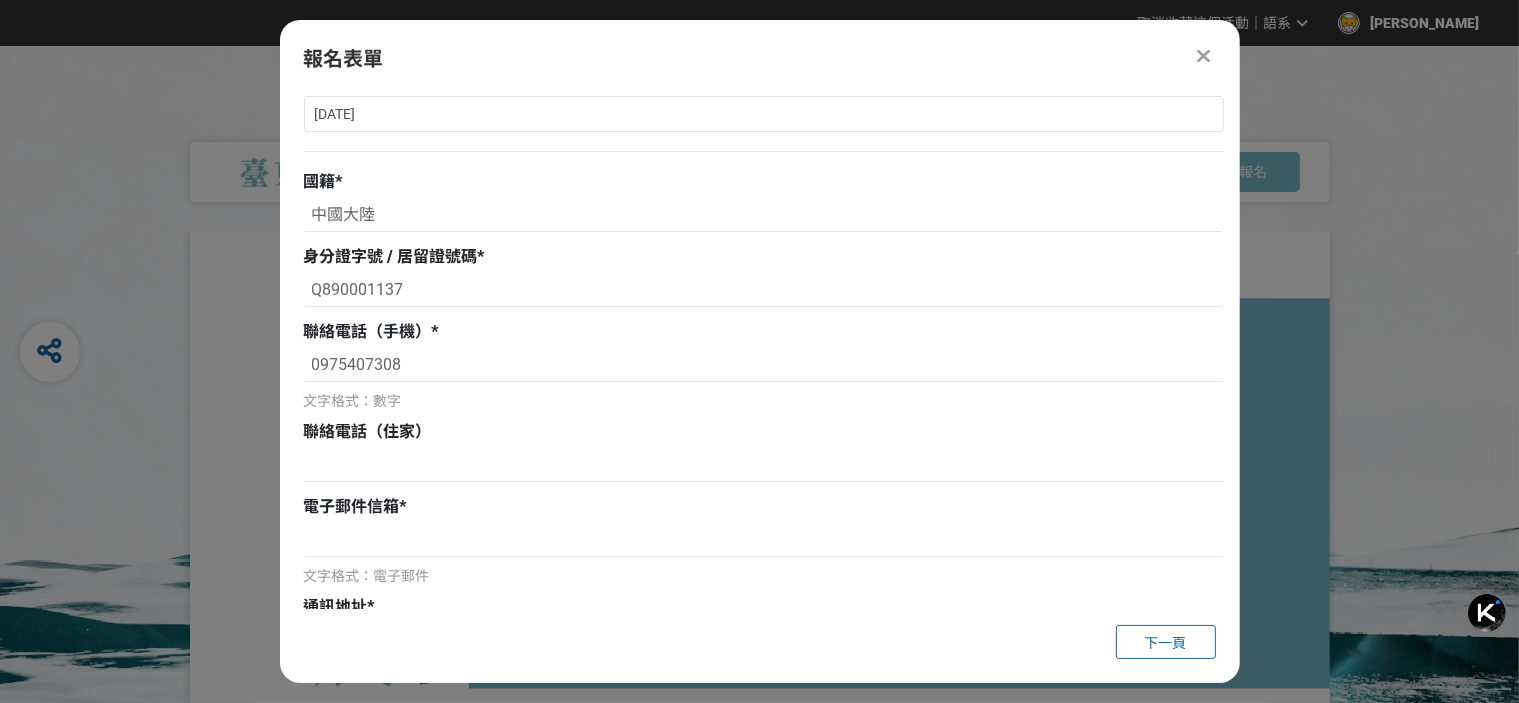 scroll, scrollTop: 300, scrollLeft: 0, axis: vertical 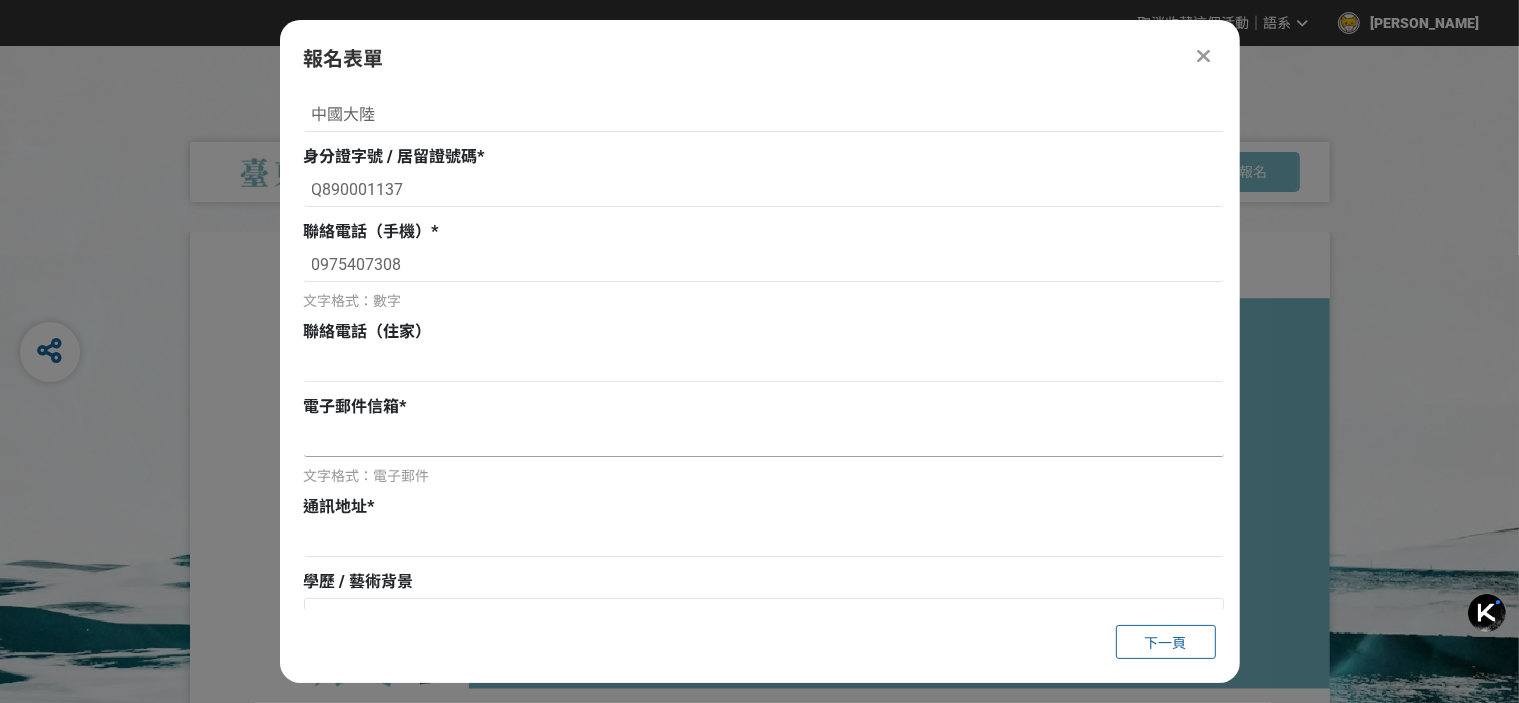 click at bounding box center [764, 440] 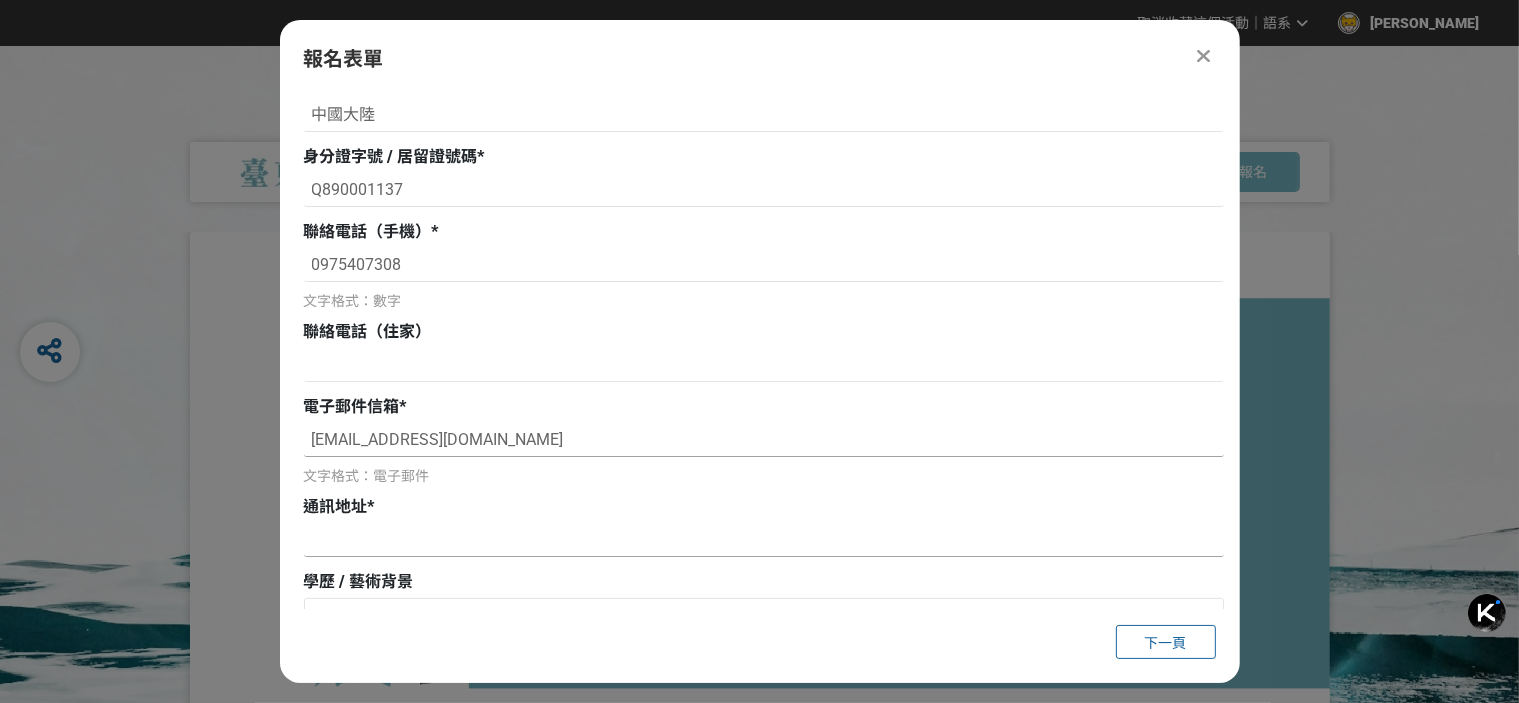 type on "starlee0304@gmail.com" 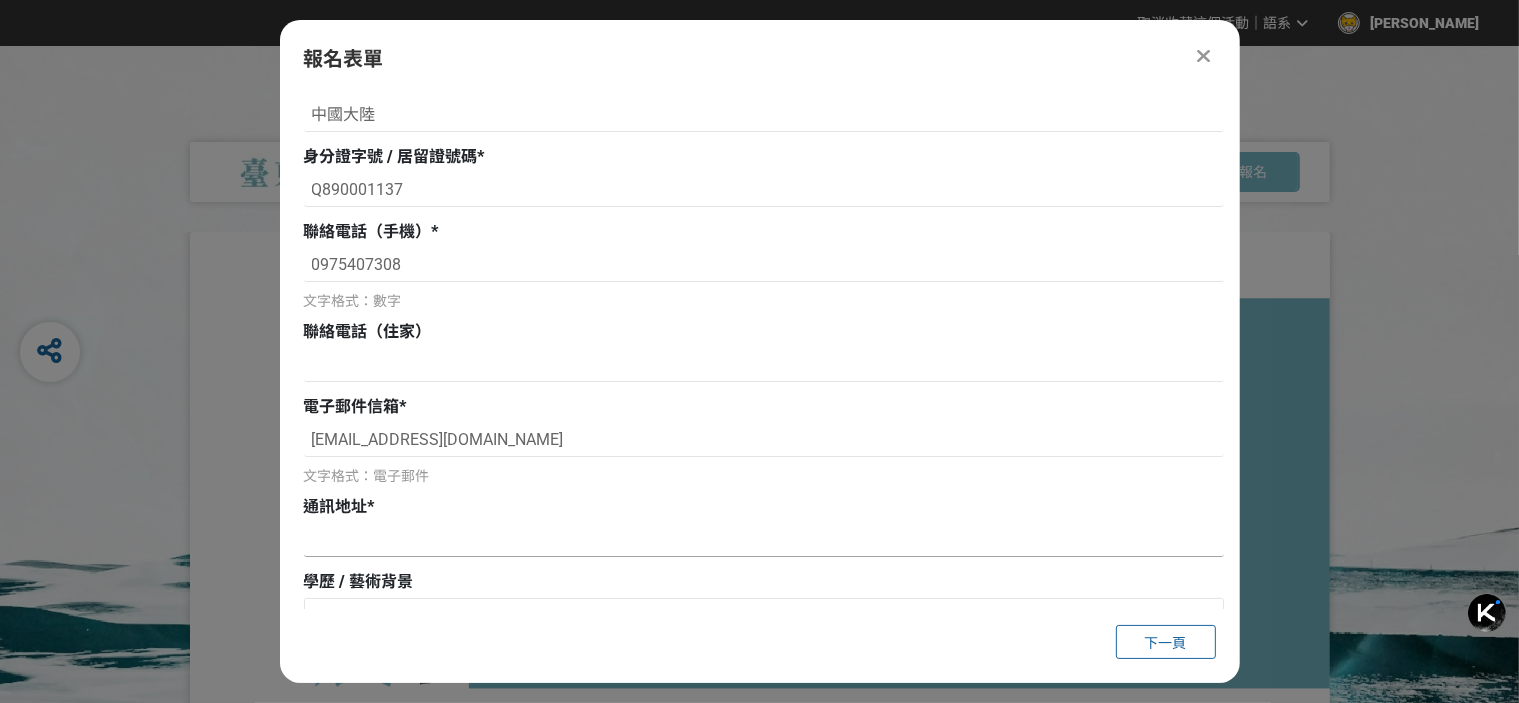 click at bounding box center [764, 540] 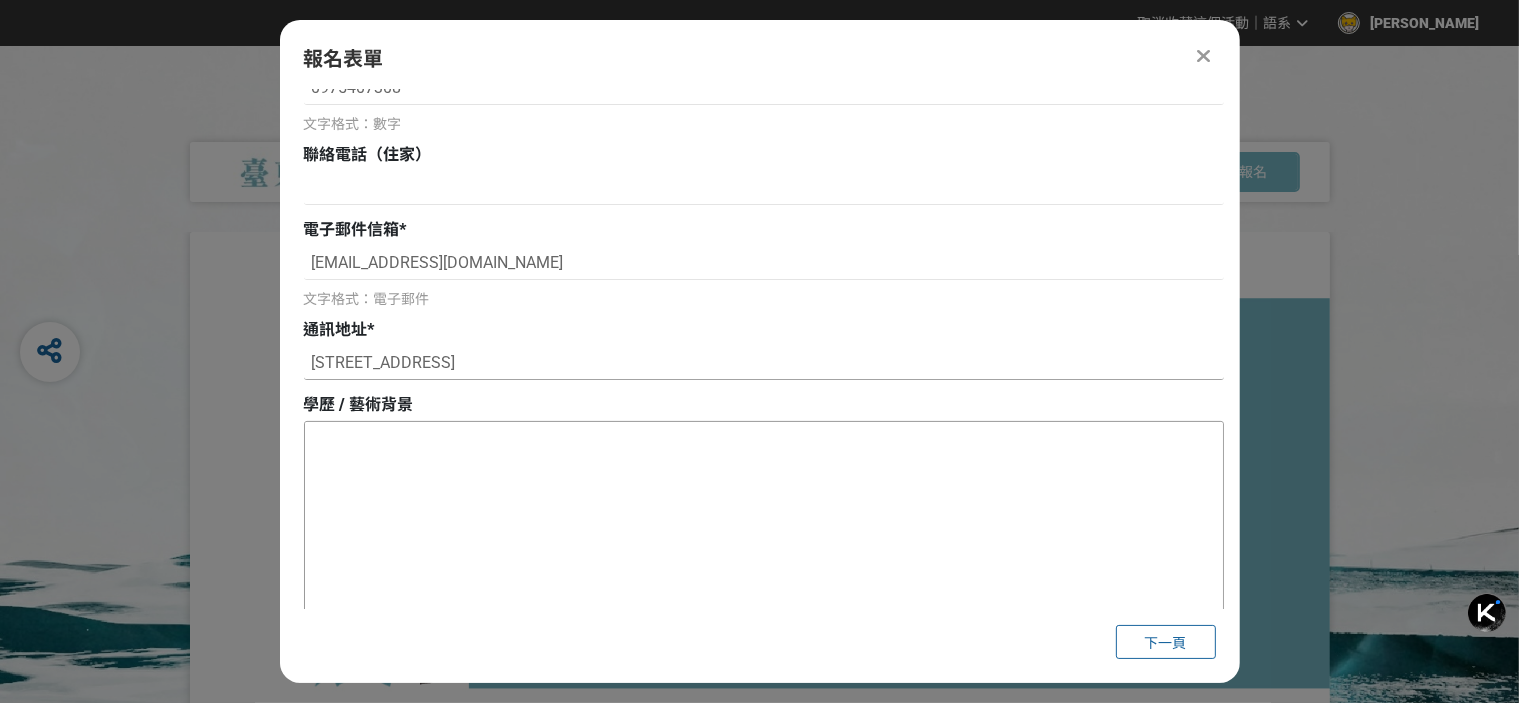 scroll, scrollTop: 475, scrollLeft: 0, axis: vertical 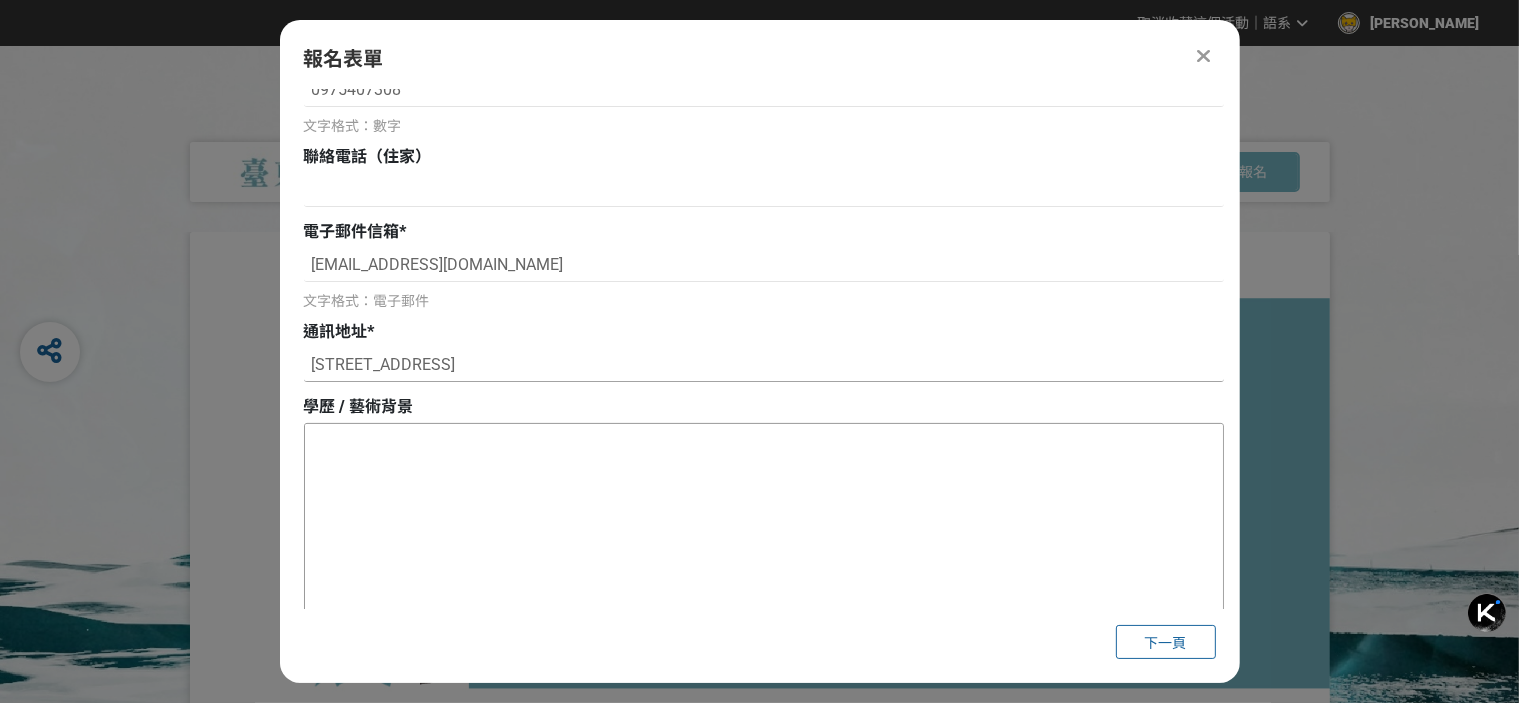 type on "嘉義縣水上鄉下寮村44之28號" 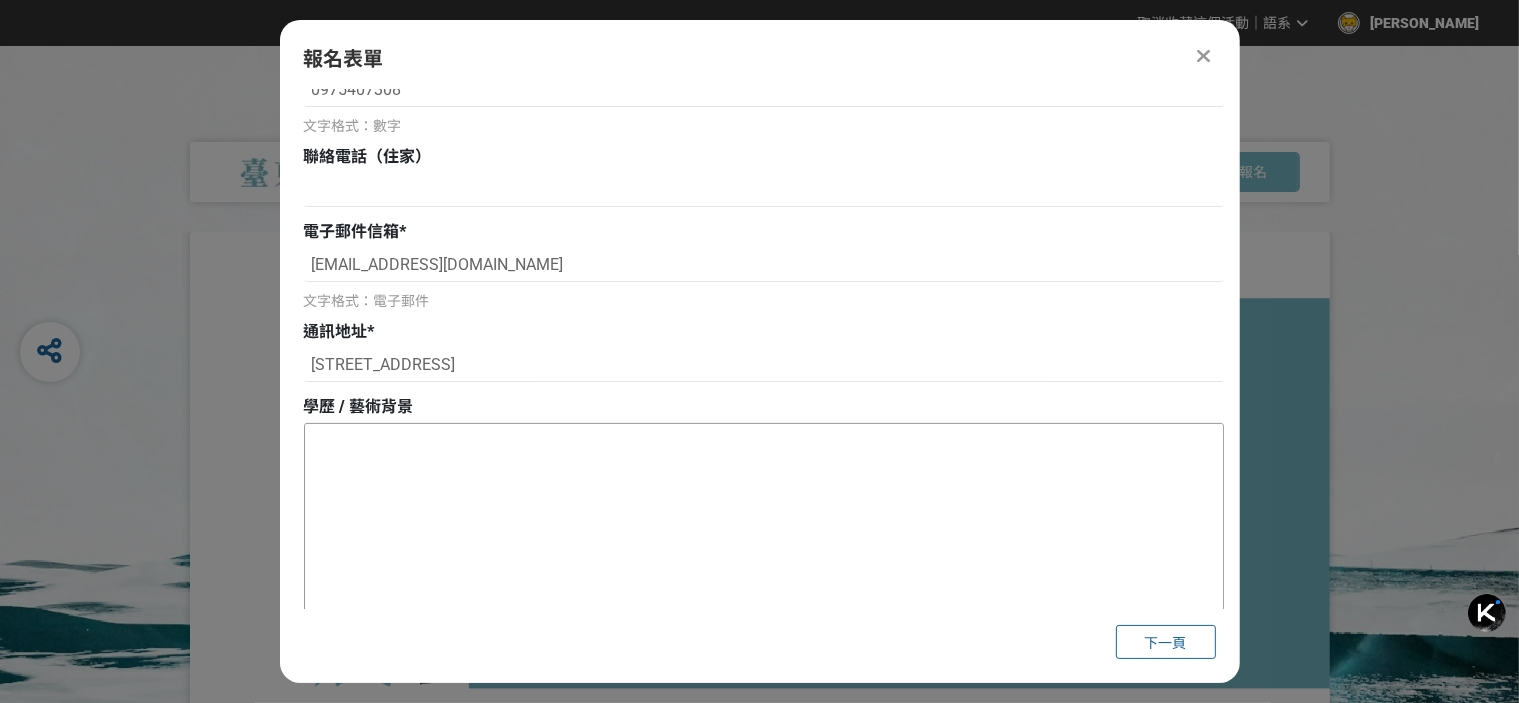 click at bounding box center (764, 524) 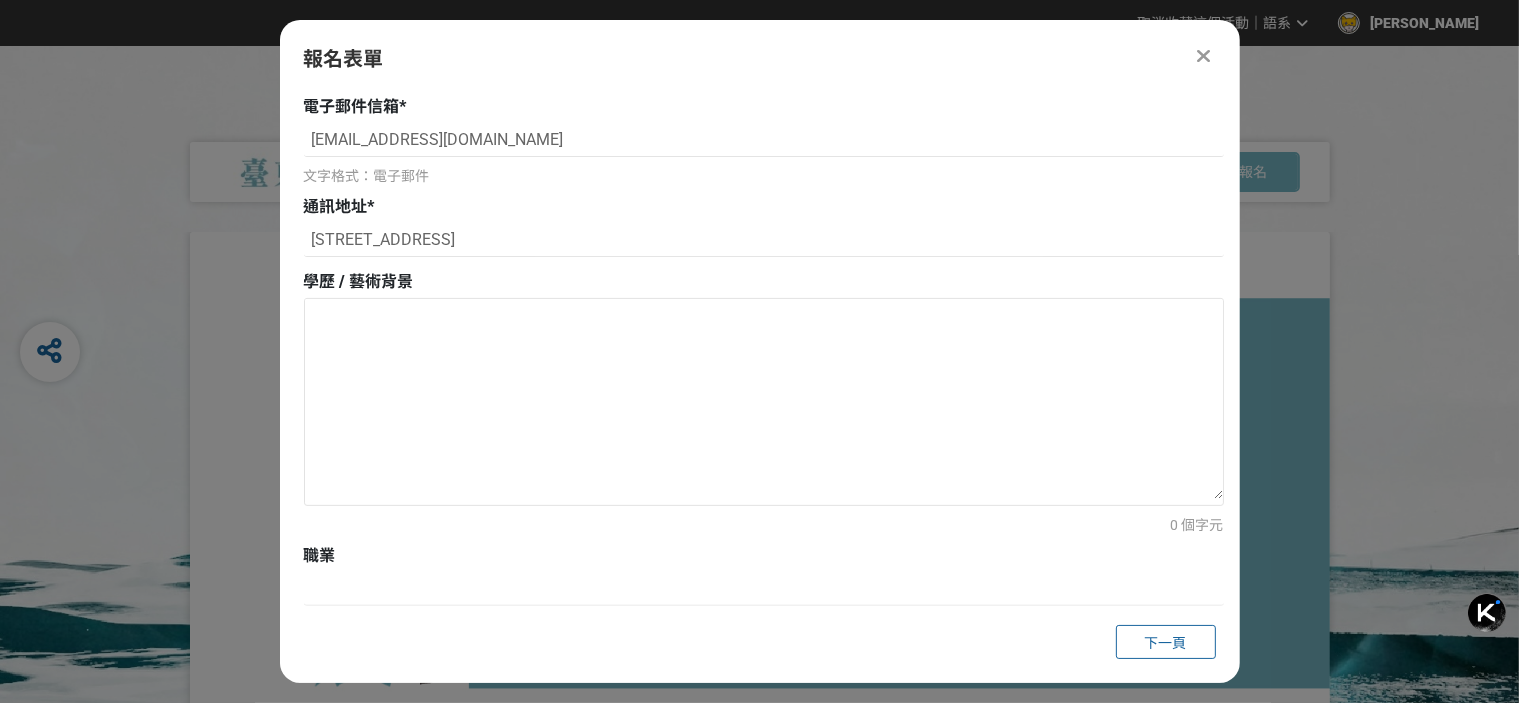scroll, scrollTop: 675, scrollLeft: 0, axis: vertical 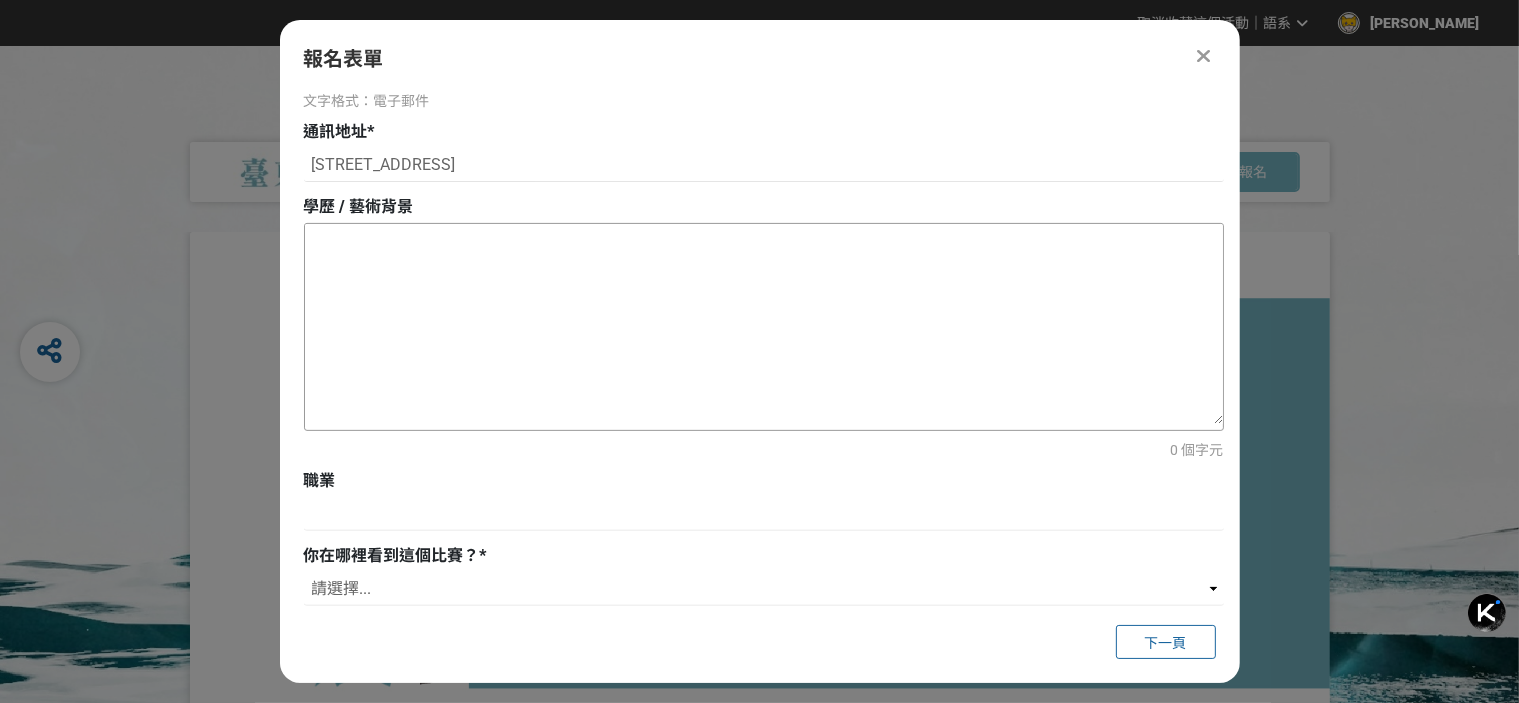 click at bounding box center [764, 324] 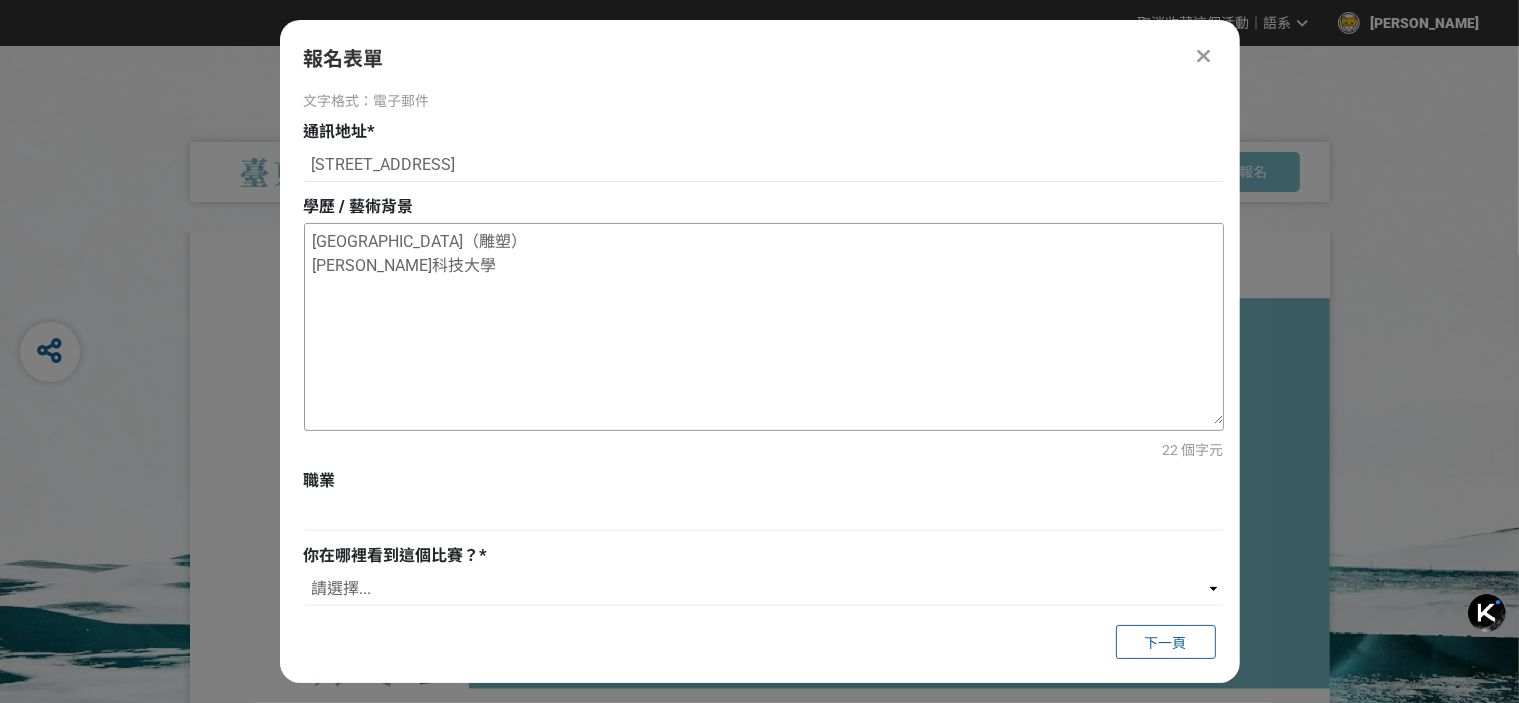 click on "瀋陽大學美術學院美術學（雕塑）
吳鳳科技大學" at bounding box center (764, 324) 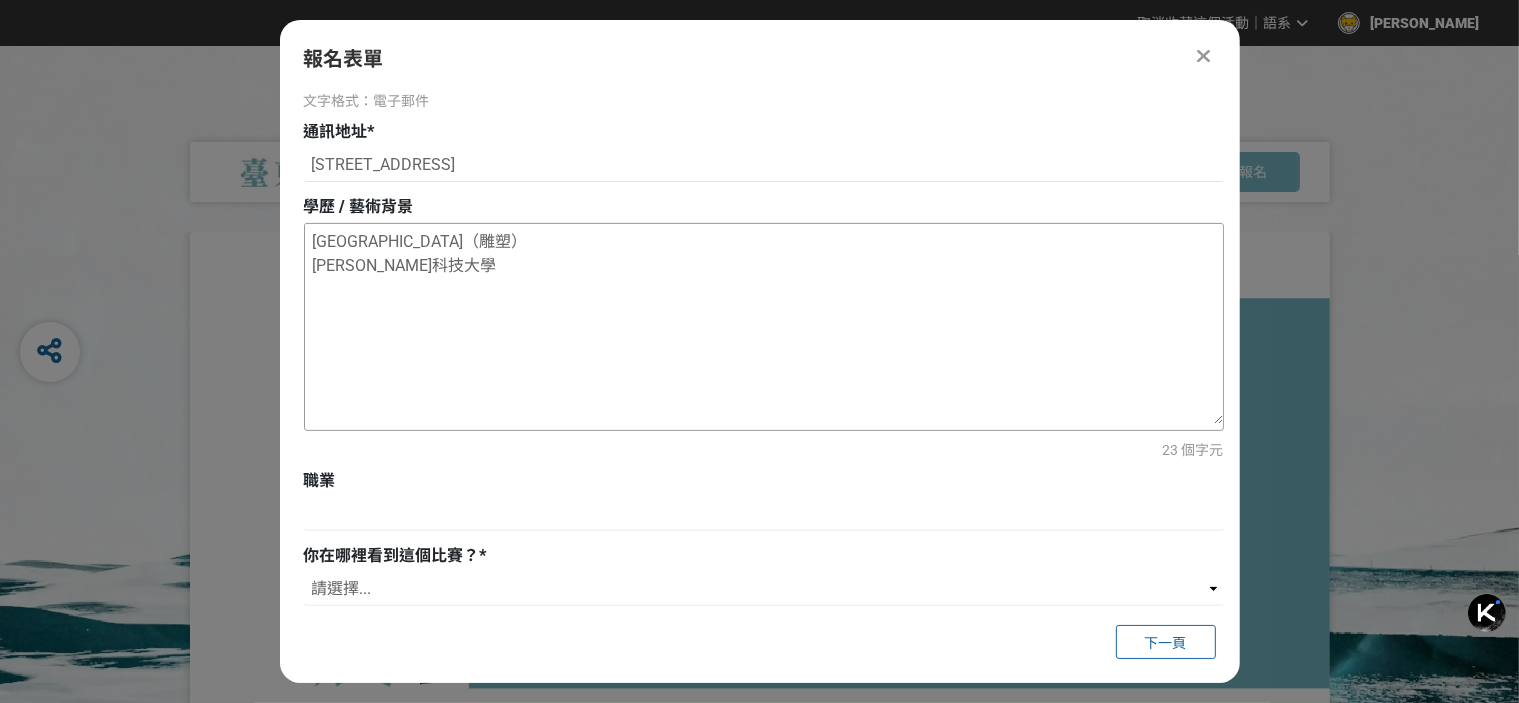 click on "瀋陽大學美術學院 美術學（雕塑）
吳鳳科技大學" at bounding box center [764, 324] 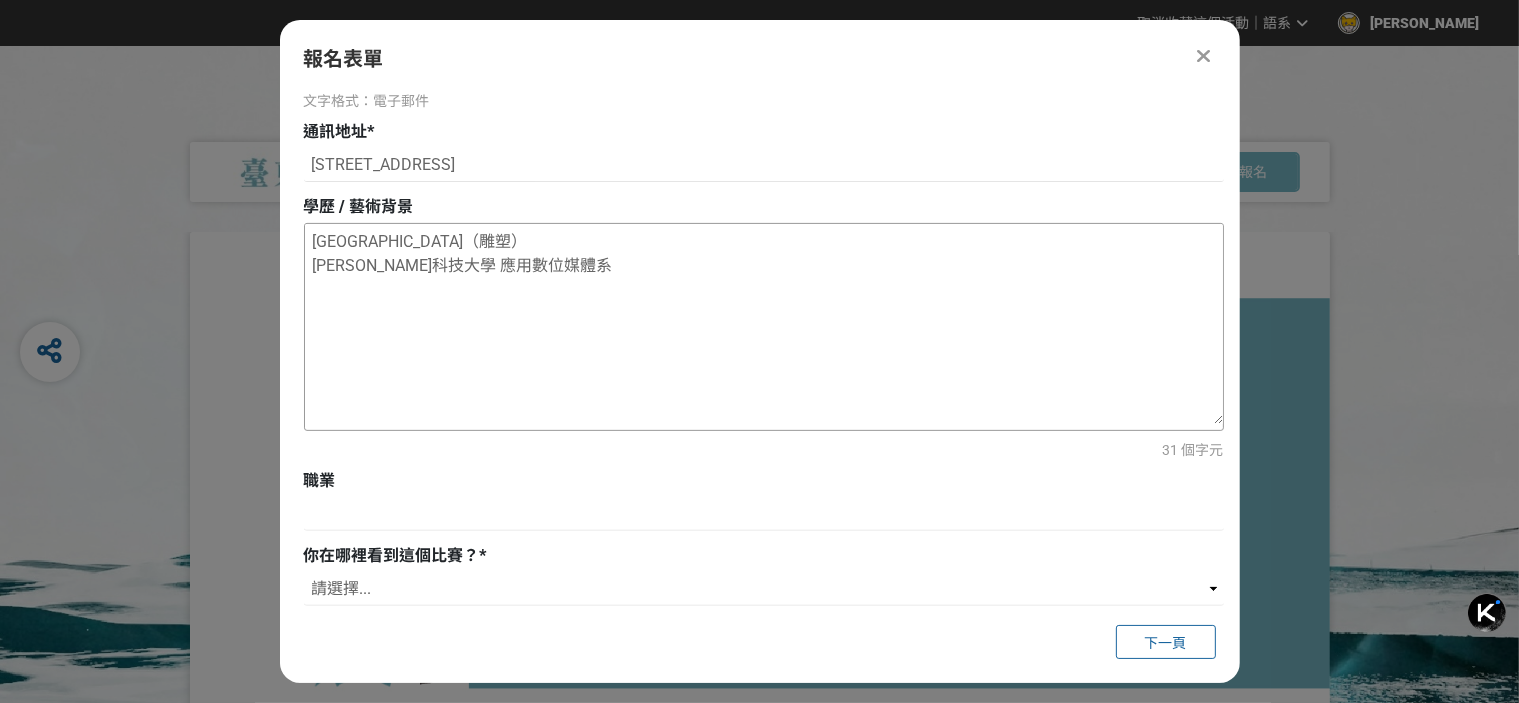 click on "瀋陽大學美術學院 美術學（雕塑）
吳鳳科技大學 應用數位媒體系" at bounding box center (764, 324) 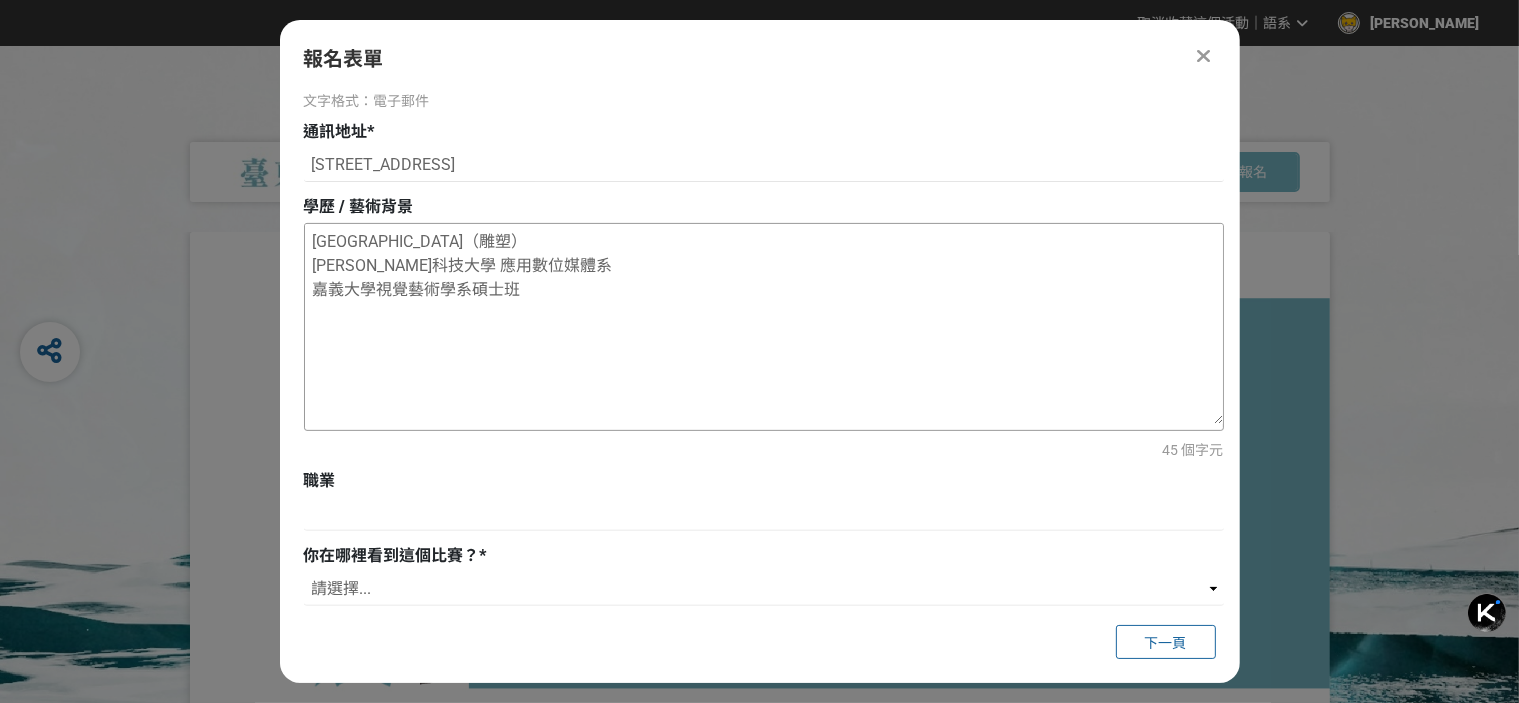 click on "瀋陽大學美術學院 美術學（雕塑）
吳鳳科技大學 應用數位媒體系
嘉義大學視覺藝術學系碩士班" at bounding box center (764, 324) 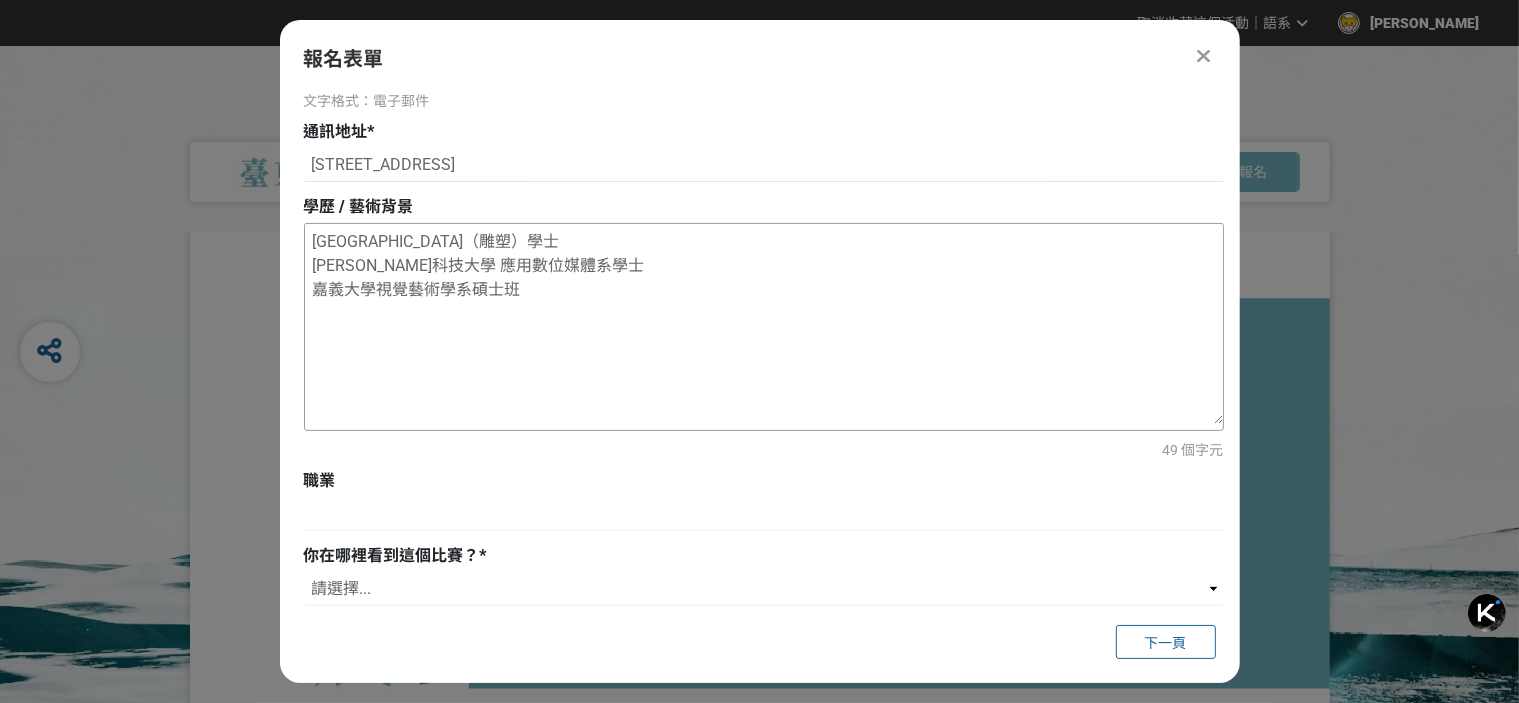 click on "瀋陽大學美術學院 美術學（雕塑）學士
吳鳳科技大學 應用數位媒體系學士
嘉義大學視覺藝術學系碩士班" at bounding box center (764, 324) 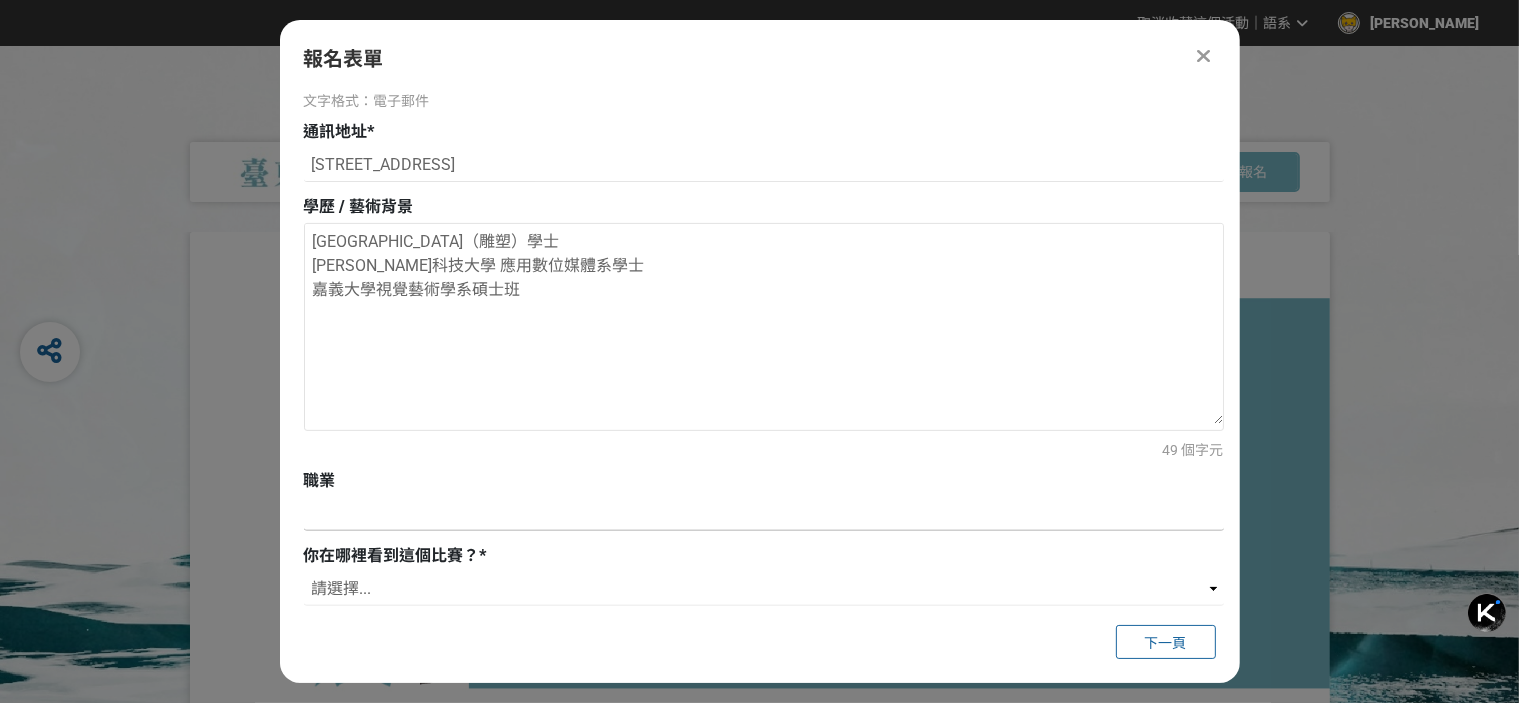 type on "瀋陽大學美術學院 美術學（雕塑）學士
吳鳳科技大學 應用數位媒體系學士
嘉義大學視覺藝術學系碩士班" 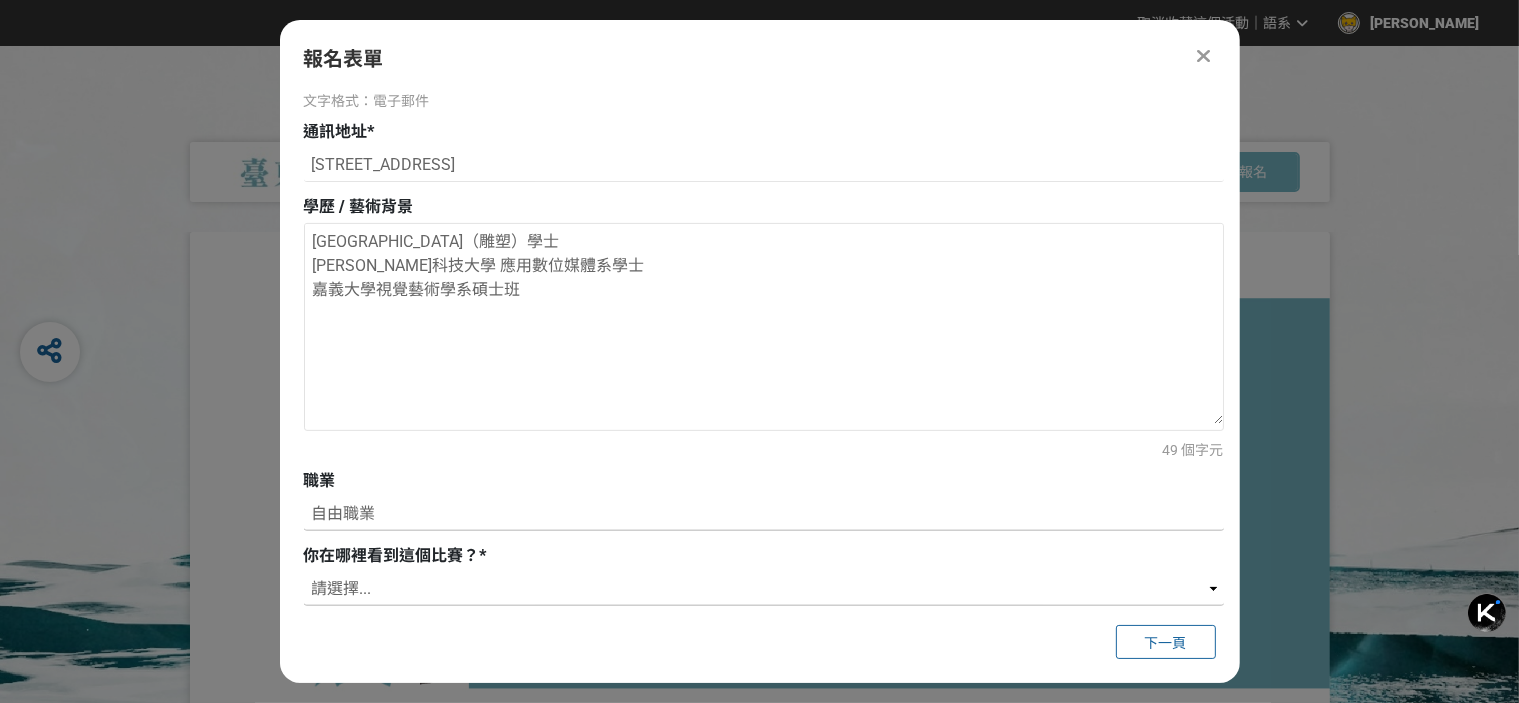 type on "自由職業" 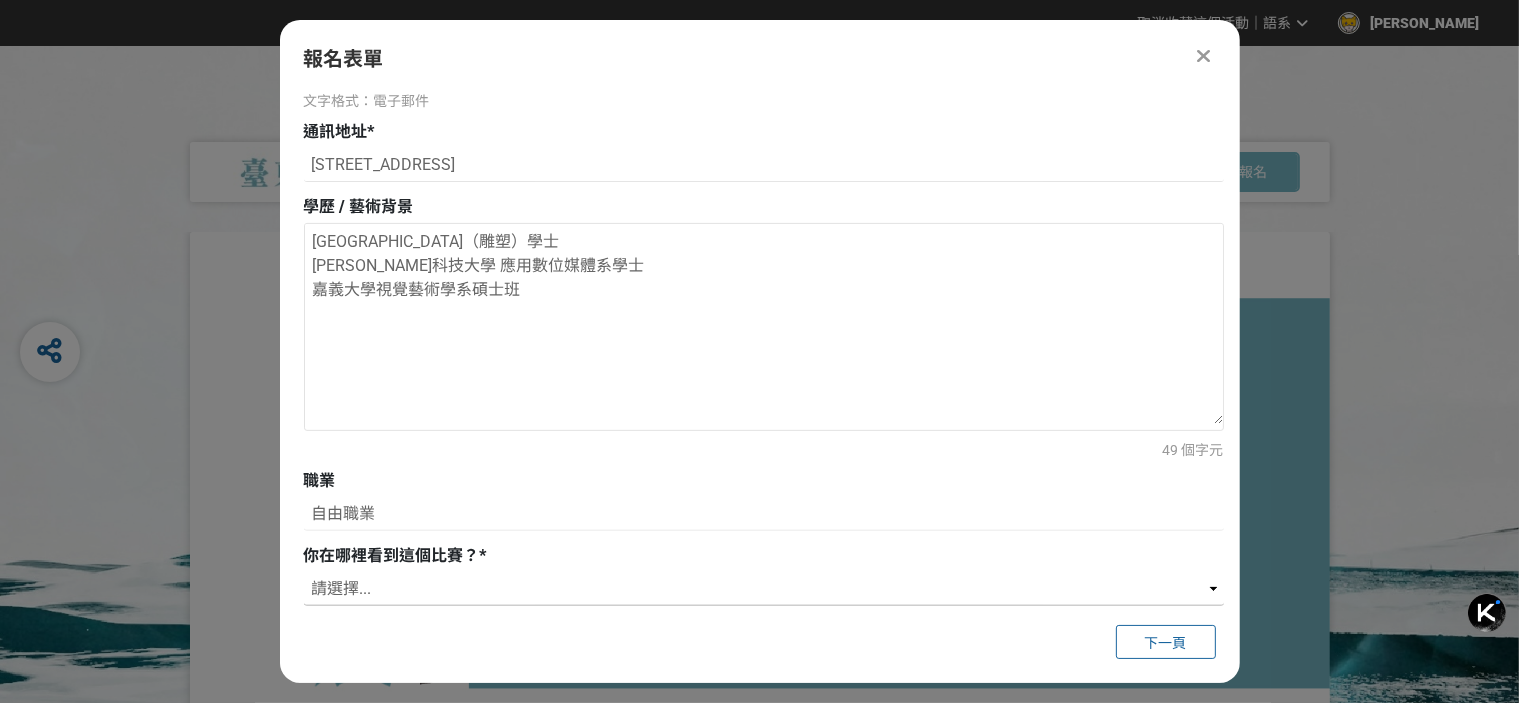 click on "請選擇... 獎金獵人網站 Facebook / Instagram 校園講座 / 老師系上推薦 電子郵件 海報 其他" at bounding box center [764, 589] 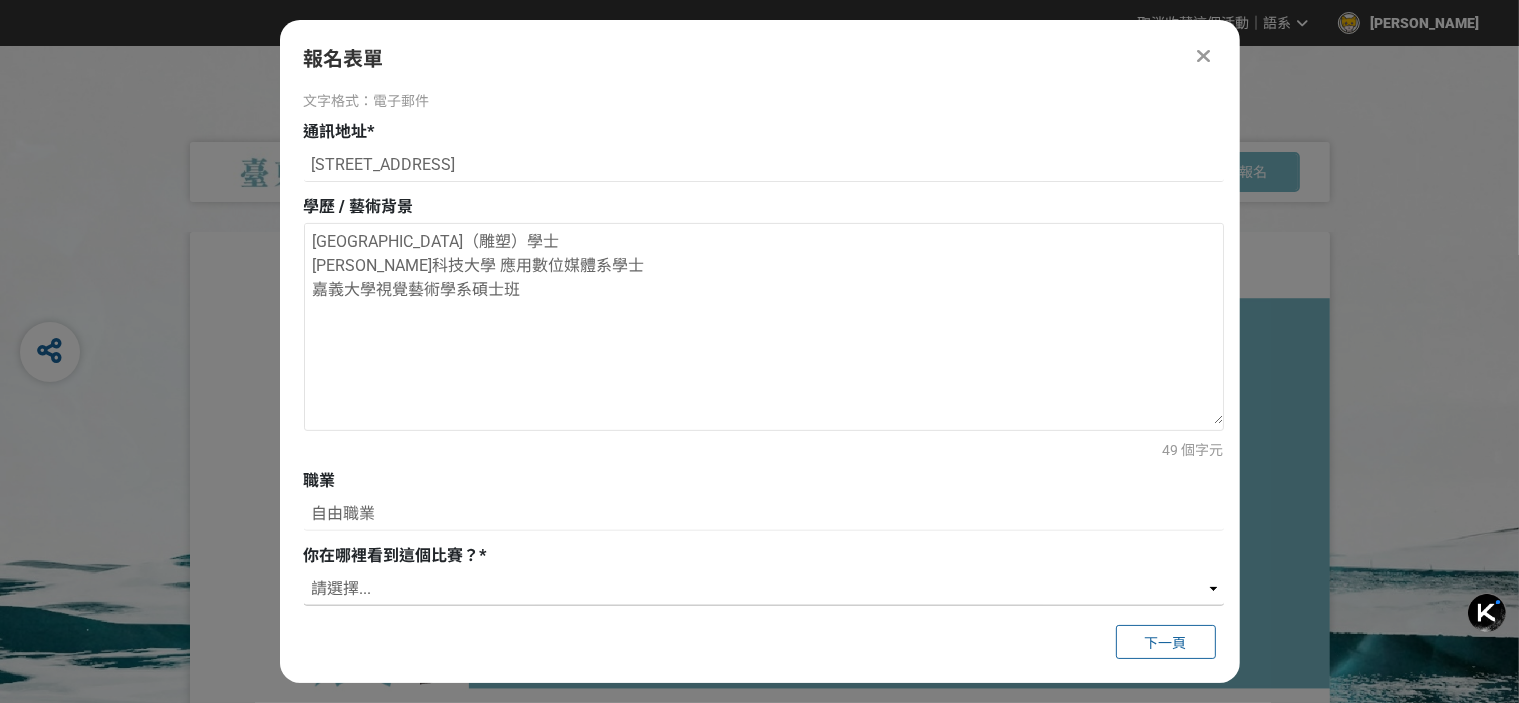 select on "校園講座 / 老師系上推薦" 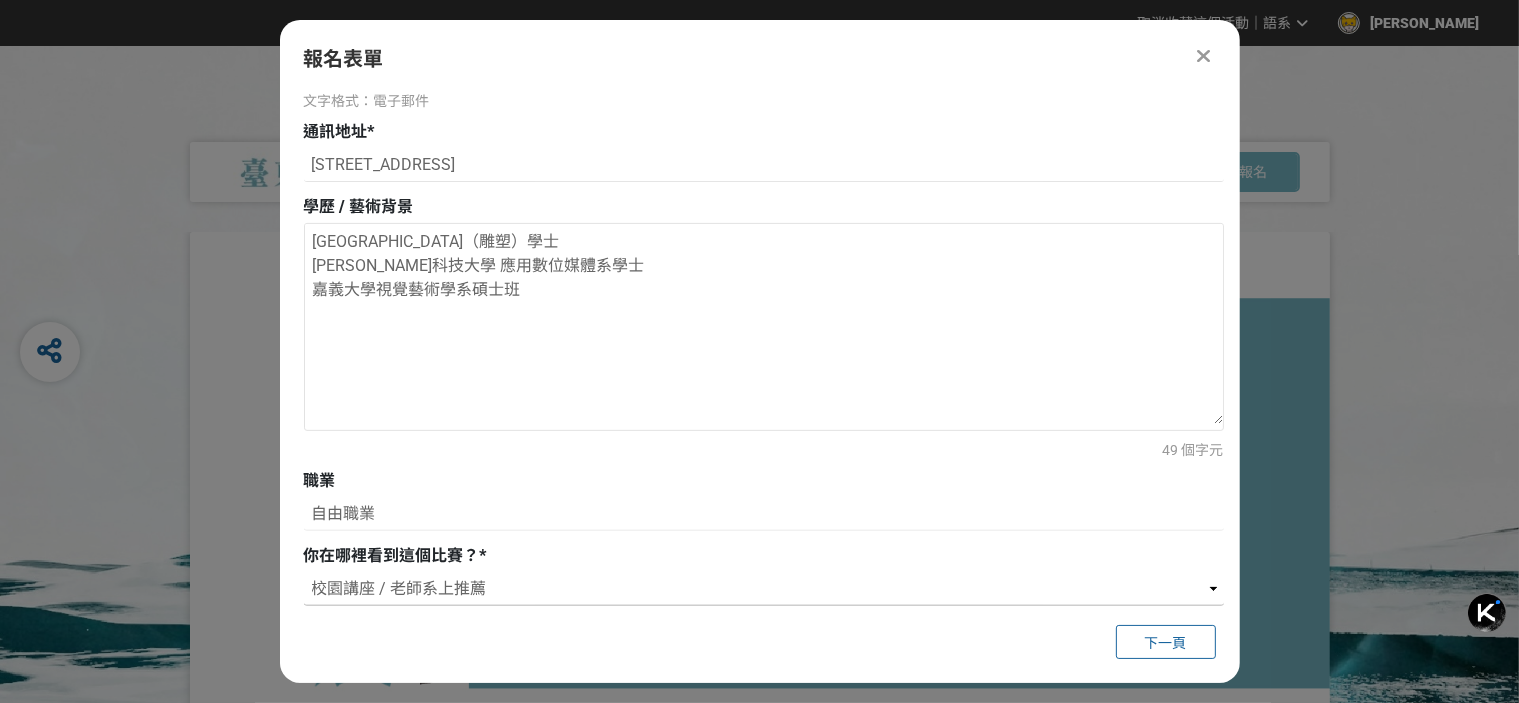 click on "請選擇... 獎金獵人網站 Facebook / Instagram 校園講座 / 老師系上推薦 電子郵件 海報 其他" at bounding box center (764, 589) 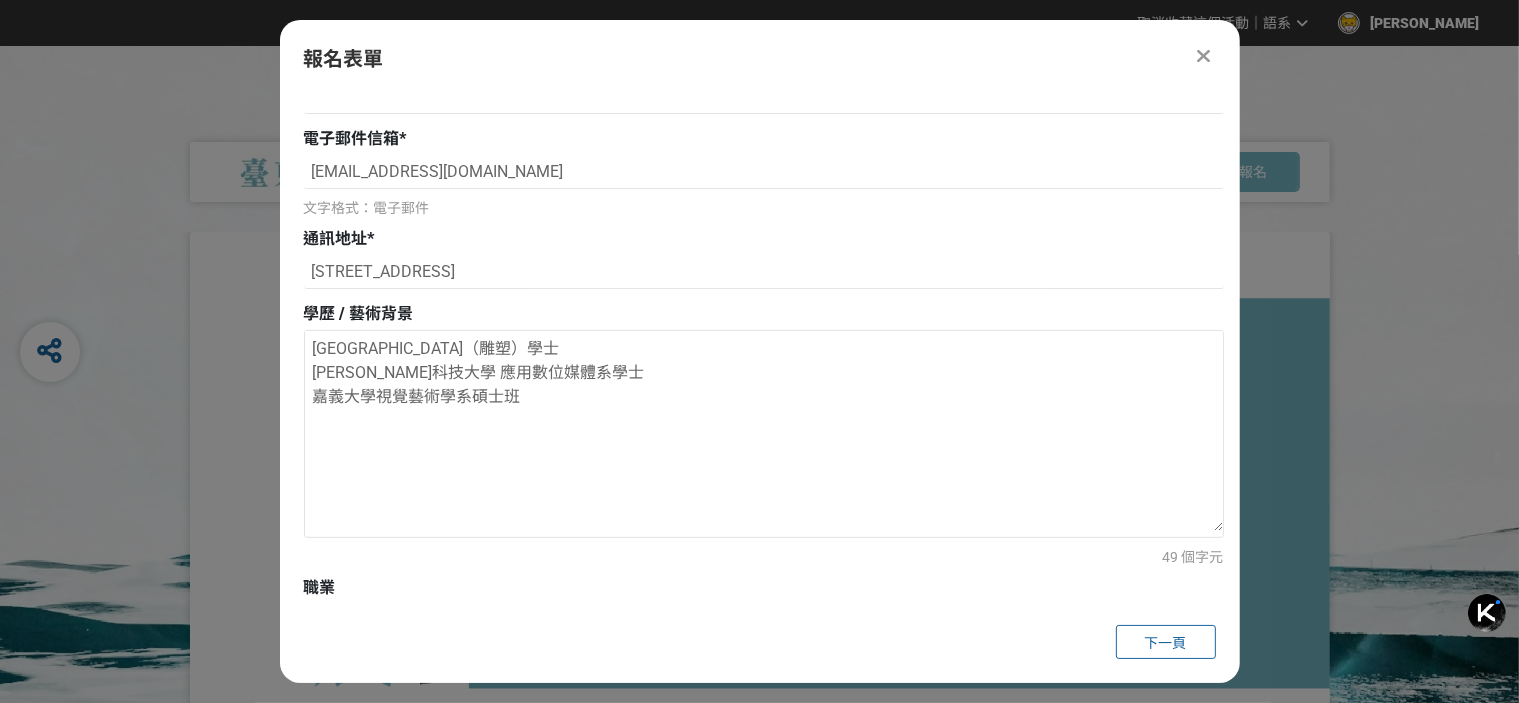 scroll, scrollTop: 475, scrollLeft: 0, axis: vertical 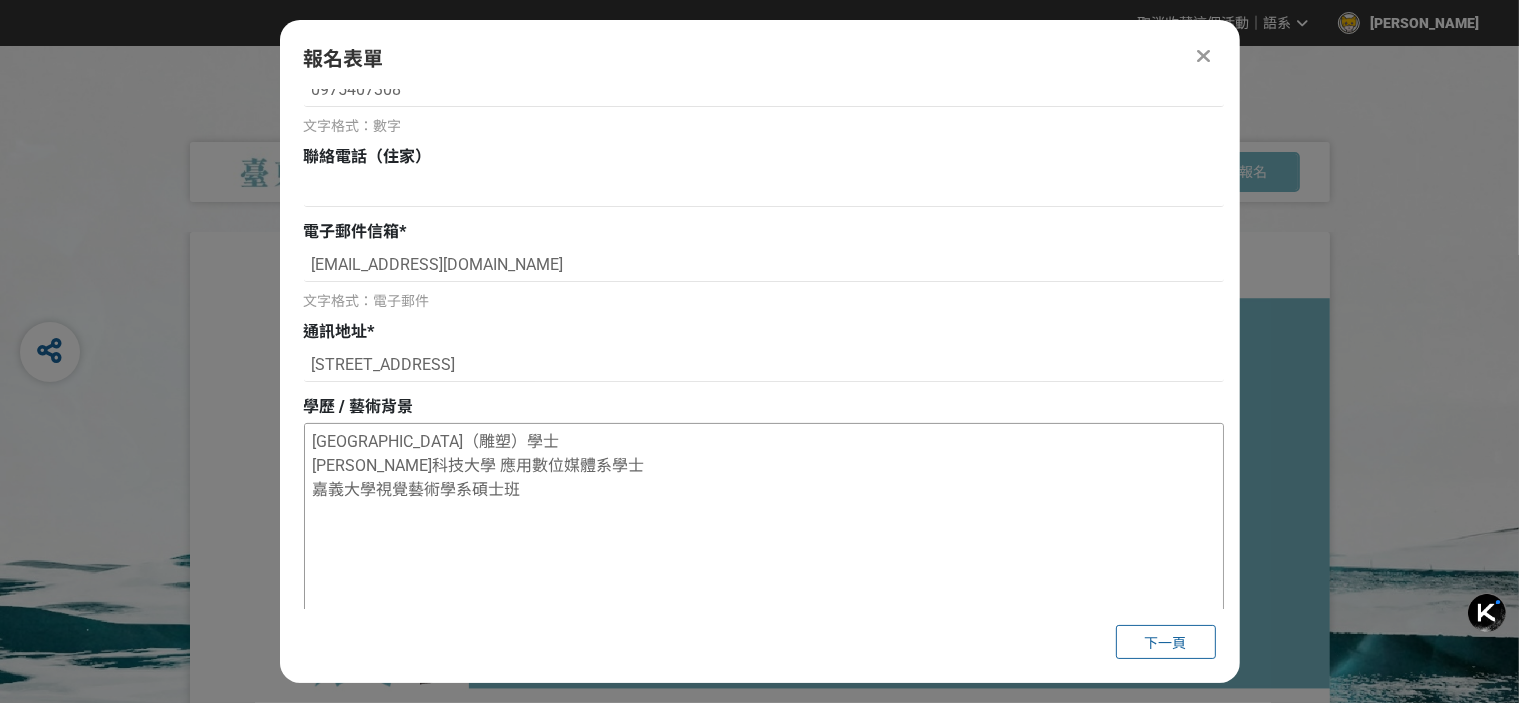 click on "瀋陽大學美術學院 美術學（雕塑）學士
吳鳳科技大學 應用數位媒體系學士
嘉義大學視覺藝術學系碩士班" at bounding box center [764, 524] 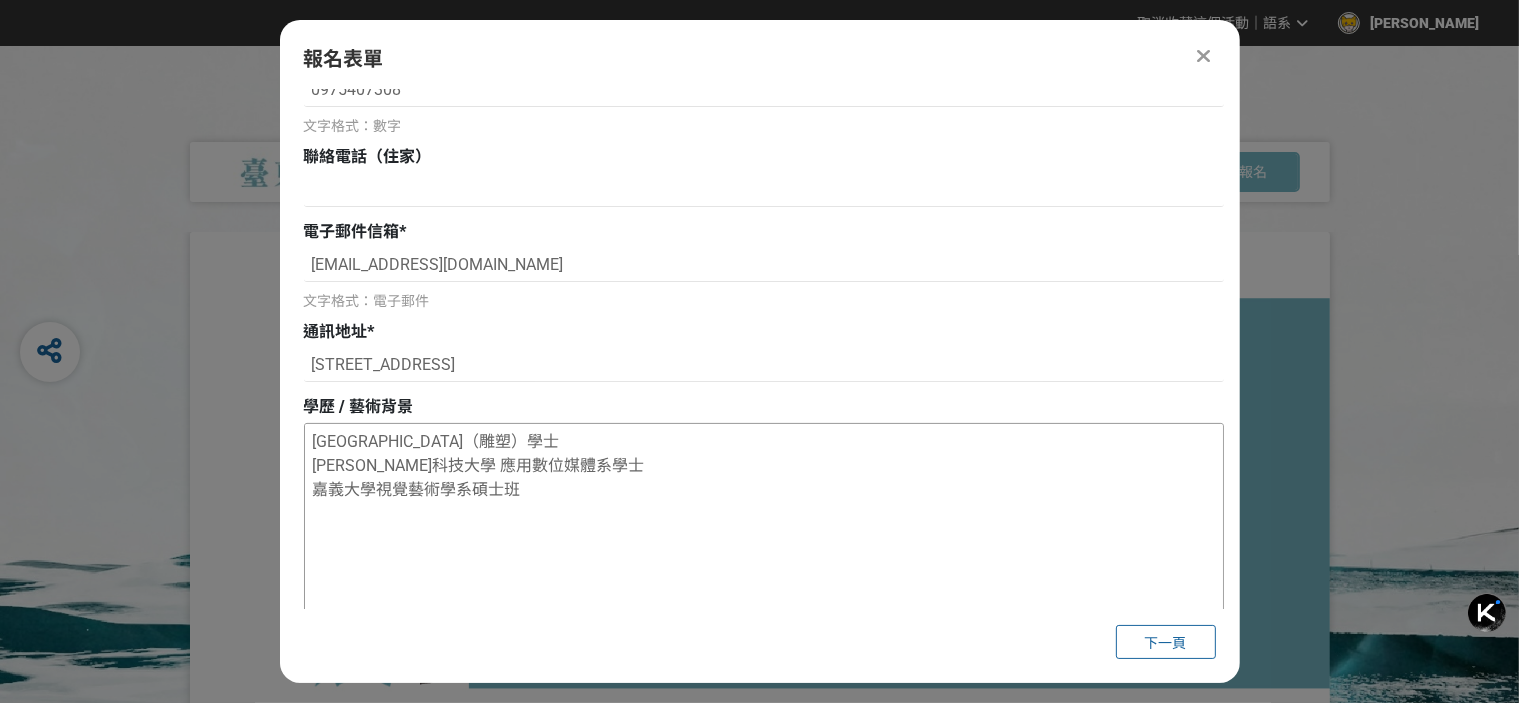 click on "瀋陽大學美術學院 美術學（雕塑）學士
吳鳳科技大學 應用數位媒體系學士
嘉義大學視覺藝術學系碩士班" at bounding box center (764, 524) 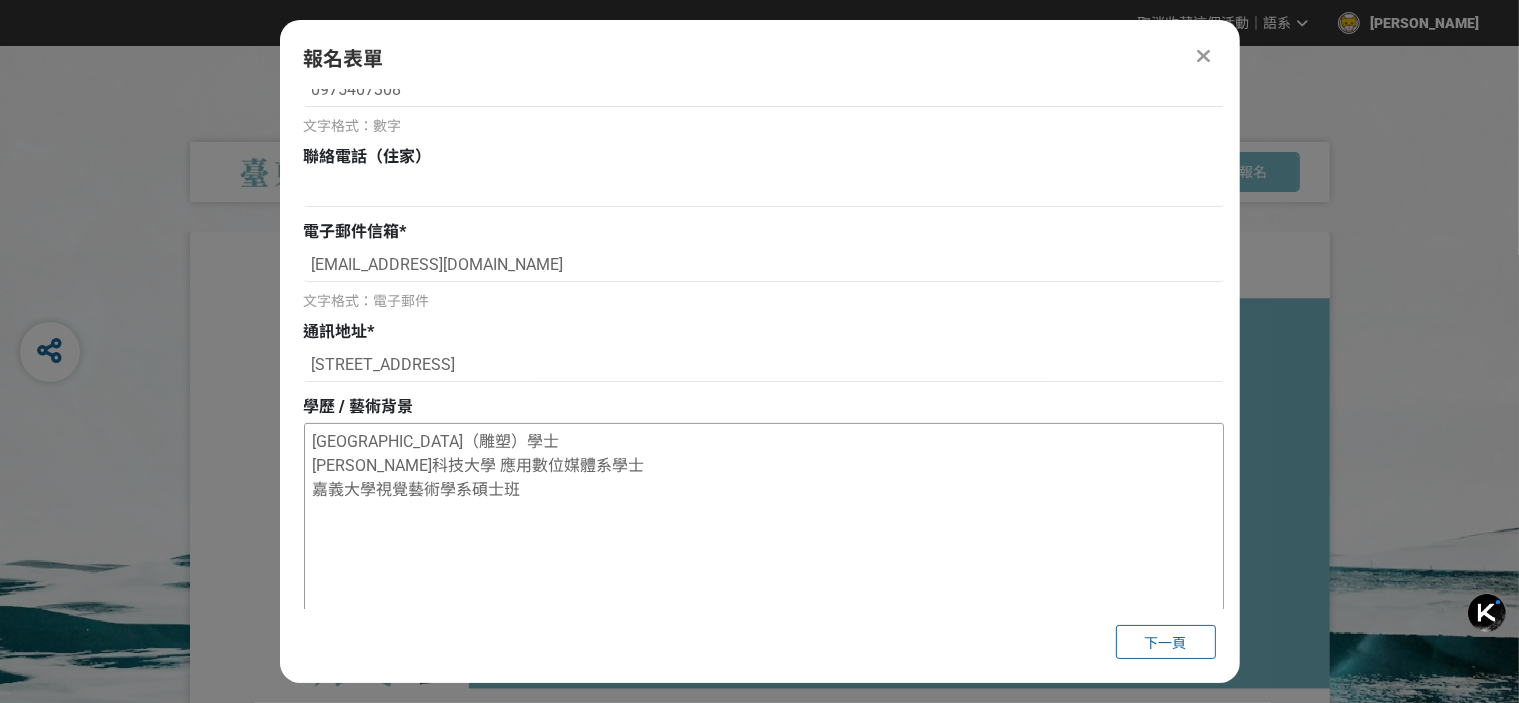 click on "瀋陽大學美術學院 美術學（雕塑）學士
吳鳳科技大學 應用數位媒體系學士
嘉義大學視覺藝術學系碩士班" at bounding box center (764, 524) 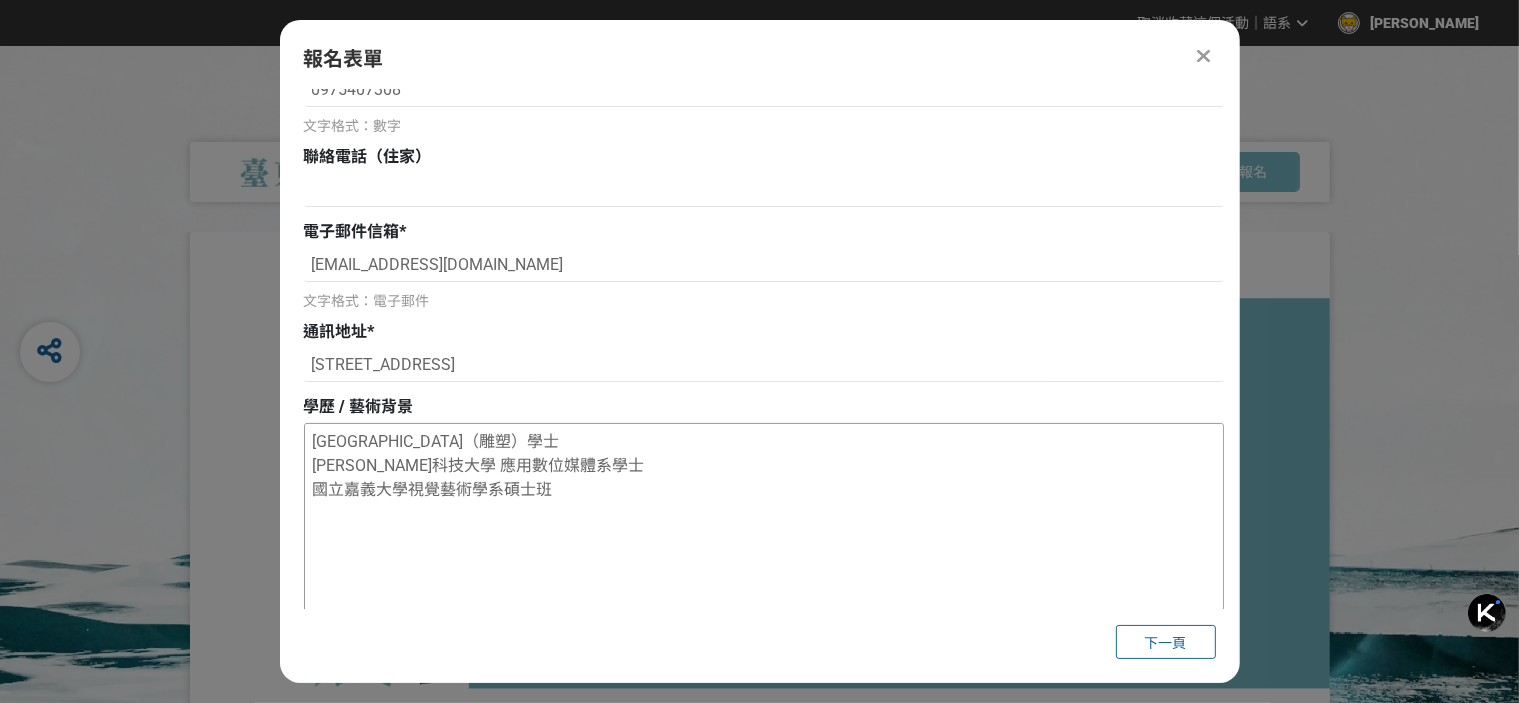 click on "瀋陽大學美術學院 美術學（雕塑）學士
吳鳳科技大學 應用數位媒體系學士
國立嘉義大學視覺藝術學系碩士班" at bounding box center (764, 524) 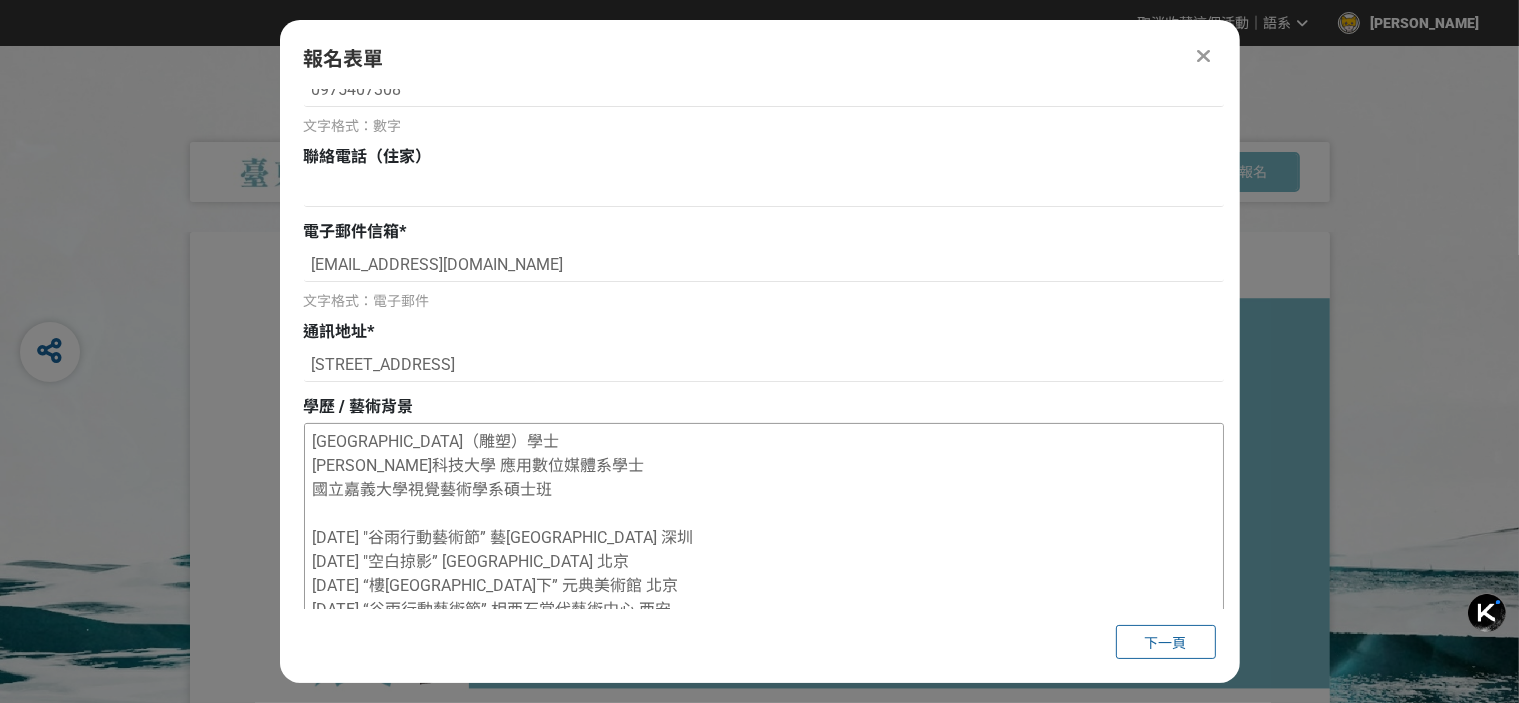 scroll, scrollTop: 488, scrollLeft: 0, axis: vertical 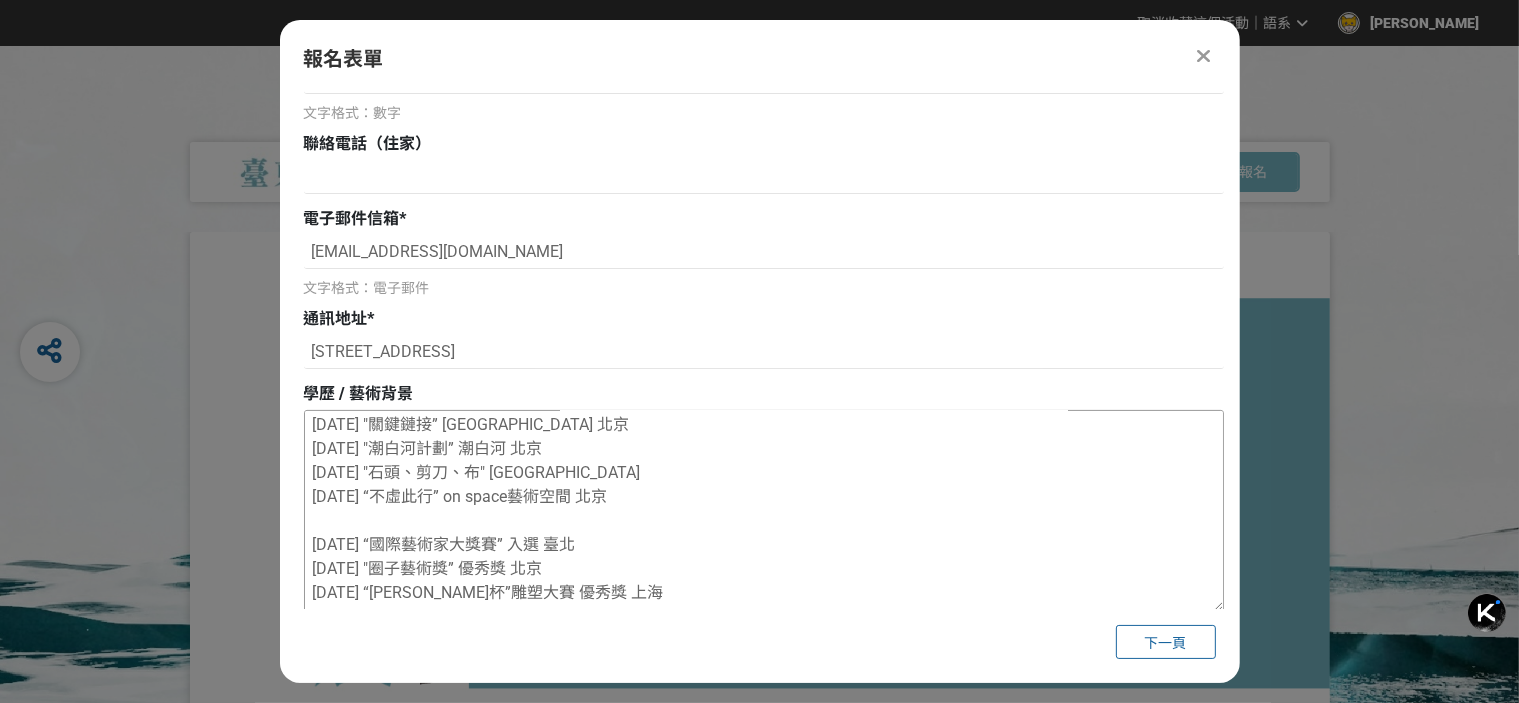 click on "瀋陽大學美術學院 美術學（雕塑）學士
吳鳳科技大學 應用數位媒體系學士
國立嘉義大學視覺藝術學系碩士班
2016年 "谷雨行動藝術節” 藝象國際藝術區 深圳
2015年 "空白掠影” 301獨立藝術空間 北京
2015年 “樓上樓下” 元典美術館 北京
2015年 “谷雨行動藝術節” 相西石當代藝術中心 西安
2014年 "關鍵鏈接” 北京當代藝術館 北京
2014年 "潮白河計劃” 潮白河 北京
2014年 "石頭、剪刀、布" 宋莊美術館 北京
2014年 “不虛此行” on space藝術空間 北京
2023年 “國際藝術家大獎賽” 入選 臺北
2014年 "圈子藝術獎” 優秀獎 北京
2011年 “浦宇杯”雕塑大賽 優秀獎 上海" at bounding box center (764, 511) 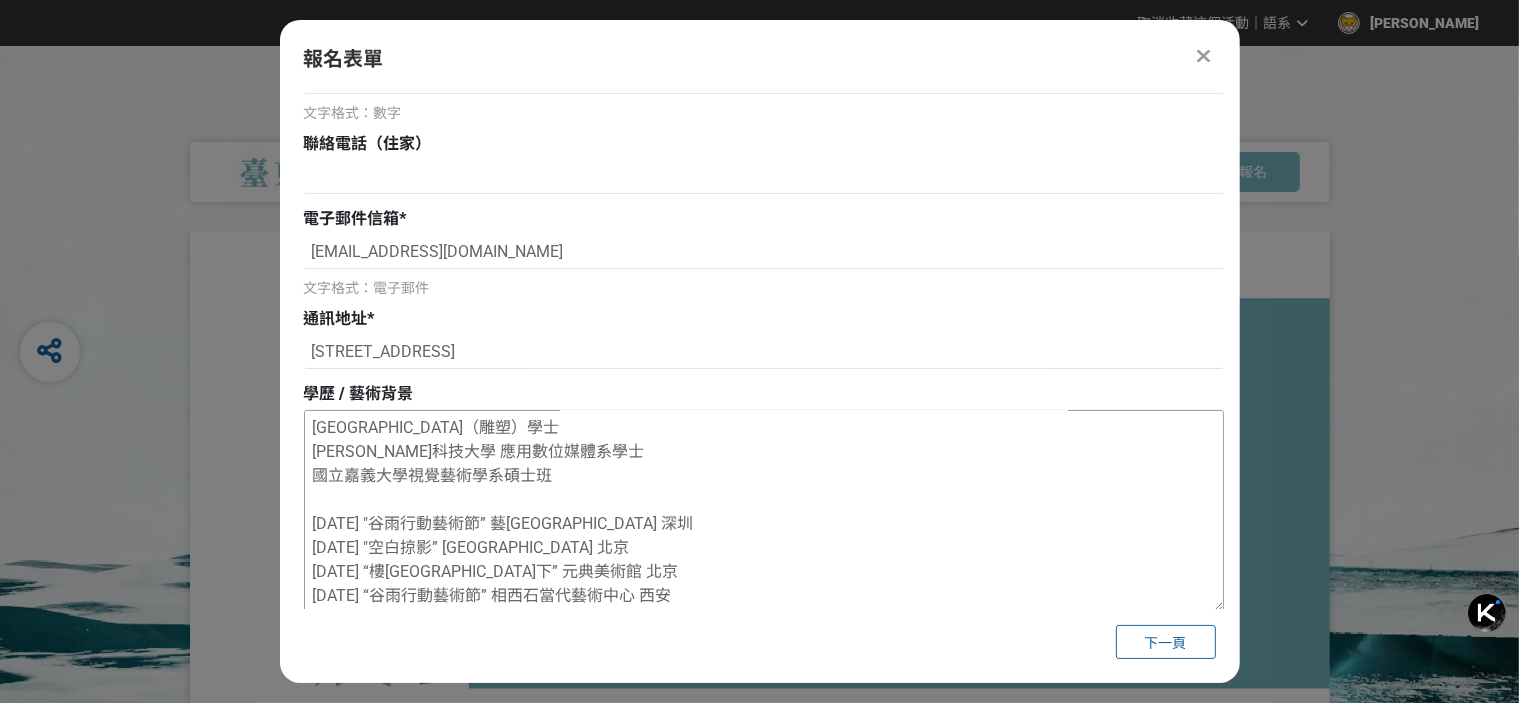scroll, scrollTop: 0, scrollLeft: 0, axis: both 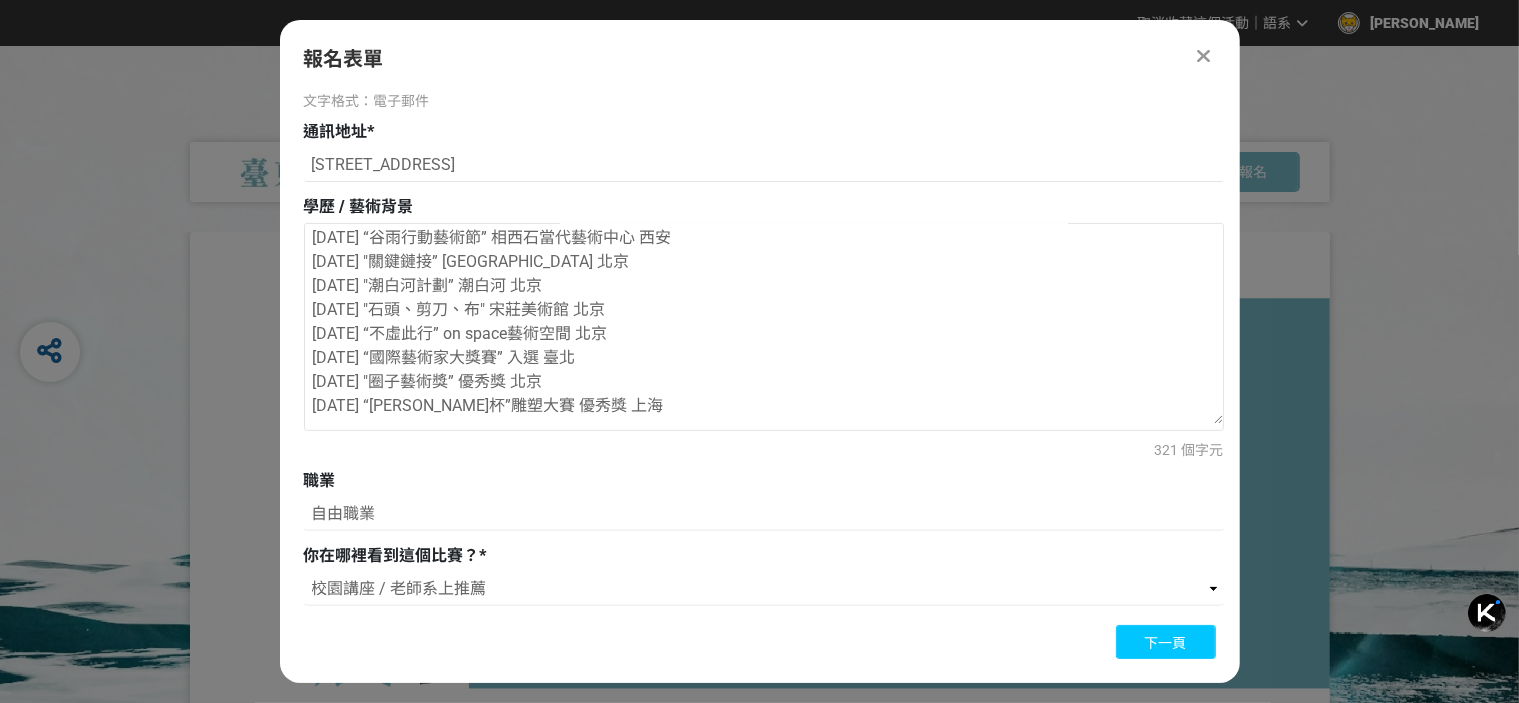type on "瀋陽大學美術學院 美術學（雕塑）學士
吳鳳科技大學 應用數位媒體系學士
國立嘉義大學視覺藝術學系碩士班
2016年 "谷雨行動藝術節” 藝象國際藝術區 深圳
2015年 "空白掠影” 301獨立藝術空間 北京
2015年 “樓上樓下” 元典美術館 北京
2015年 “谷雨行動藝術節” 相西石當代藝術中心 西安
2014年 "關鍵鏈接” 北京當代藝術館 北京
2014年 "潮白河計劃” 潮白河 北京
2014年 "石頭、剪刀、布" 宋莊美術館 北京
2014年 “不虛此行” on space藝術空間 北京
2023年 “國際藝術家大獎賽” 入選 臺北
2014年 "圈子藝術獎” 優秀獎 北京
2011年 “浦宇杯”雕塑大賽 優秀獎 上海" 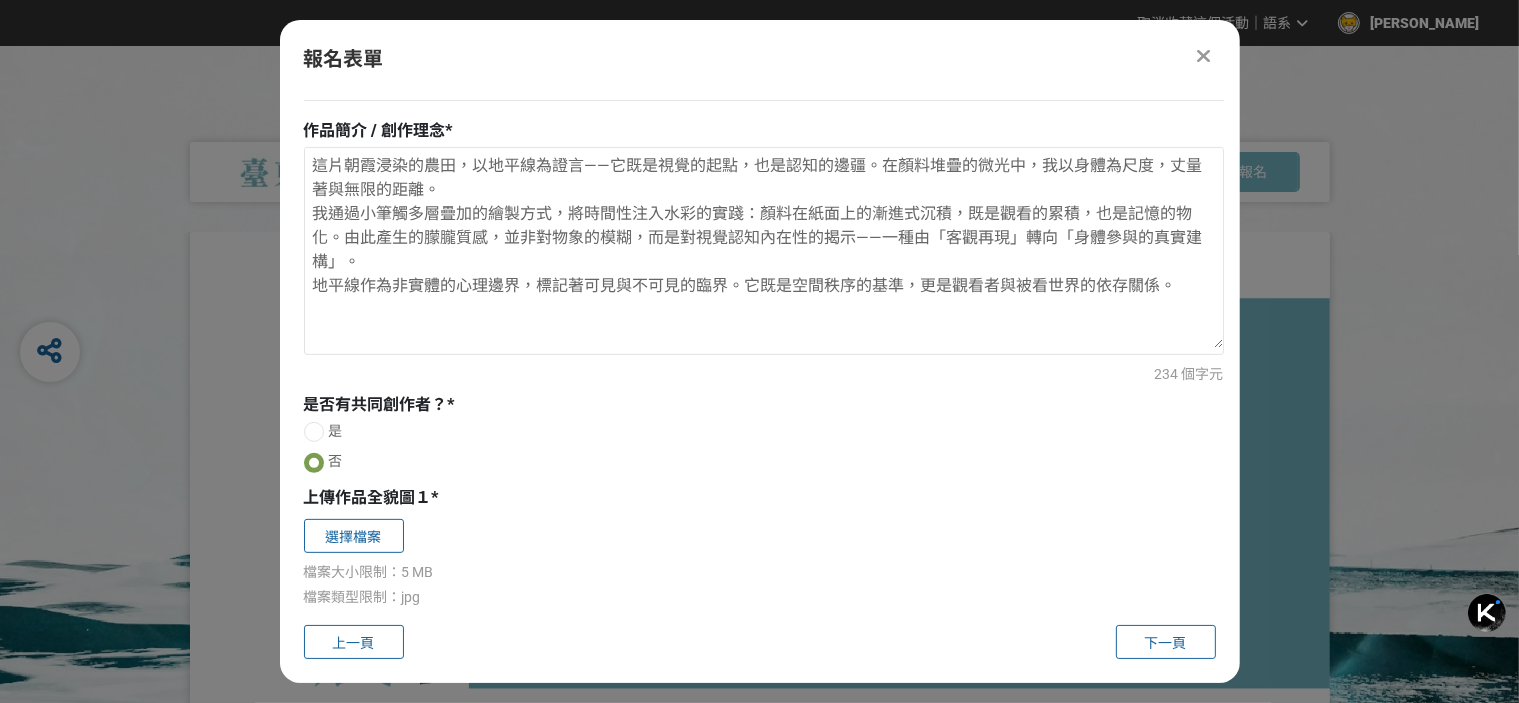 scroll, scrollTop: 1000, scrollLeft: 0, axis: vertical 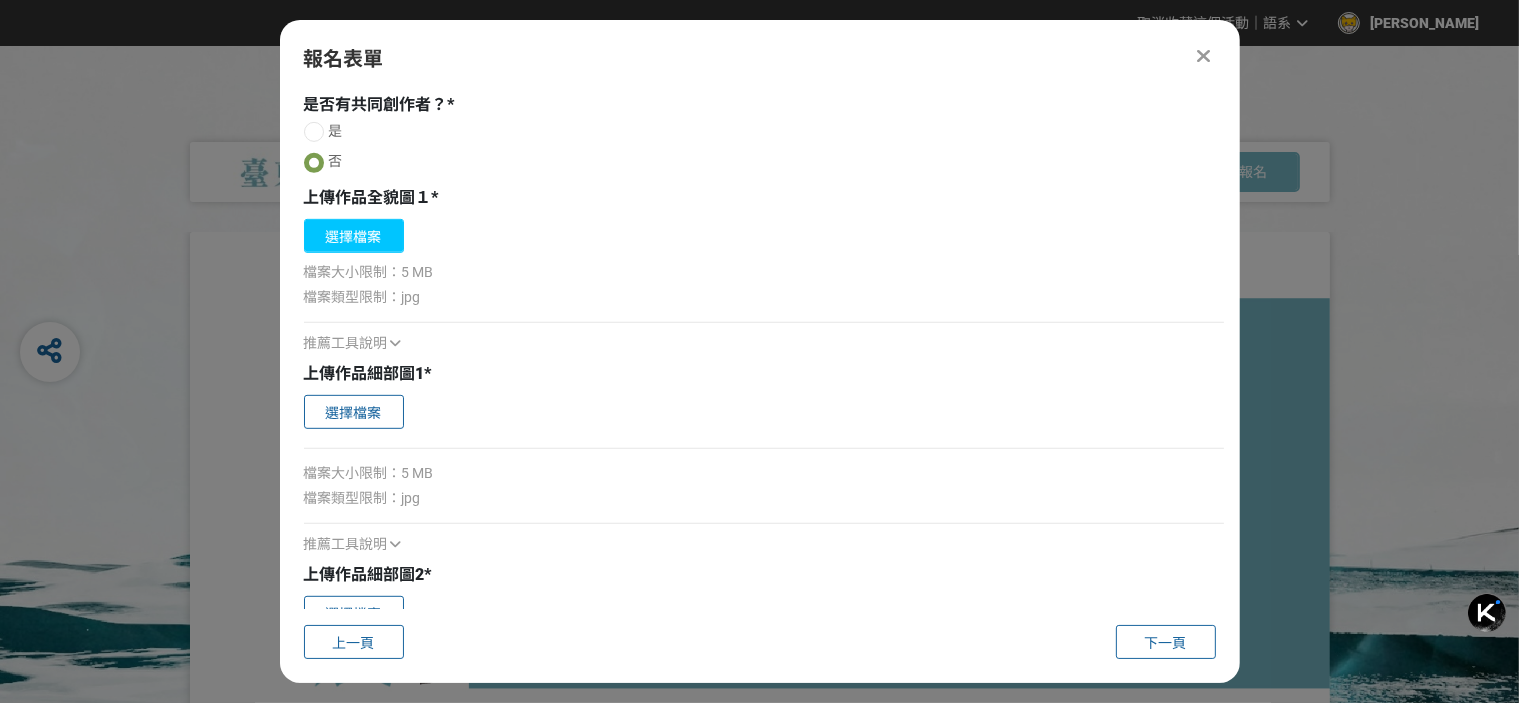 click on "選擇檔案" at bounding box center (354, 236) 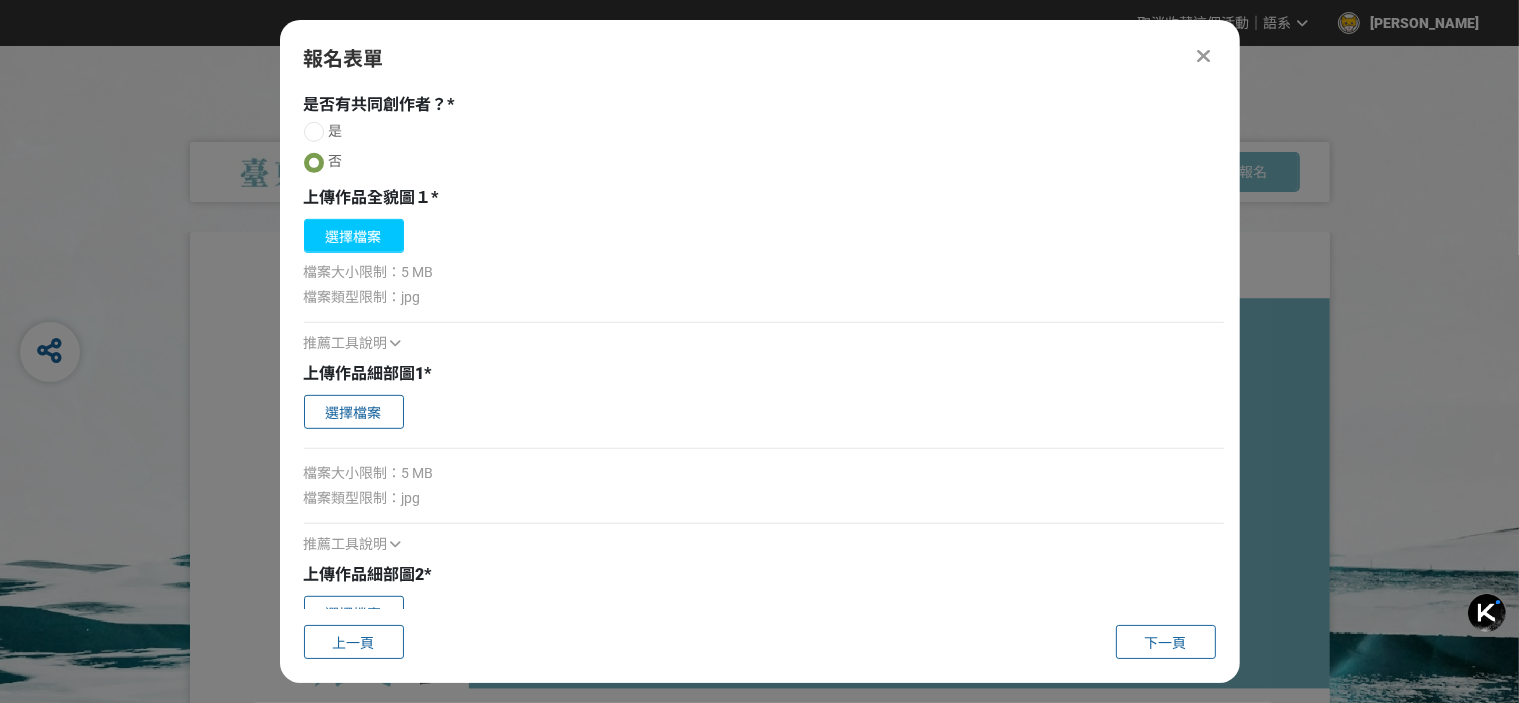 click on "選擇檔案" at bounding box center [354, 236] 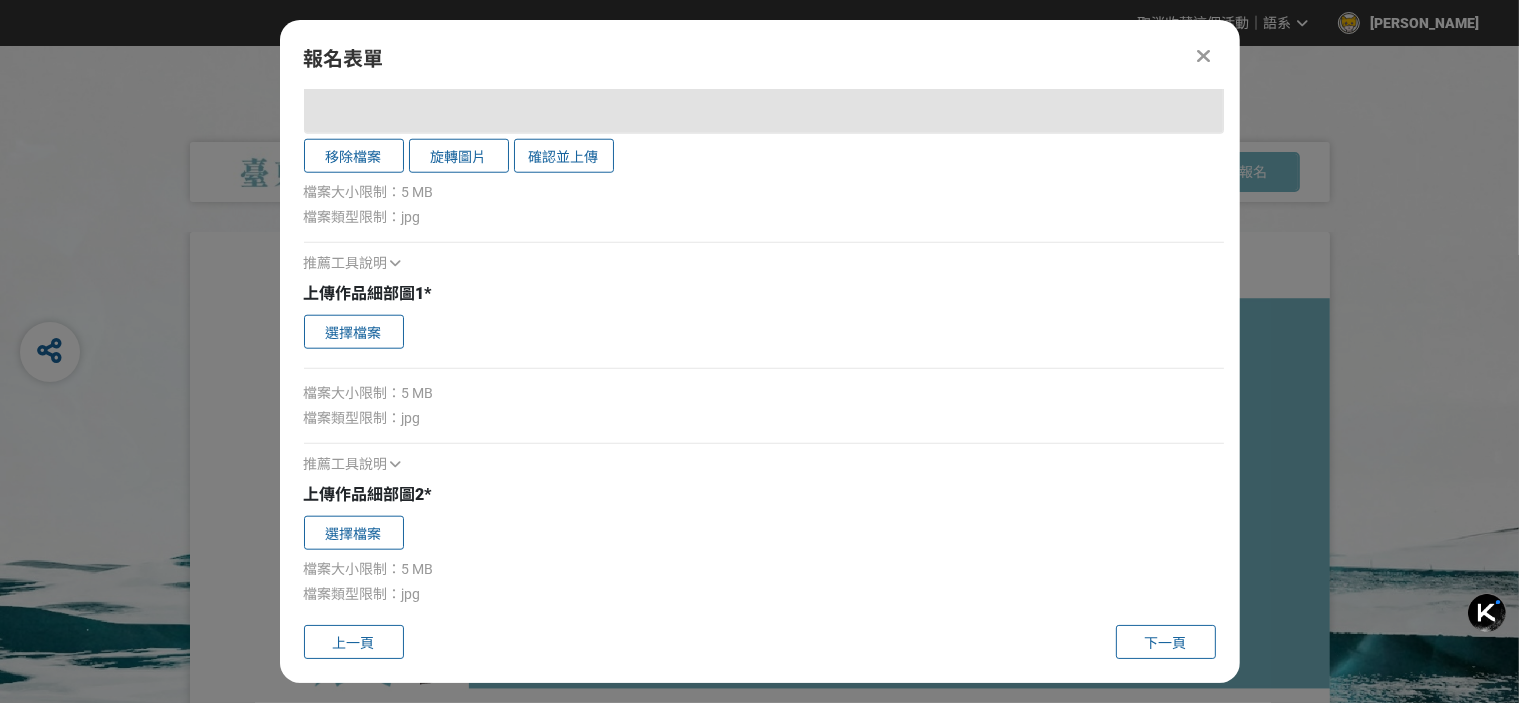 scroll, scrollTop: 1800, scrollLeft: 0, axis: vertical 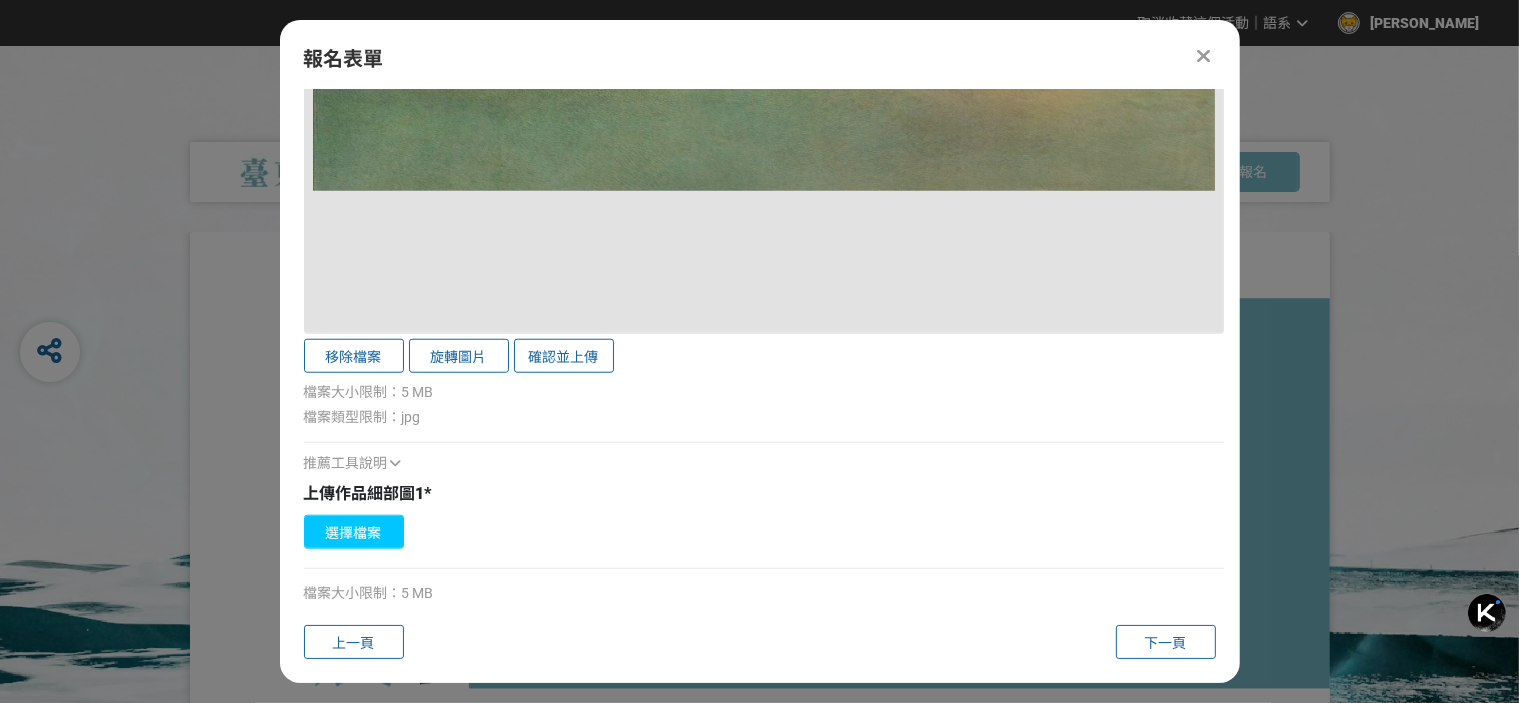click on "選擇檔案" at bounding box center [354, 532] 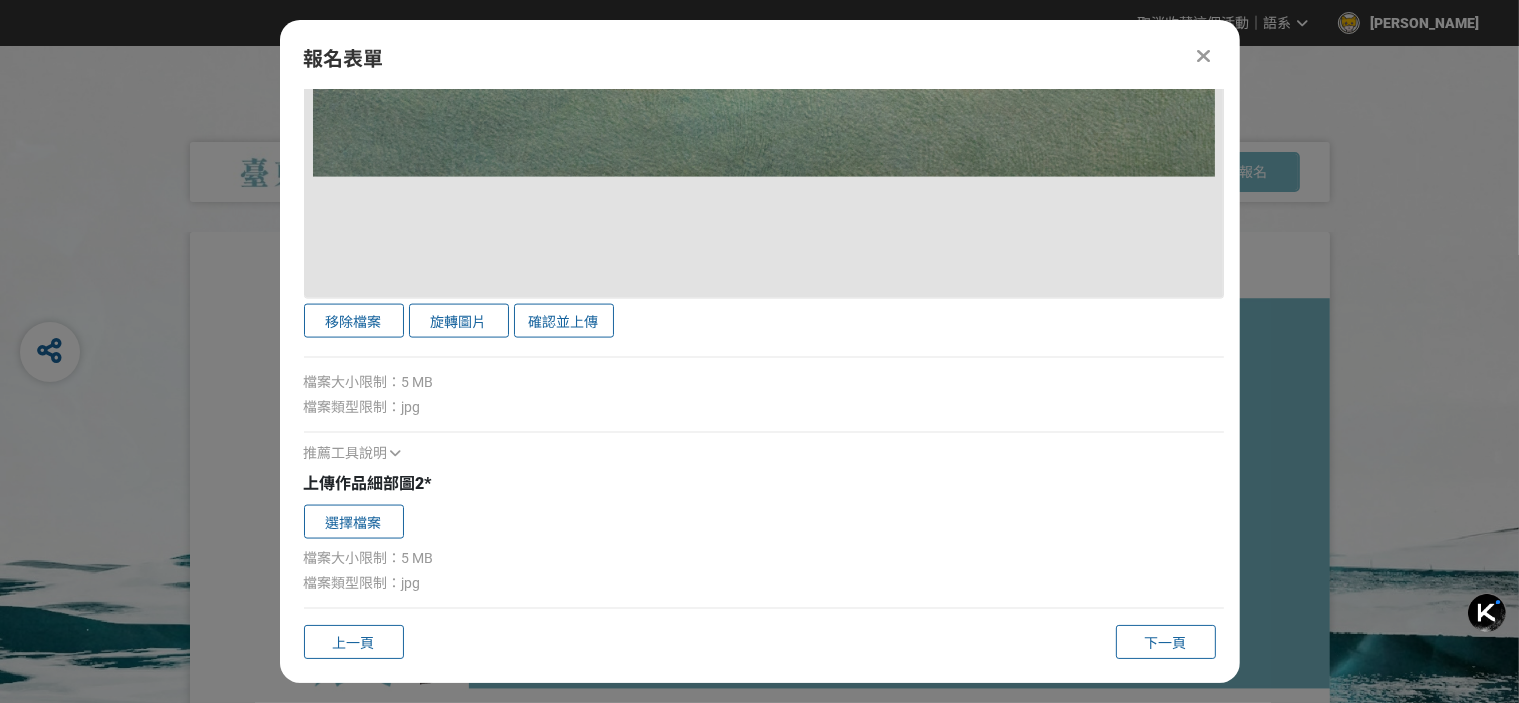 scroll, scrollTop: 2951, scrollLeft: 0, axis: vertical 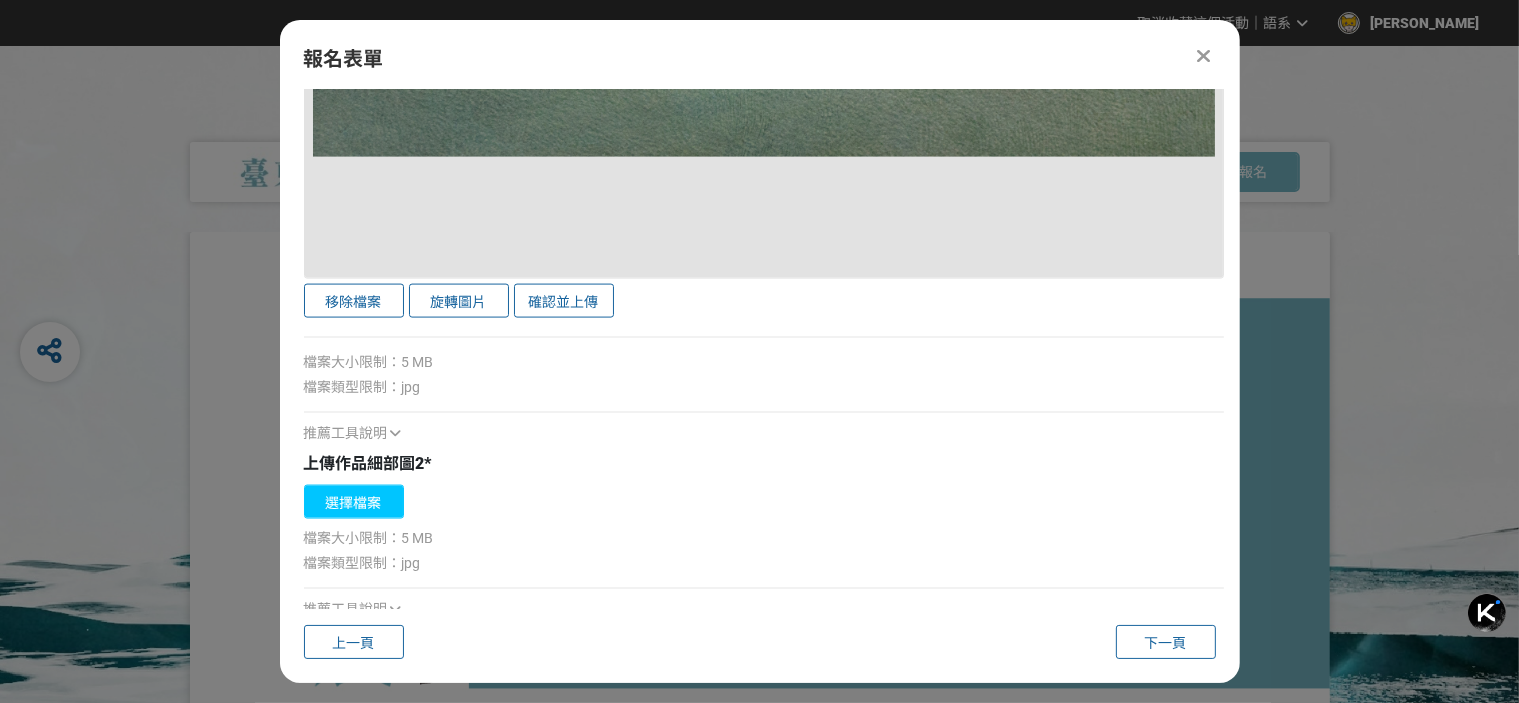 click on "選擇檔案" at bounding box center (354, 502) 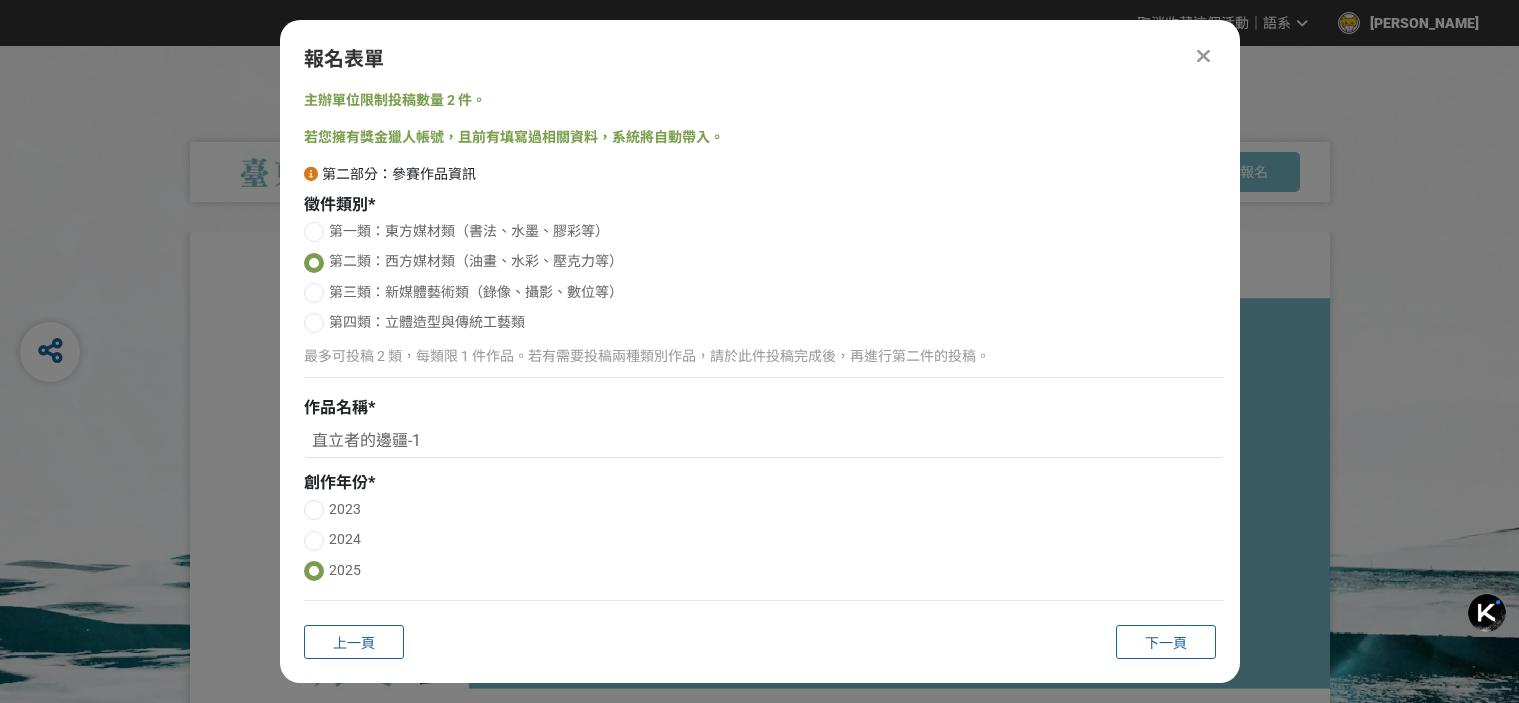 scroll, scrollTop: 0, scrollLeft: 0, axis: both 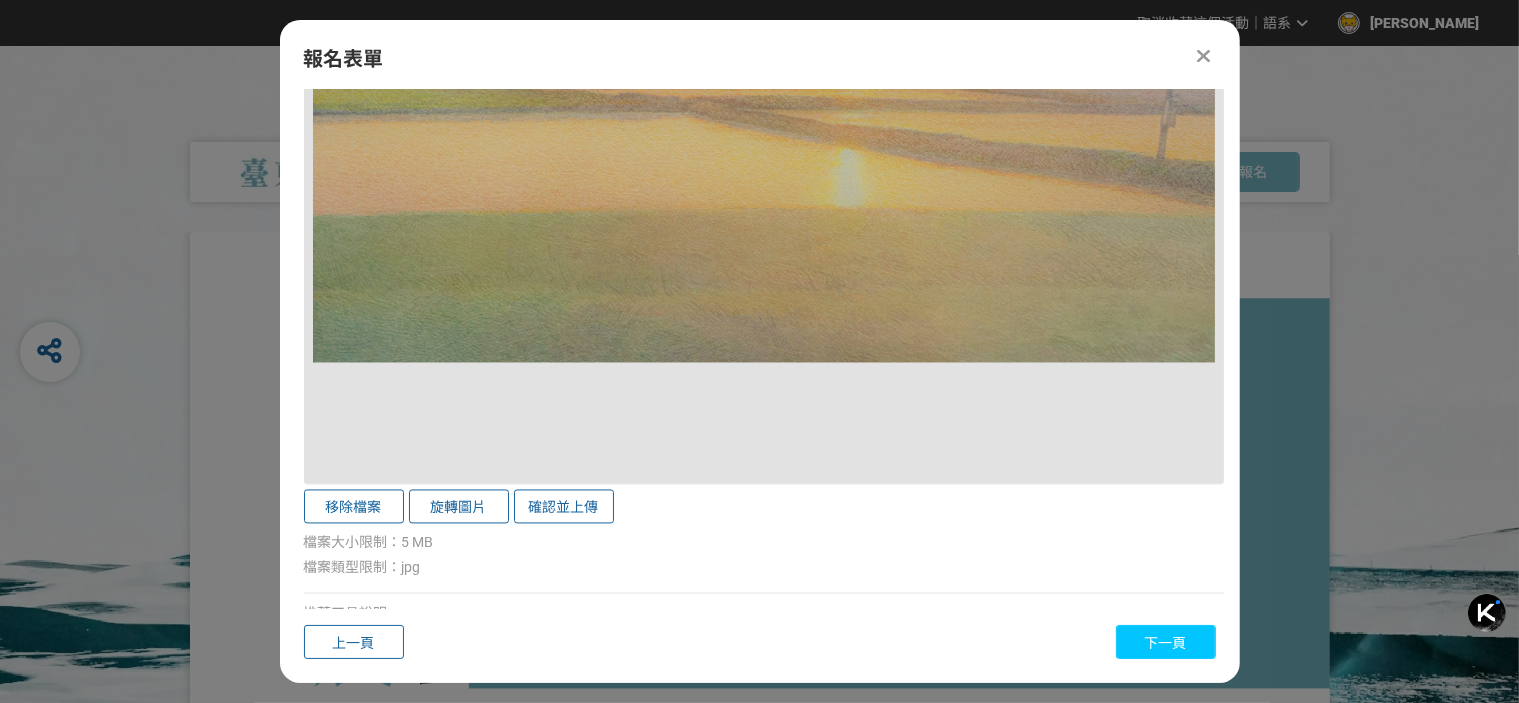 click on "下一頁" at bounding box center (1166, 643) 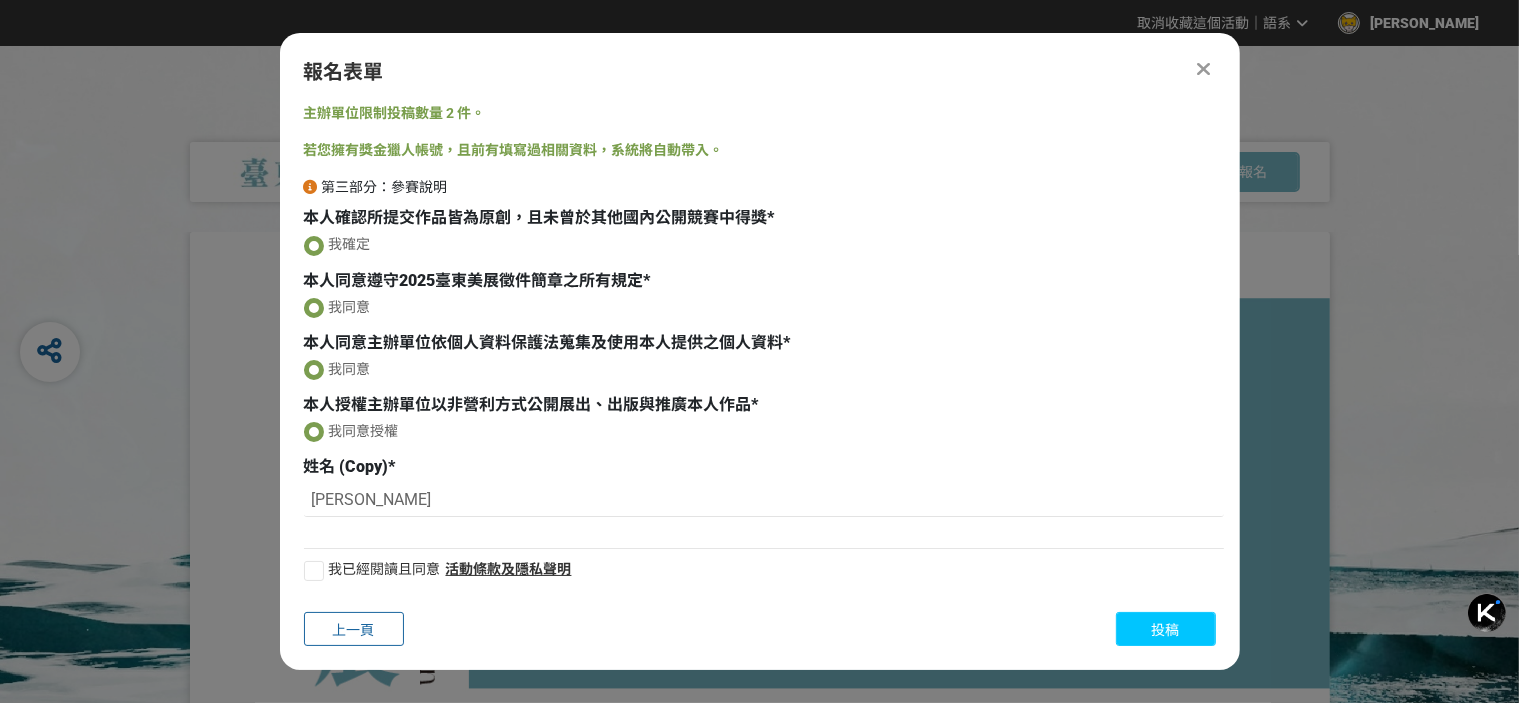scroll, scrollTop: 0, scrollLeft: 0, axis: both 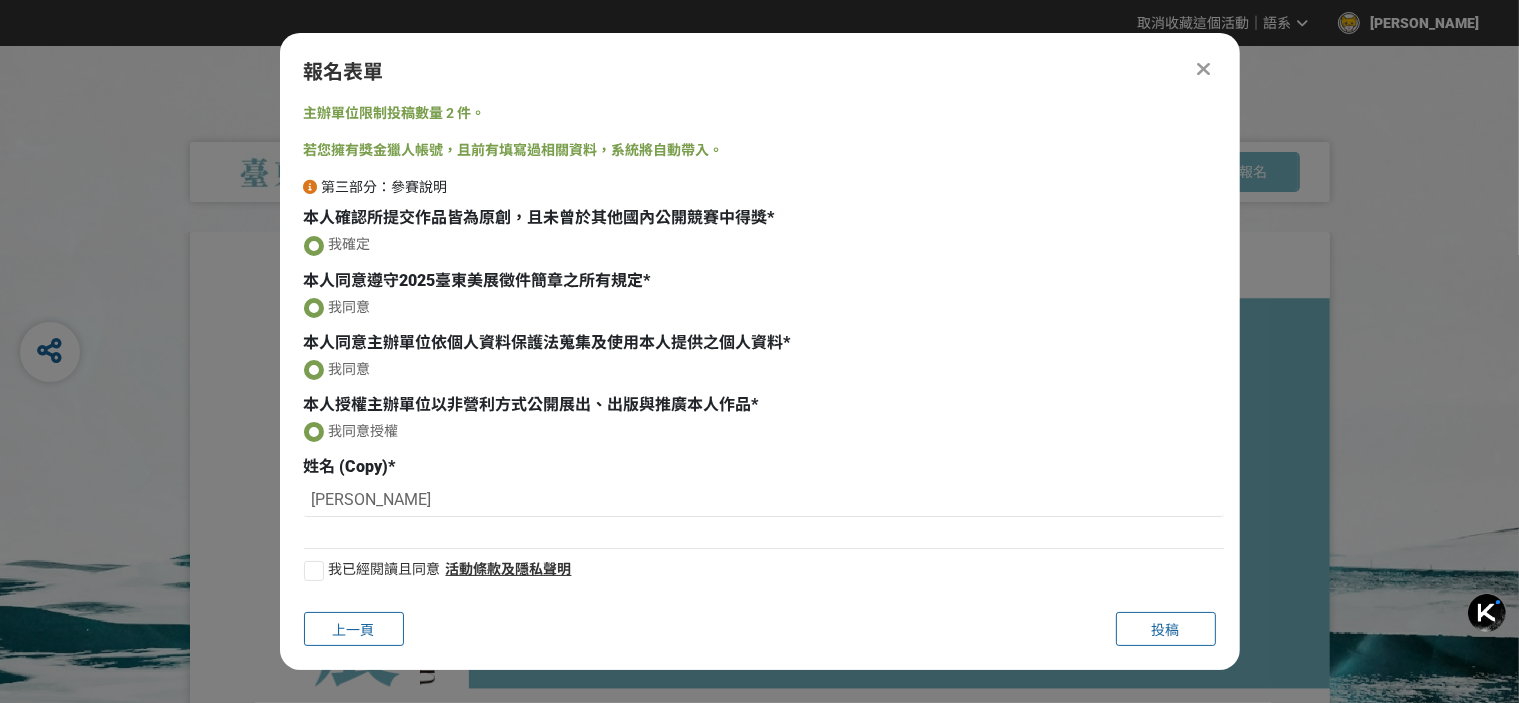 click at bounding box center (314, 571) 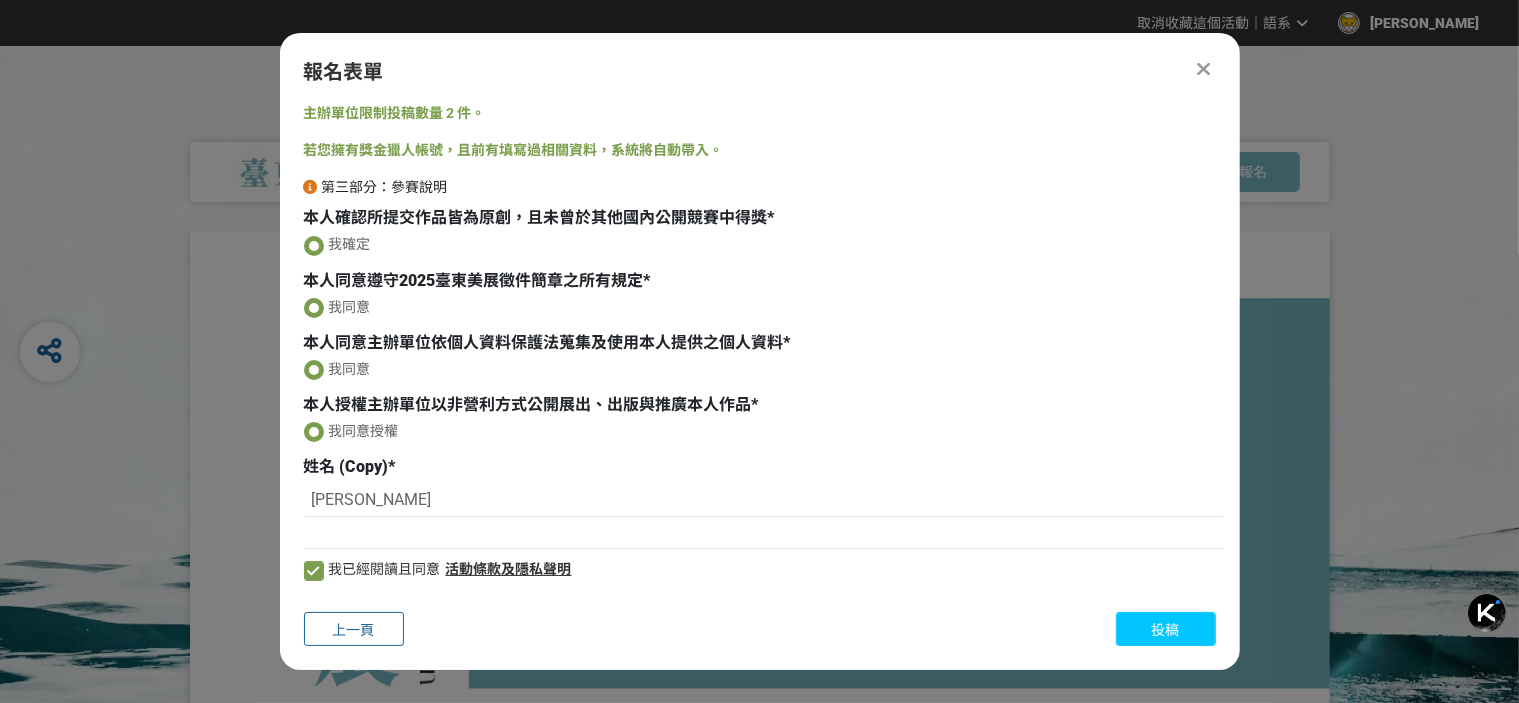 click on "投稿" at bounding box center (1166, 630) 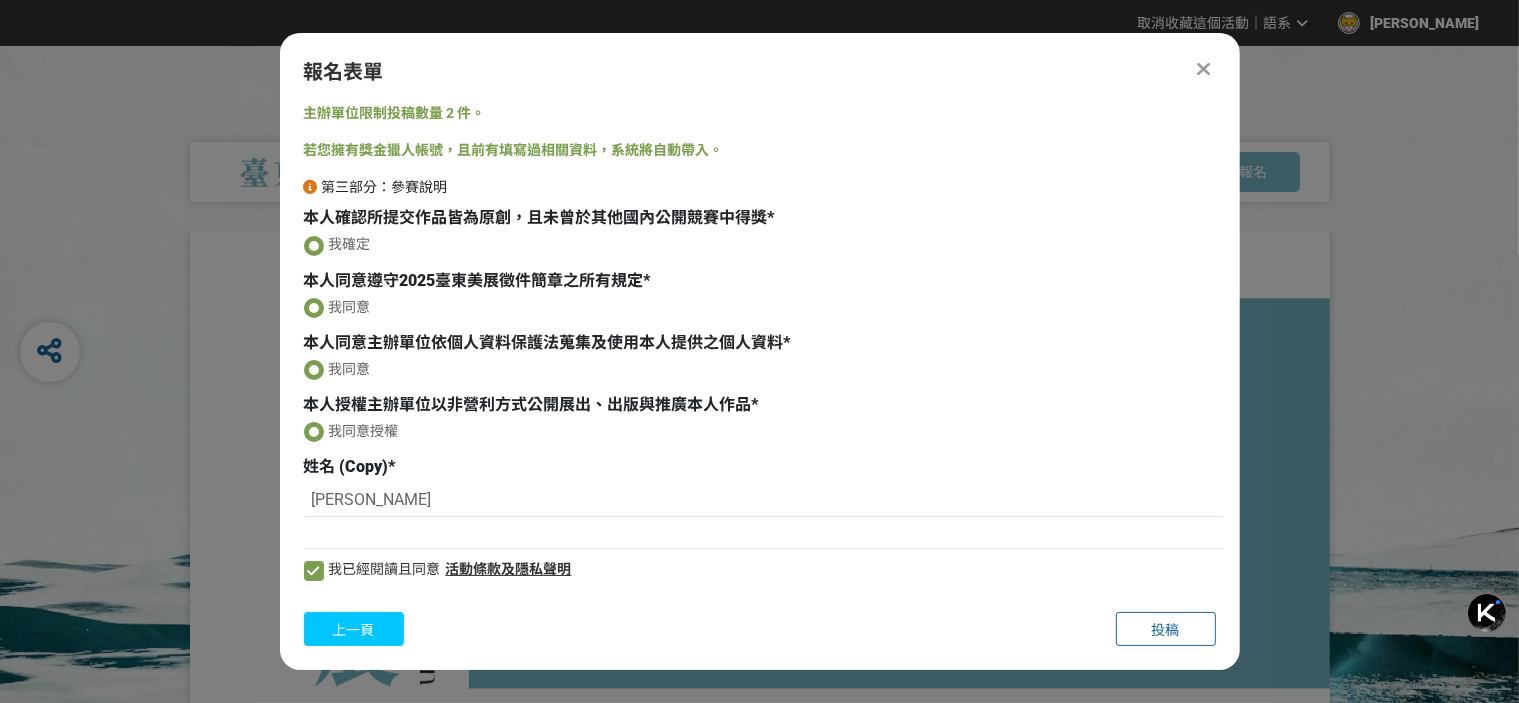 click on "上一頁" at bounding box center (354, 630) 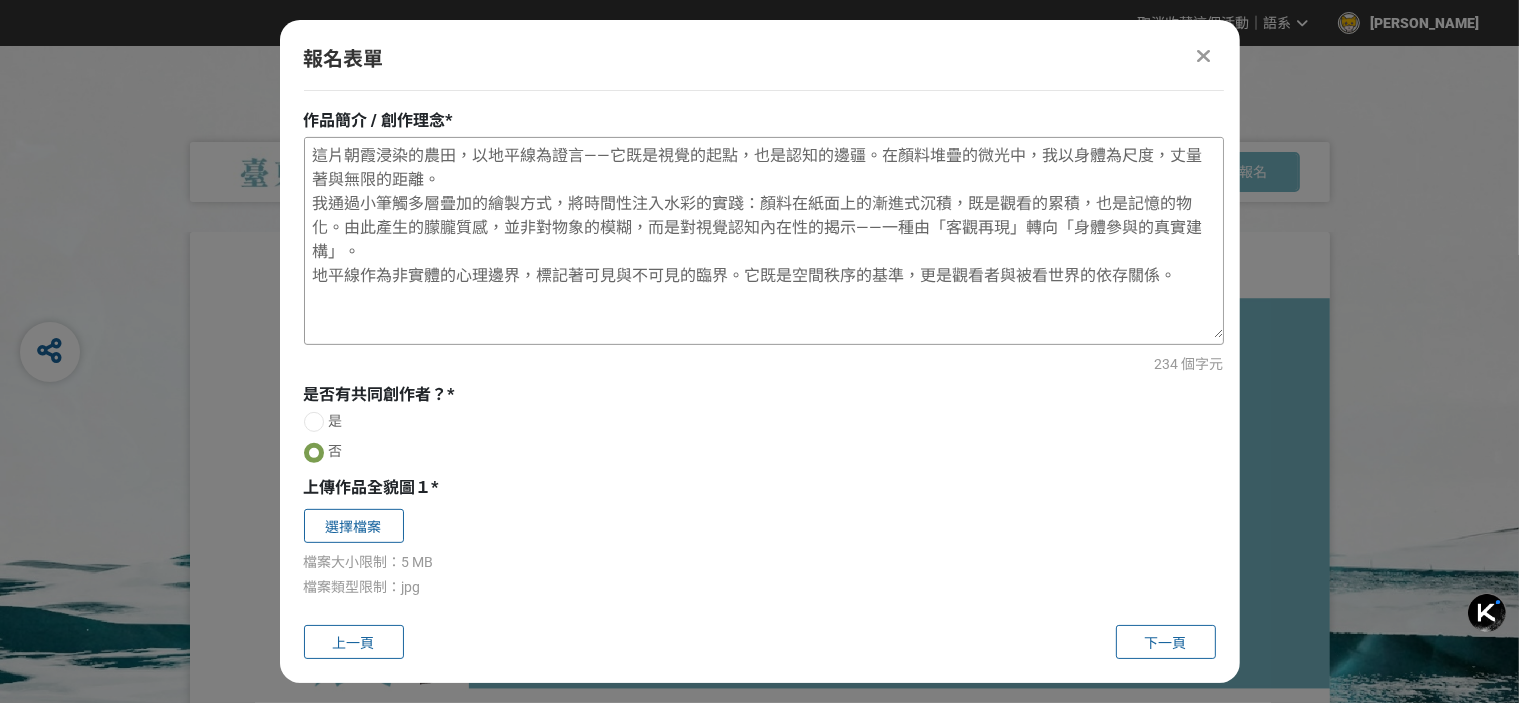 scroll, scrollTop: 1000, scrollLeft: 0, axis: vertical 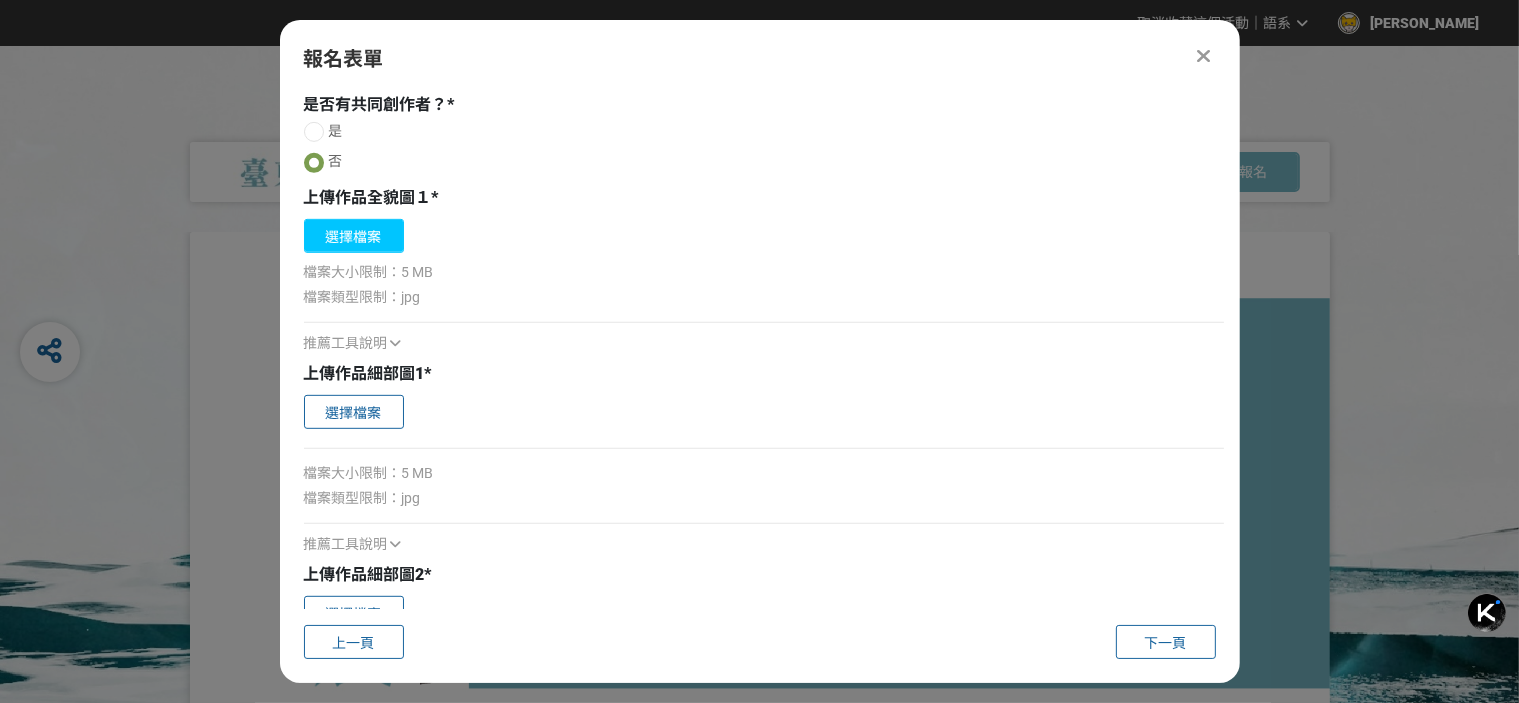 click on "選擇檔案" at bounding box center (354, 236) 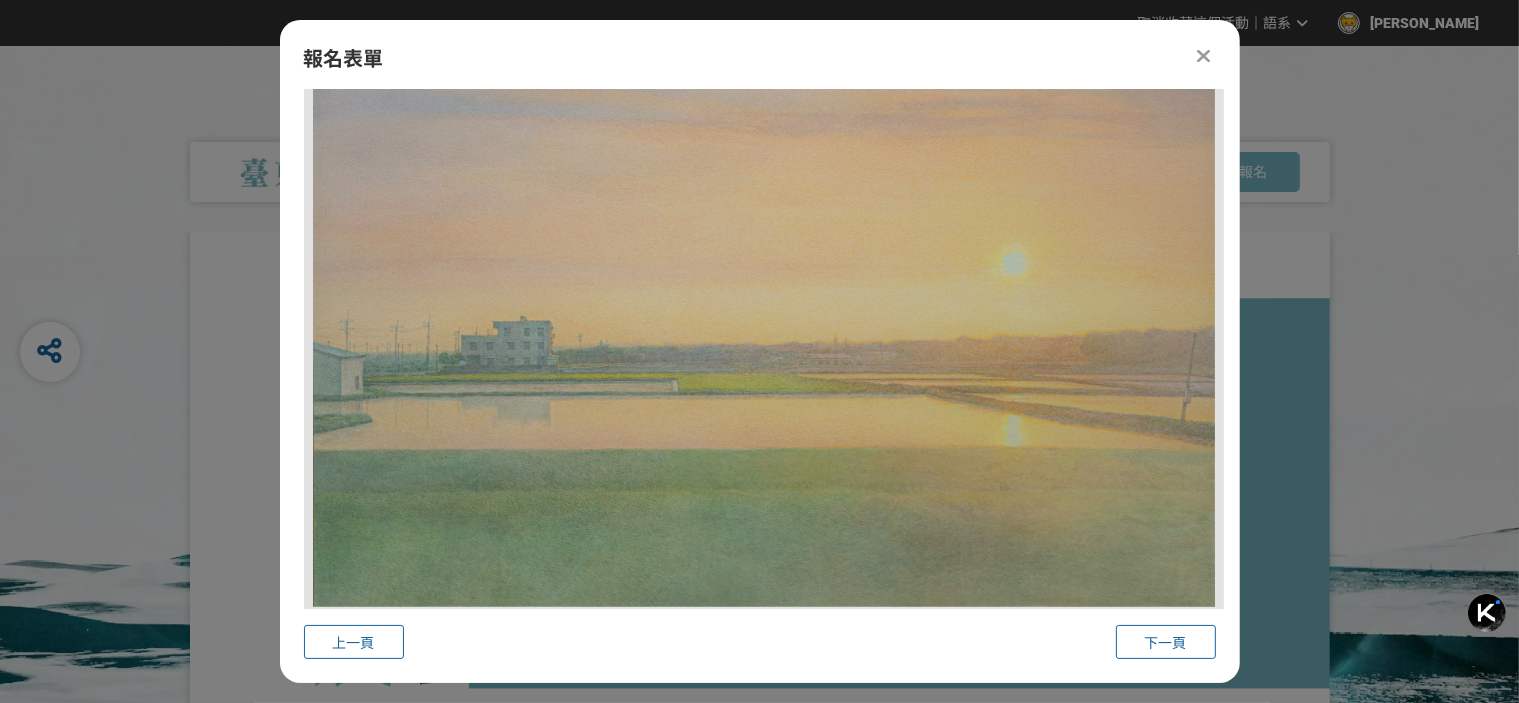scroll, scrollTop: 1600, scrollLeft: 0, axis: vertical 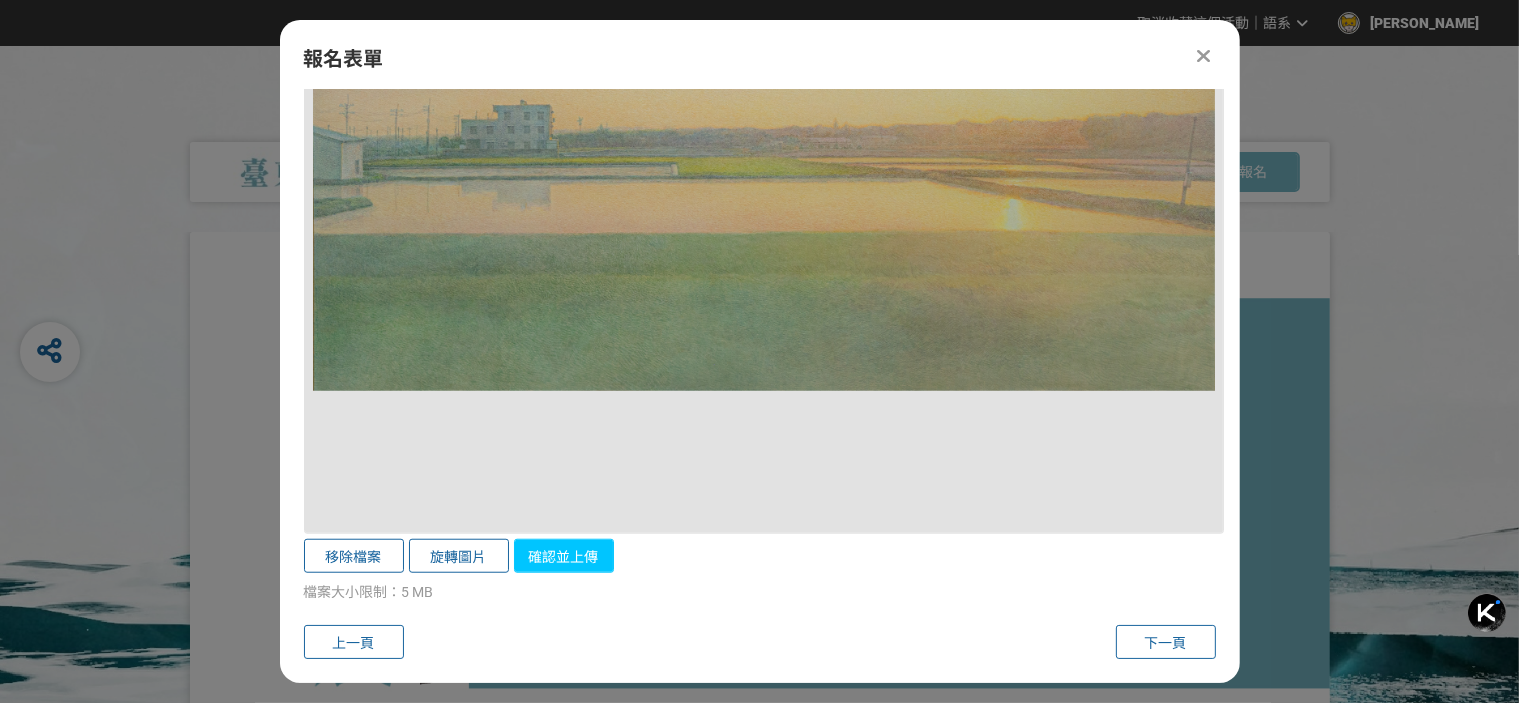 click on "確認並上傳" at bounding box center [564, 556] 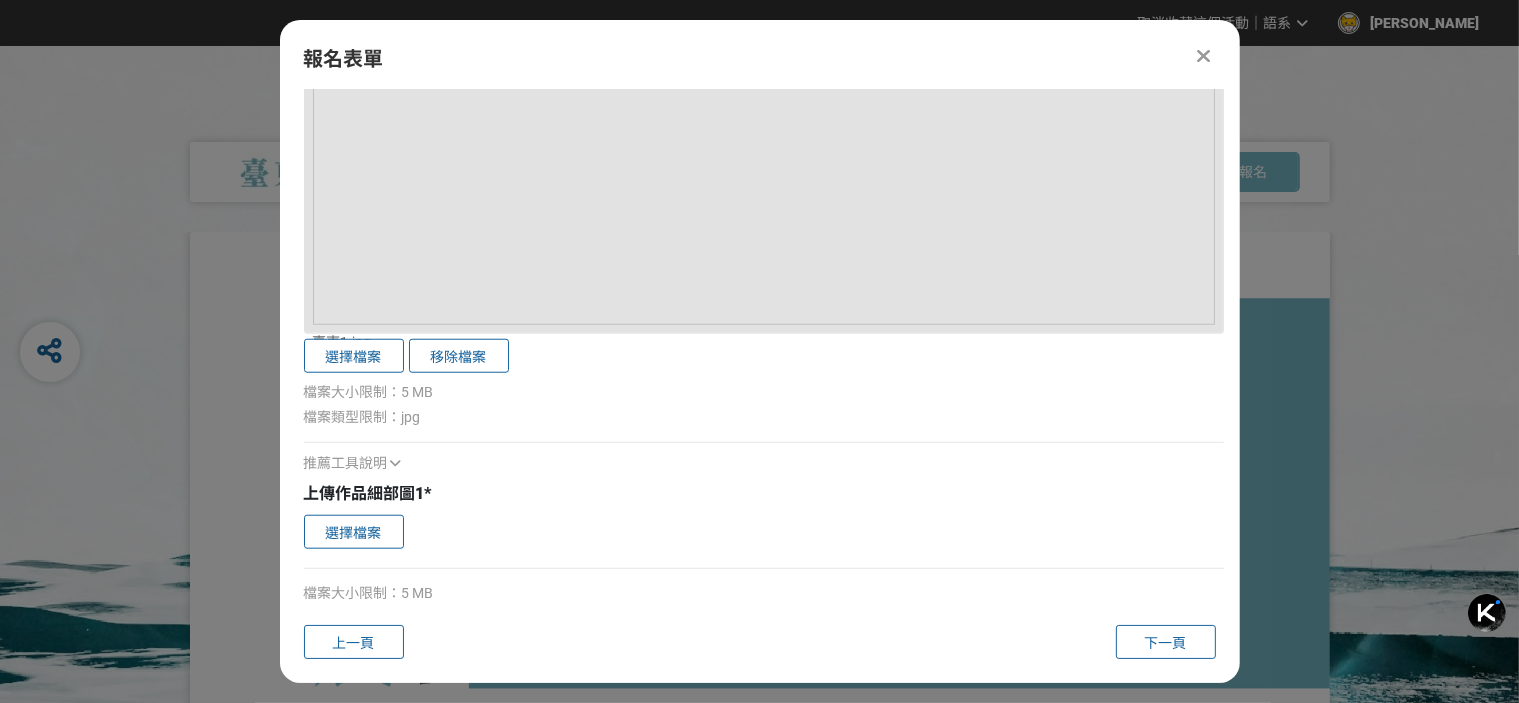 scroll, scrollTop: 1900, scrollLeft: 0, axis: vertical 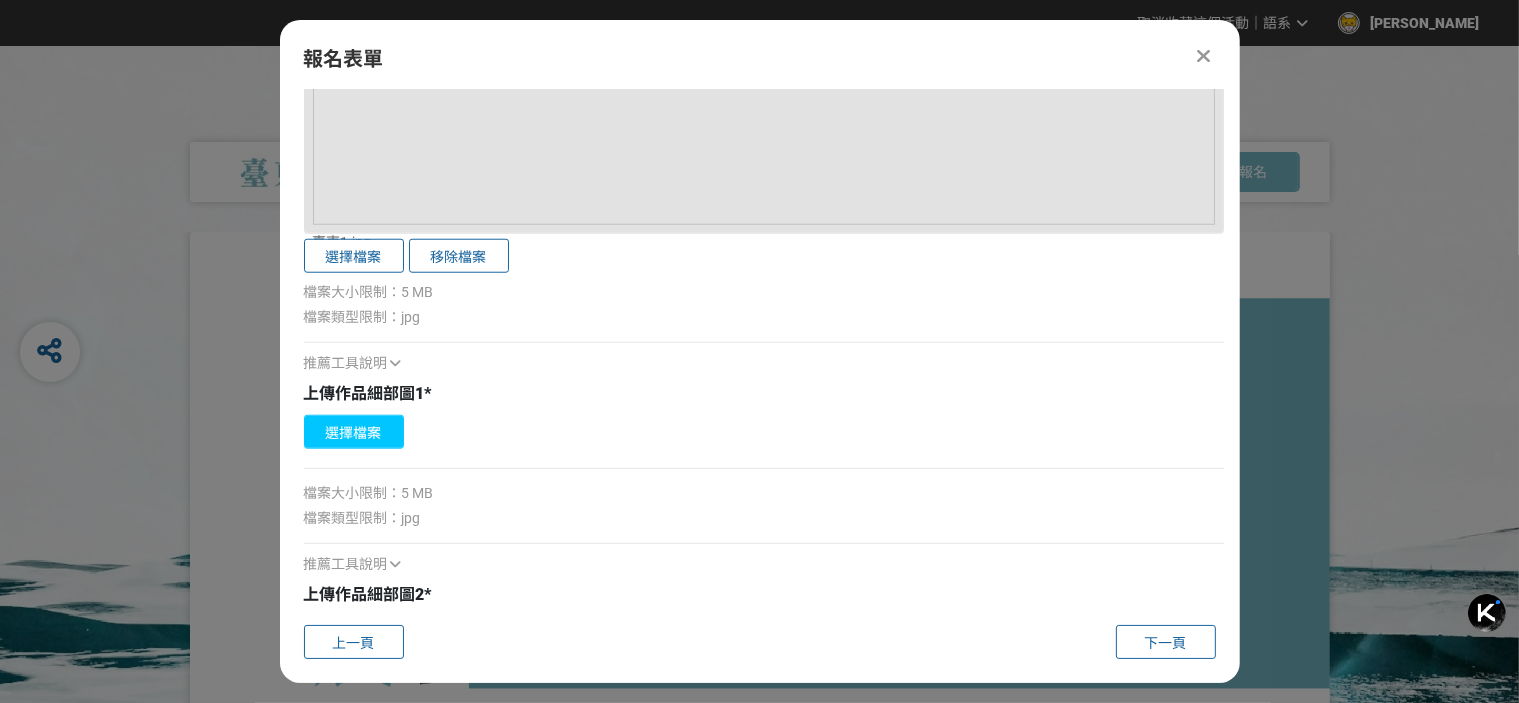 click on "選擇檔案" at bounding box center [354, 432] 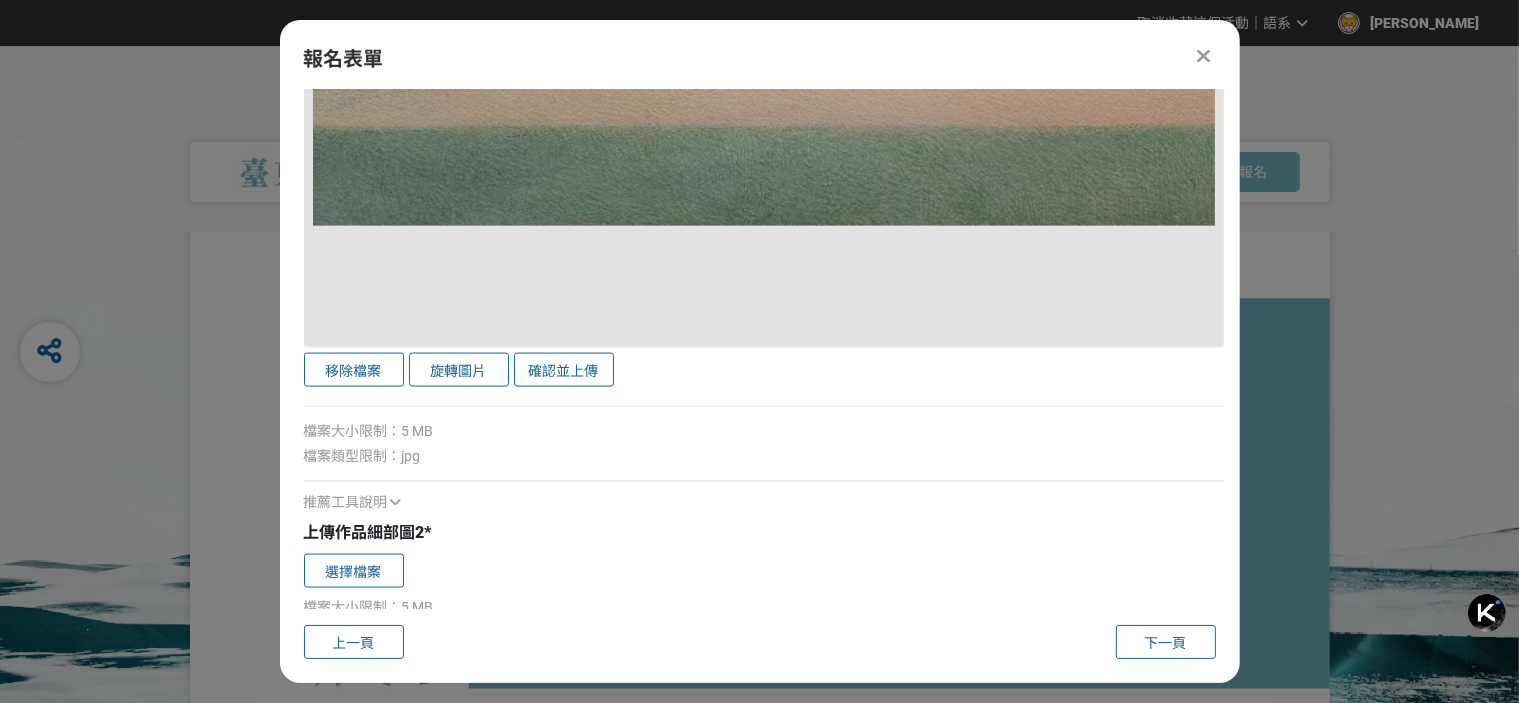 scroll, scrollTop: 2985, scrollLeft: 0, axis: vertical 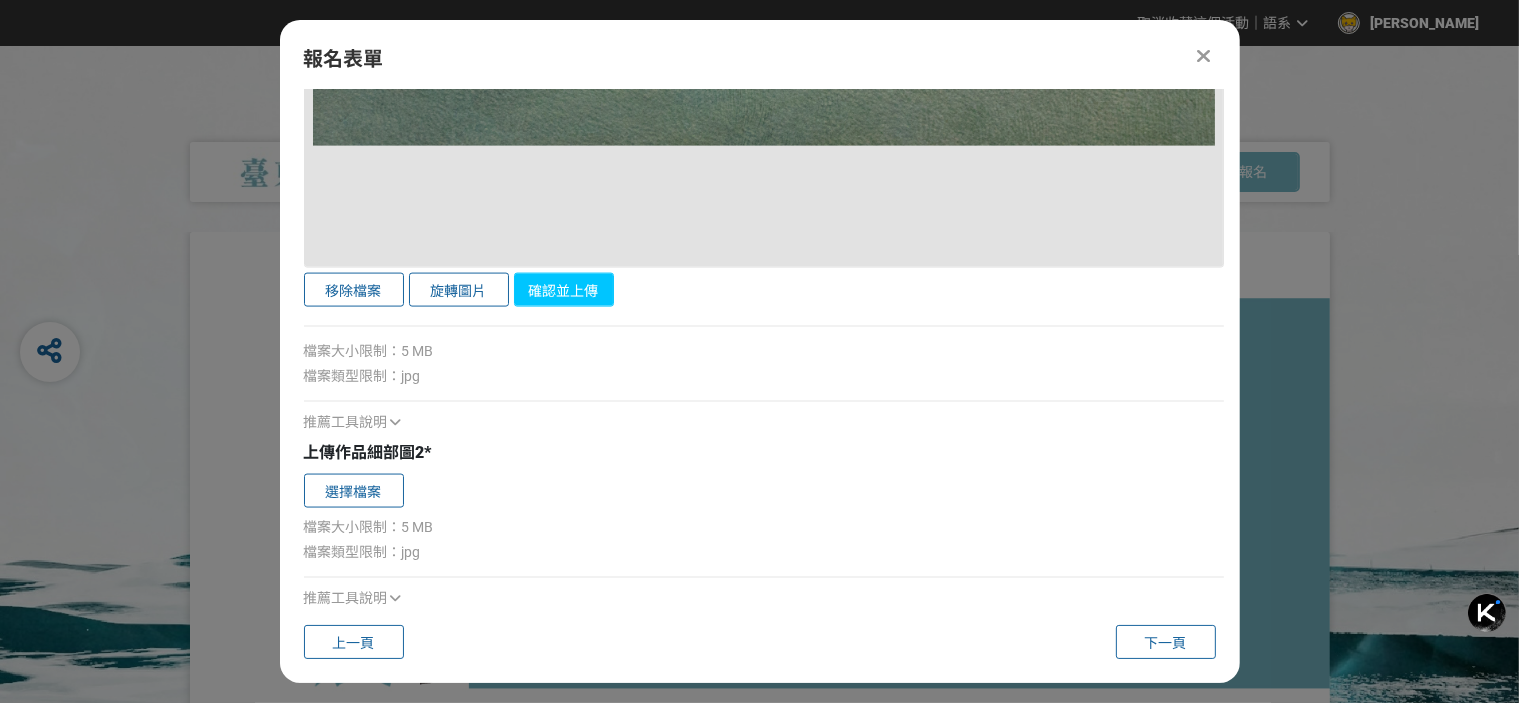 click on "確認並上傳" at bounding box center (564, 290) 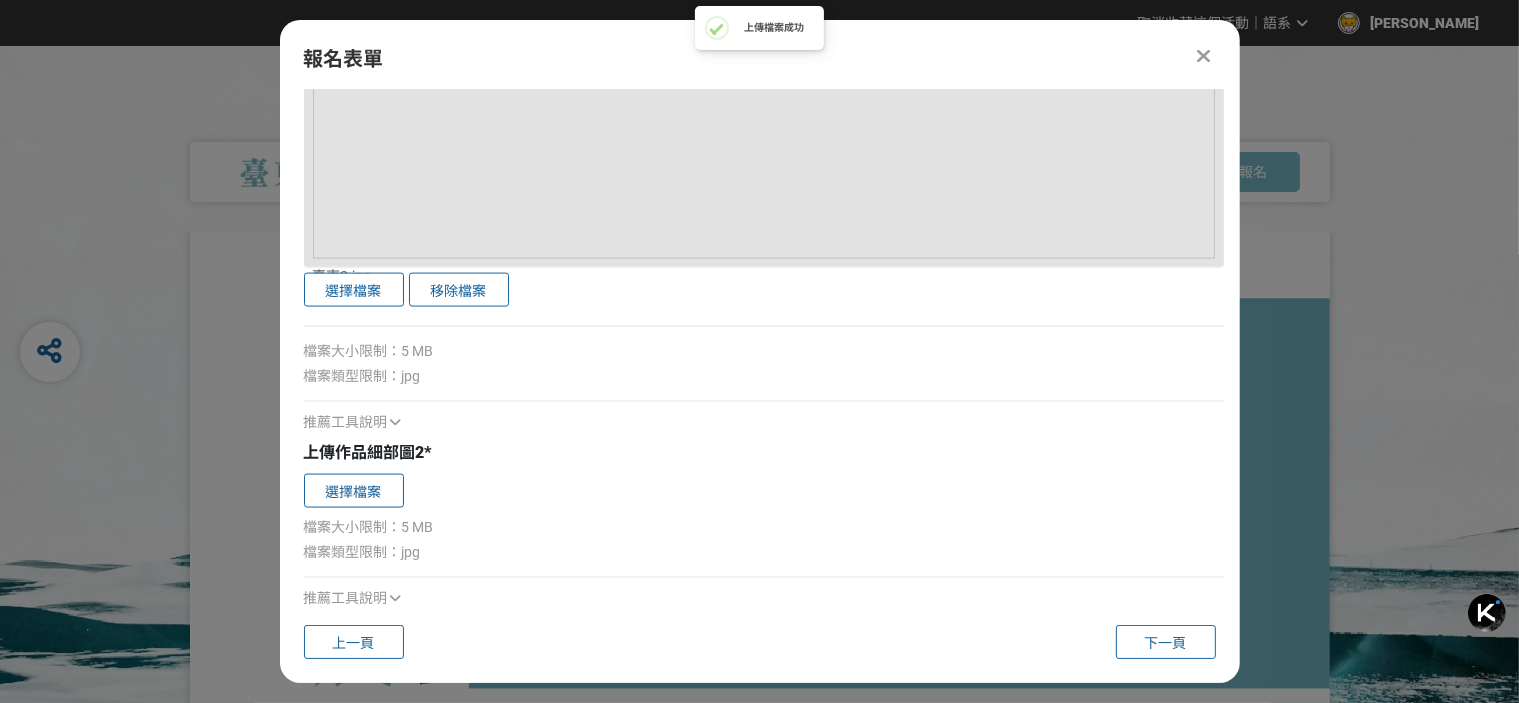 scroll, scrollTop: 3019, scrollLeft: 0, axis: vertical 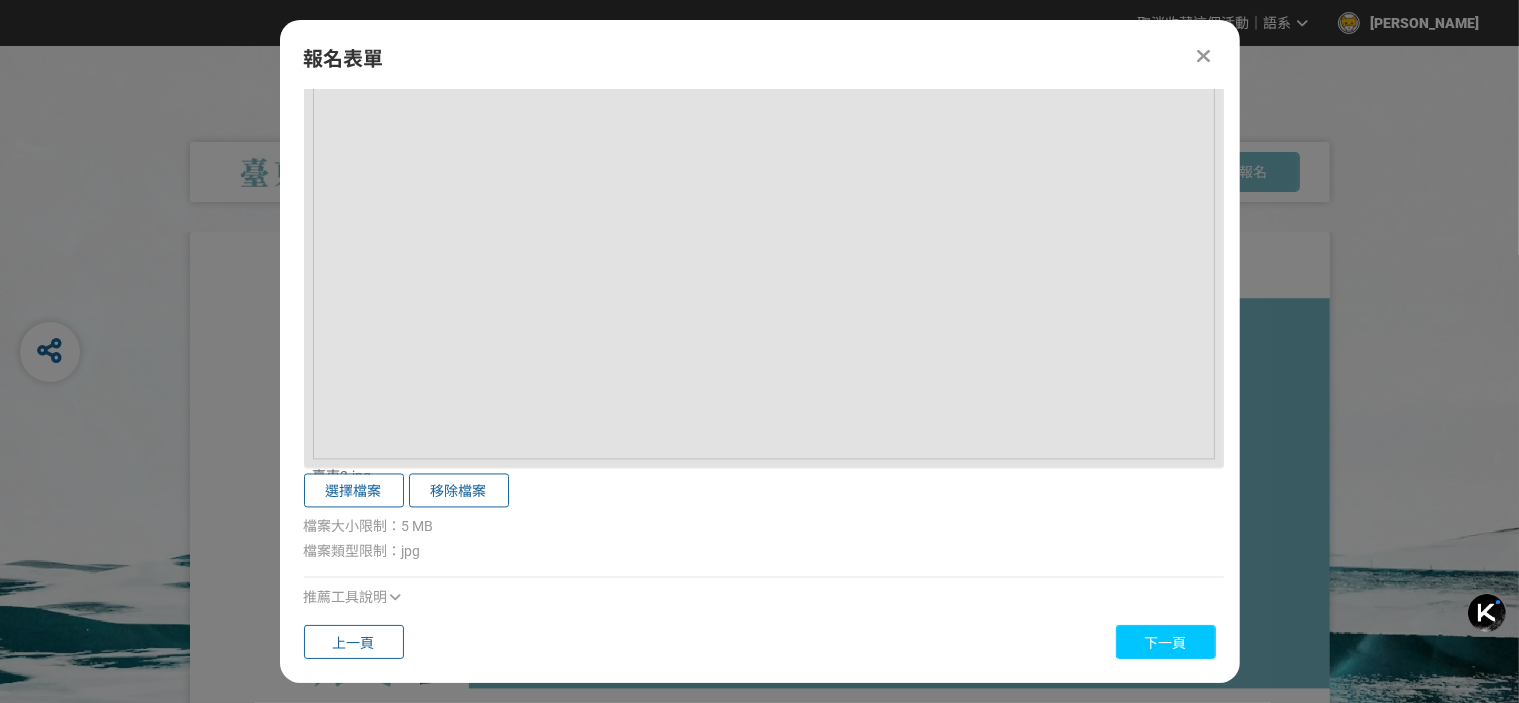 click on "下一頁" at bounding box center (1166, 643) 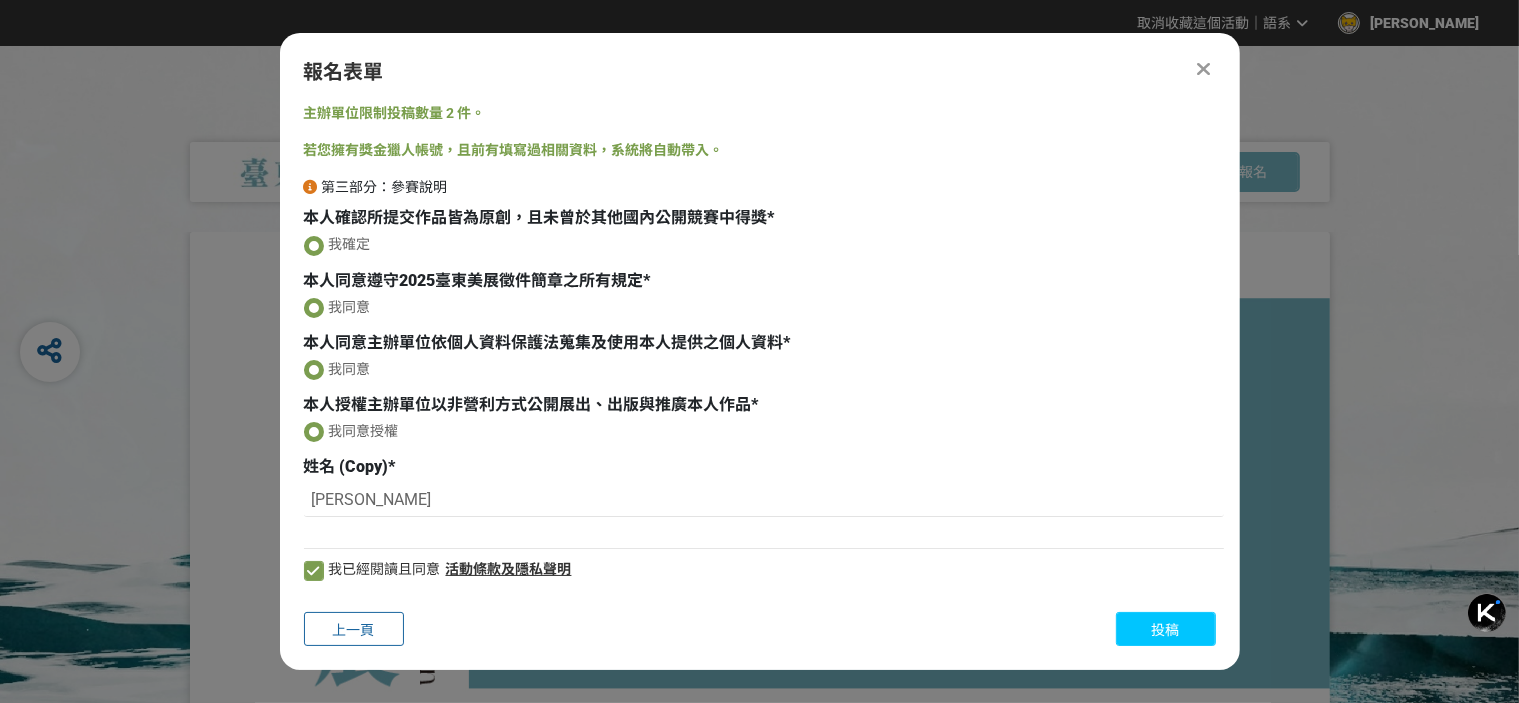 scroll, scrollTop: 0, scrollLeft: 0, axis: both 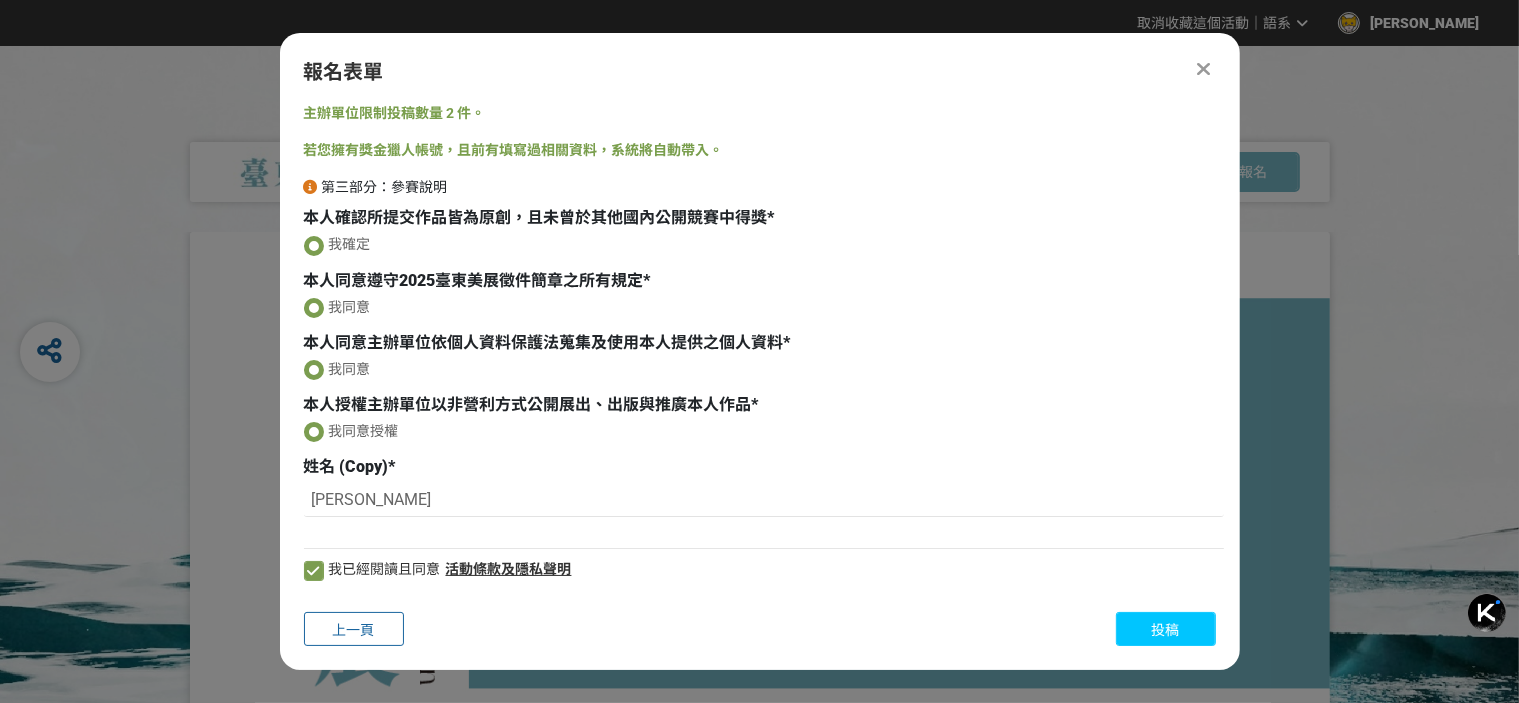 click on "投稿" at bounding box center [1166, 630] 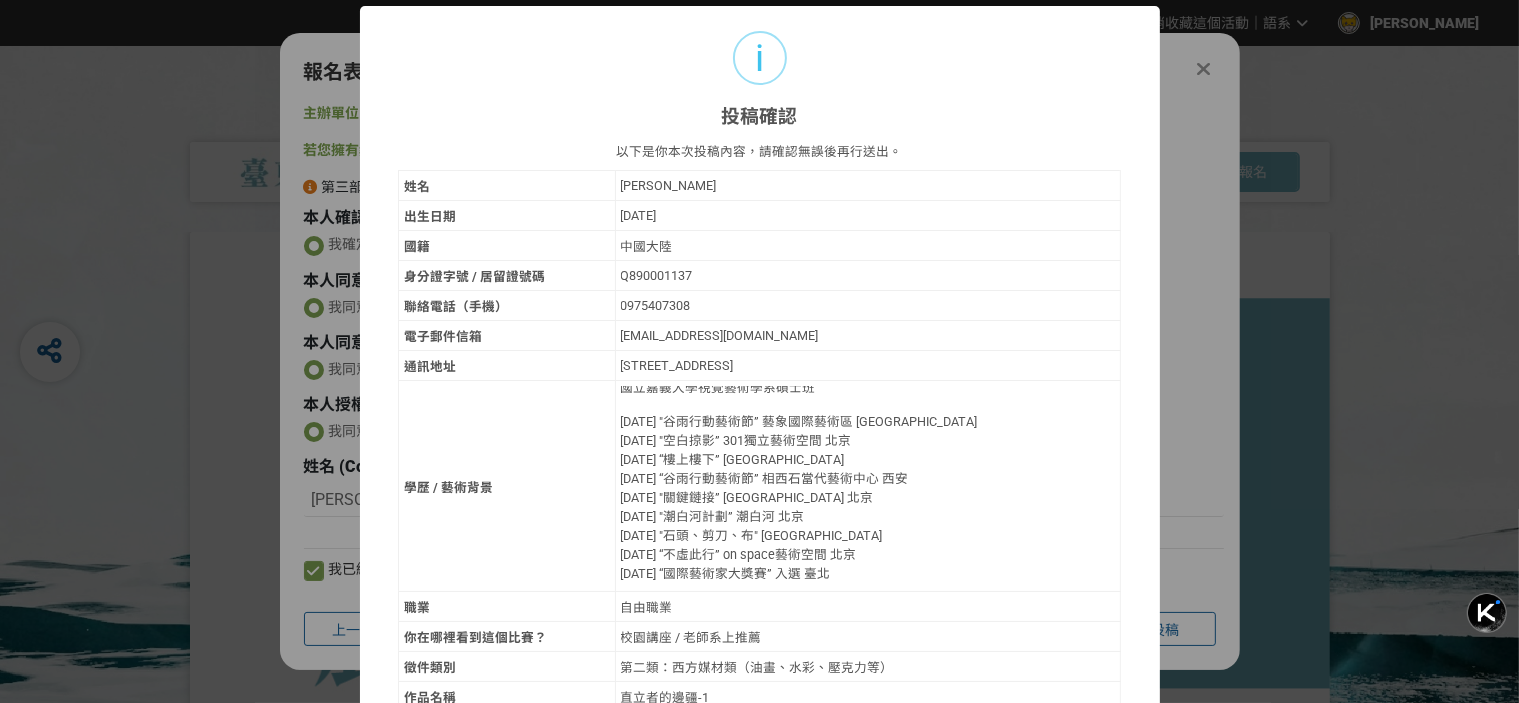 scroll, scrollTop: 72, scrollLeft: 0, axis: vertical 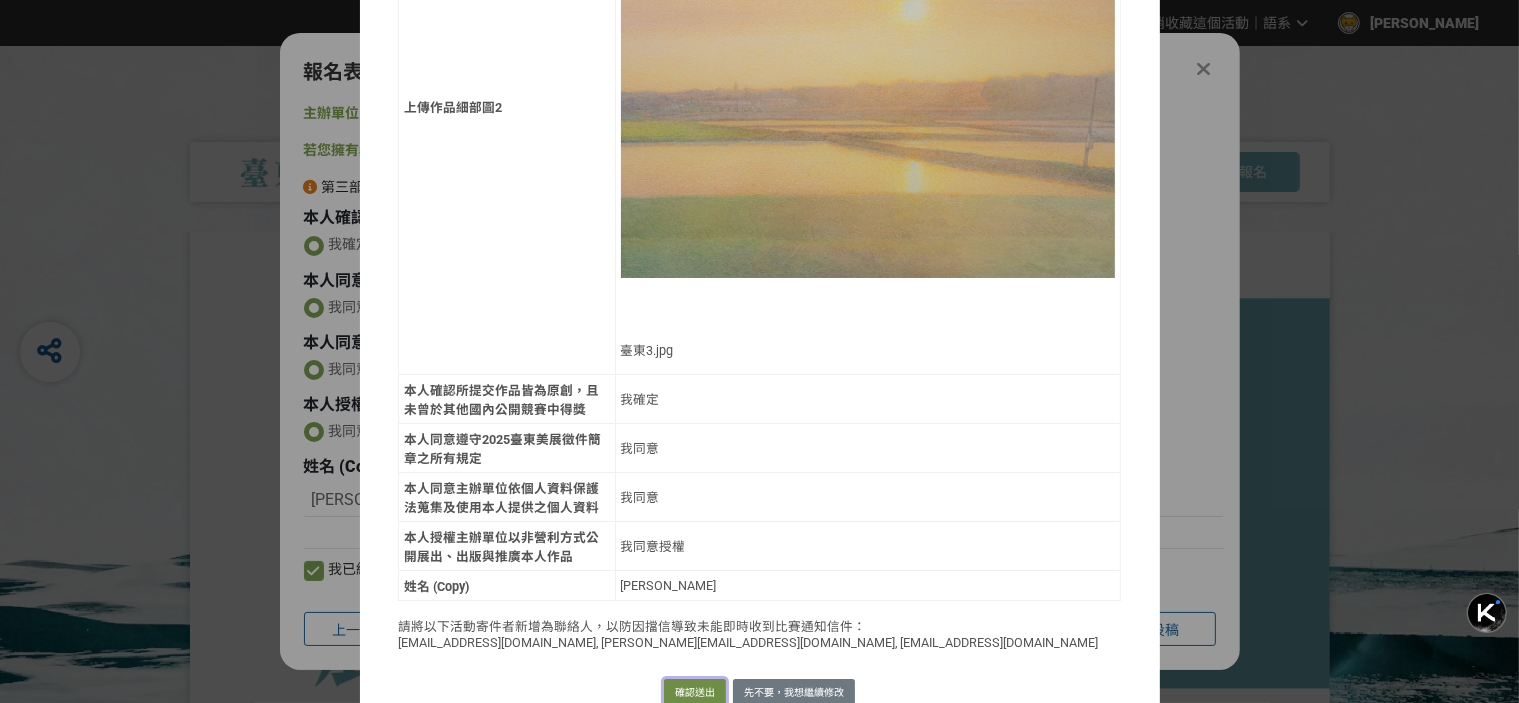click on "確認送出" at bounding box center (695, 693) 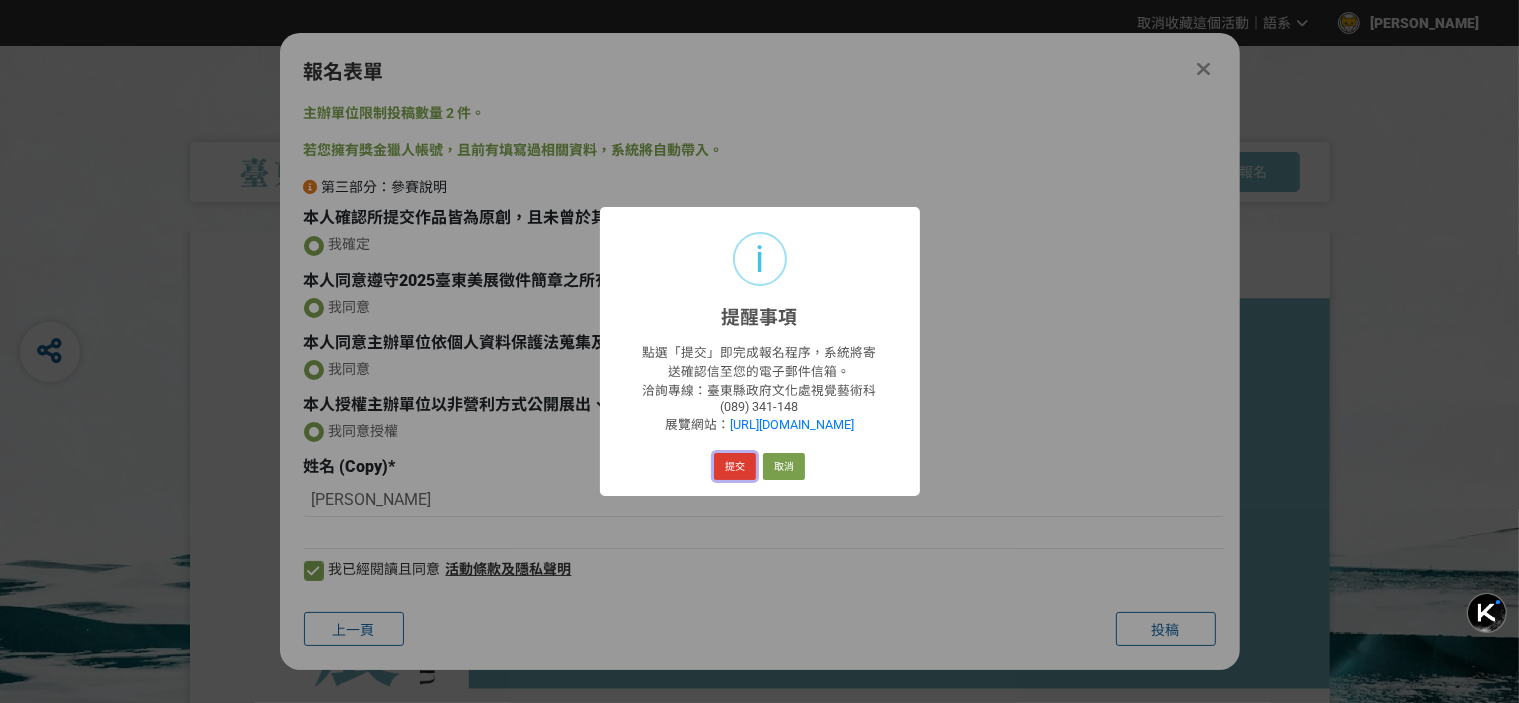 click on "提交" at bounding box center (735, 467) 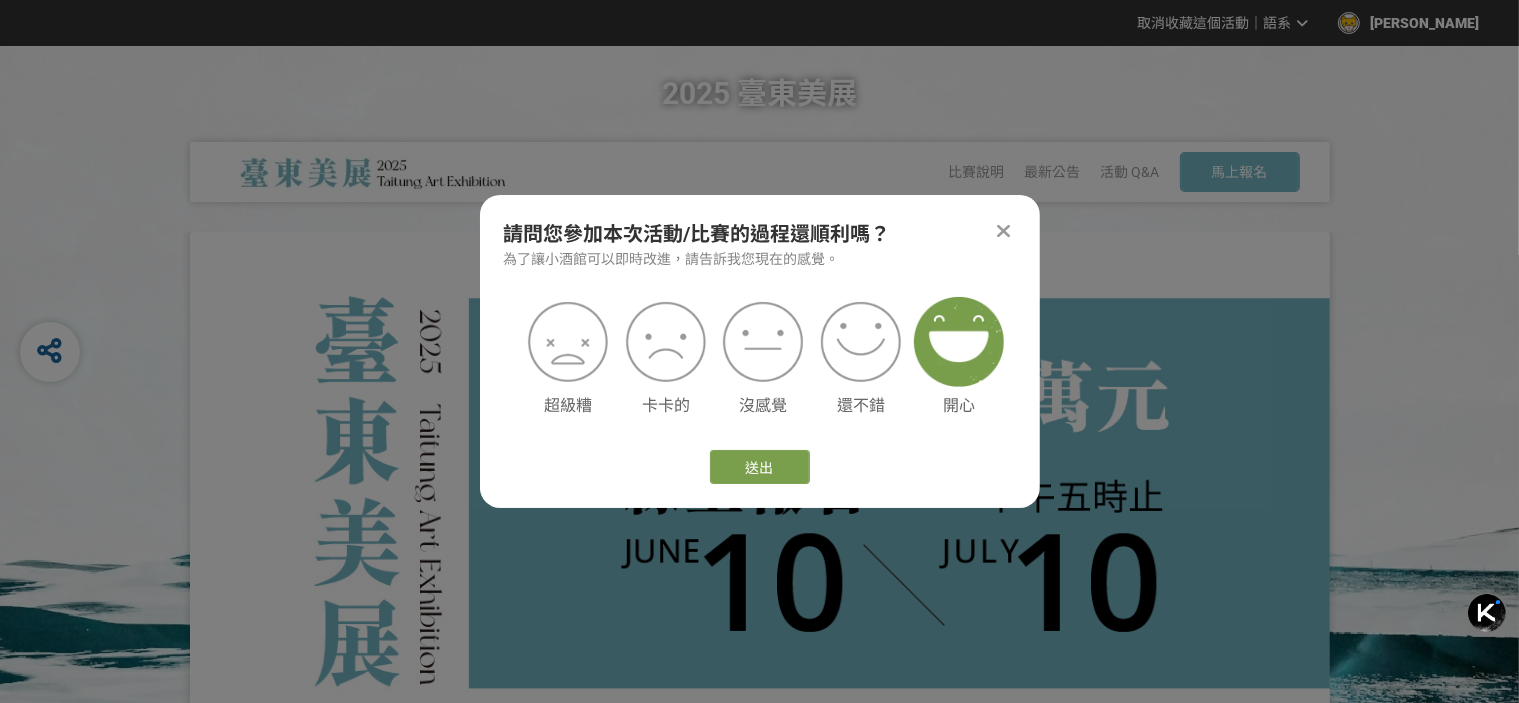 click at bounding box center [959, 342] 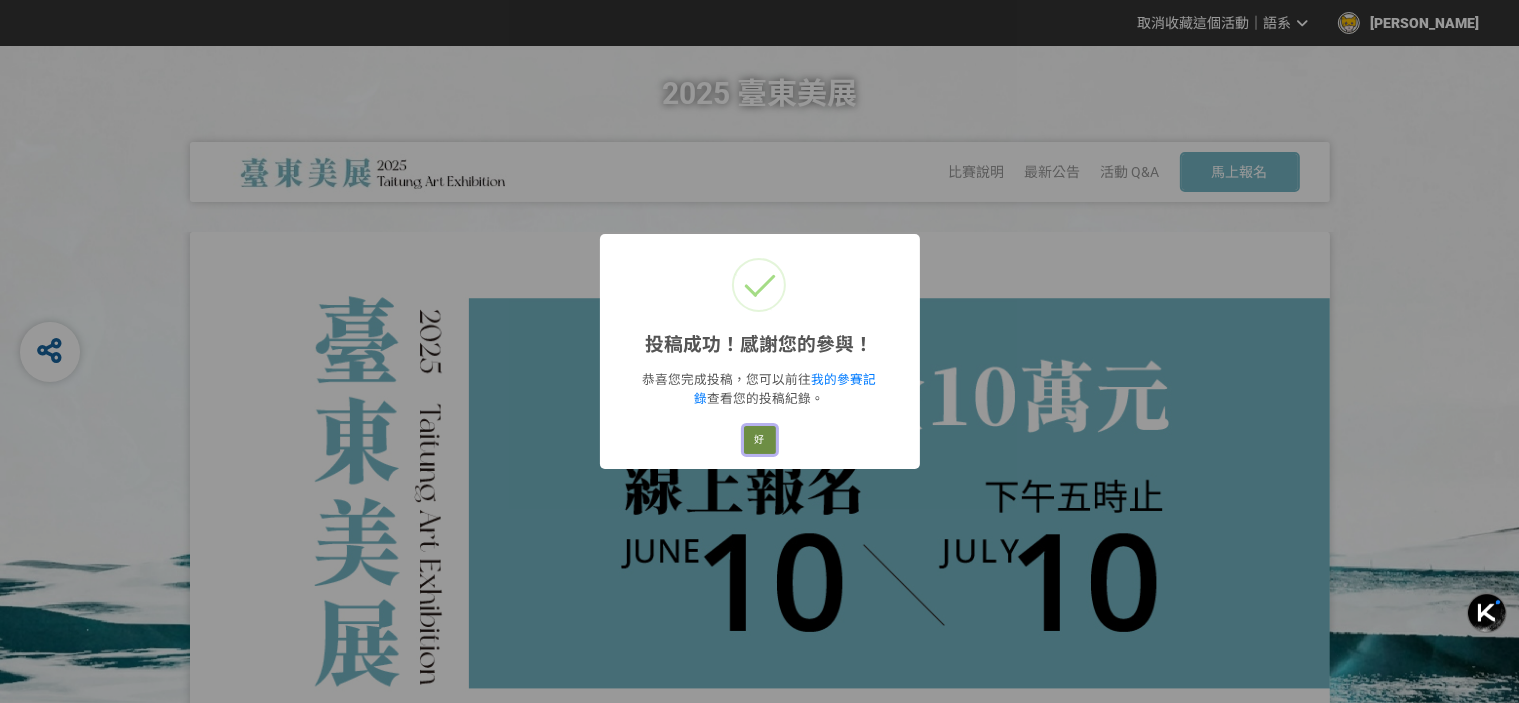 click on "好" at bounding box center (760, 440) 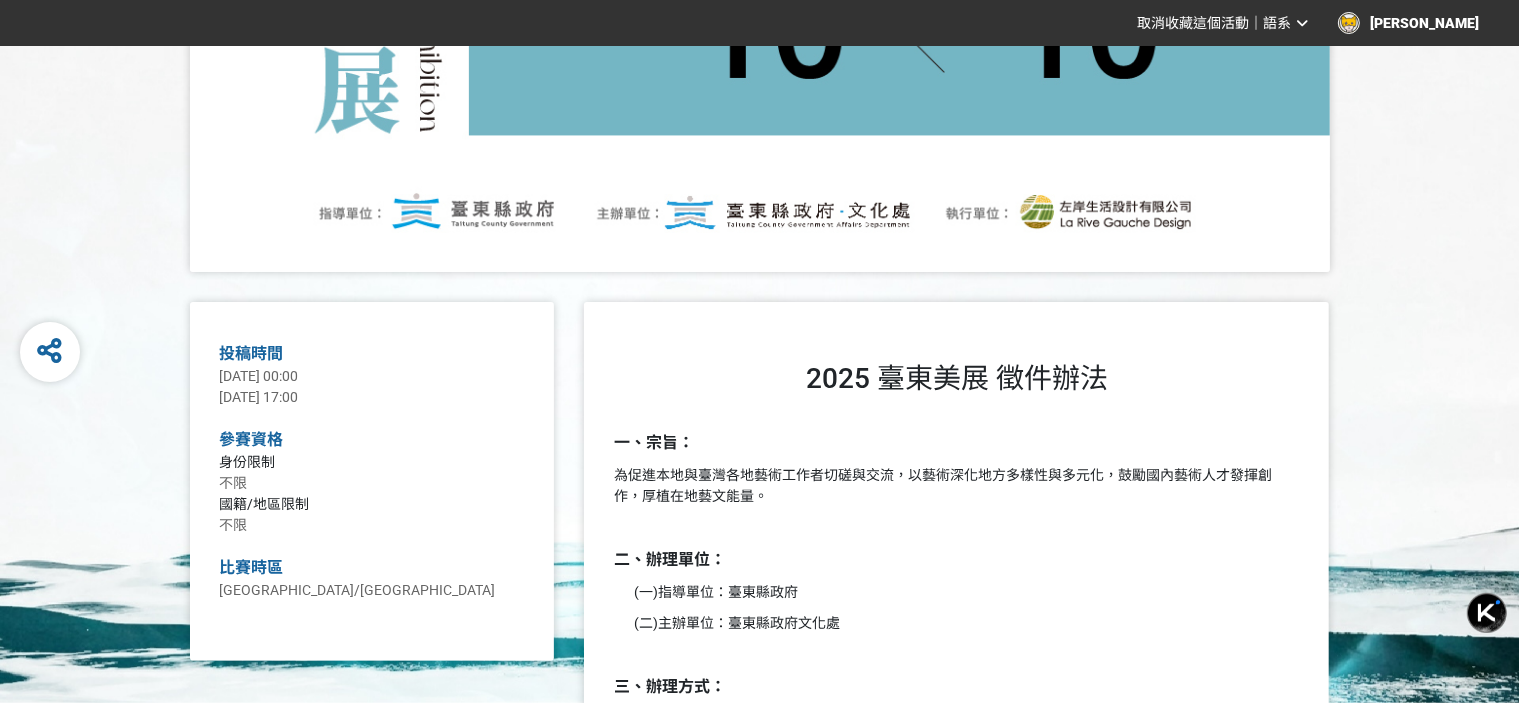 scroll, scrollTop: 0, scrollLeft: 0, axis: both 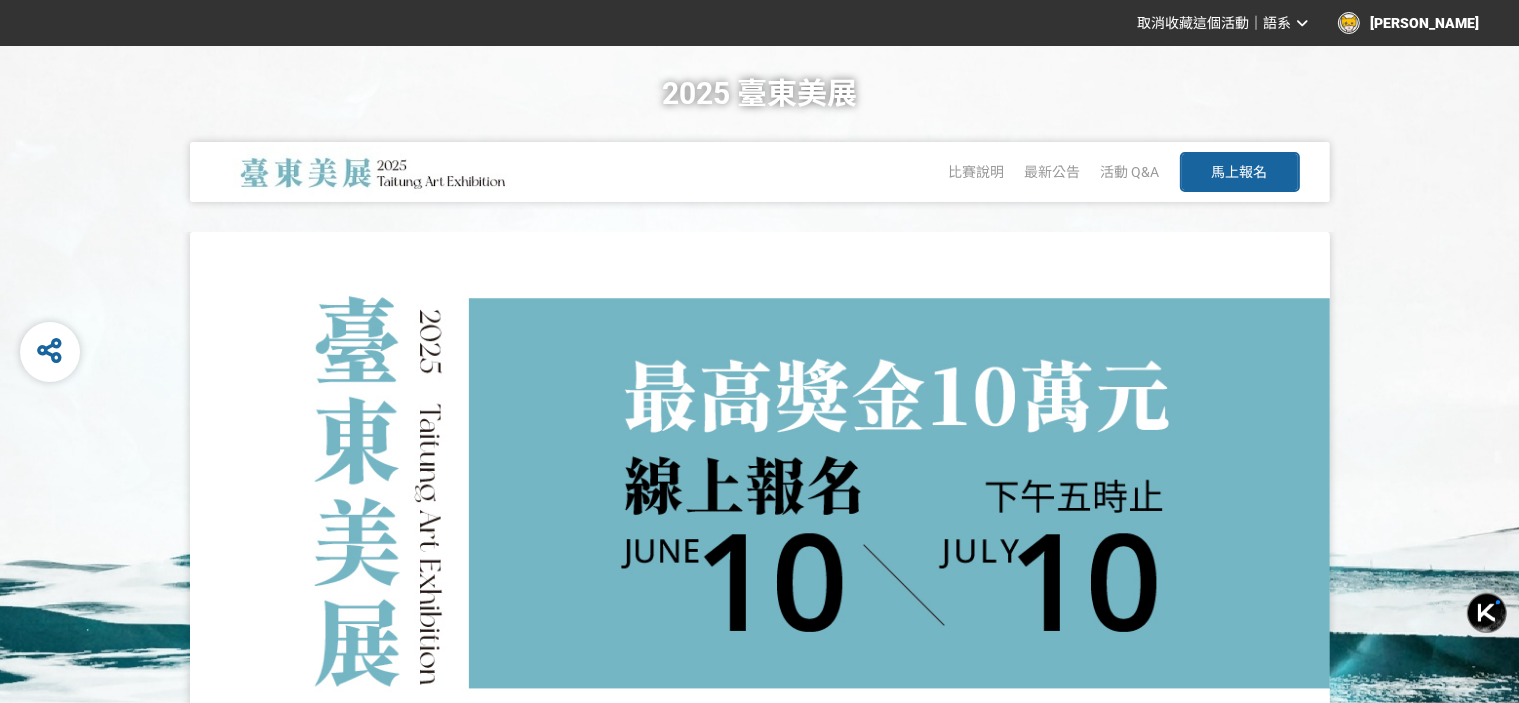 click on "馬上報名" at bounding box center (1240, 172) 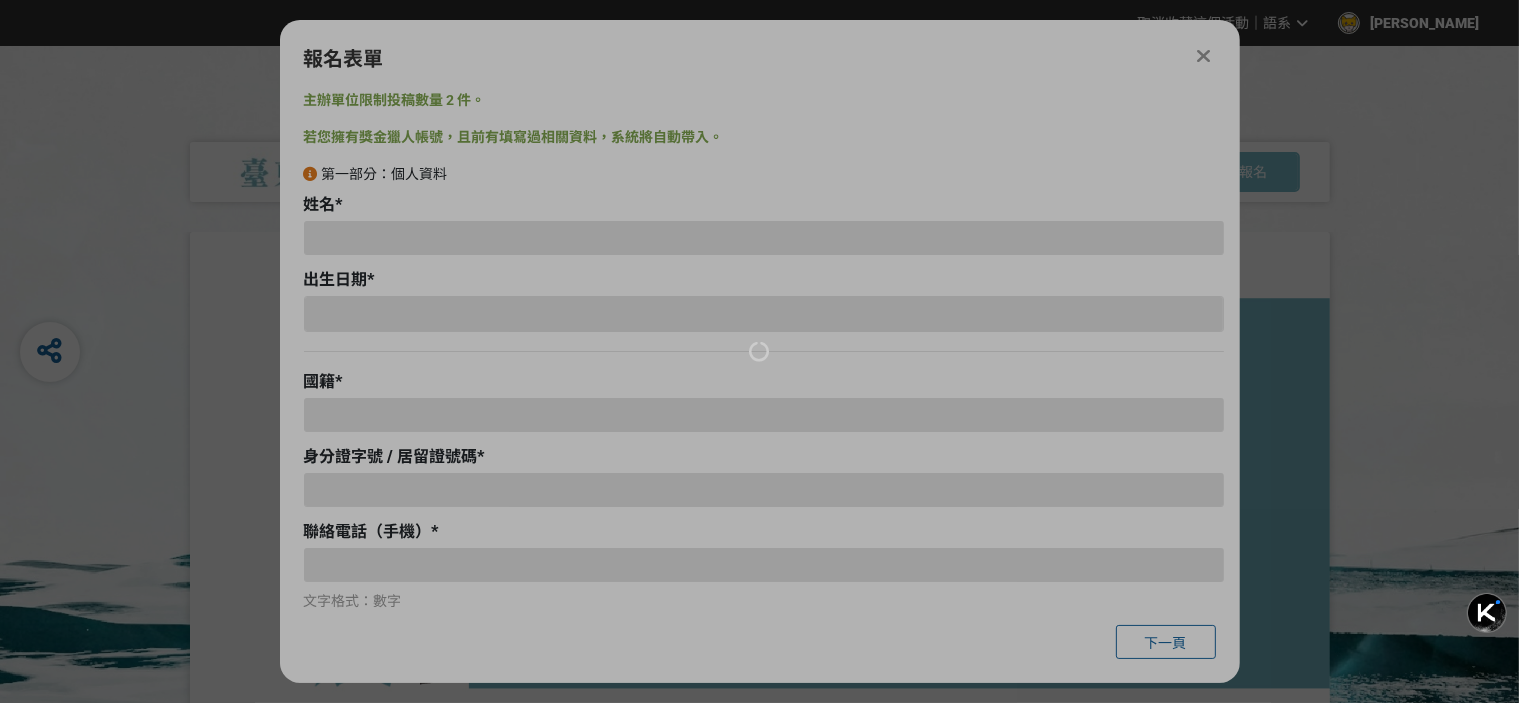 type on "[PERSON_NAME]" 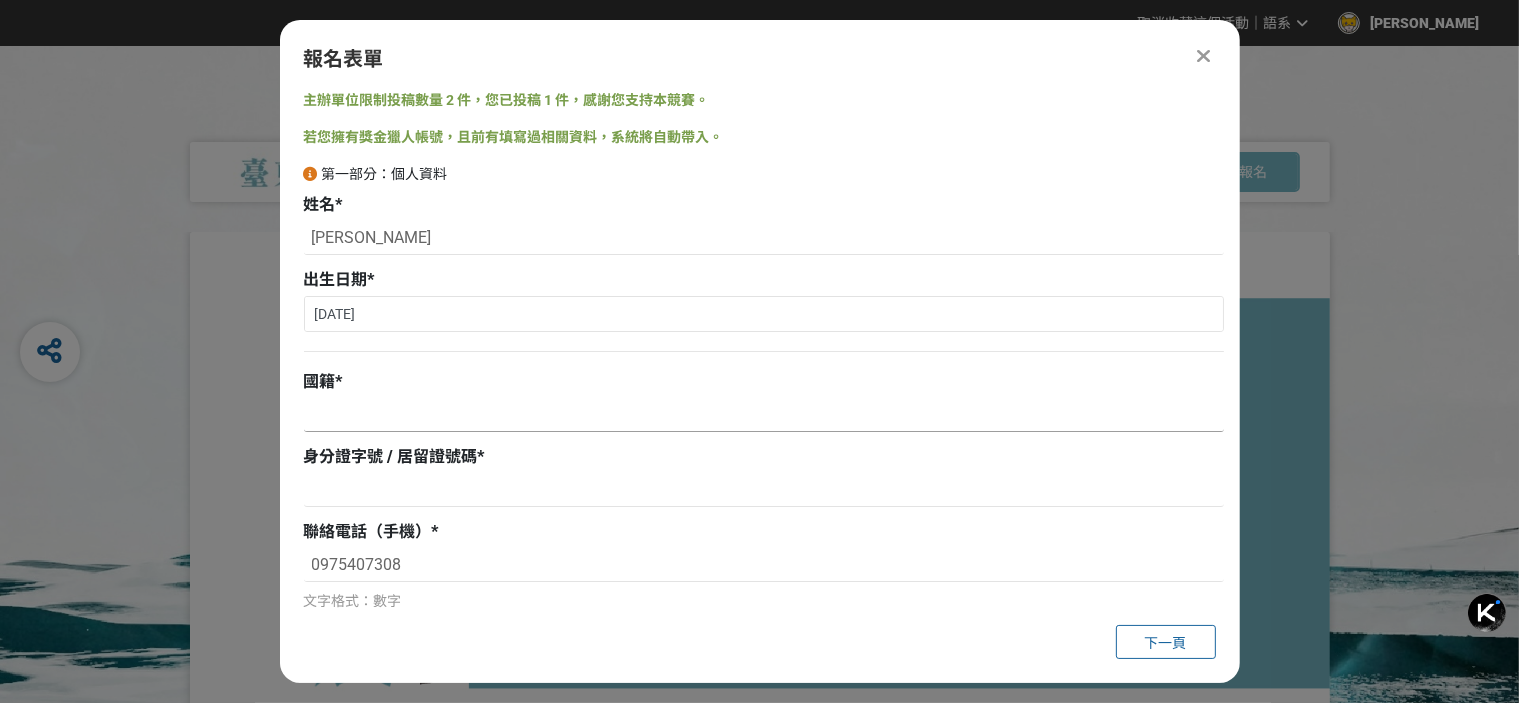 click at bounding box center (764, 415) 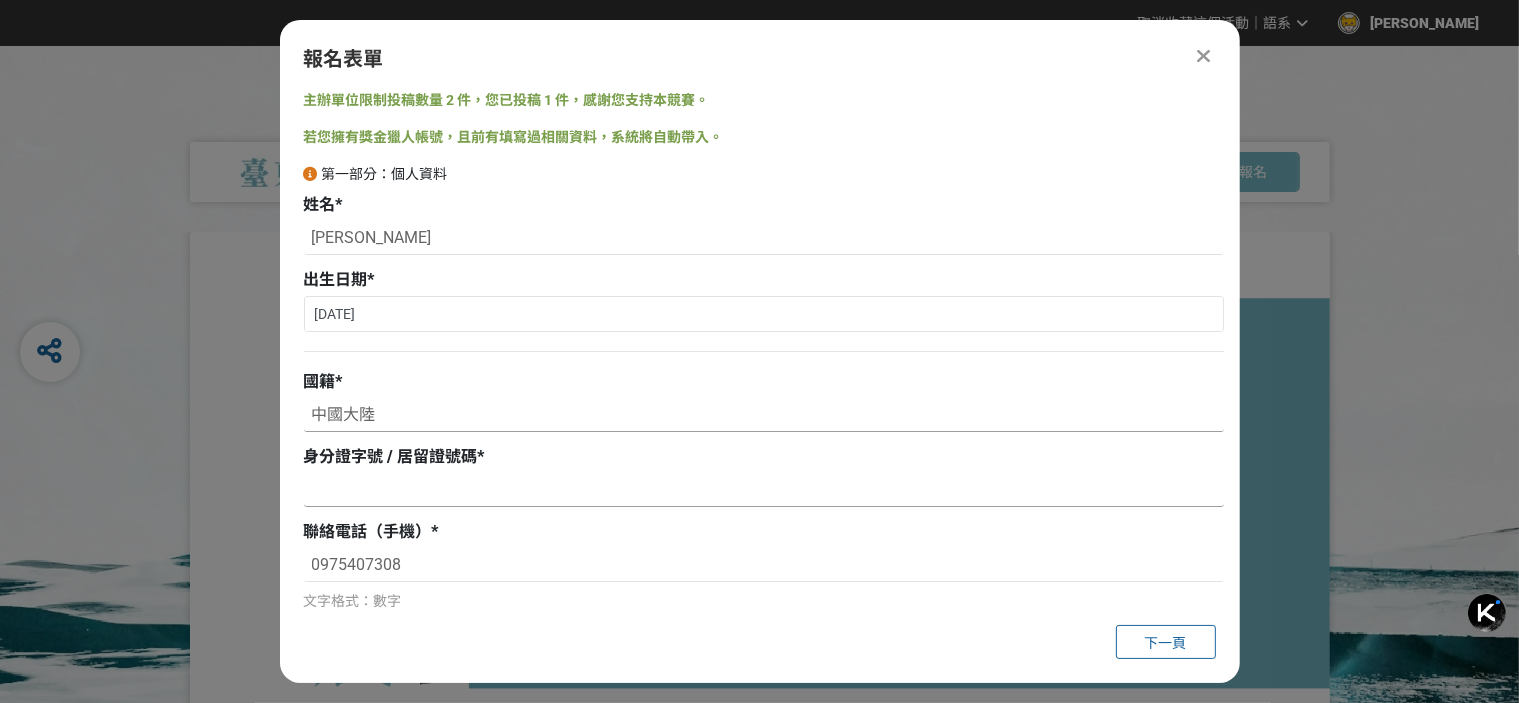 type on "中國大陸" 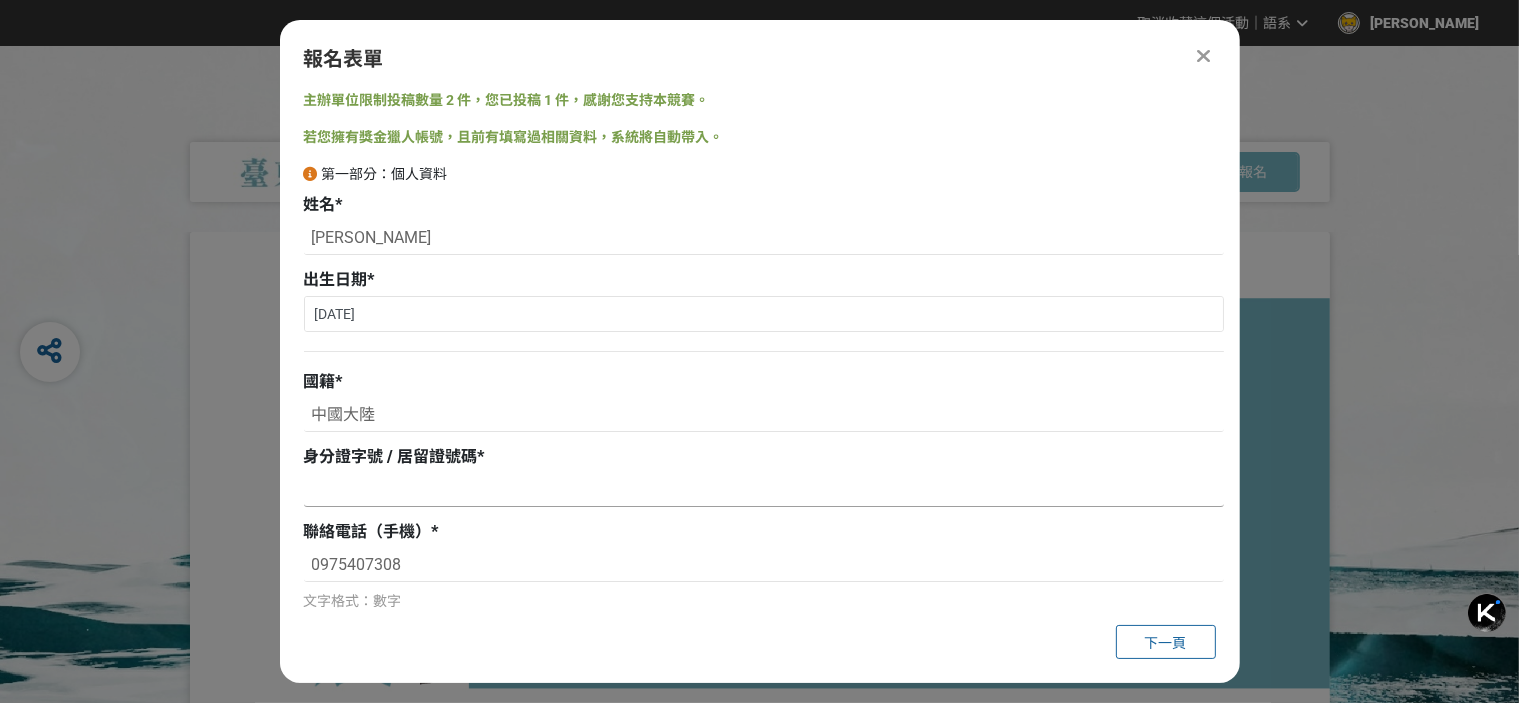 click at bounding box center (764, 490) 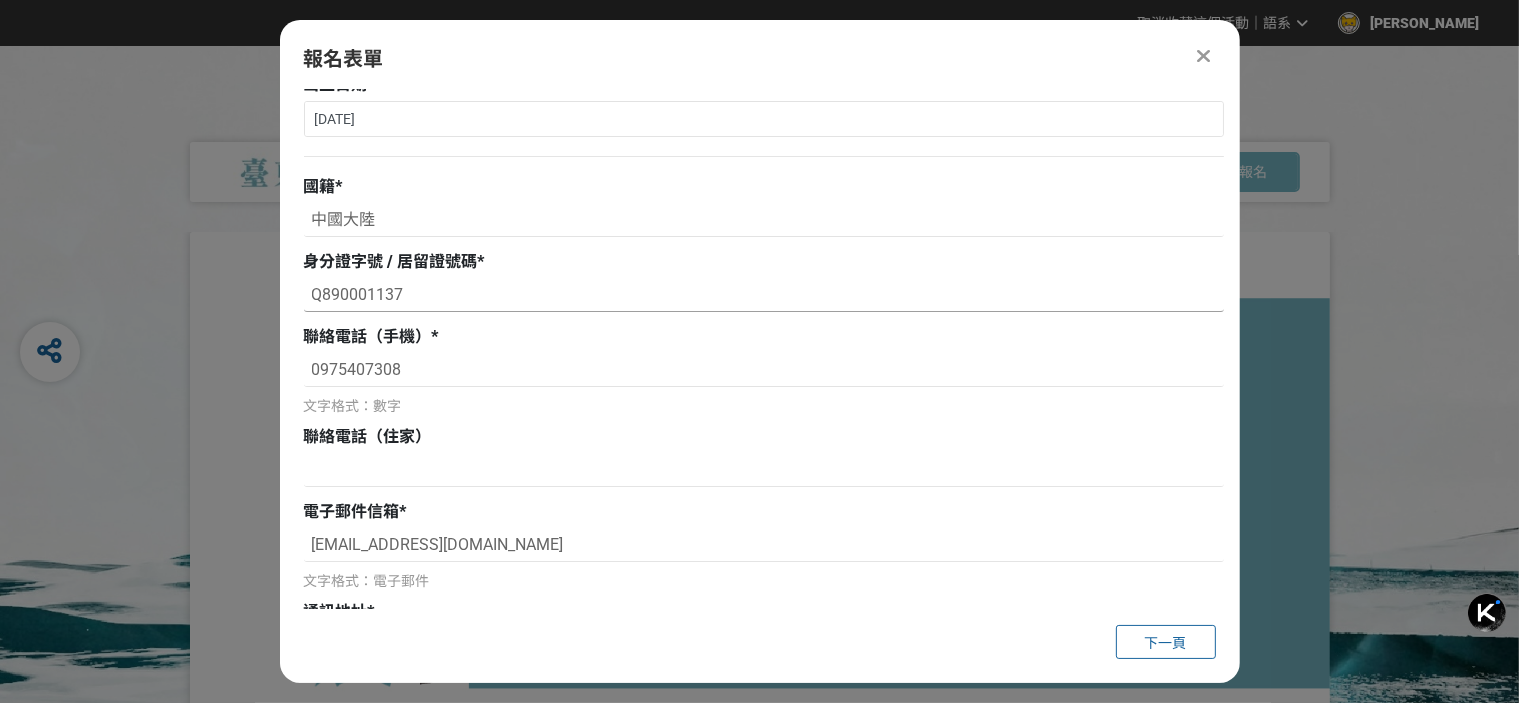 scroll, scrollTop: 200, scrollLeft: 0, axis: vertical 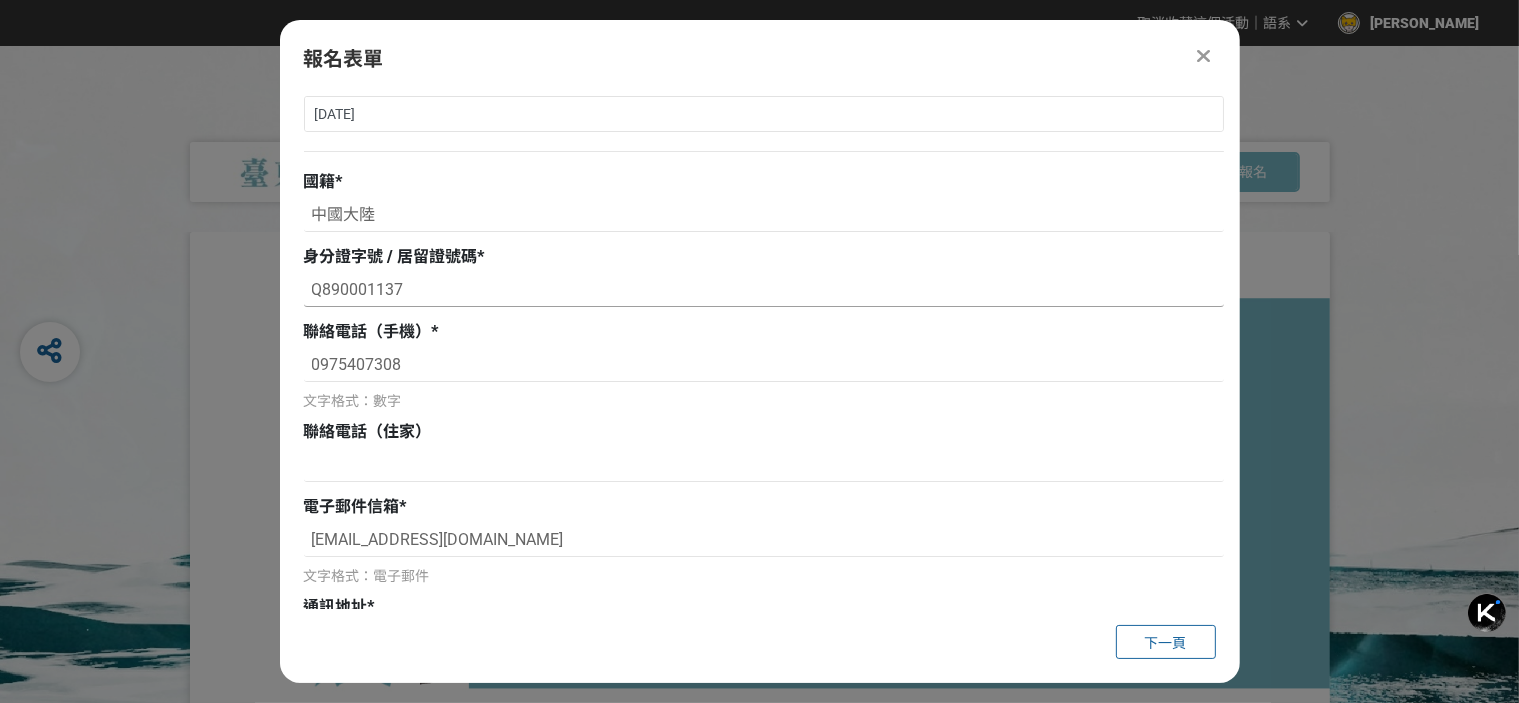 type on "Q890001137" 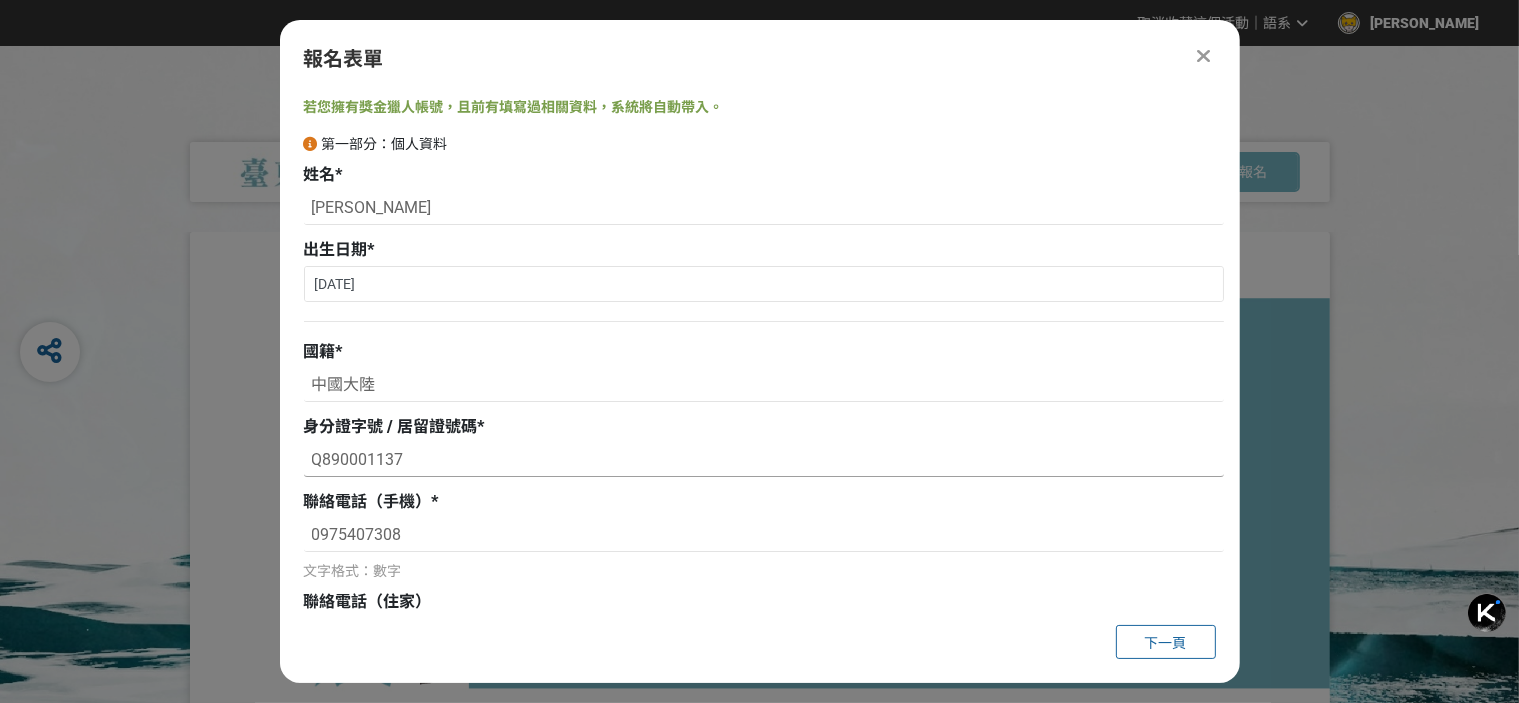 scroll, scrollTop: 0, scrollLeft: 0, axis: both 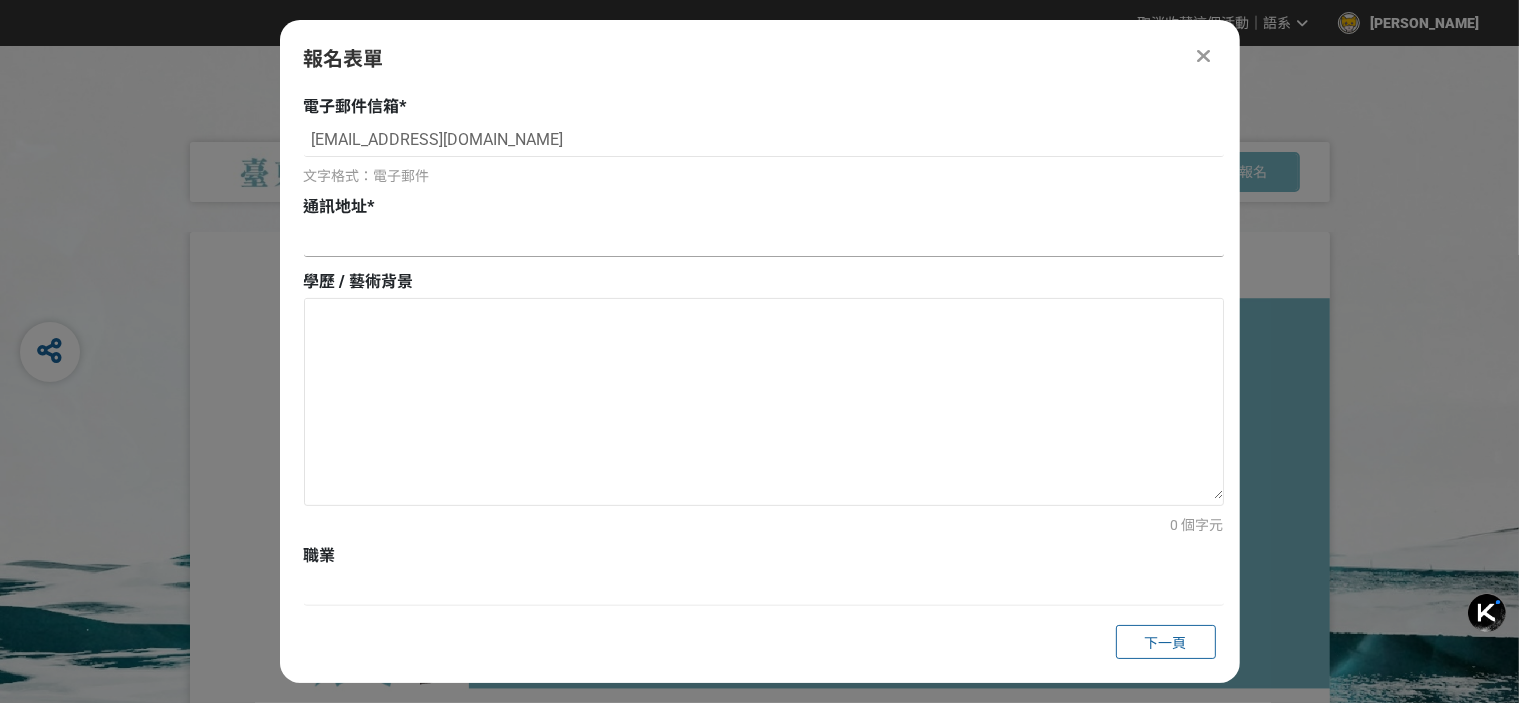 click at bounding box center (764, 240) 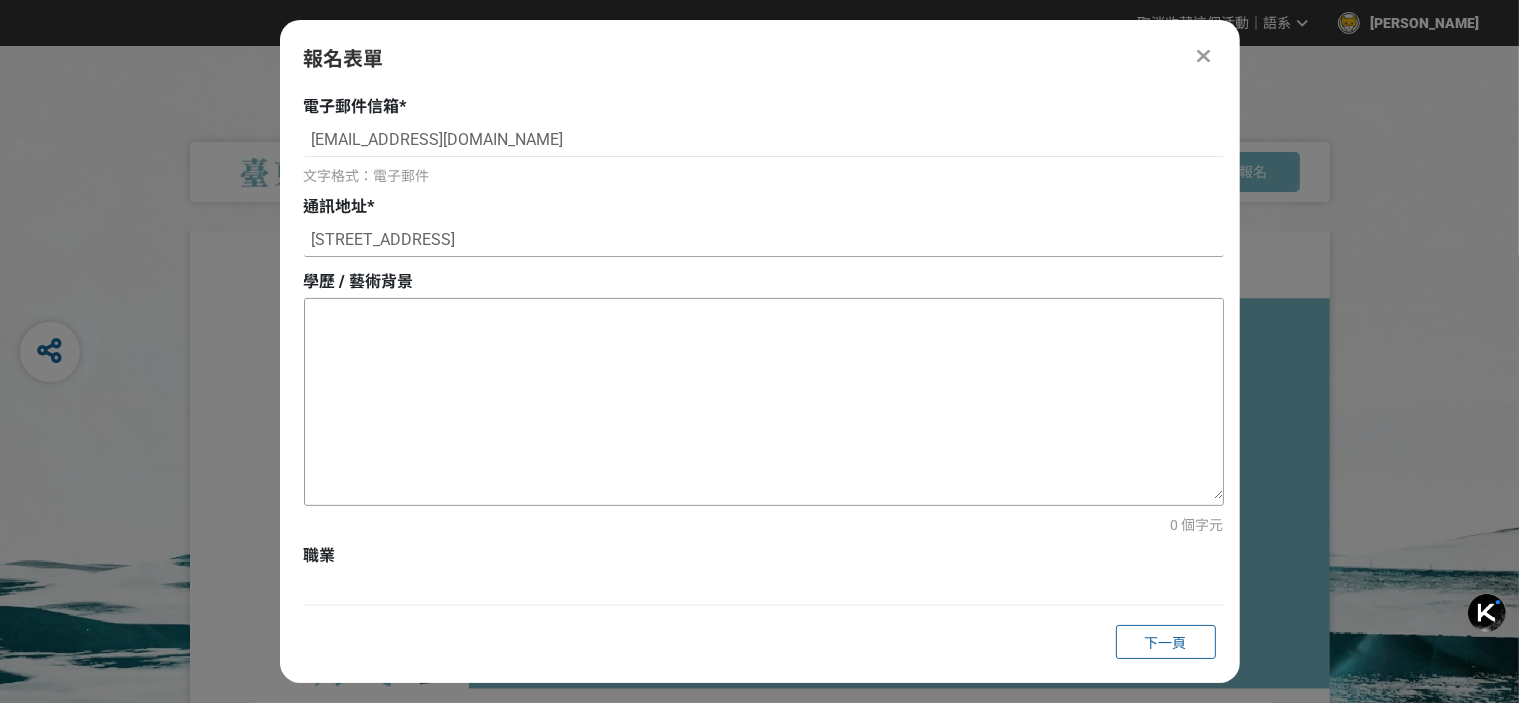 type on "嘉義縣水上鄉下寮村44之28號" 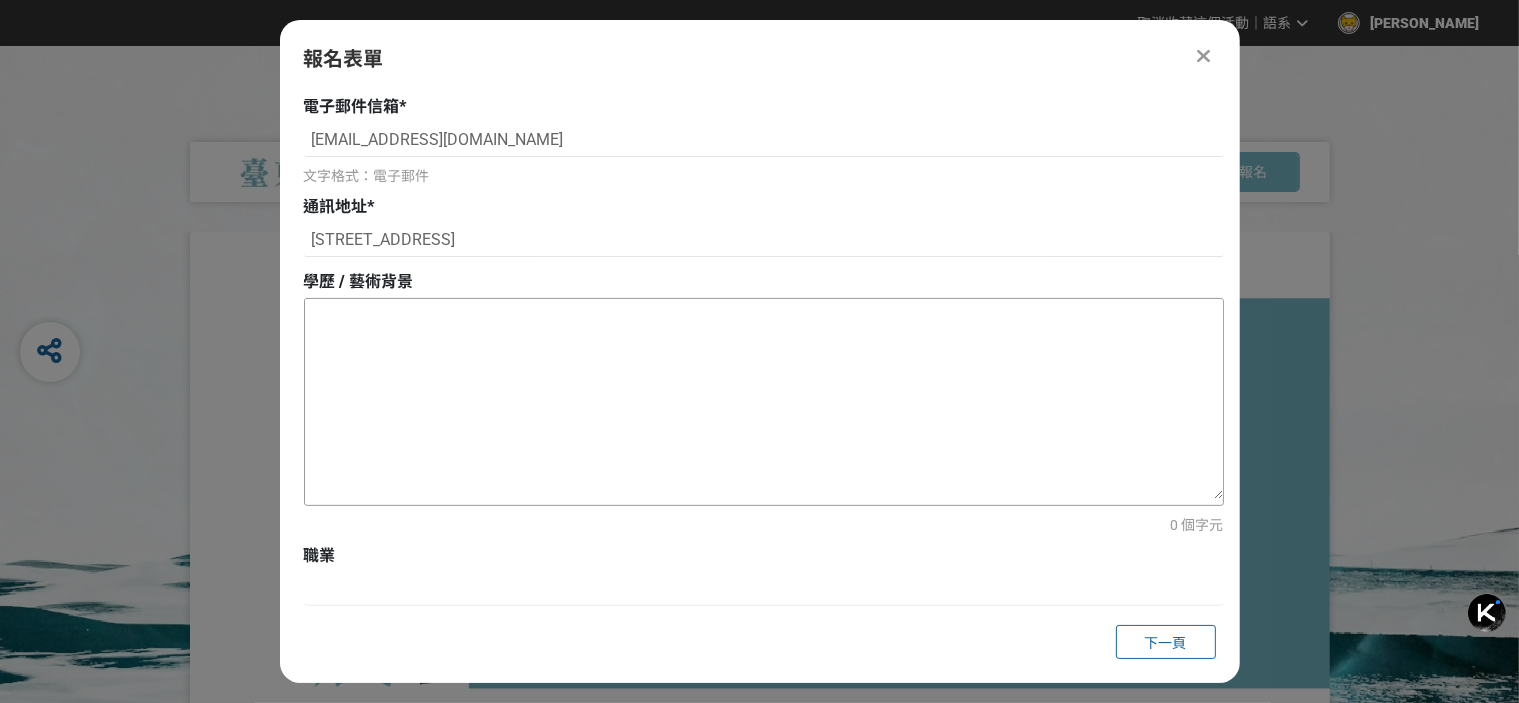 click at bounding box center (764, 399) 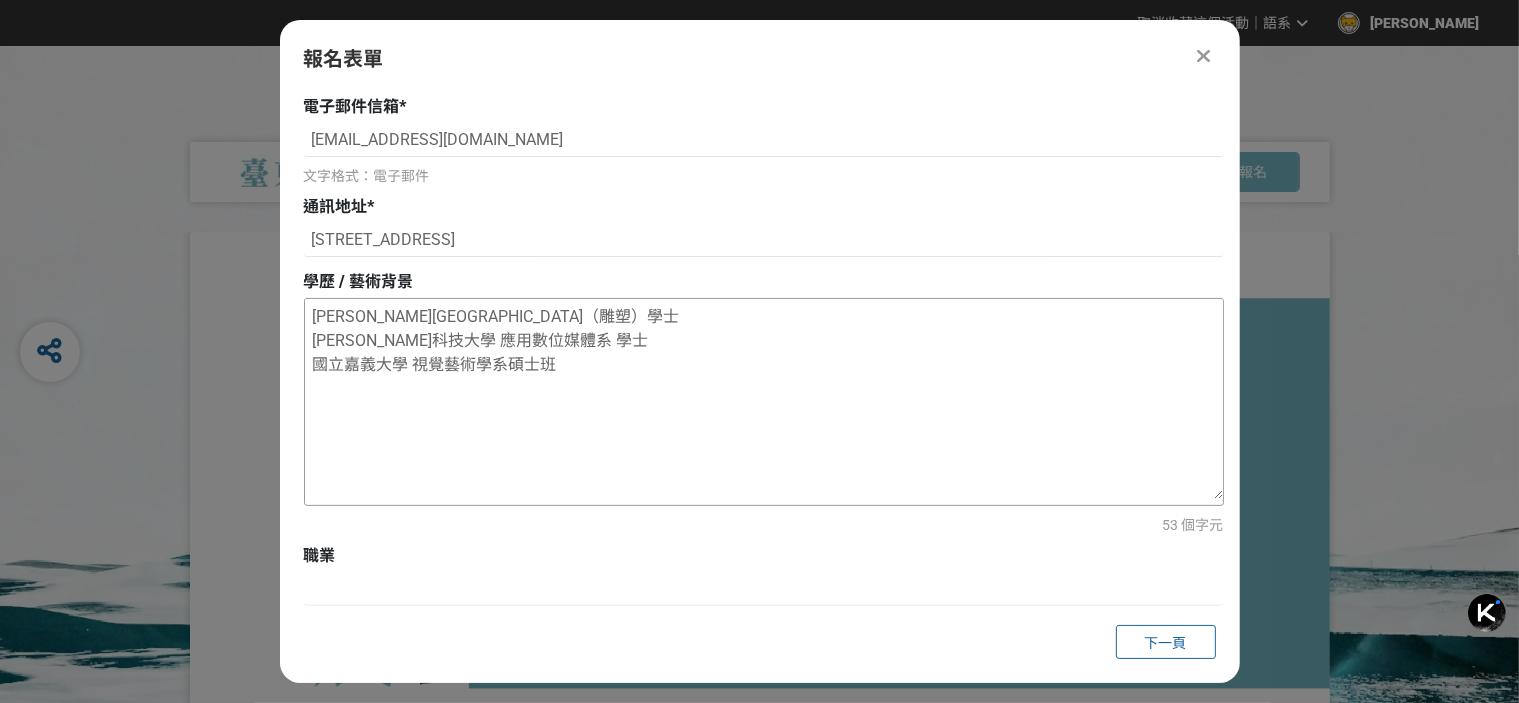paste on "2016年 "谷雨行動藝術節” 藝象國際藝術區 深圳
2015年 "空白掠影” 301獨立藝術空間 北京
2015年 “樓上樓下” 元典美術館 北京
2015年 “谷雨行動藝術節” 相西石當代藝術中心 西安
2014年 "關鍵鏈接” 北京當代藝術館 北京
2014年 "潮白河計劃” 潮白河 北京
2014年 "石頭、剪刀、布" 宋莊美術館 北京
2014年 “不虛此行” on space藝術空間 北京
2023年 “國際藝術家大獎賽” 入選 臺北
2014年 "圈子藝術獎” 優秀獎 北京
2011年 “浦宇杯”雕塑大賽 優秀獎 上海" 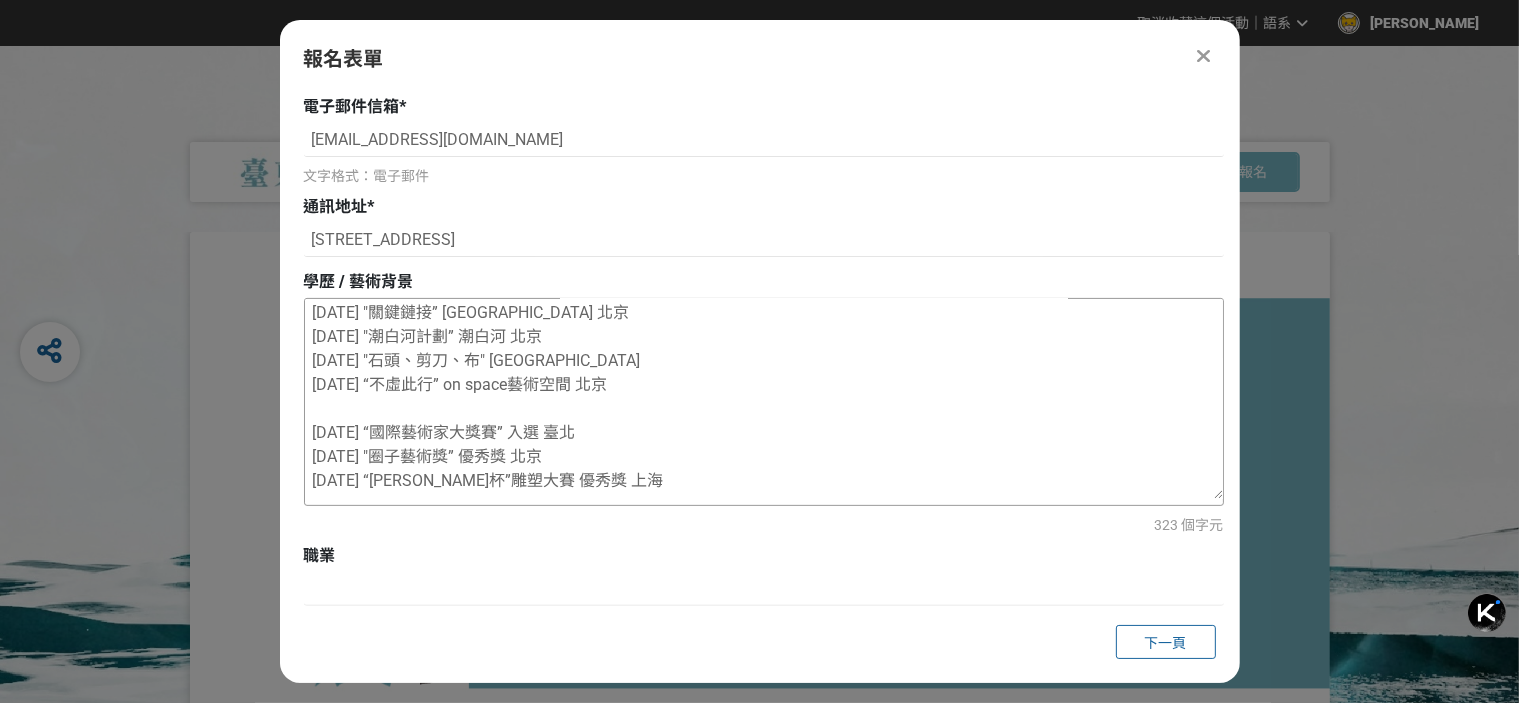 scroll, scrollTop: 220, scrollLeft: 0, axis: vertical 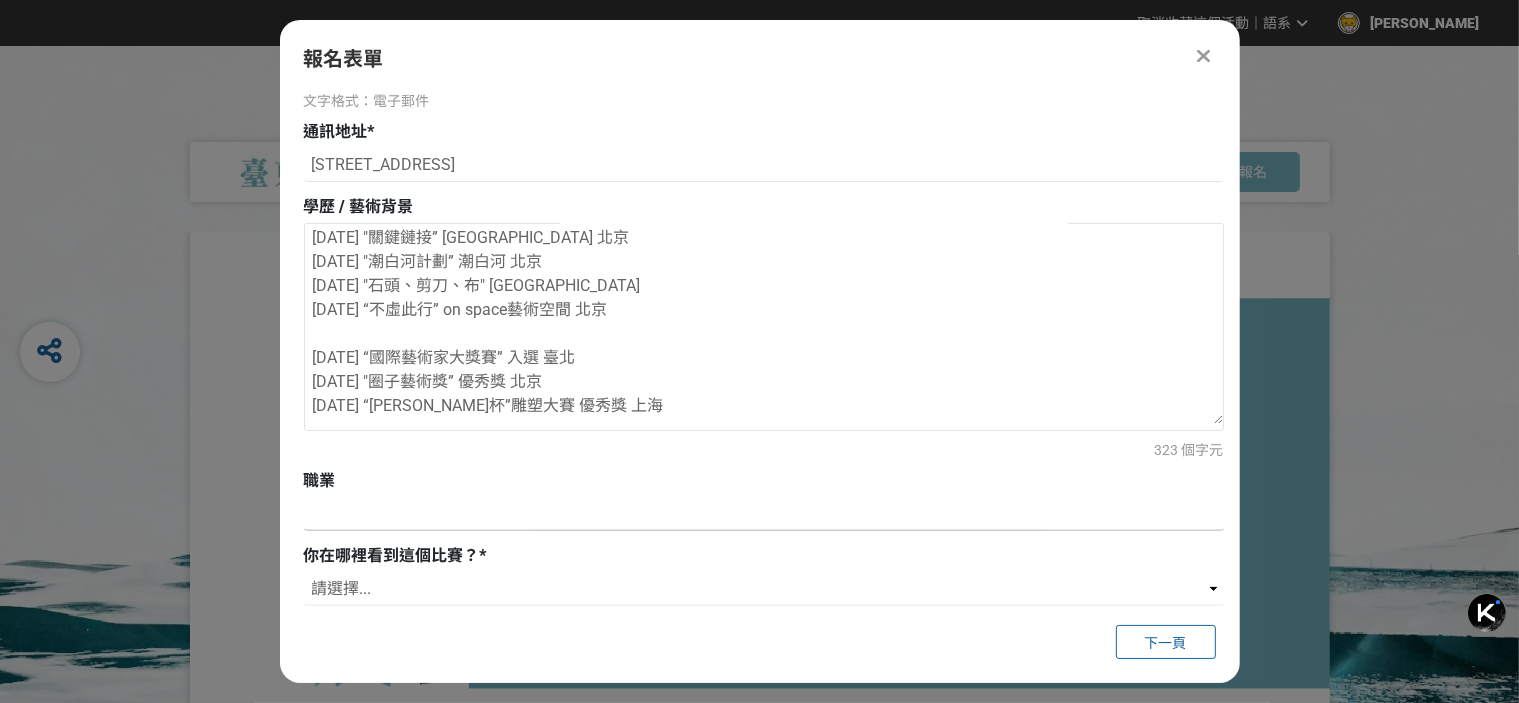 type on "沈陽大學美術學院 美術學（雕塑）學士
吳鳳科技大學 應用數位媒體系 學士
國立嘉義大學 視覺藝術學系碩士班
2016年 "谷雨行動藝術節” 藝象國際藝術區 深圳
2015年 "空白掠影” 301獨立藝術空間 北京
2015年 “樓上樓下” 元典美術館 北京
2015年 “谷雨行動藝術節” 相西石當代藝術中心 西安
2014年 "關鍵鏈接” 北京當代藝術館 北京
2014年 "潮白河計劃” 潮白河 北京
2014年 "石頭、剪刀、布" 宋莊美術館 北京
2014年 “不虛此行” on space藝術空間 北京
2023年 “國際藝術家大獎賽” 入選 臺北
2014年 "圈子藝術獎” 優秀獎 北京
2011年 “浦宇杯”雕塑大賽 優秀獎 上海" 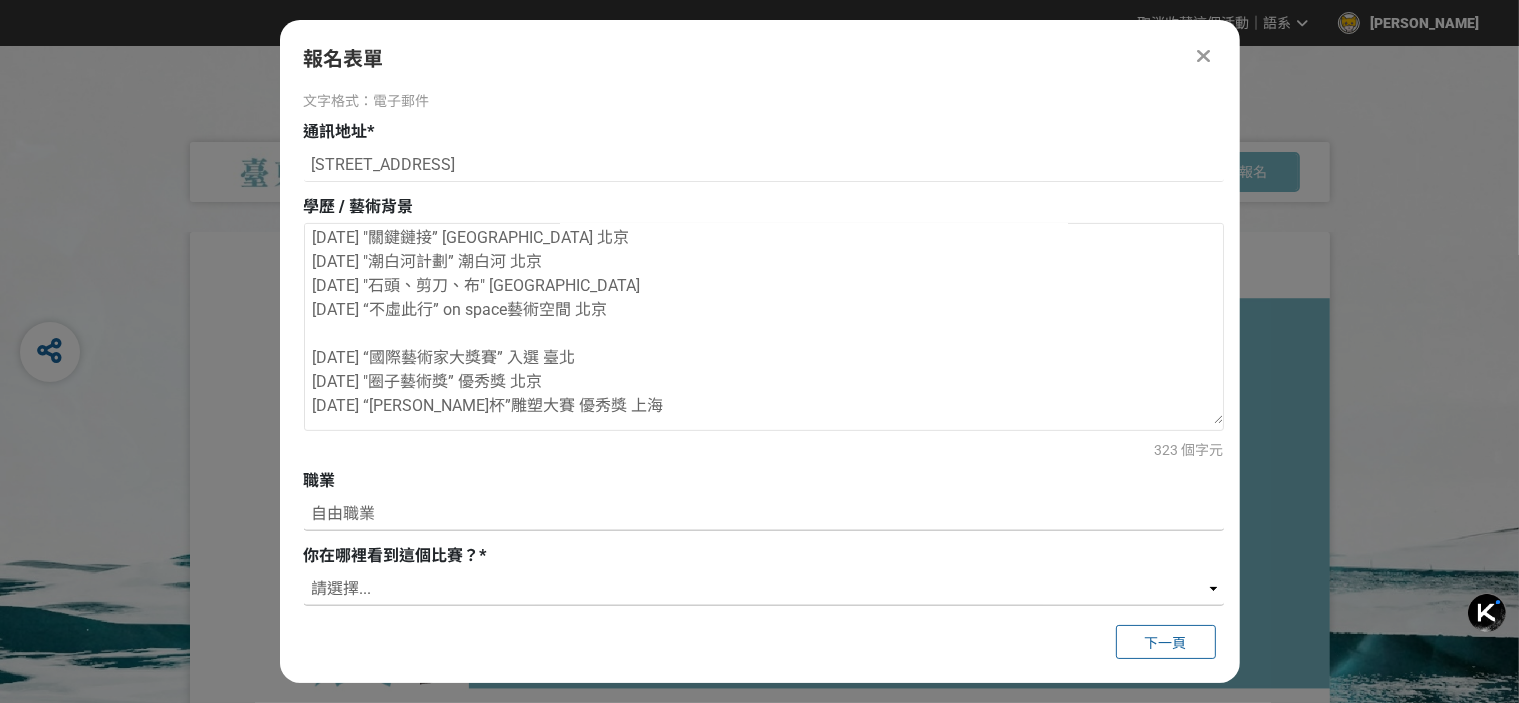type on "自由職業" 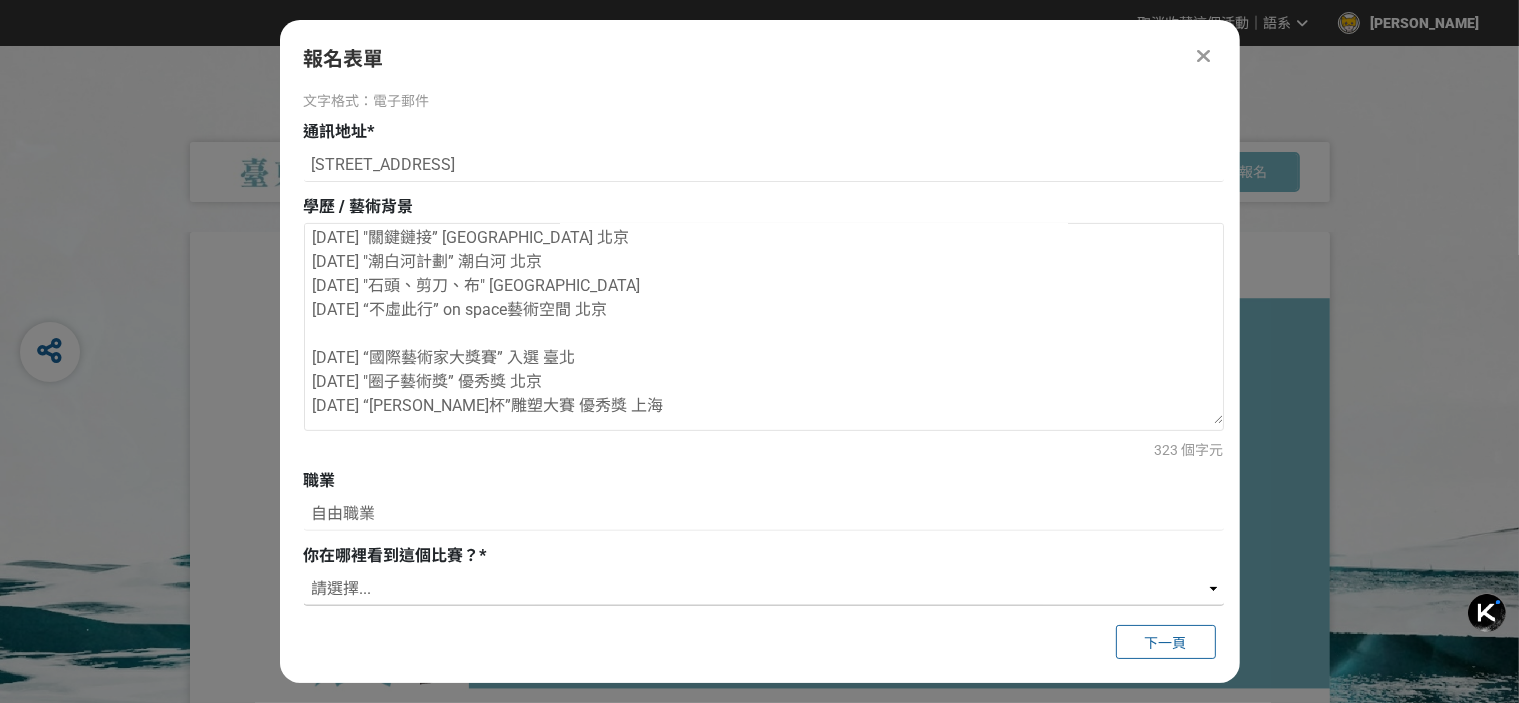 click on "請選擇... 獎金獵人網站 Facebook / Instagram 校園講座 / 老師系上推薦 電子郵件 海報 其他" at bounding box center (764, 589) 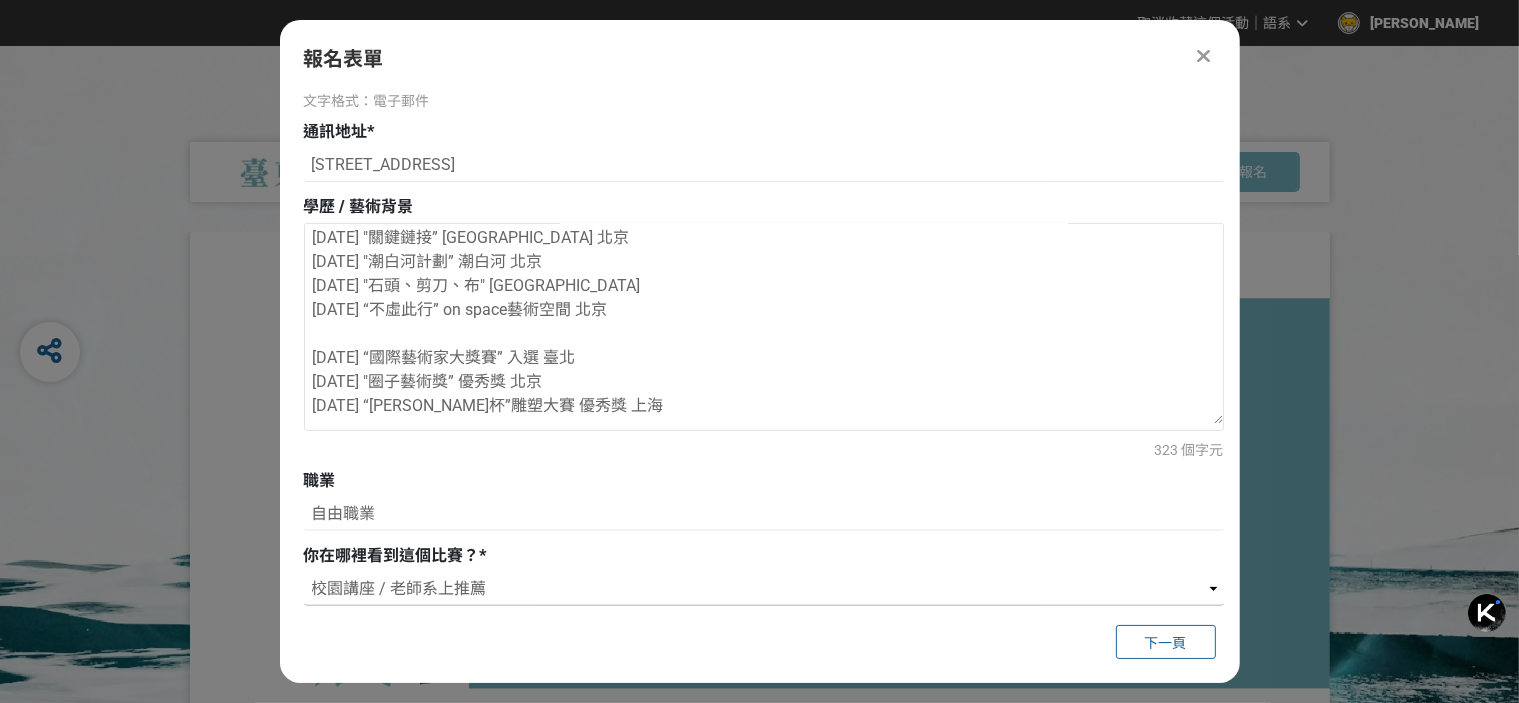 click on "請選擇... 獎金獵人網站 Facebook / Instagram 校園講座 / 老師系上推薦 電子郵件 海報 其他" at bounding box center [764, 589] 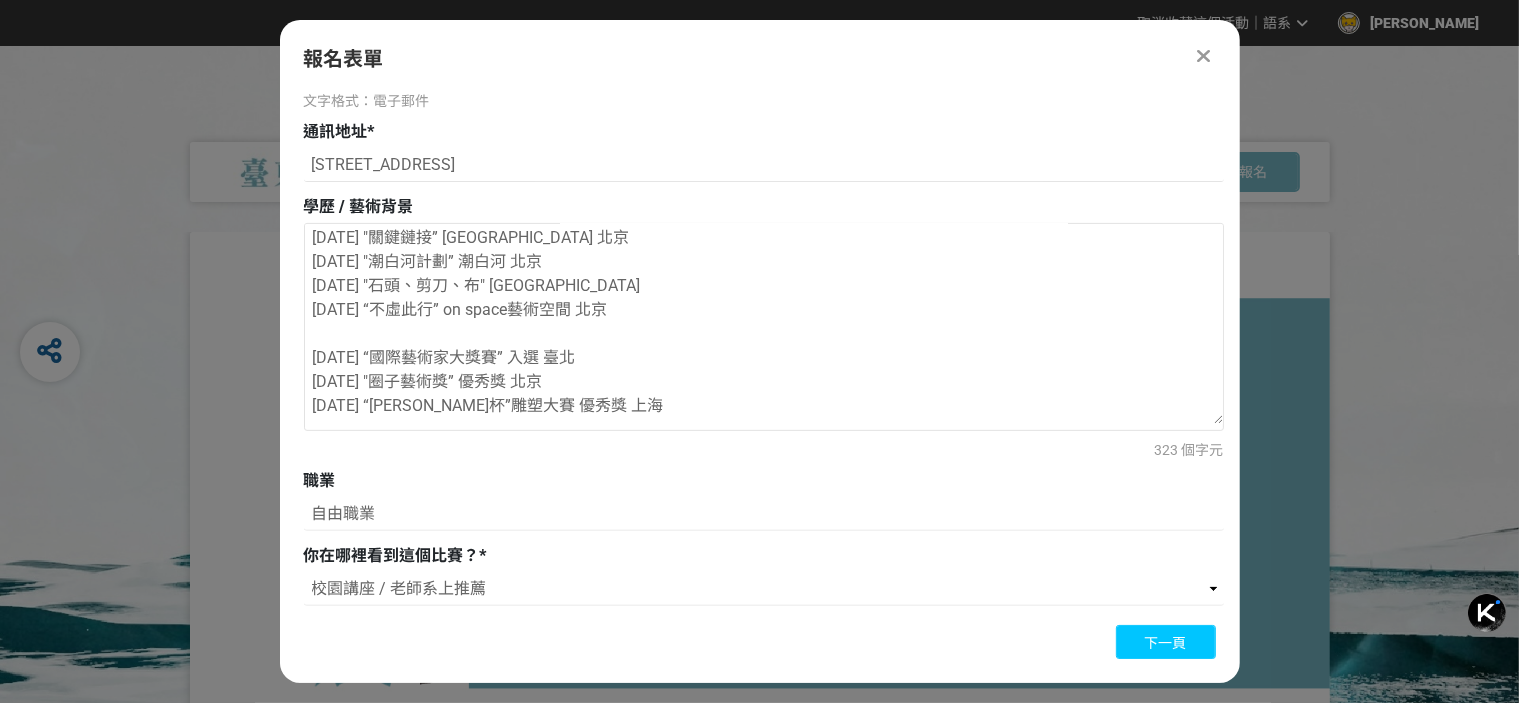 click on "下一頁" at bounding box center [1166, 643] 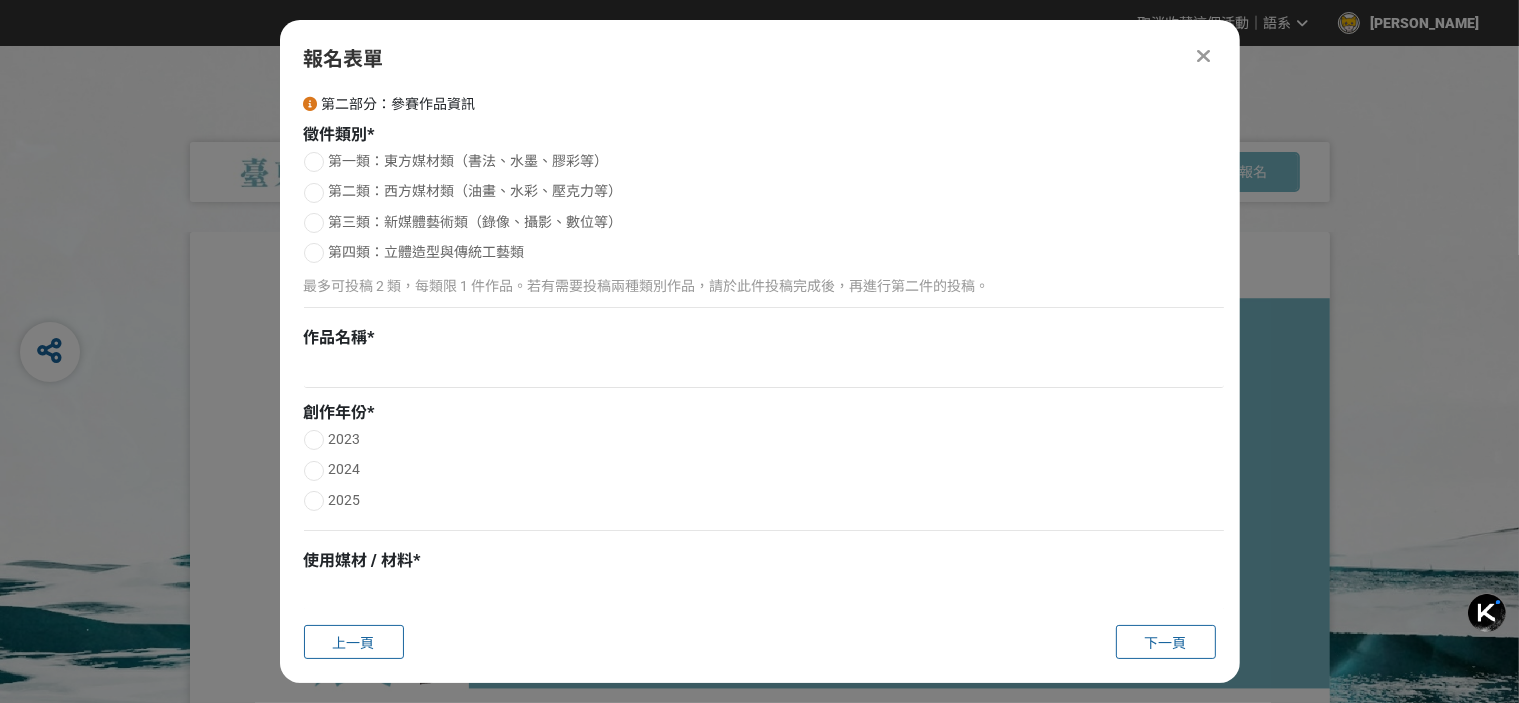 scroll, scrollTop: 0, scrollLeft: 0, axis: both 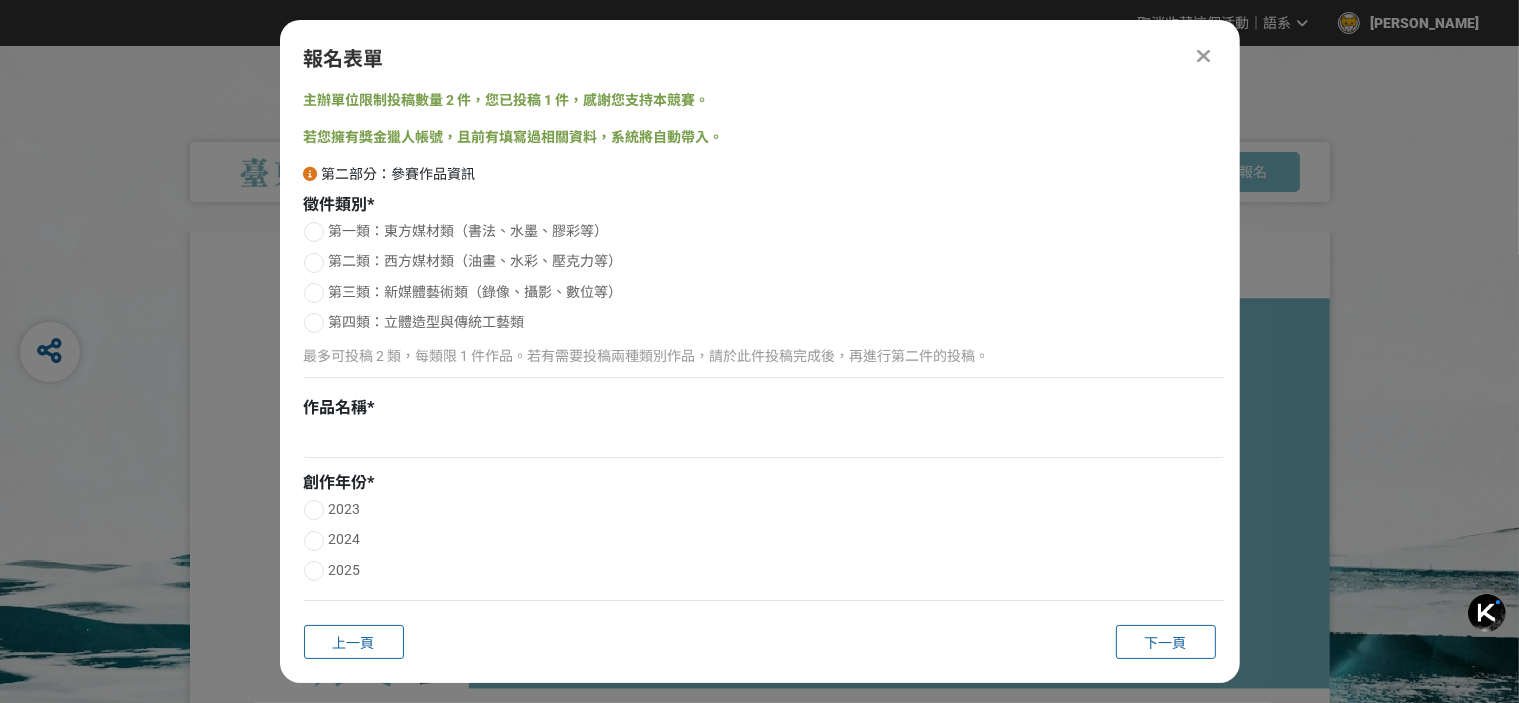 click at bounding box center (314, 293) 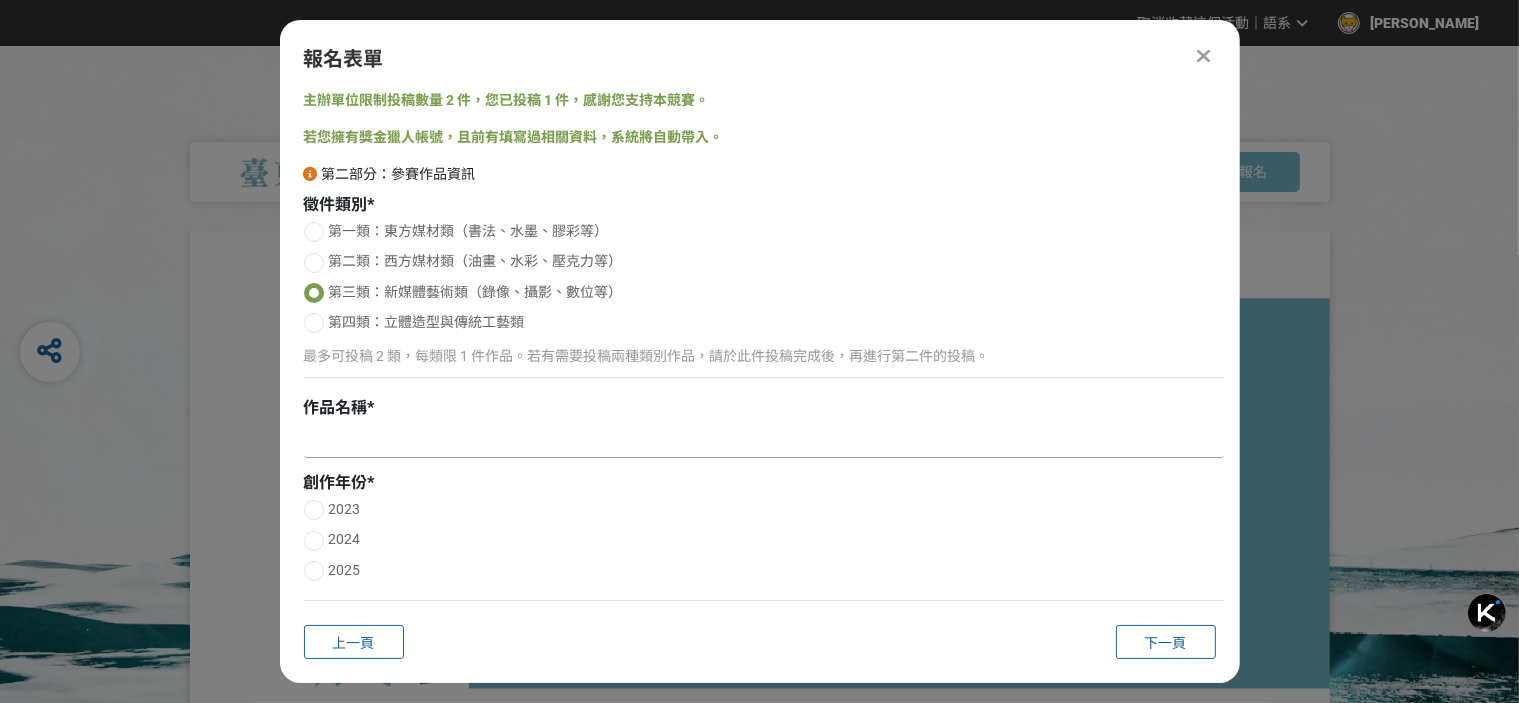 click at bounding box center [764, 441] 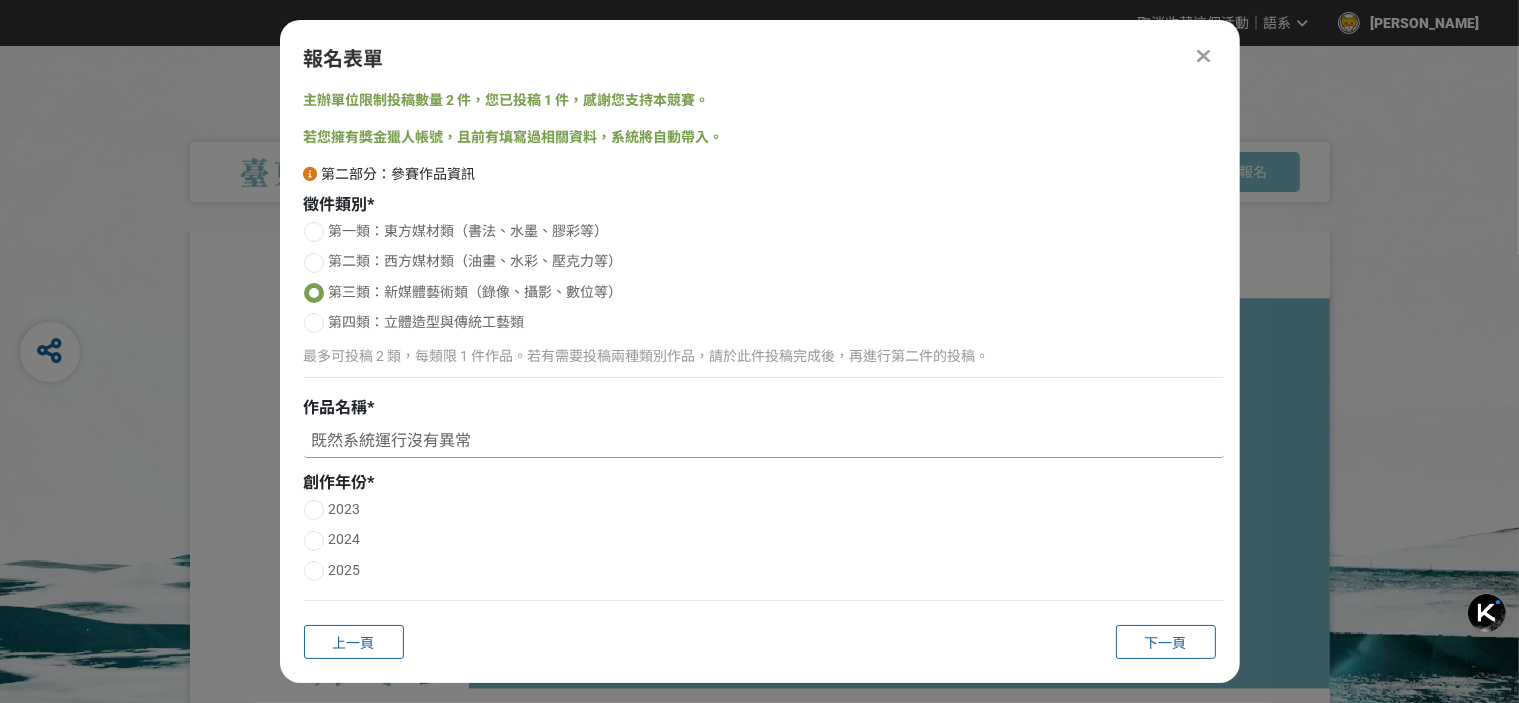 type on "既然系統運行沒有異常" 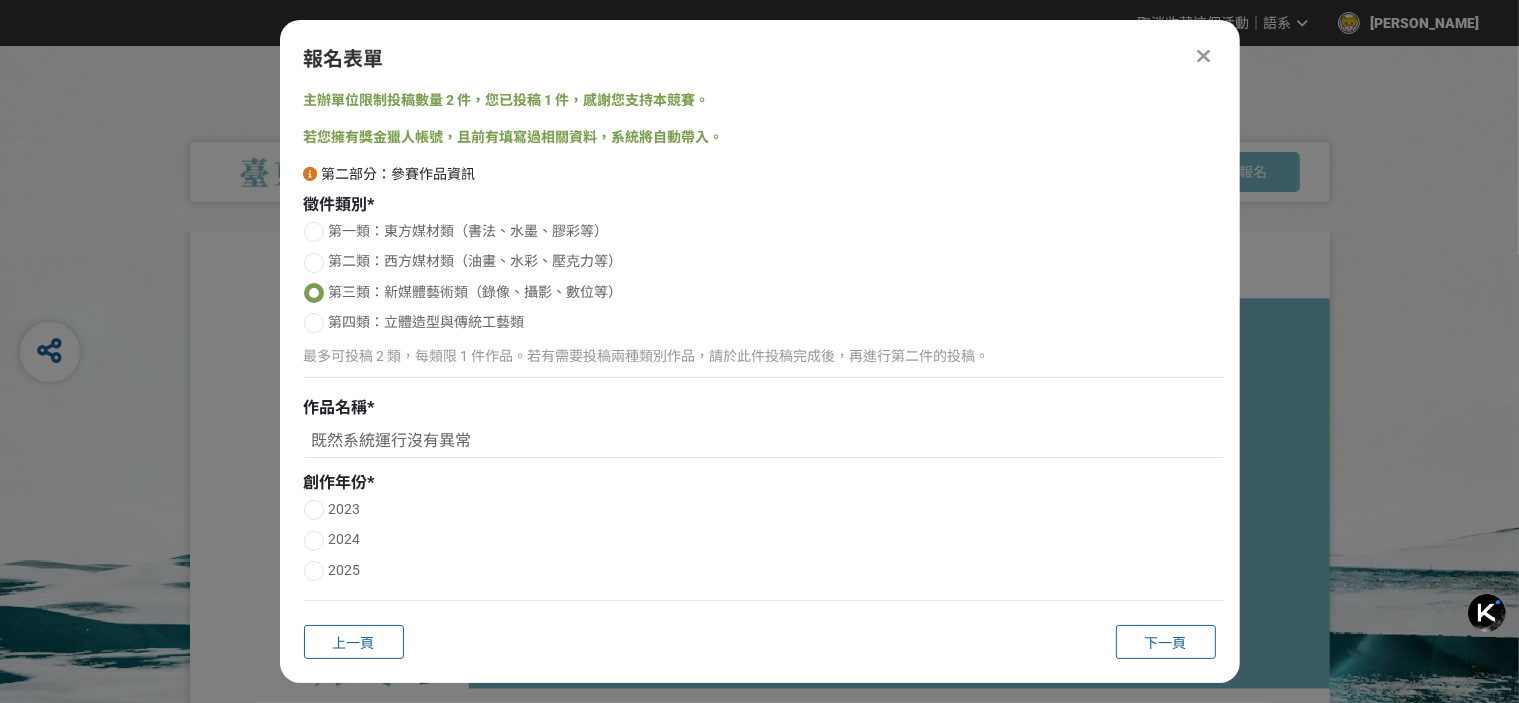 click at bounding box center (314, 571) 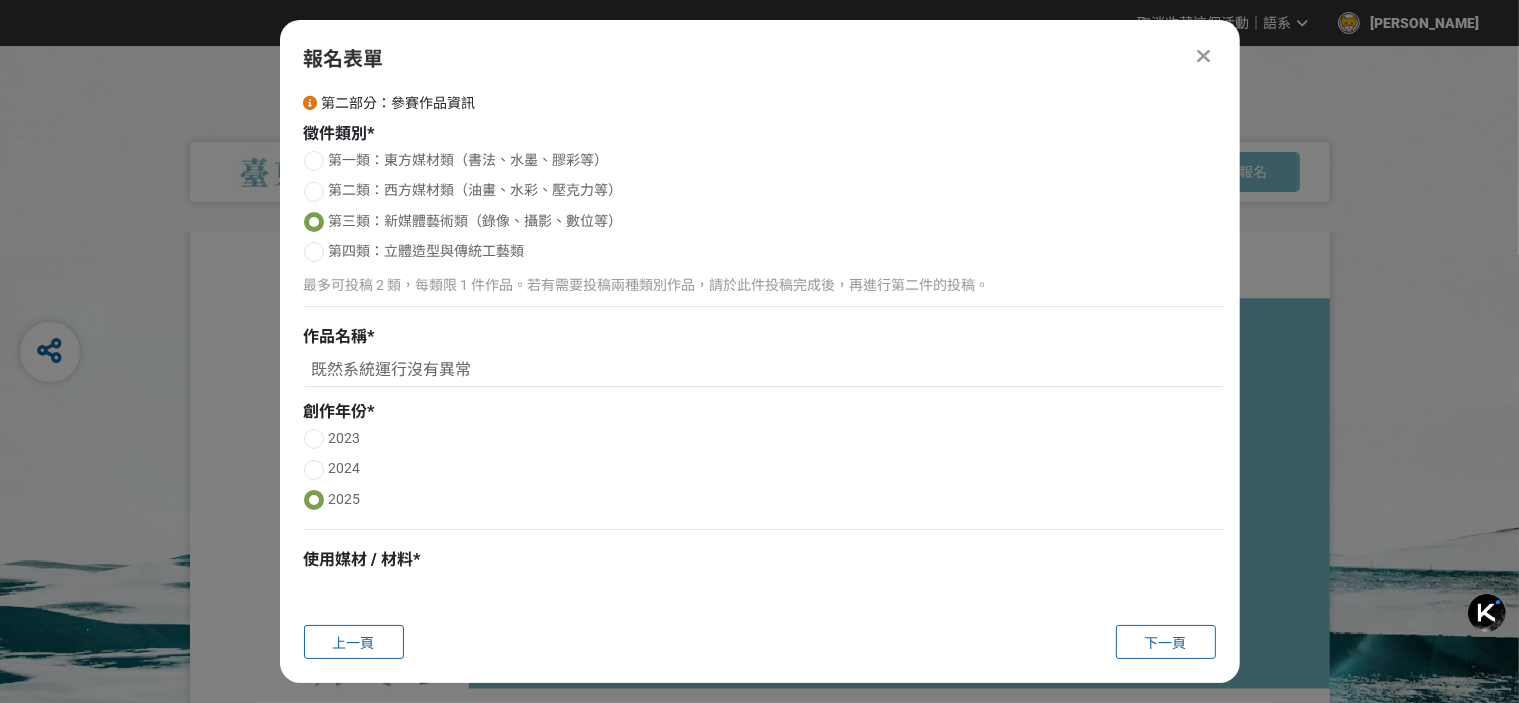 scroll, scrollTop: 200, scrollLeft: 0, axis: vertical 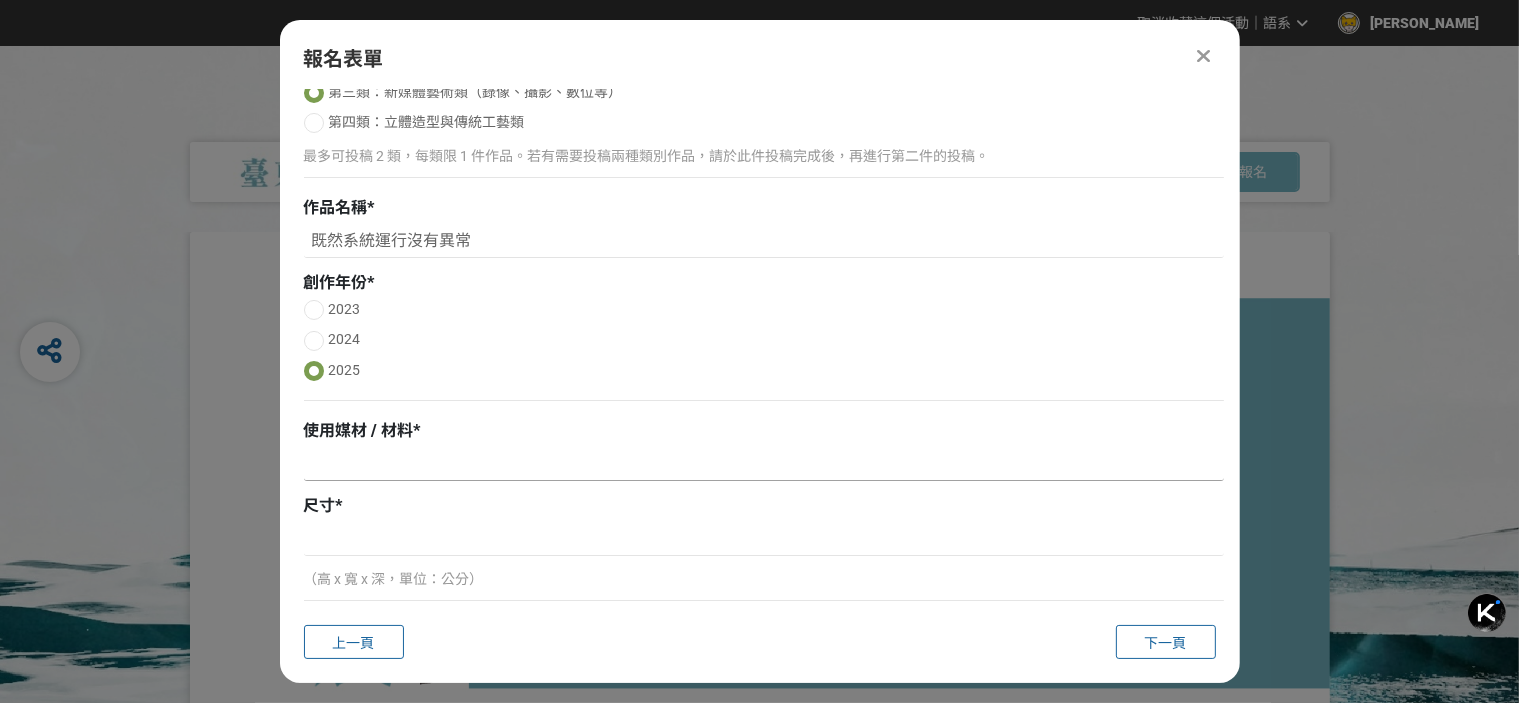 click at bounding box center [764, 464] 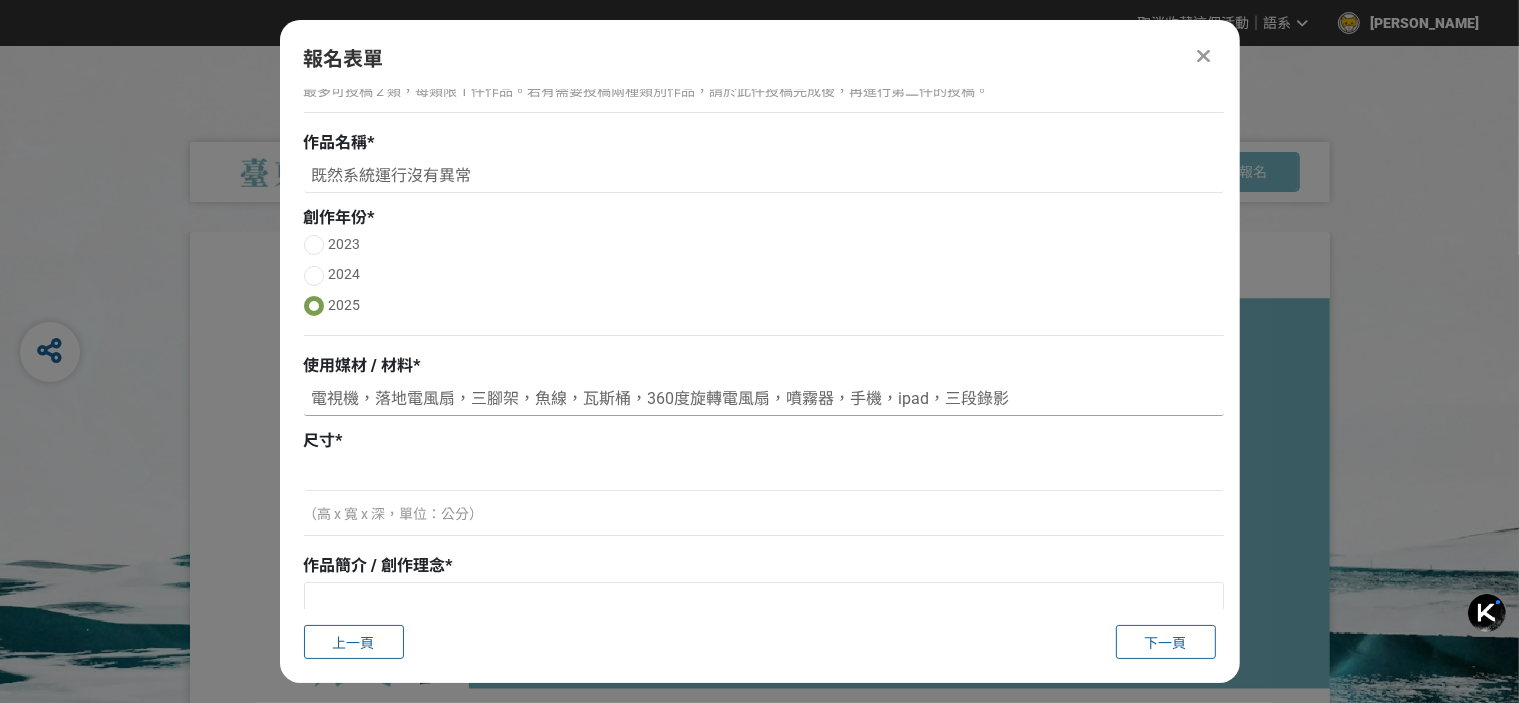scroll, scrollTop: 300, scrollLeft: 0, axis: vertical 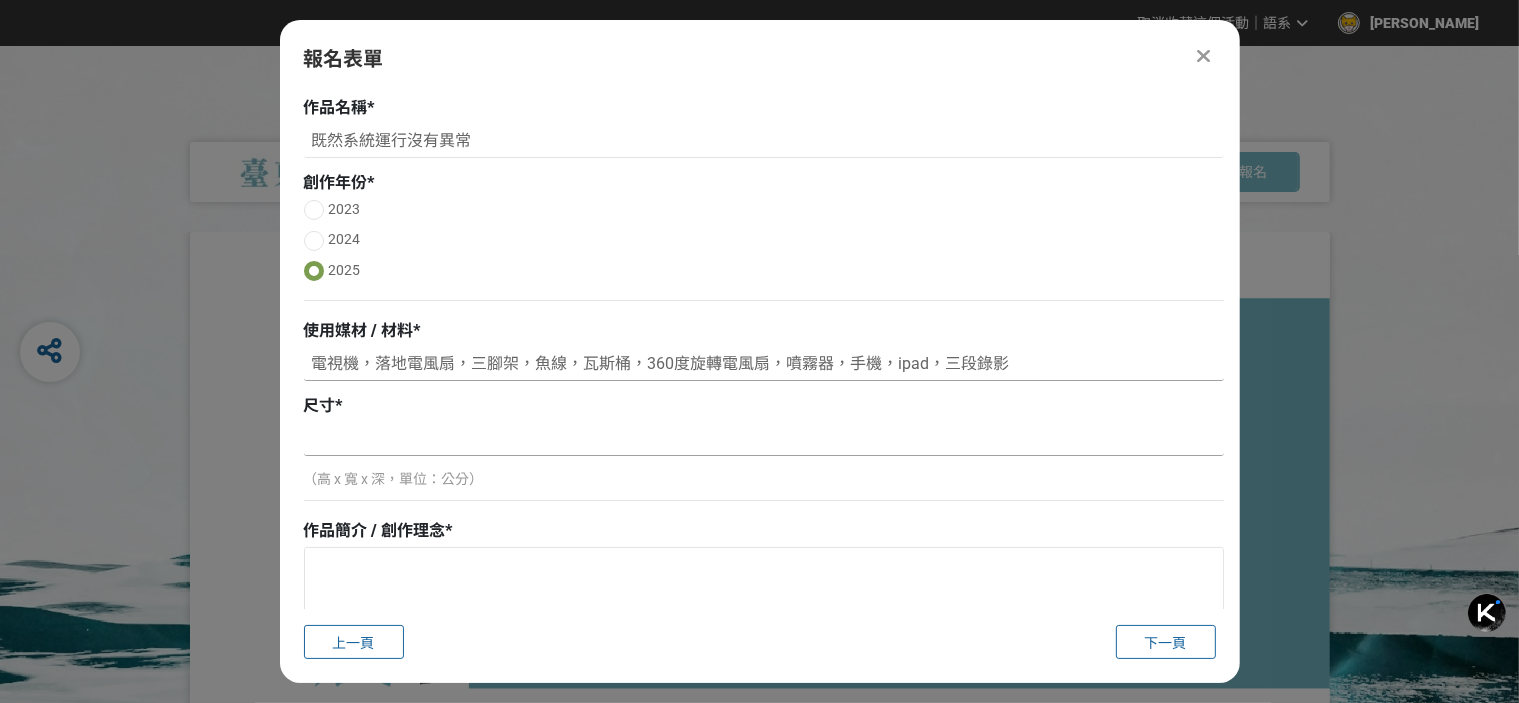 type on "電視機，落地電風扇，三腳架，魚線，瓦斯桶，360度旋轉電風扇，噴霧器，手機，ipad，三段錄影" 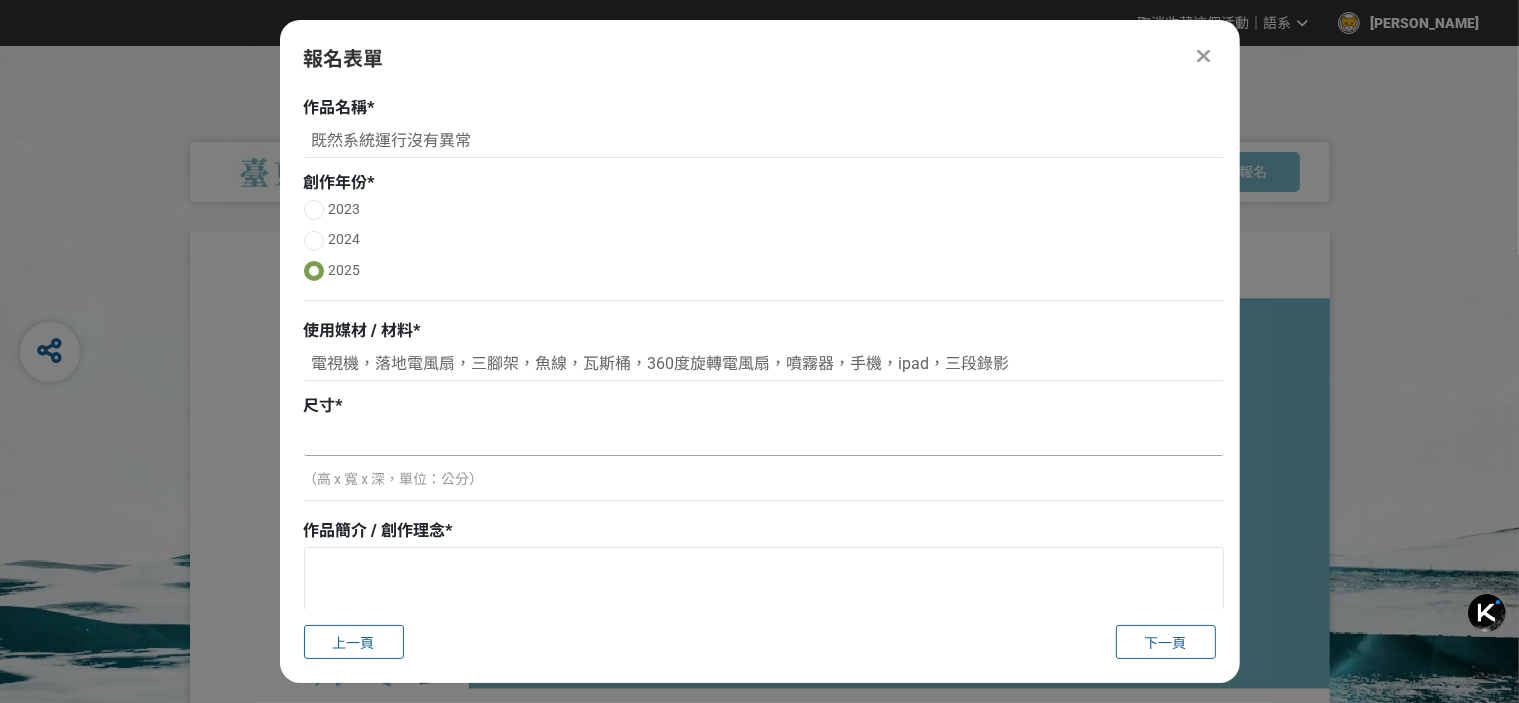 click at bounding box center (764, 439) 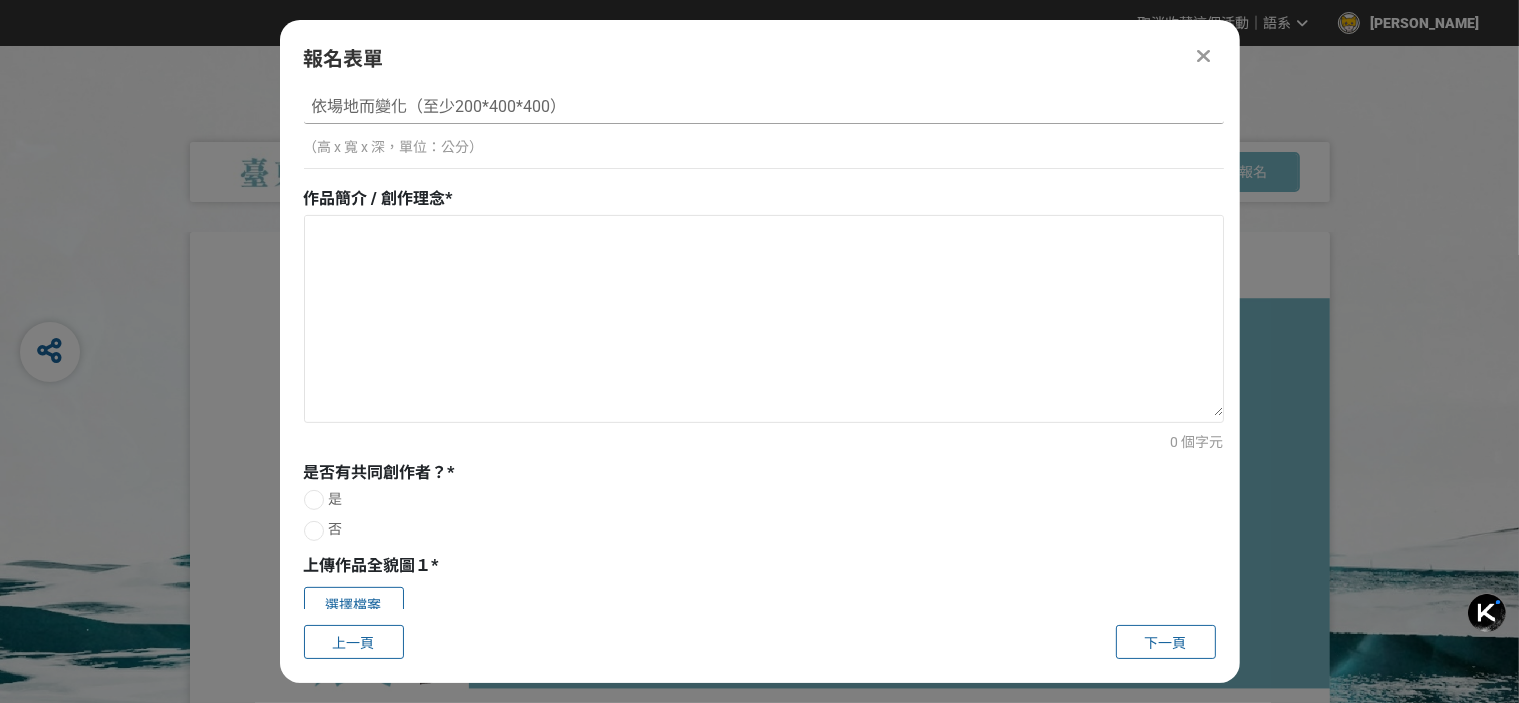 scroll, scrollTop: 700, scrollLeft: 0, axis: vertical 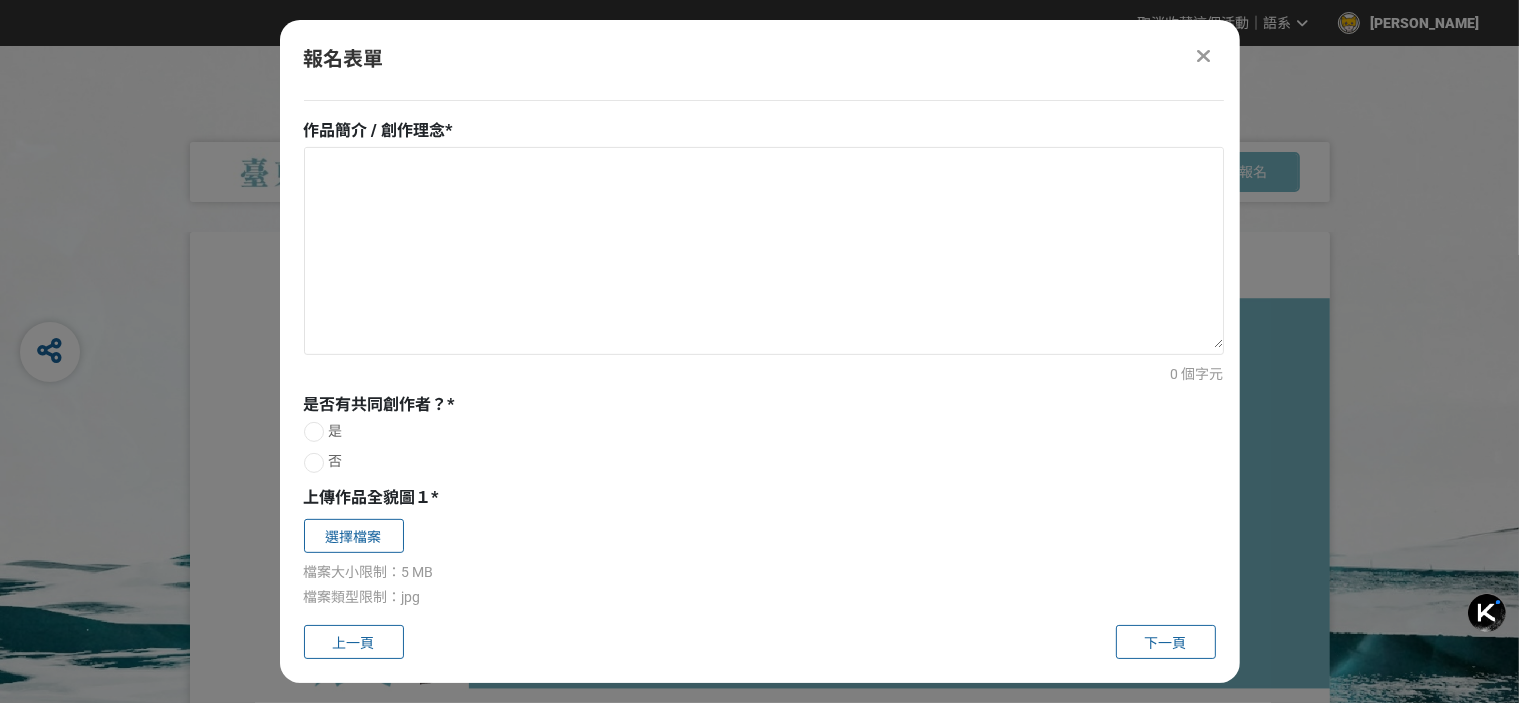 type on "依場地而變化（至少200*400*400）" 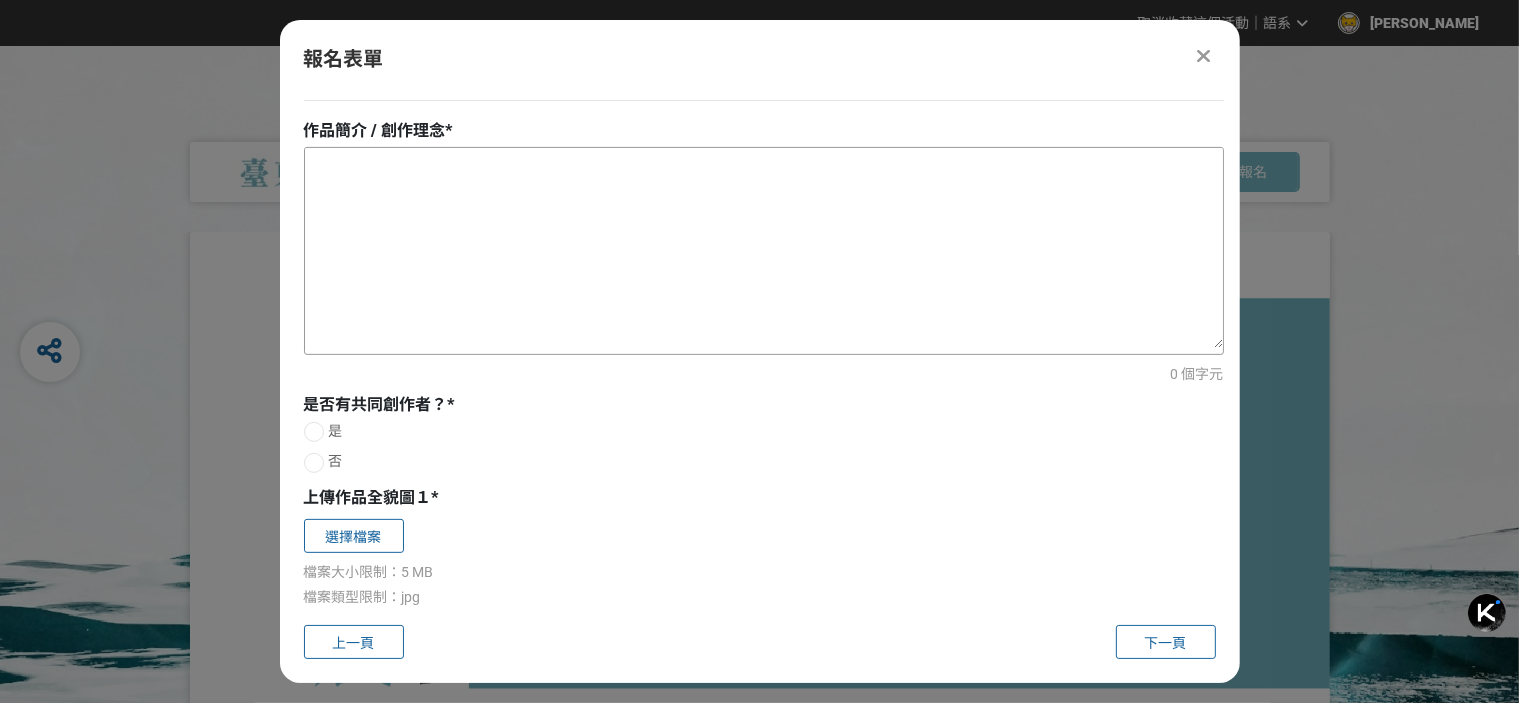 click at bounding box center (764, 248) 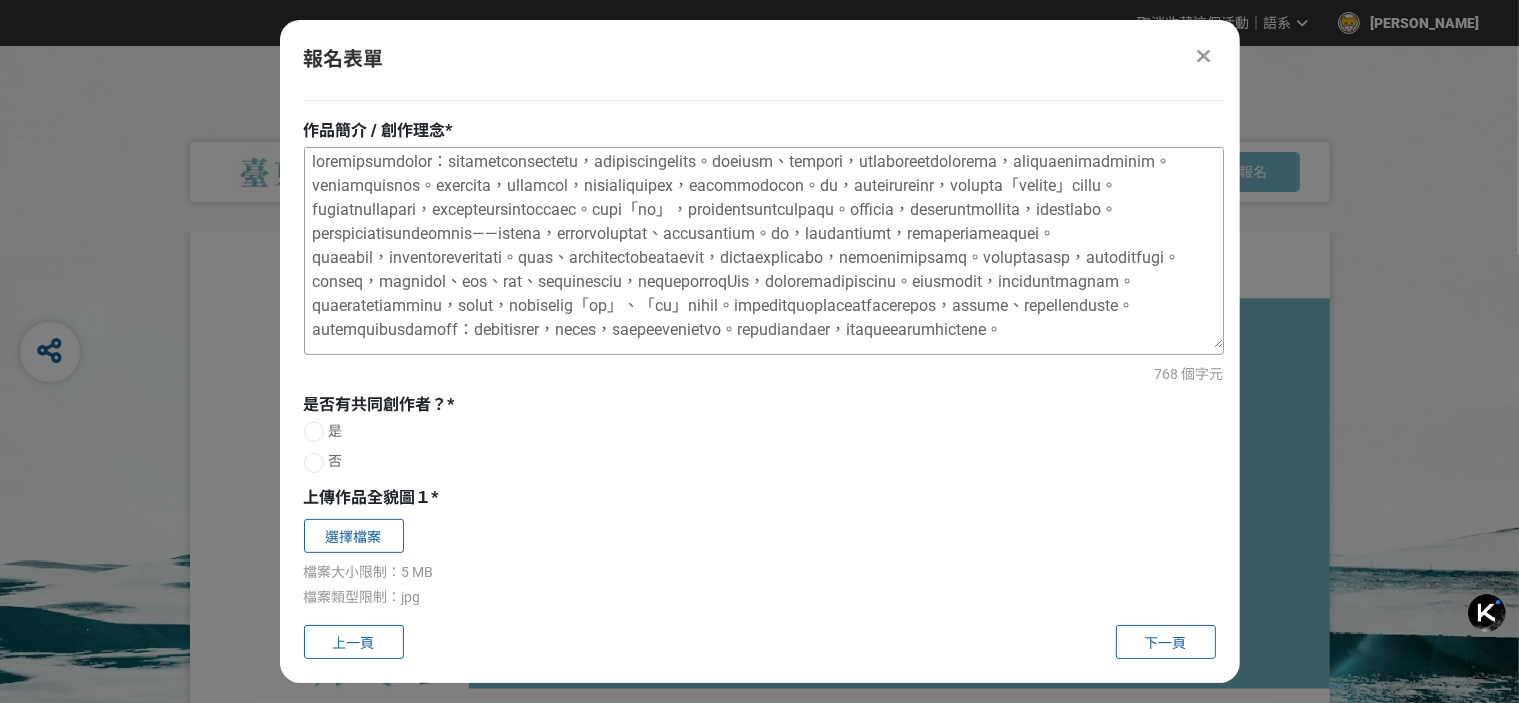 scroll, scrollTop: 0, scrollLeft: 0, axis: both 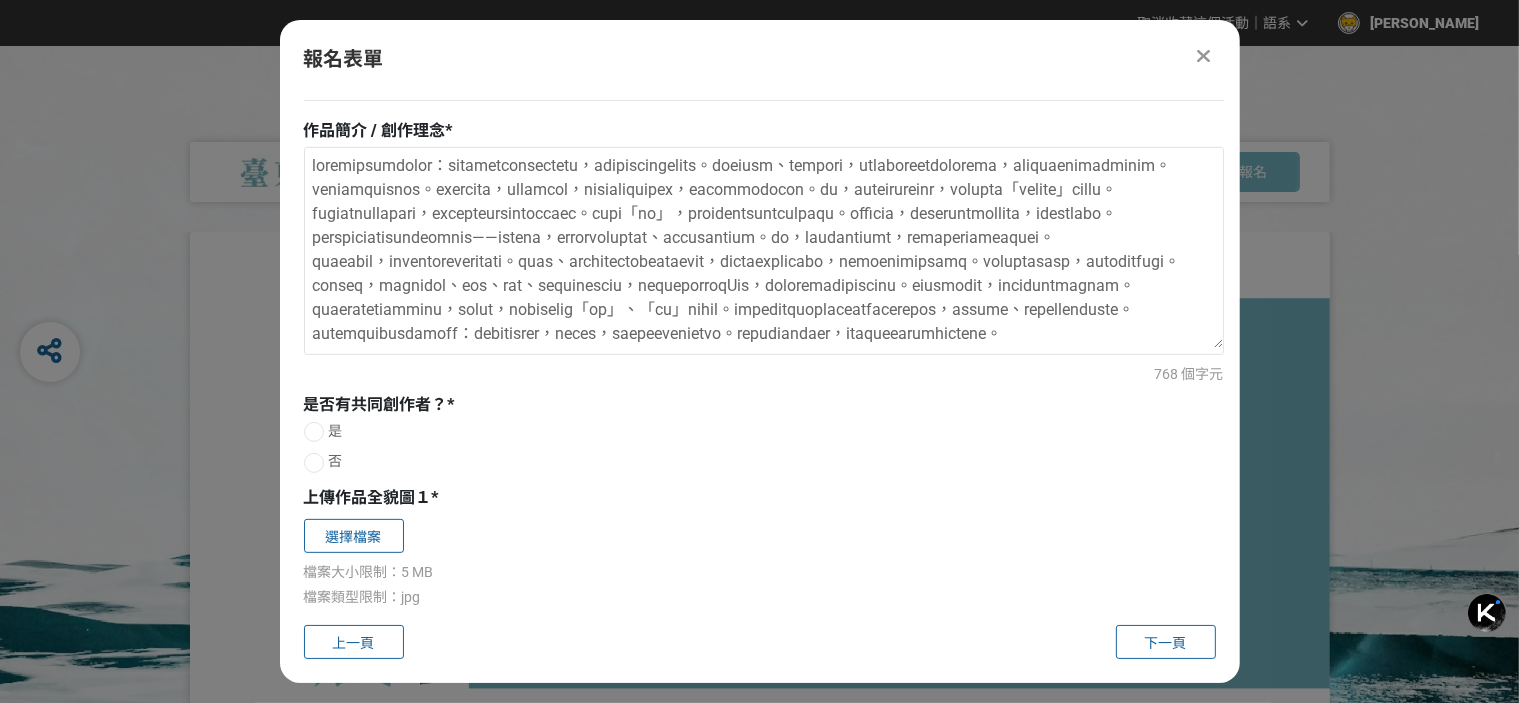 type on "觀者面對影像時帶入預設實屬常事：影像隨時間推進的起承轉合與敘事鋪陳，已成為內化的觀看習慣與理解模式。當影像弱化進展、趨近靜態照片時，這種違背期待的感受不僅體現為視覺停滯，更揭示了關於影像運作邏輯的根本失準。
本作品正從這種失準展開探討。第一部分的影片中，創作者堅持不眨眼，凝視鏡頭如同一張靜止的照片，直至生理極限迫使眼部失控。此時，影像與照片的邊界變得模糊，不再順從觀者對「它應該是什麼」的既定預設。
這樣的裂縫在觀看過程中逐漸顯現，慢慢瓦解我們對影像與意義之間的慣性配對。所謂能夠「看懂」，源於語義與圖像之間某種可對應的結構關係。當這種結構鬆動，語言無法再為圖像提供明確定位時，觀看便進入懸置狀態。荒誕與無厘頭在此成為對既定關係的微調與撕裂——看似缺乏邏輯，實則打亂了我們用來辨認圖像、賦予意義的慣性配對方式。由此，圖像自身的語言慢慢浮現，呈現出一種超越既有經驗的圖像本體。
第二部分的作品中，電風扇與三腳架透過魚線建立聯動關係。這種緩慢、週期性且僵硬的重複動作竟能撩動觀者心弦，但它無需依賴故事敘事即可成立，其意義正在物件彼此關係中生成。這個裂縫不僅是抽象概念，從物質層面而言同樣存在。
在第三部分中，瓦斯桶上放置鐵盤、電風扇、噴霧器、播放蠟燭燃燒畫面的手機，以及播放划火柴動作的iPad，這些日常物件原本具備各種聯結可能性。當它們被重新組合後，便出現兩種截然不同的觀看情境。一種是觀者理性認知這只是道具組合，空洞且安全，但心理層面仍會產生「危險」、「燃燒」等感知訊號。另一種則是觀者面對這個奇異組合時所產生的自我認知碰撞，在熟悉與陌生、安全與危險之間形成微妙張力。
這種張力正是作品試圖揭示的核心問題：如何讓慣性的認知鬆動，讓裂縫浮現，挖掘圖像中未被語言捕捉的可能。透過對慣性觀看模式的干預，作品探討關於圖像自身語言的建構及反思。..." 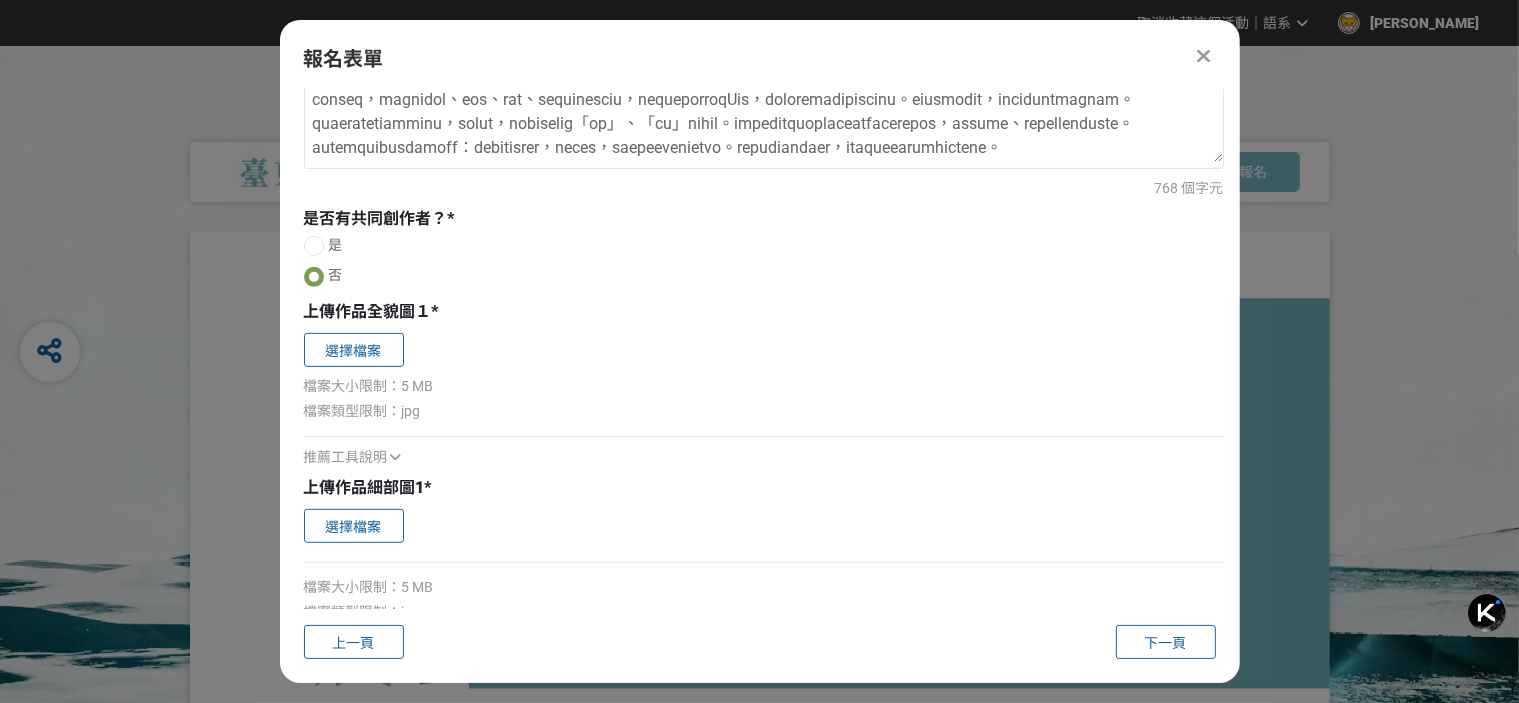 scroll, scrollTop: 900, scrollLeft: 0, axis: vertical 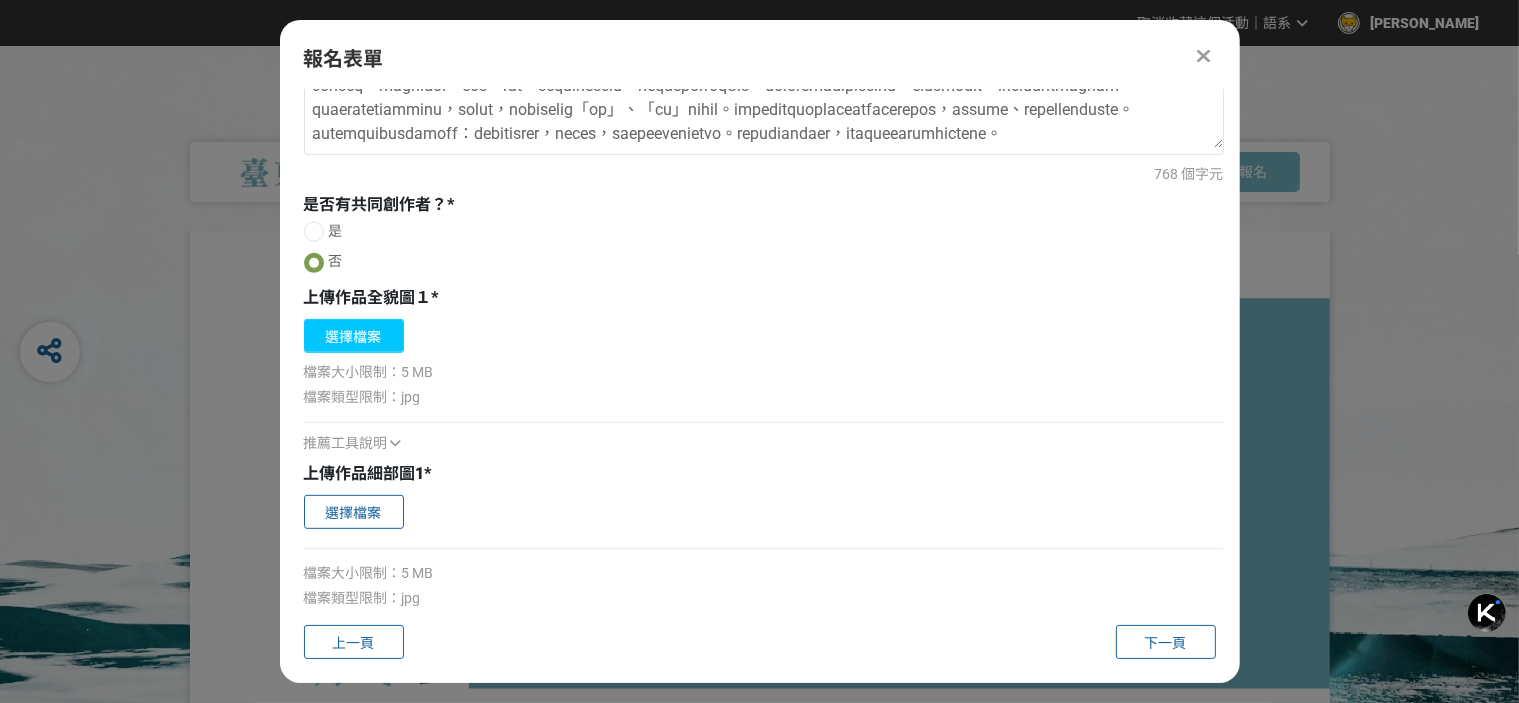 click on "選擇檔案" at bounding box center [354, 336] 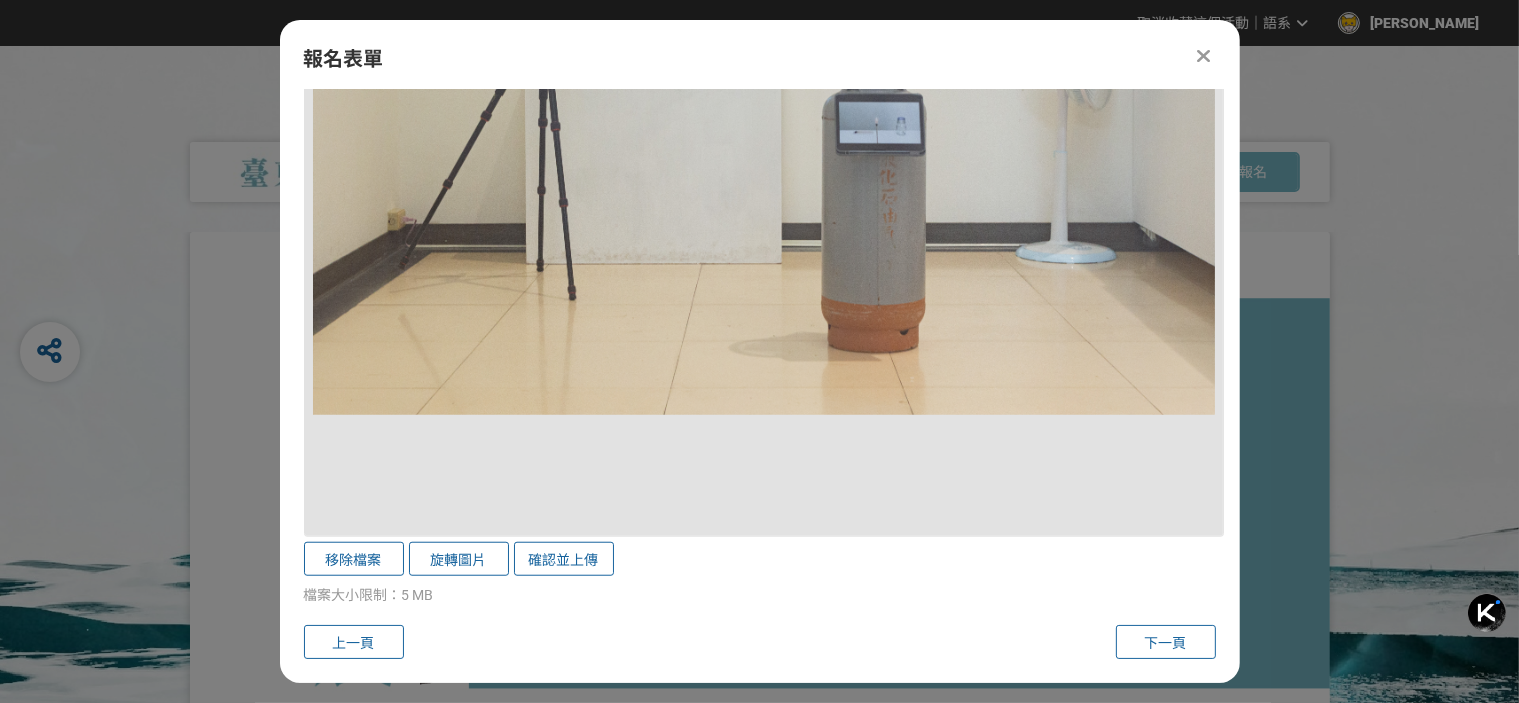 scroll, scrollTop: 1600, scrollLeft: 0, axis: vertical 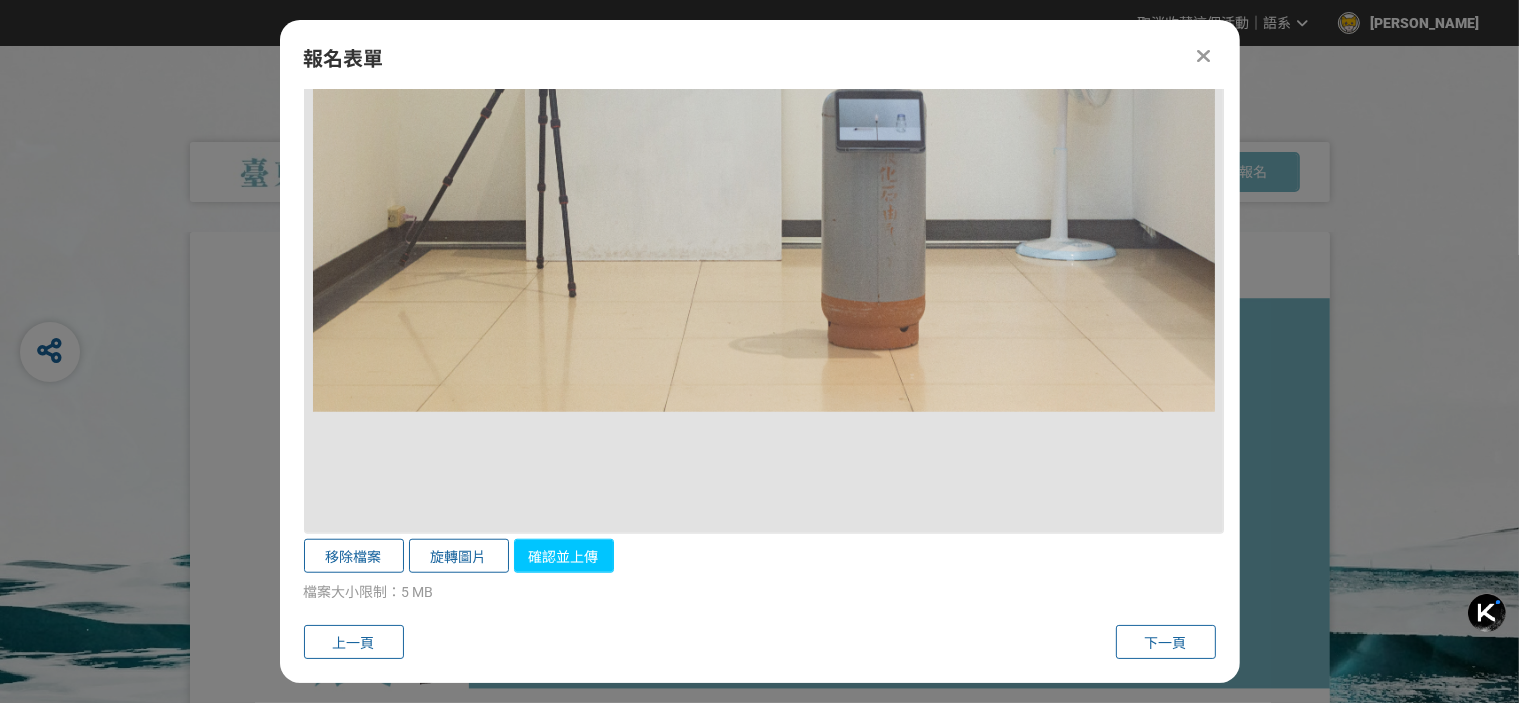 click on "確認並上傳" at bounding box center (564, 556) 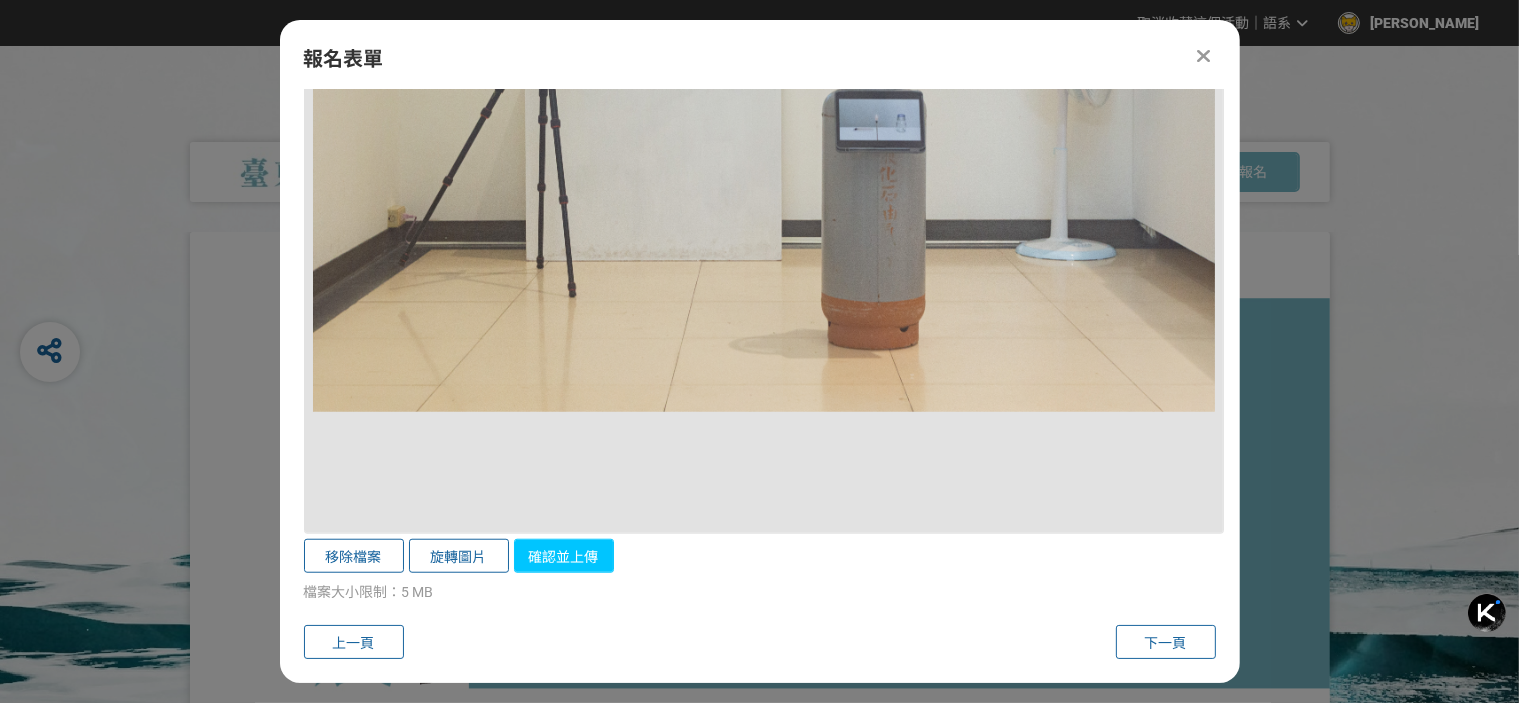 click on "確認並上傳" at bounding box center (564, 556) 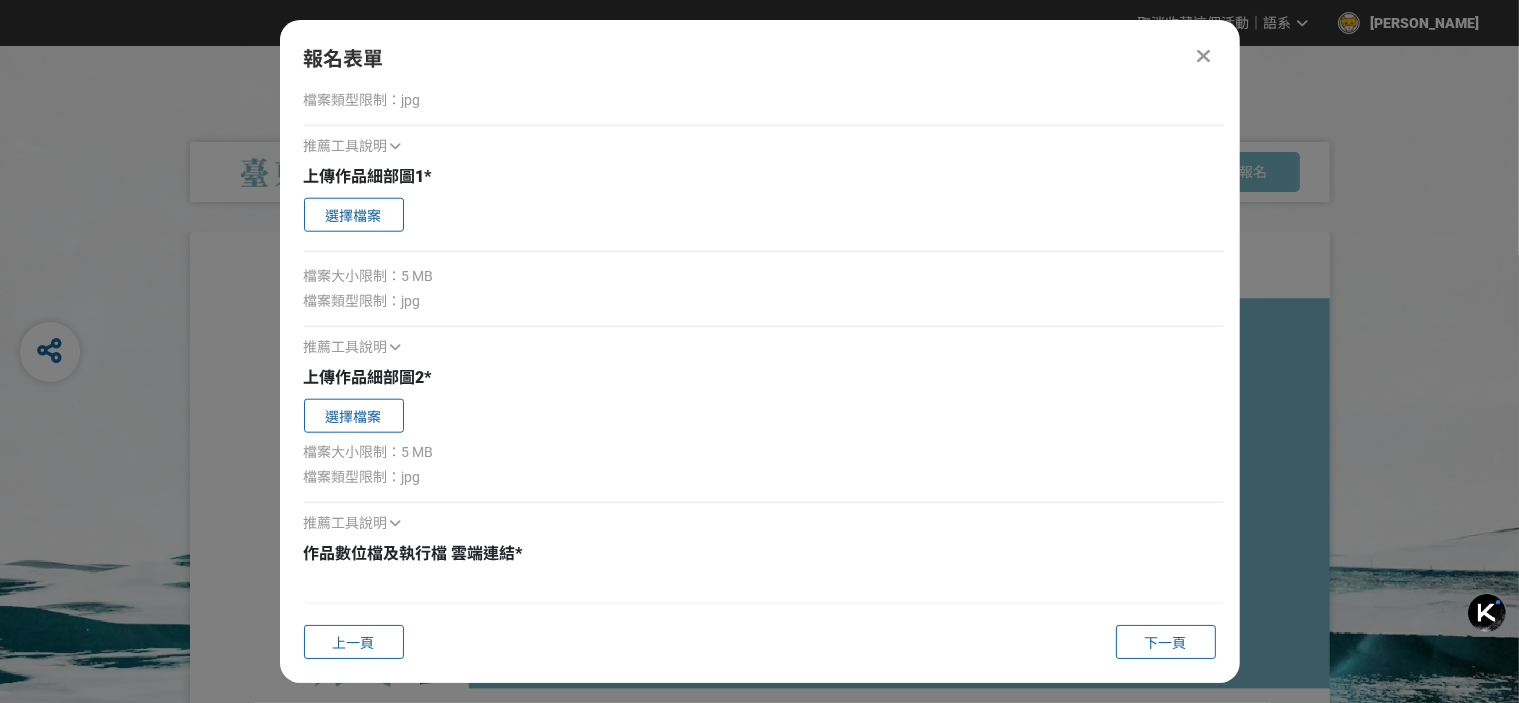 scroll, scrollTop: 2133, scrollLeft: 0, axis: vertical 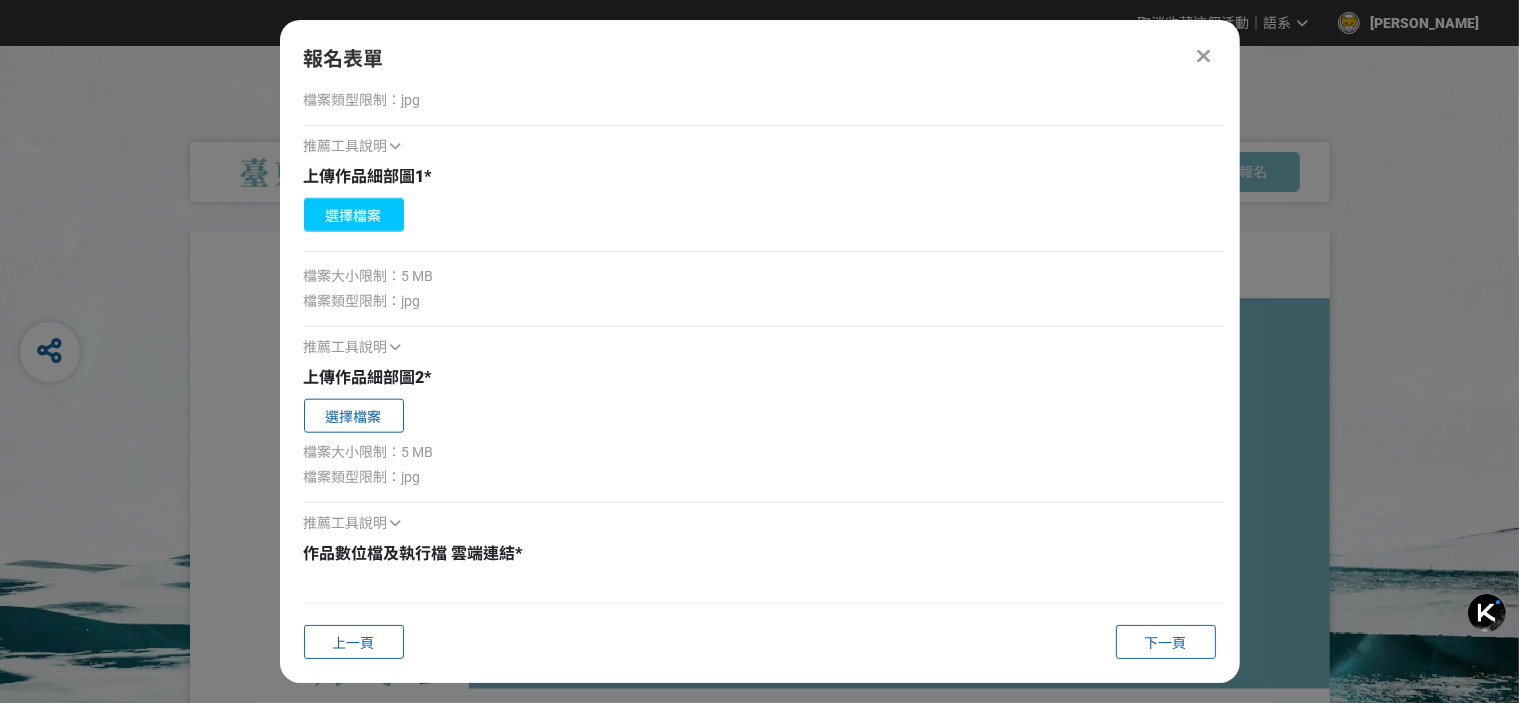 click on "選擇檔案" at bounding box center (354, 215) 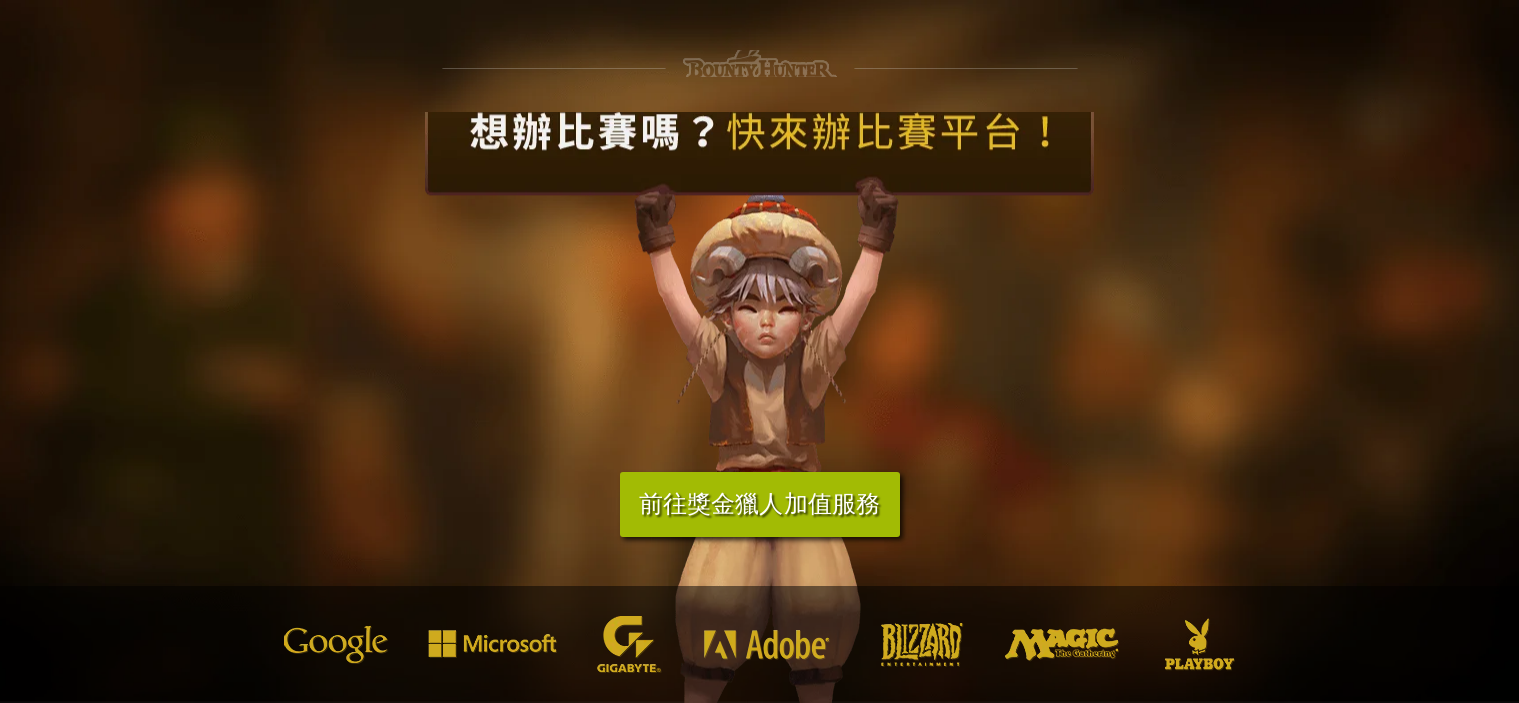 scroll, scrollTop: 0, scrollLeft: 0, axis: both 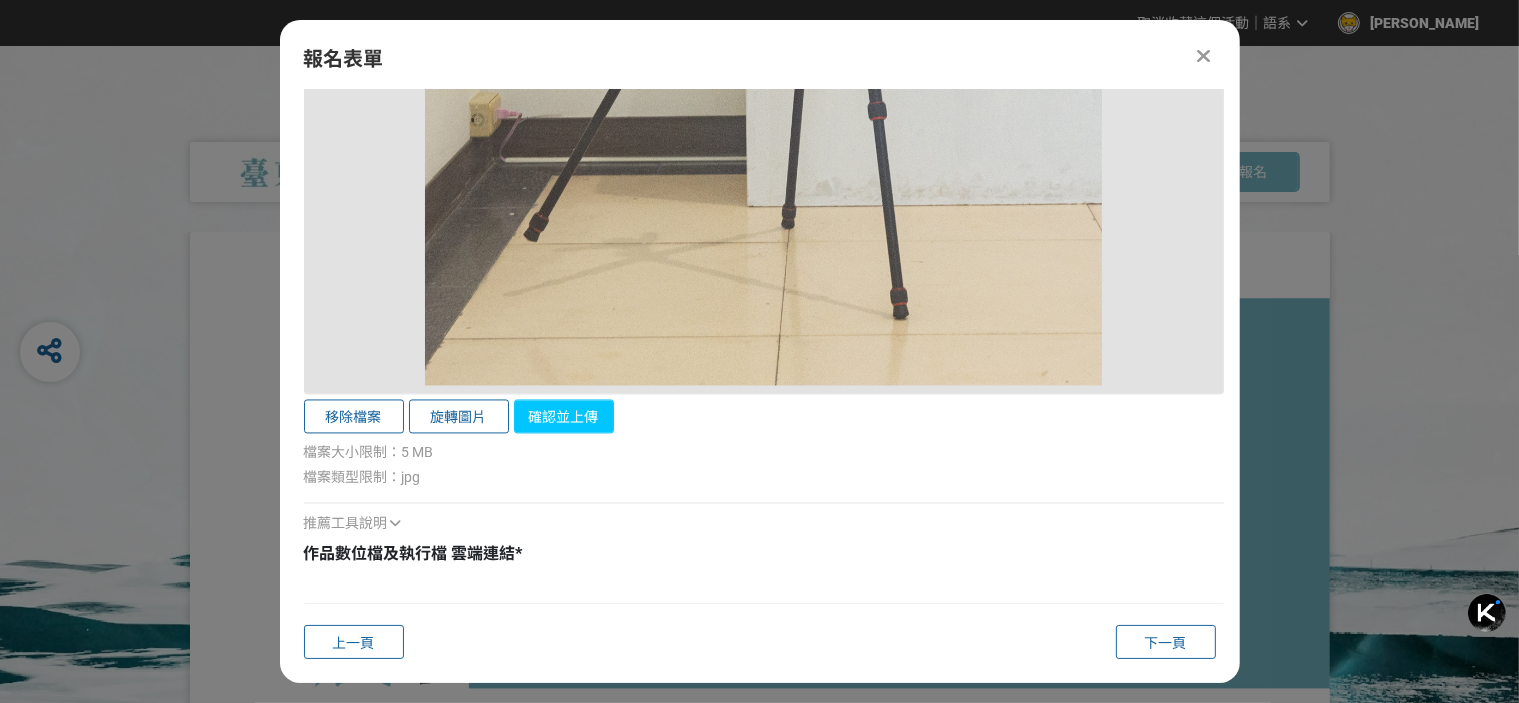 click on "確認並上傳" at bounding box center [564, 416] 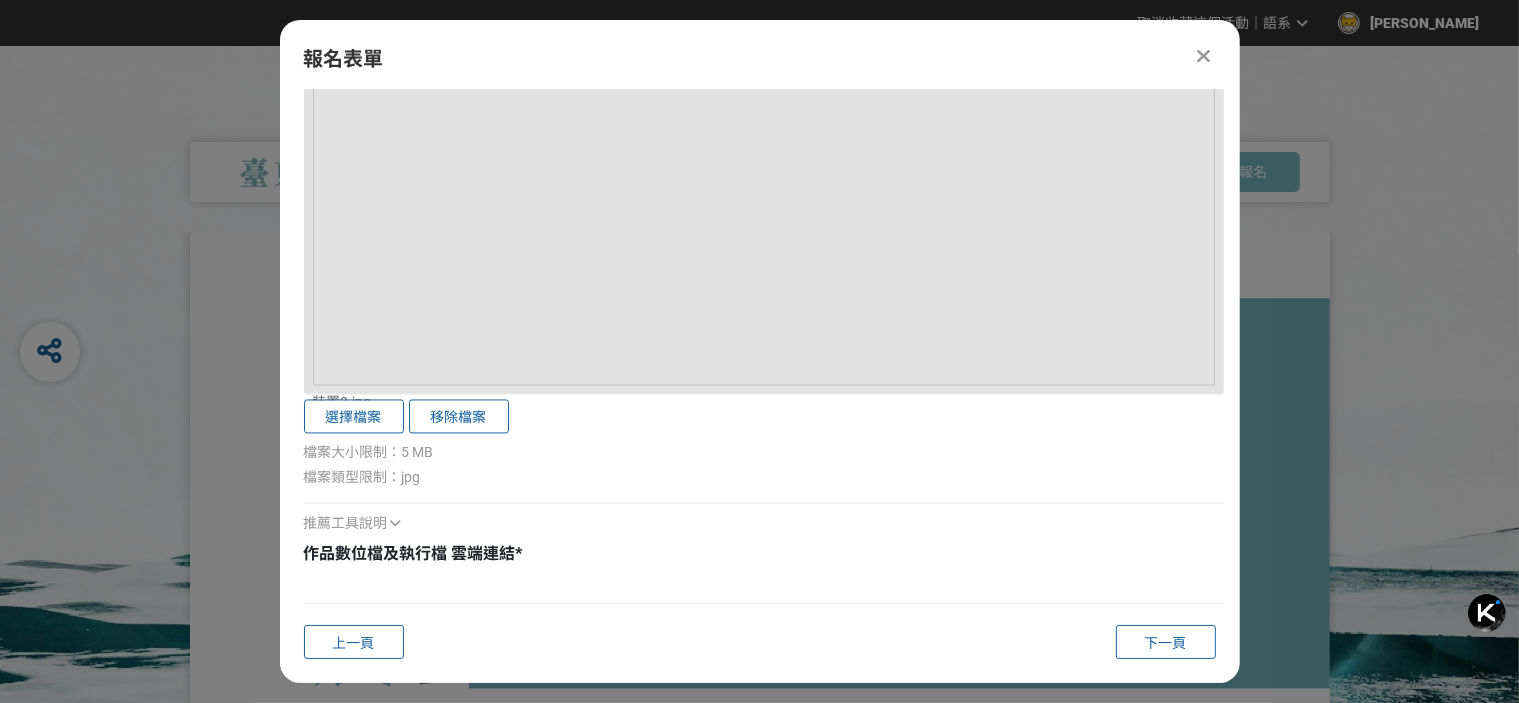 scroll, scrollTop: 4043, scrollLeft: 0, axis: vertical 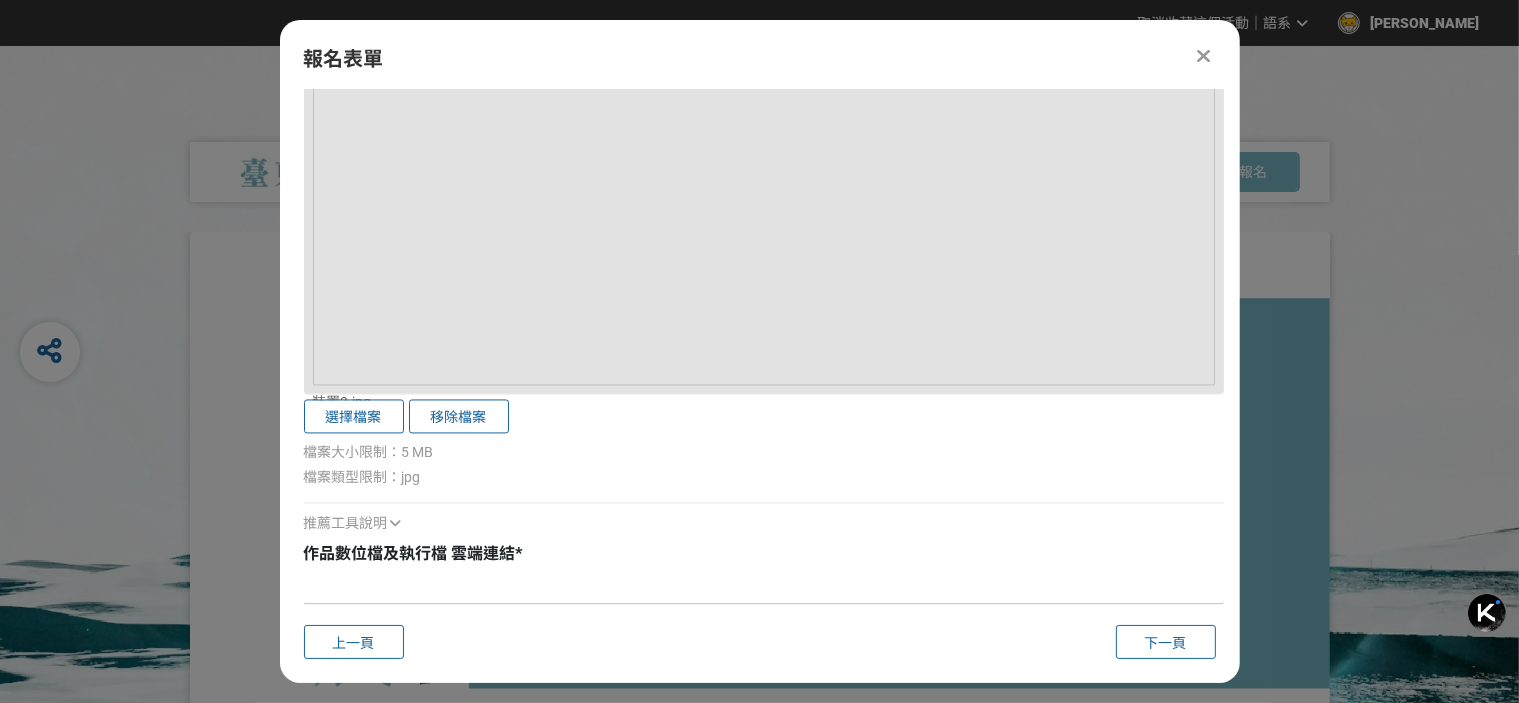 click at bounding box center [764, 587] 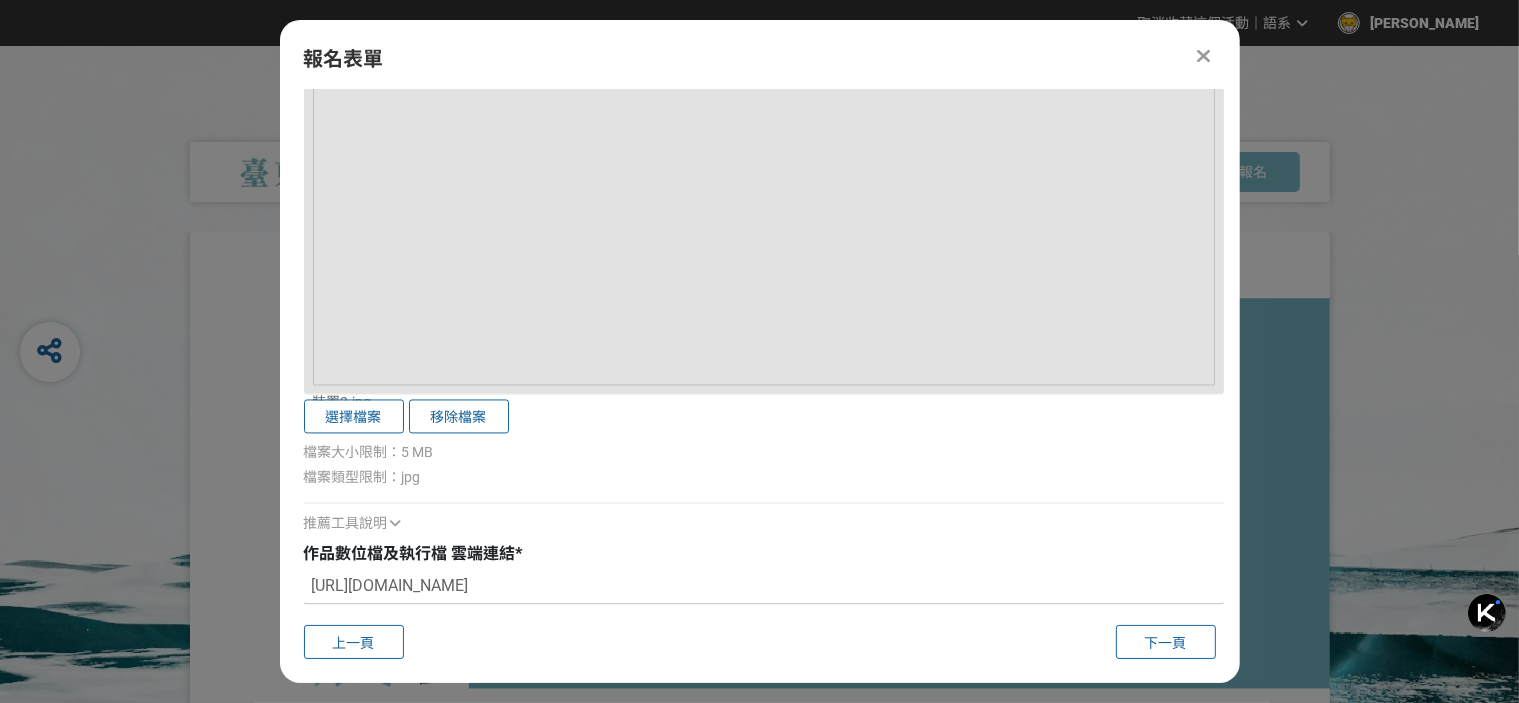 type on "[URL][DOMAIN_NAME]" 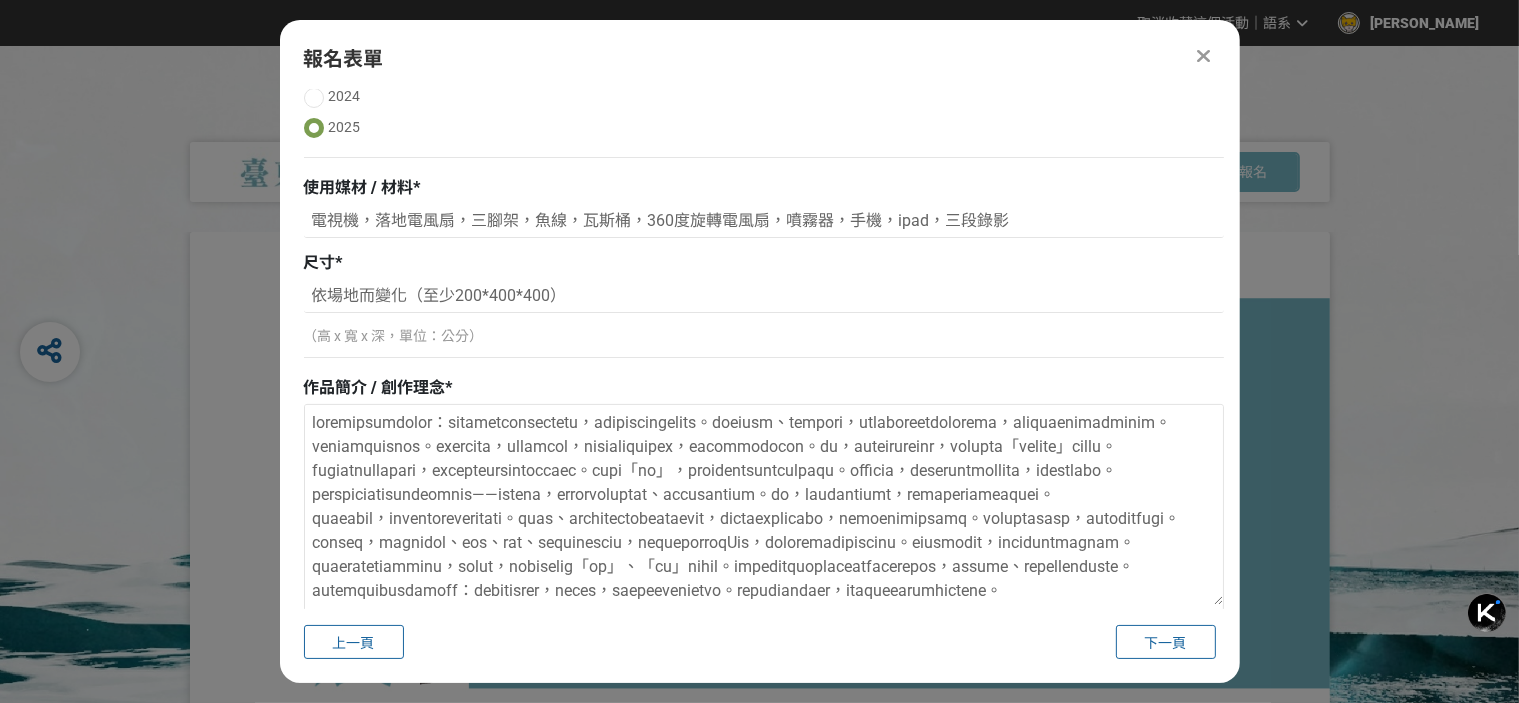 scroll, scrollTop: 0, scrollLeft: 0, axis: both 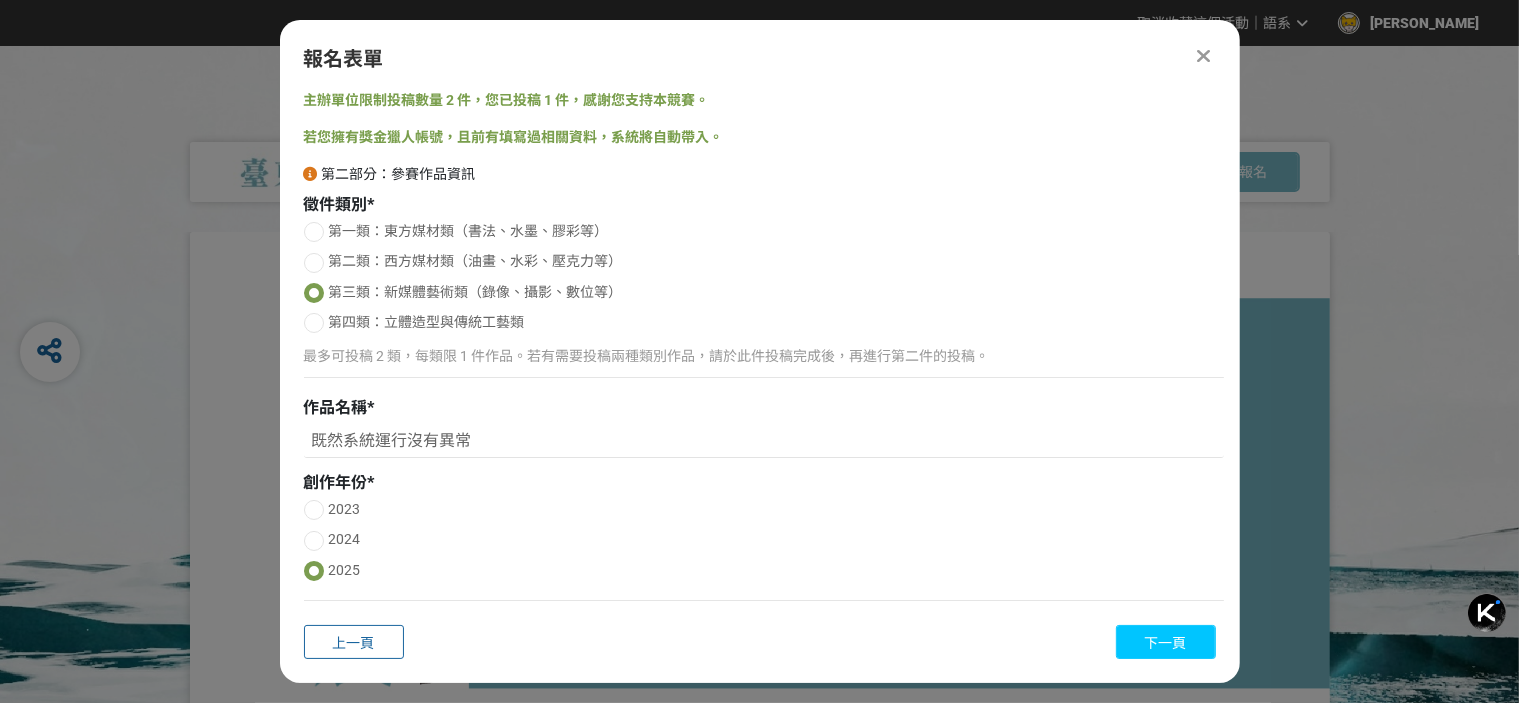 click on "下一頁" at bounding box center [1166, 643] 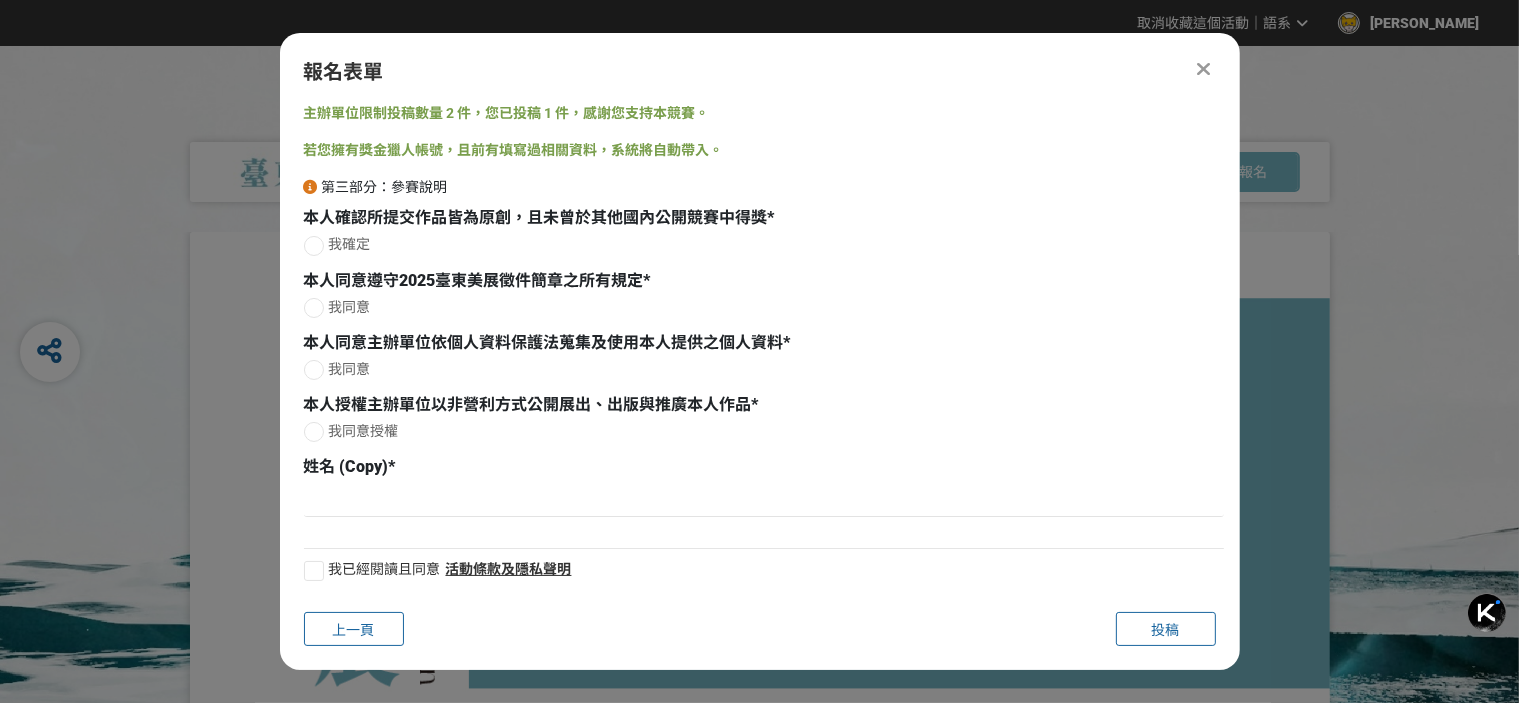 click on "上一頁" at bounding box center (354, 630) 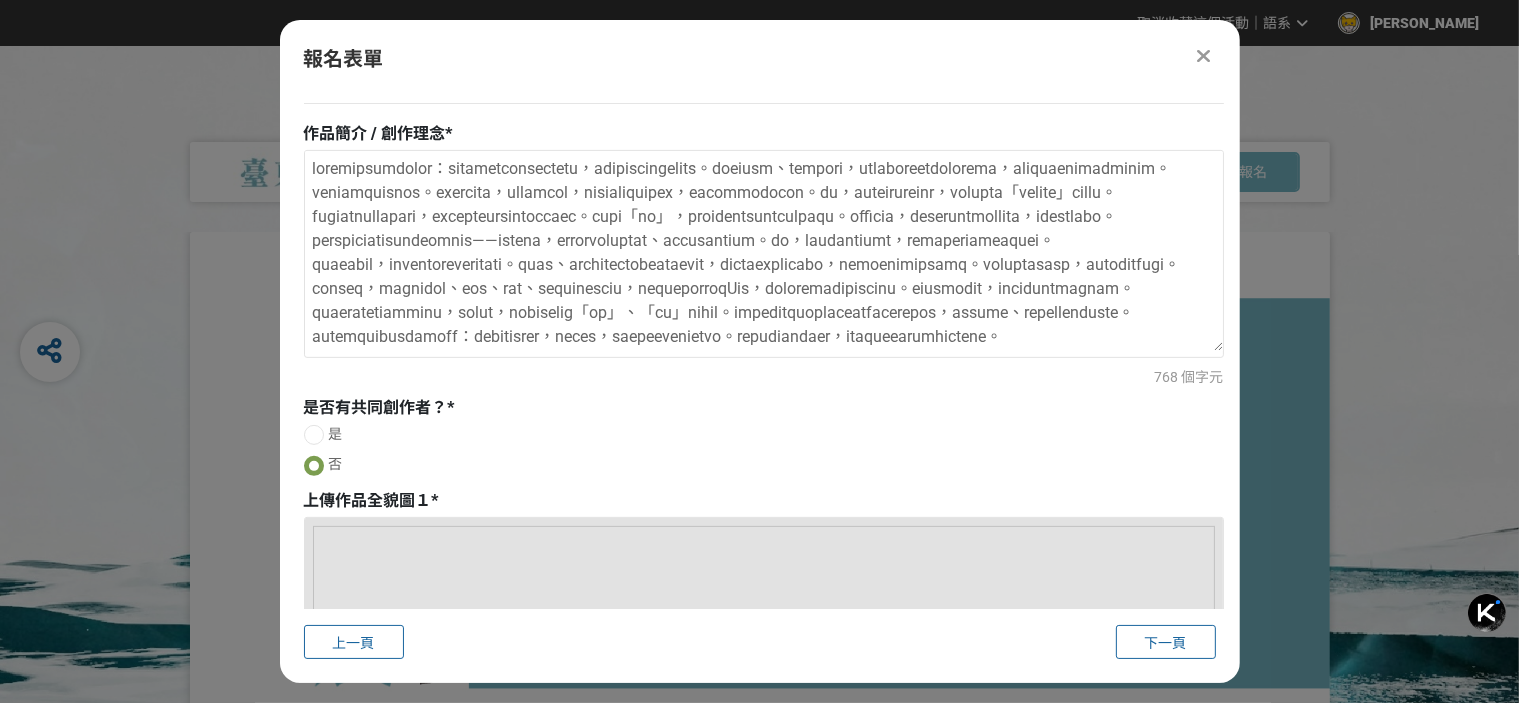 scroll, scrollTop: 800, scrollLeft: 0, axis: vertical 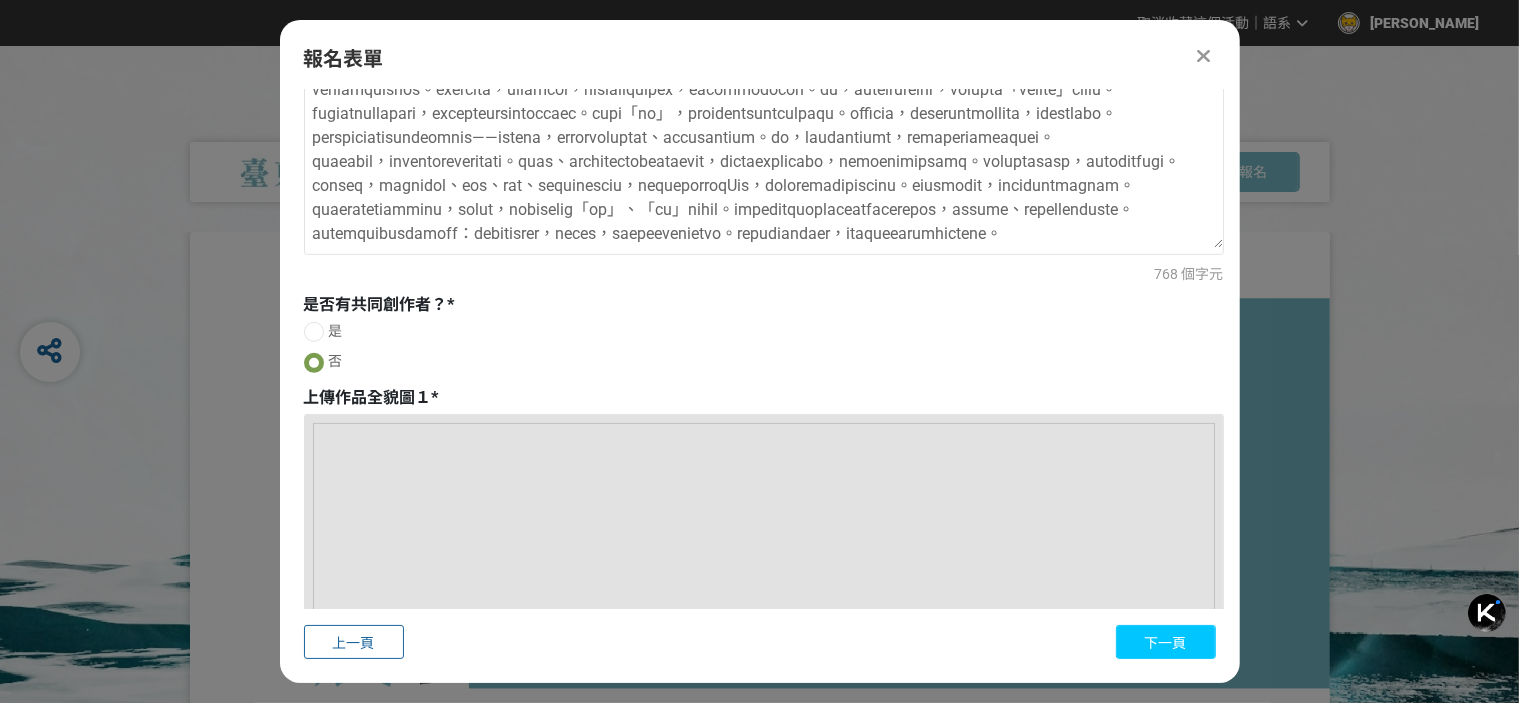 click on "下一頁" at bounding box center [1166, 643] 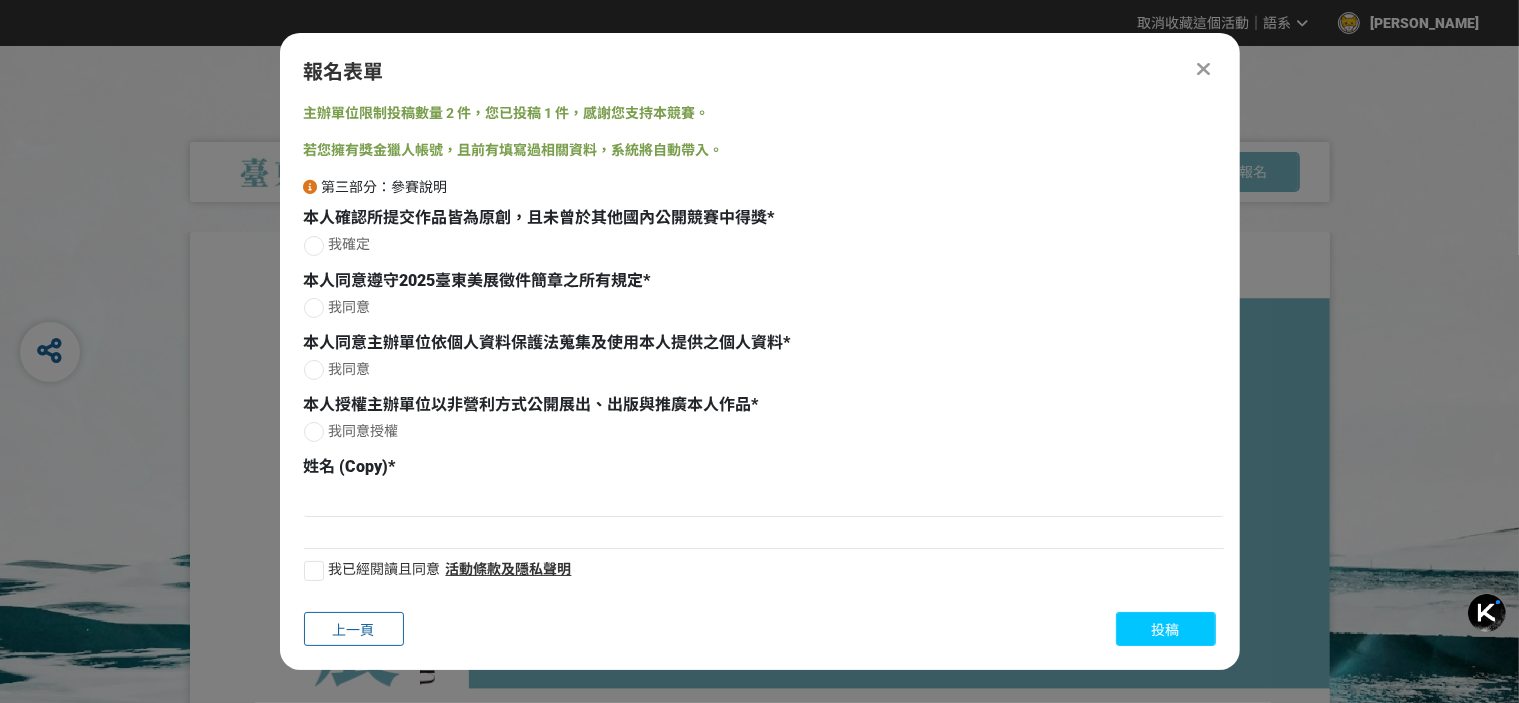 scroll, scrollTop: 0, scrollLeft: 0, axis: both 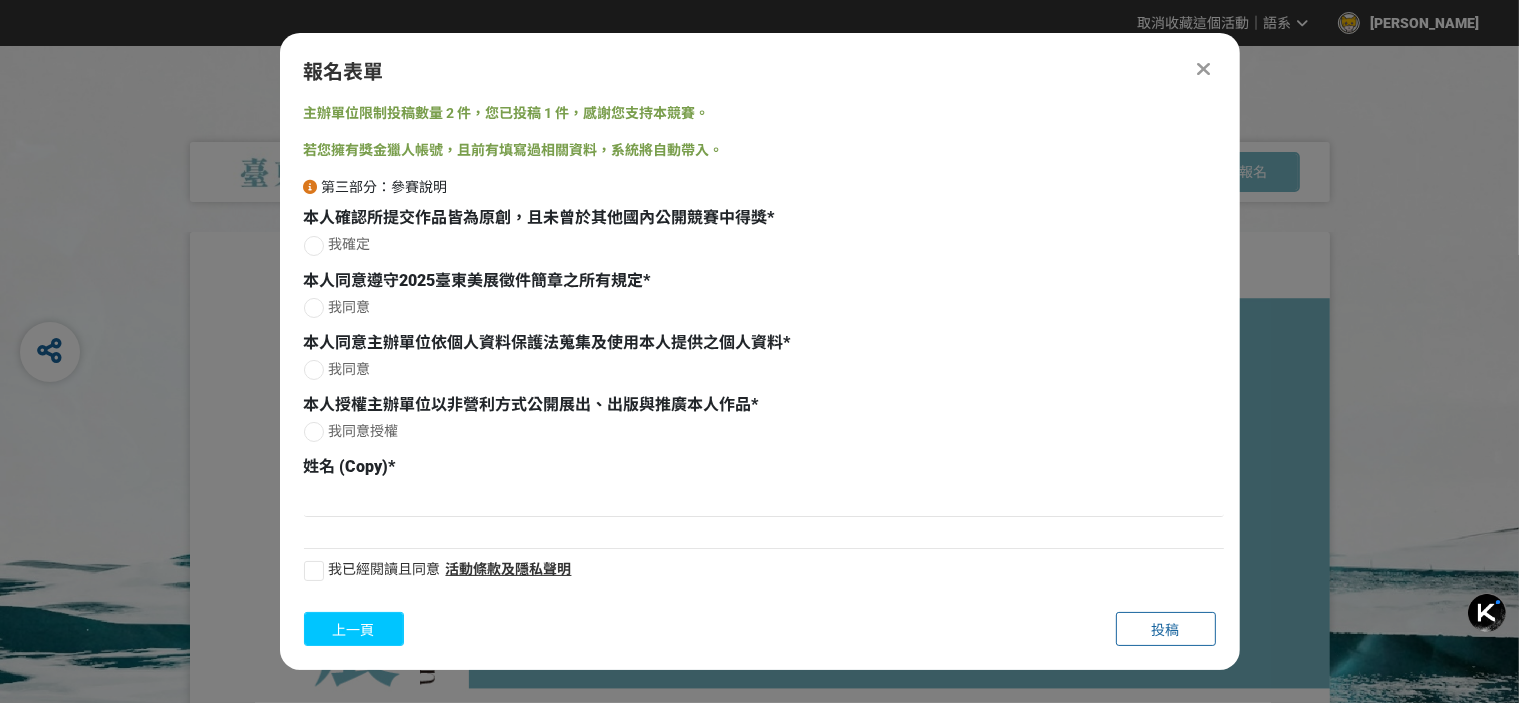 click on "上一頁" at bounding box center [354, 629] 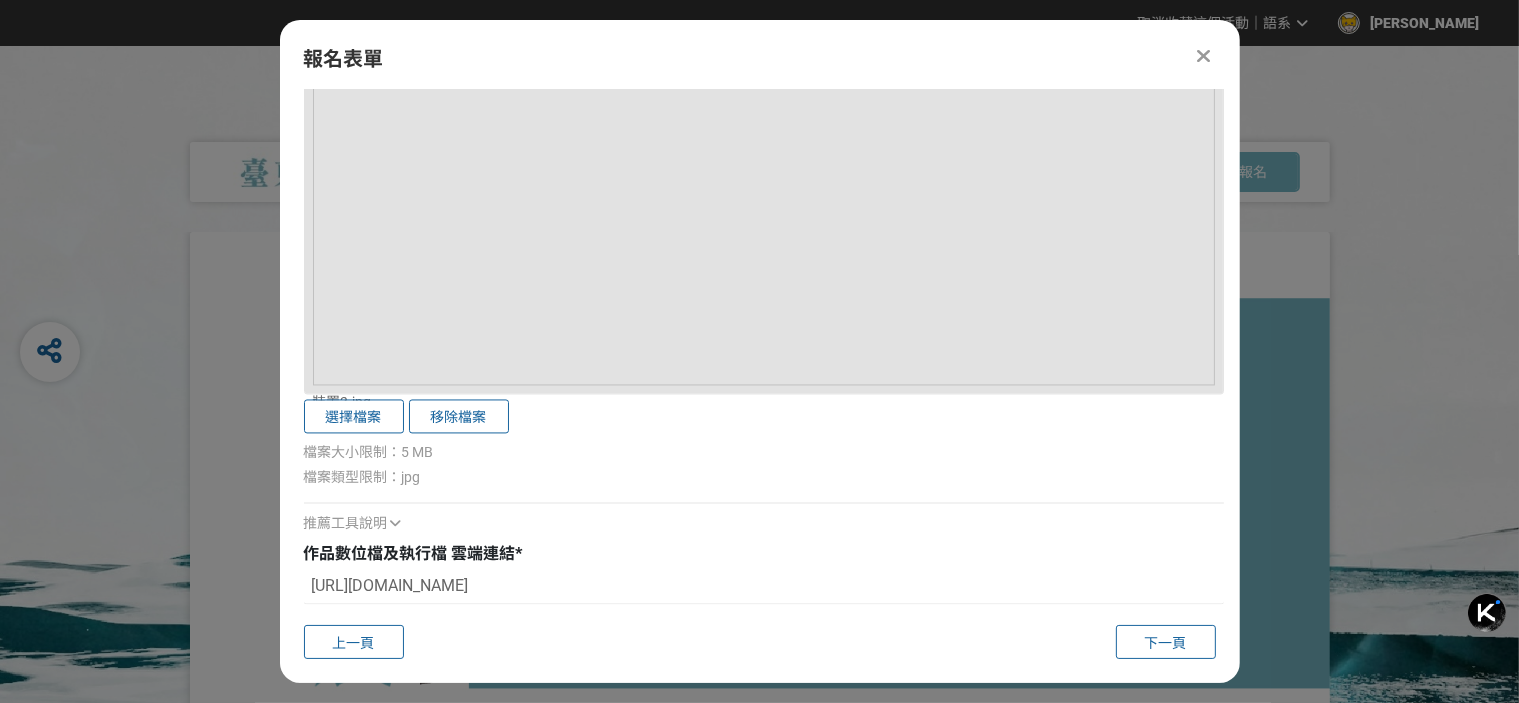 scroll, scrollTop: 4043, scrollLeft: 0, axis: vertical 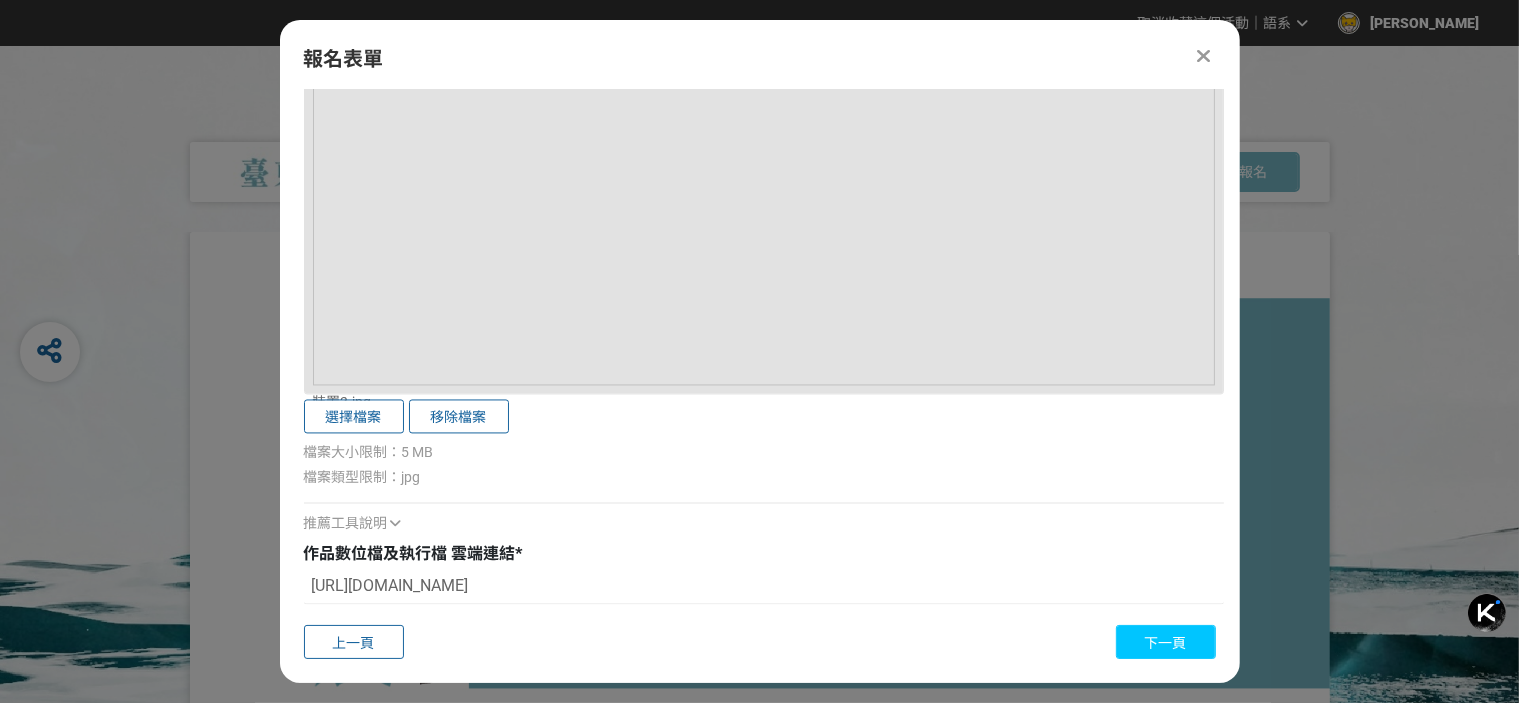 click on "下一頁" at bounding box center (1166, 643) 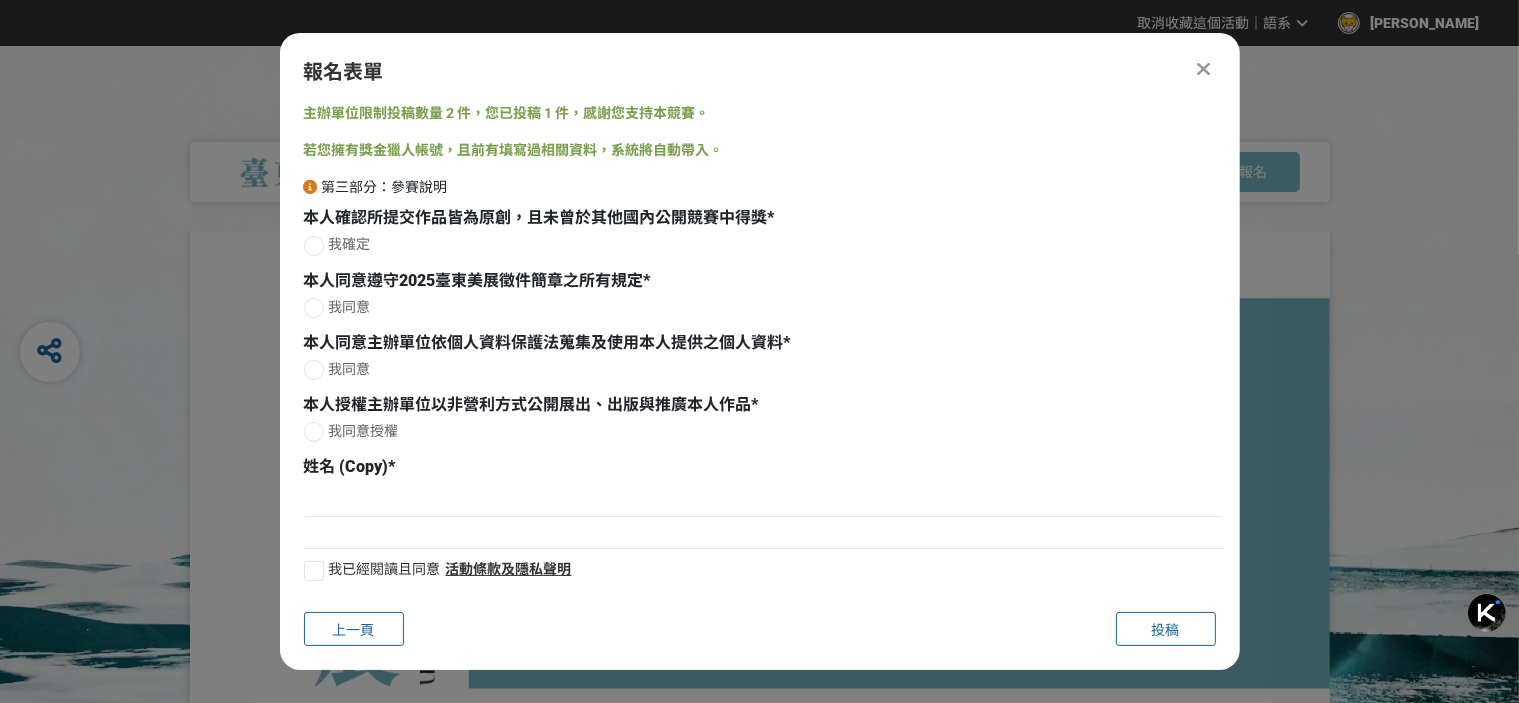 click at bounding box center [314, 246] 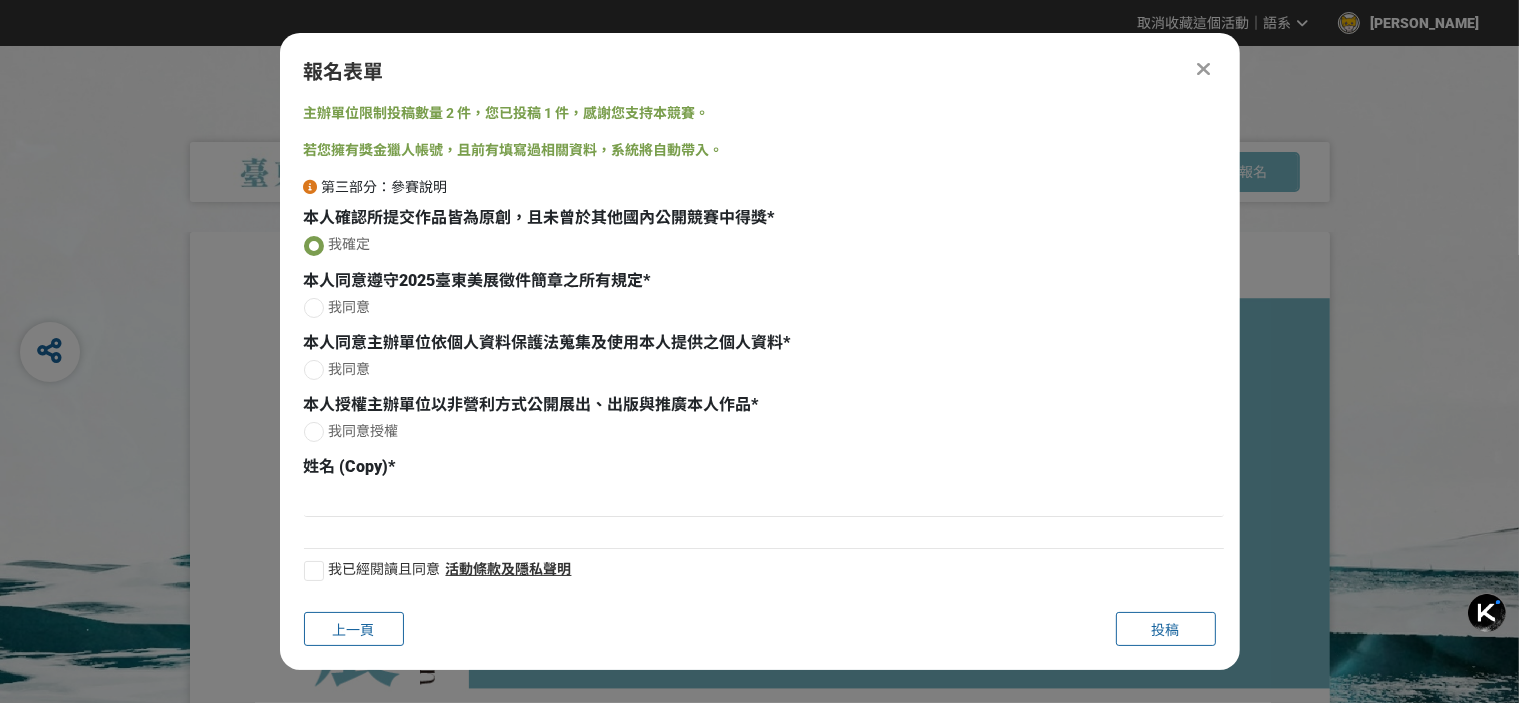 click at bounding box center (314, 308) 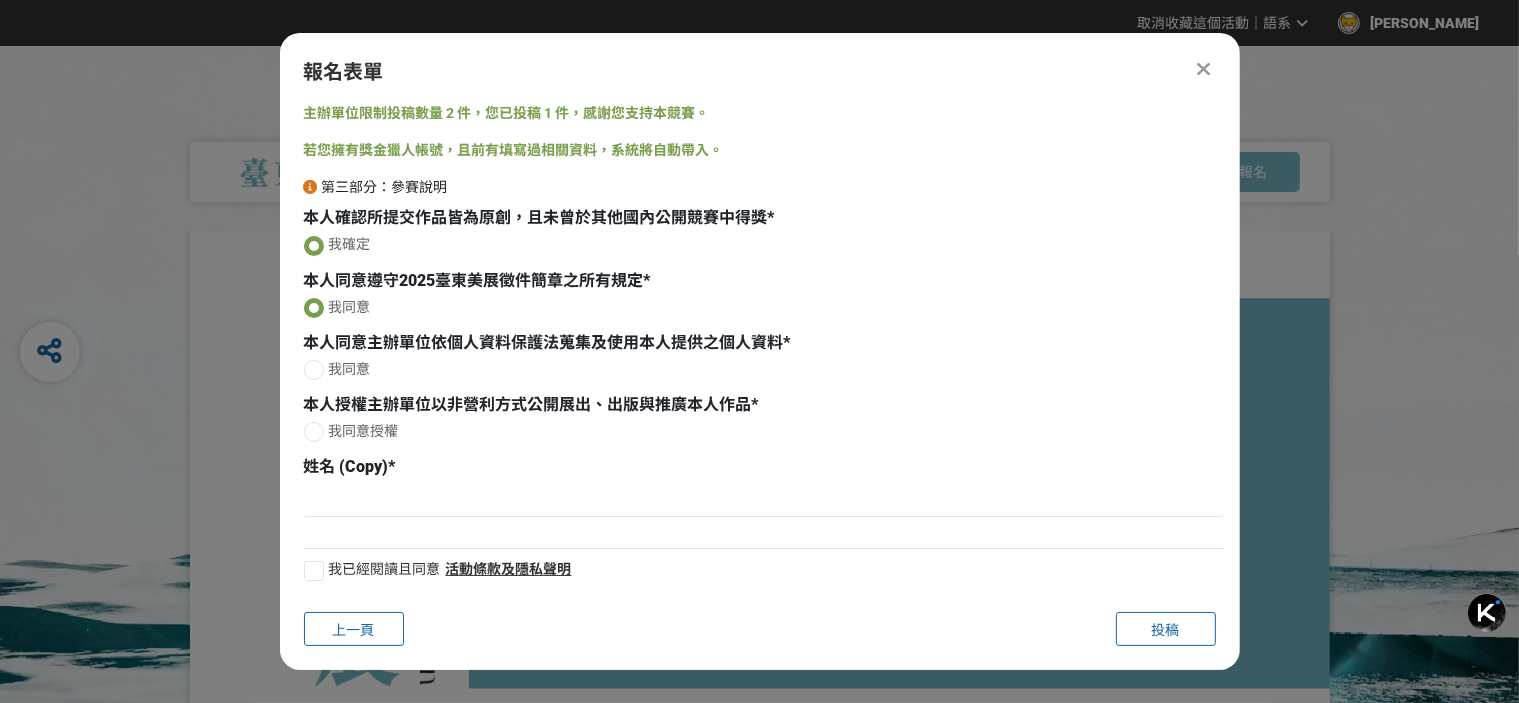 click at bounding box center (314, 370) 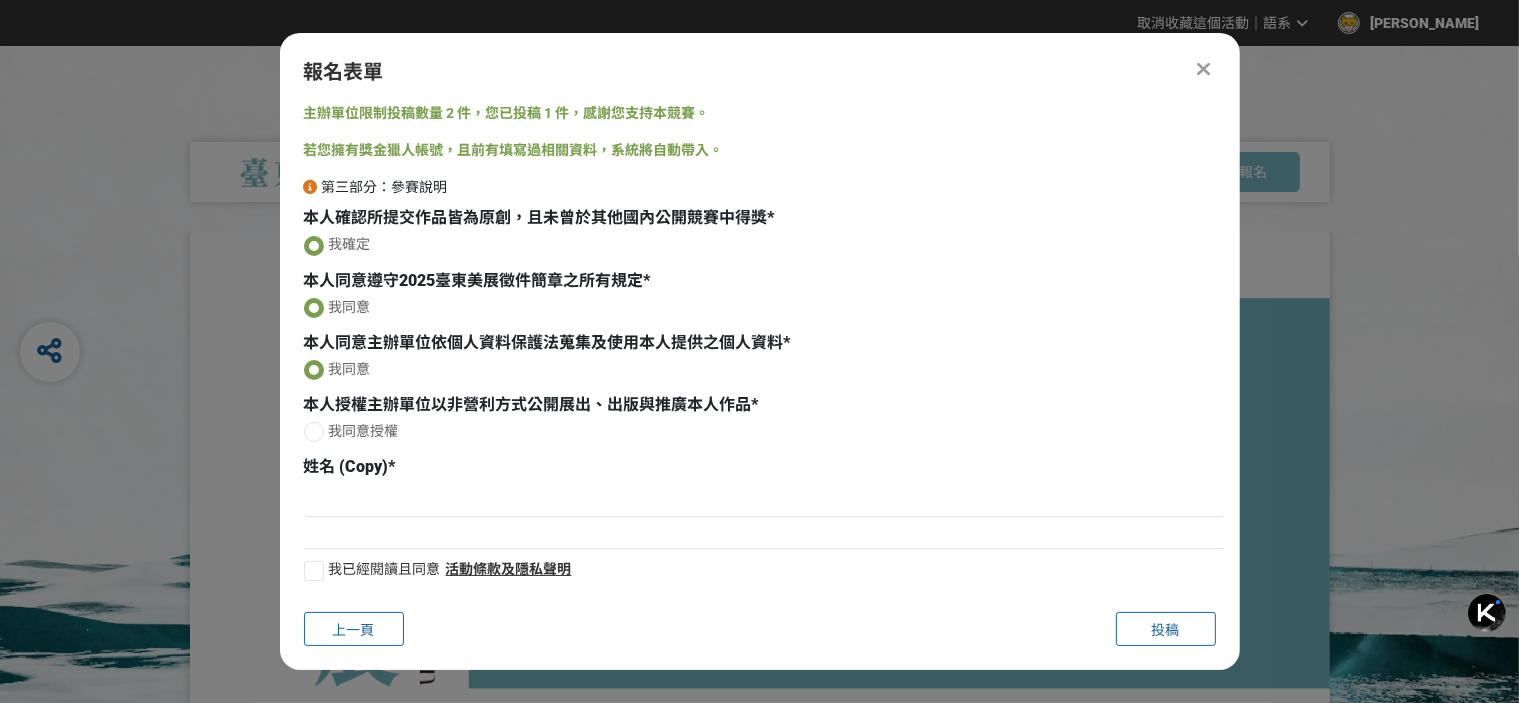 click at bounding box center (314, 432) 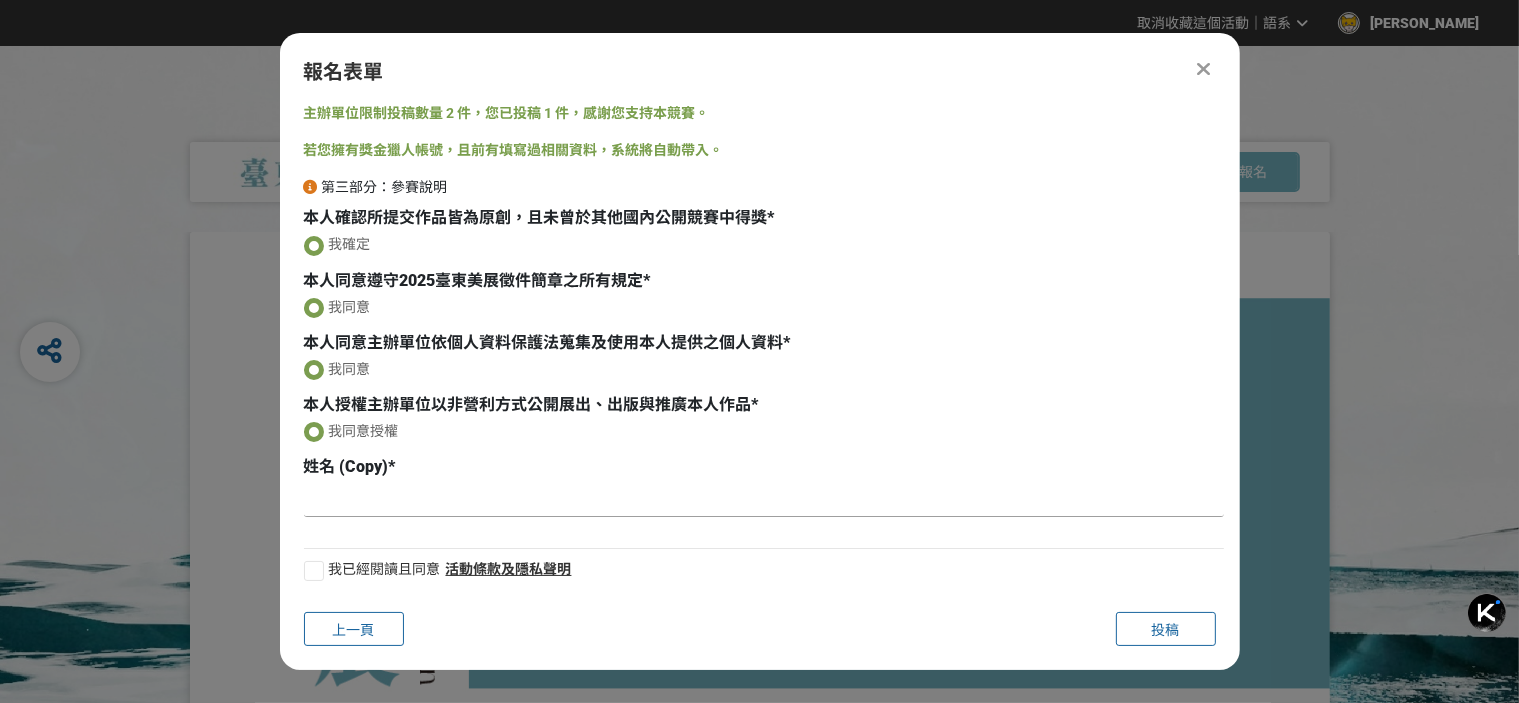 click at bounding box center (764, 500) 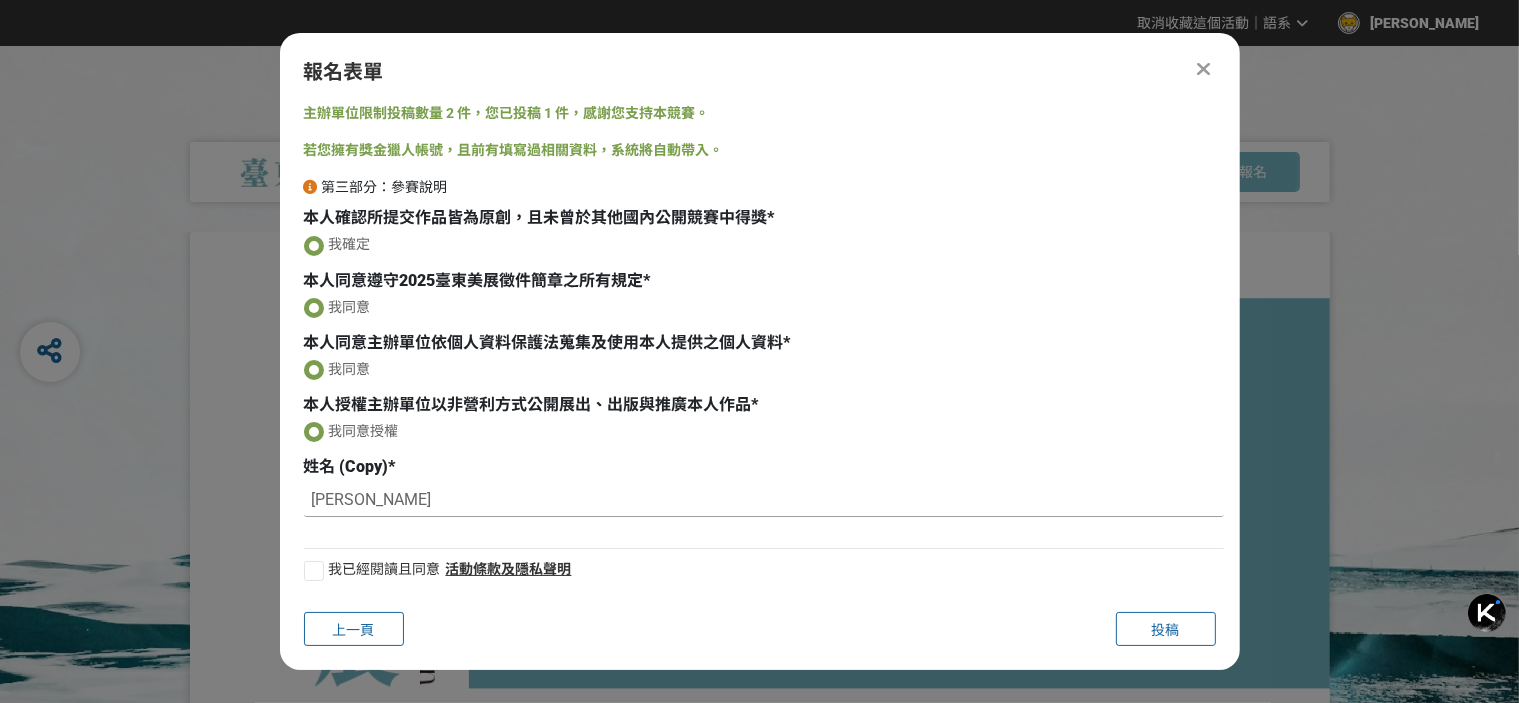 type on "[PERSON_NAME]" 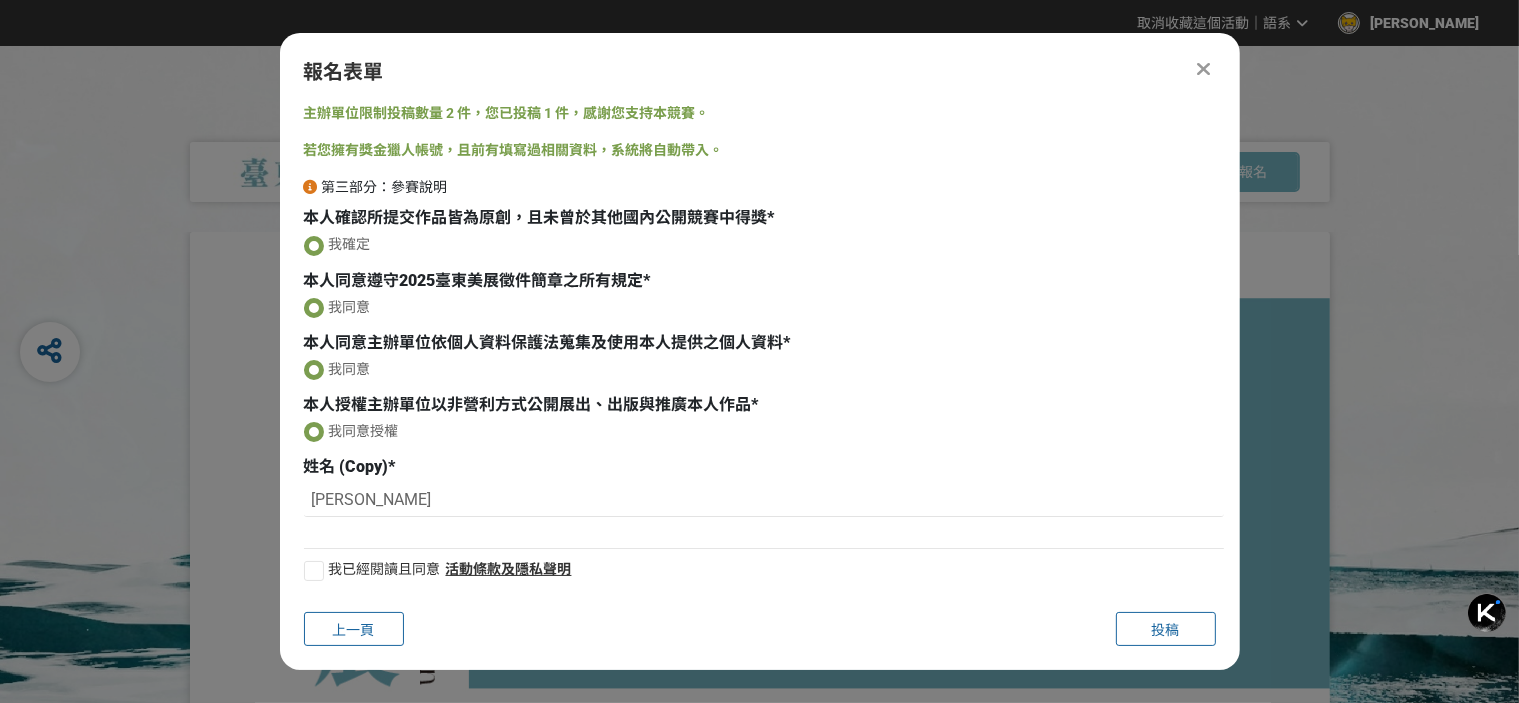click at bounding box center [314, 571] 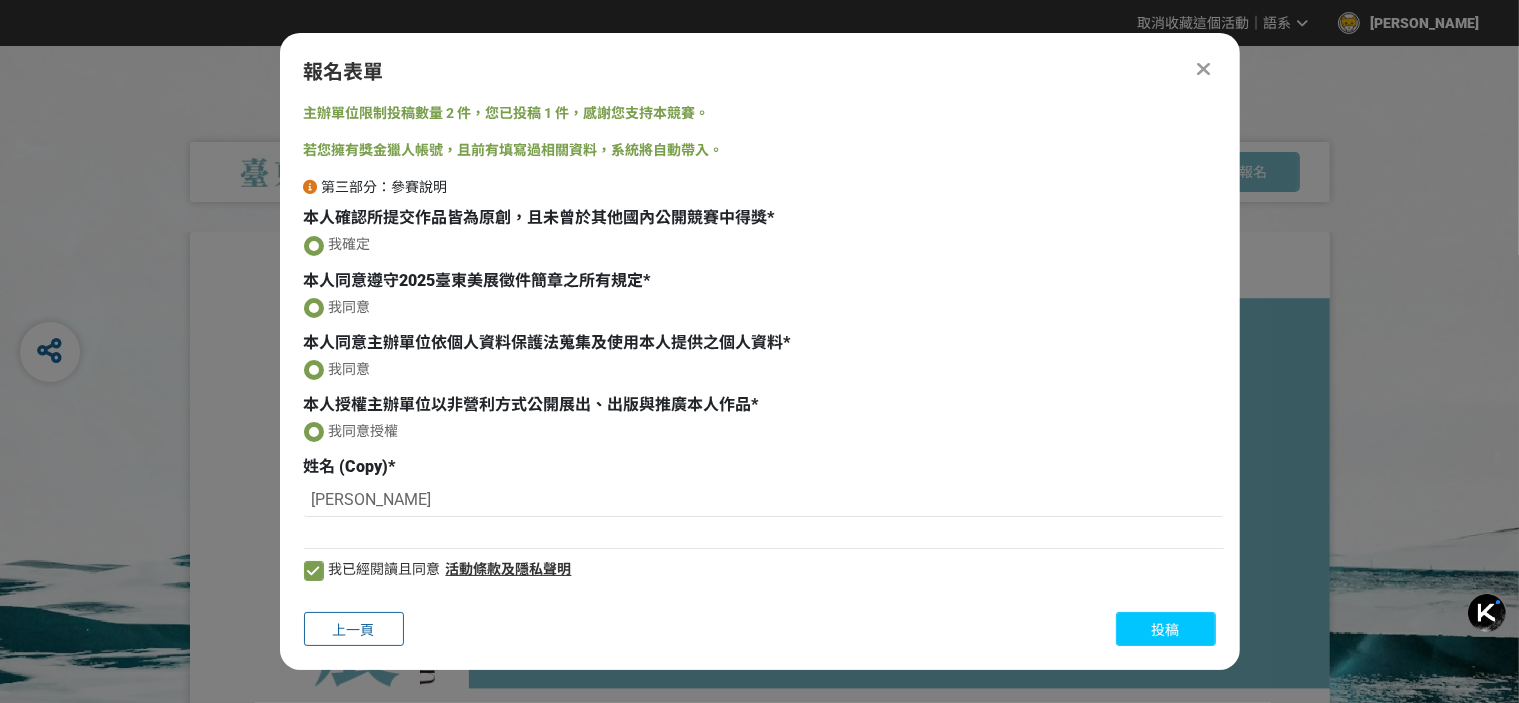 click on "投稿" at bounding box center (1166, 630) 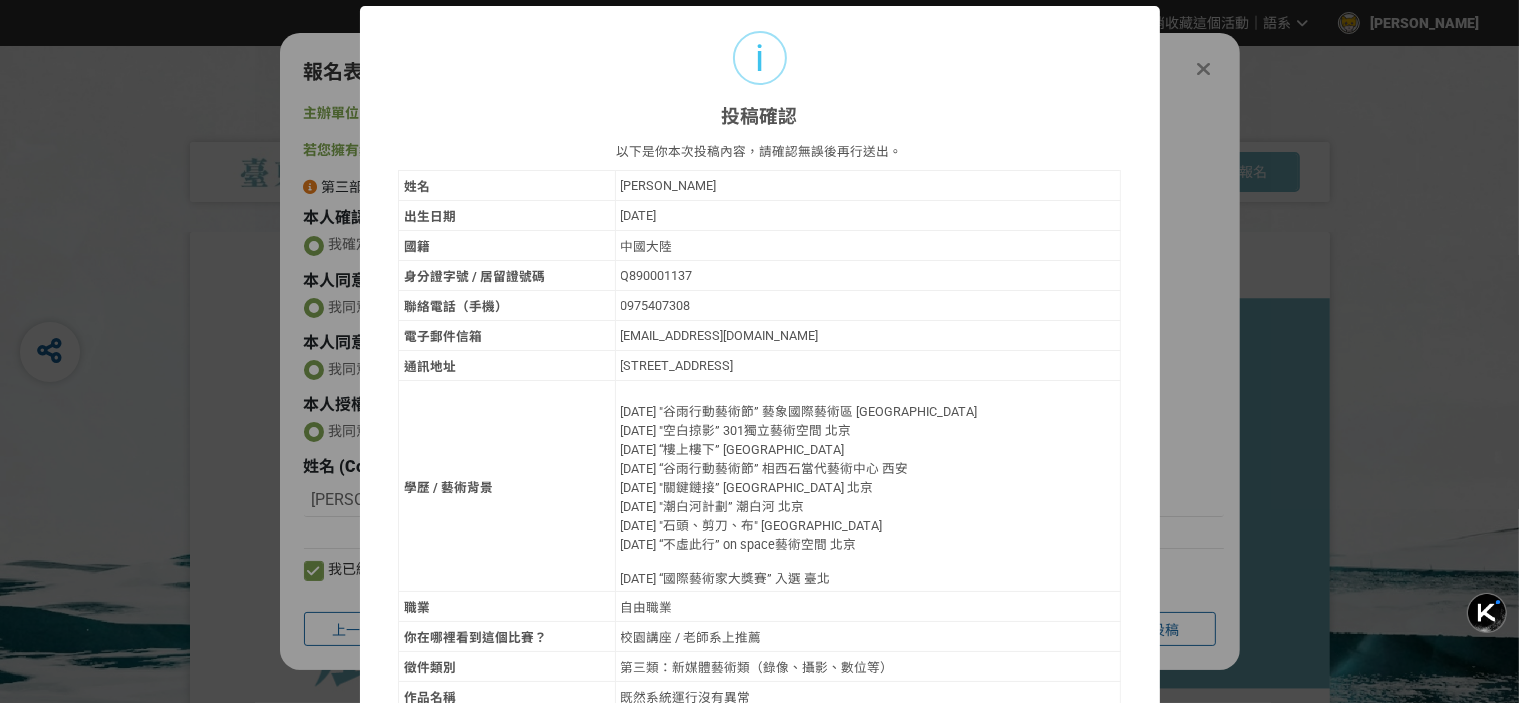 scroll, scrollTop: 88, scrollLeft: 0, axis: vertical 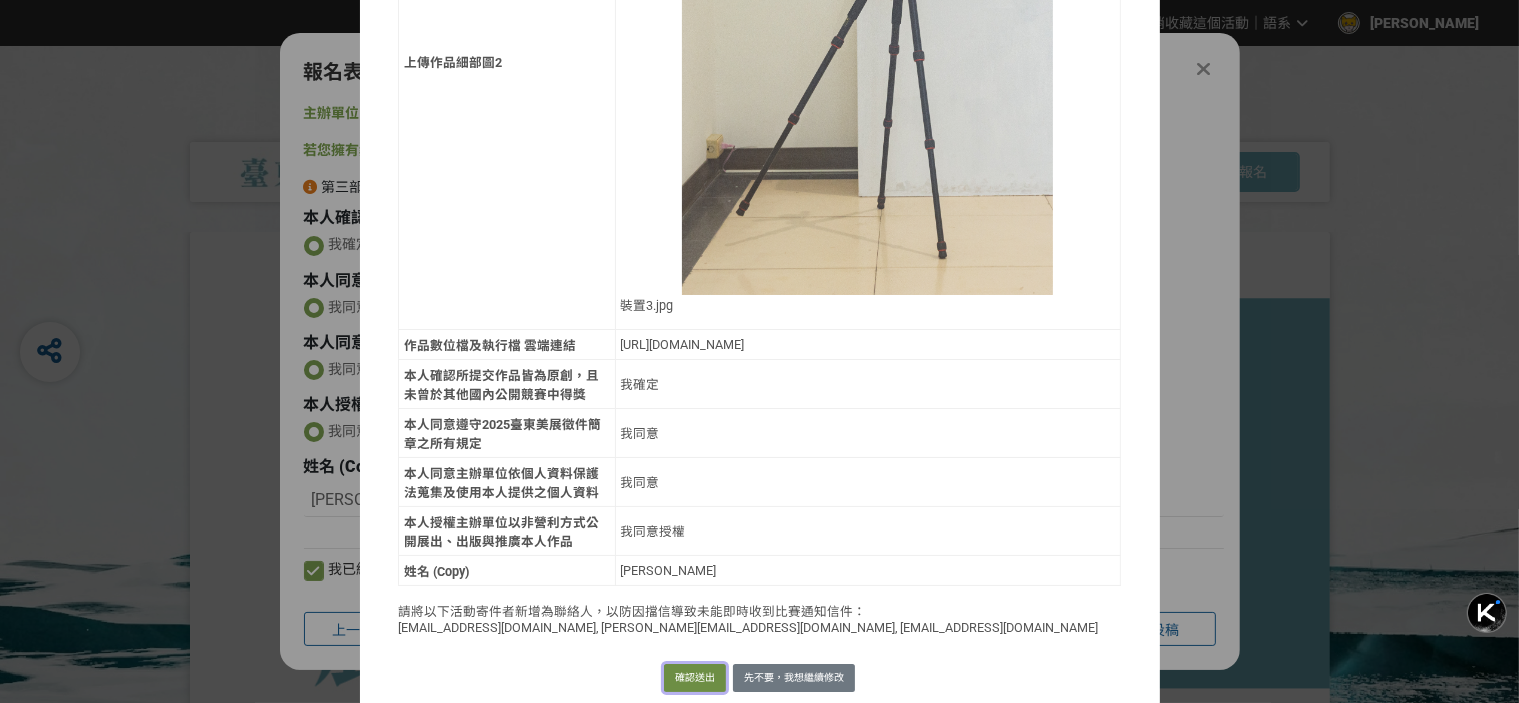 click on "確認送出" at bounding box center [695, 678] 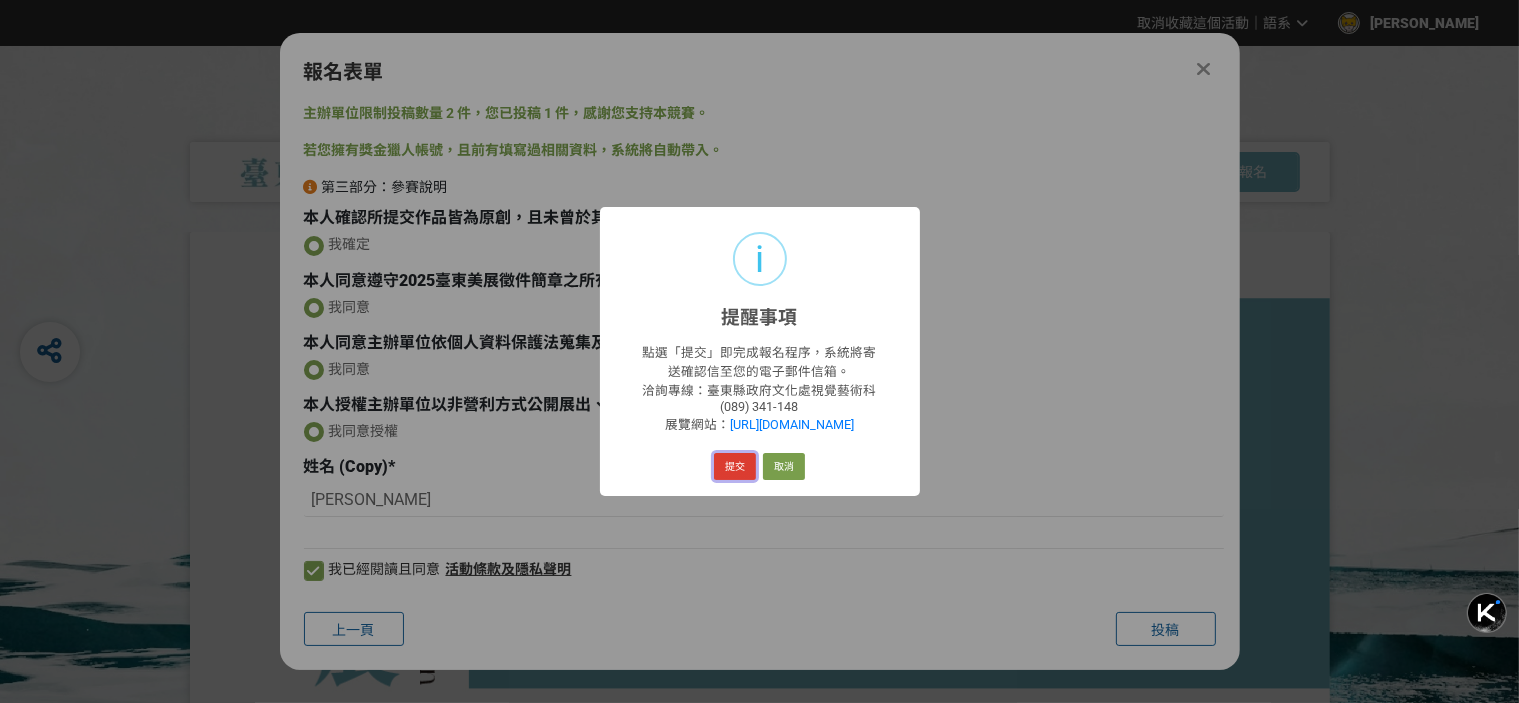 click on "提交" at bounding box center [735, 467] 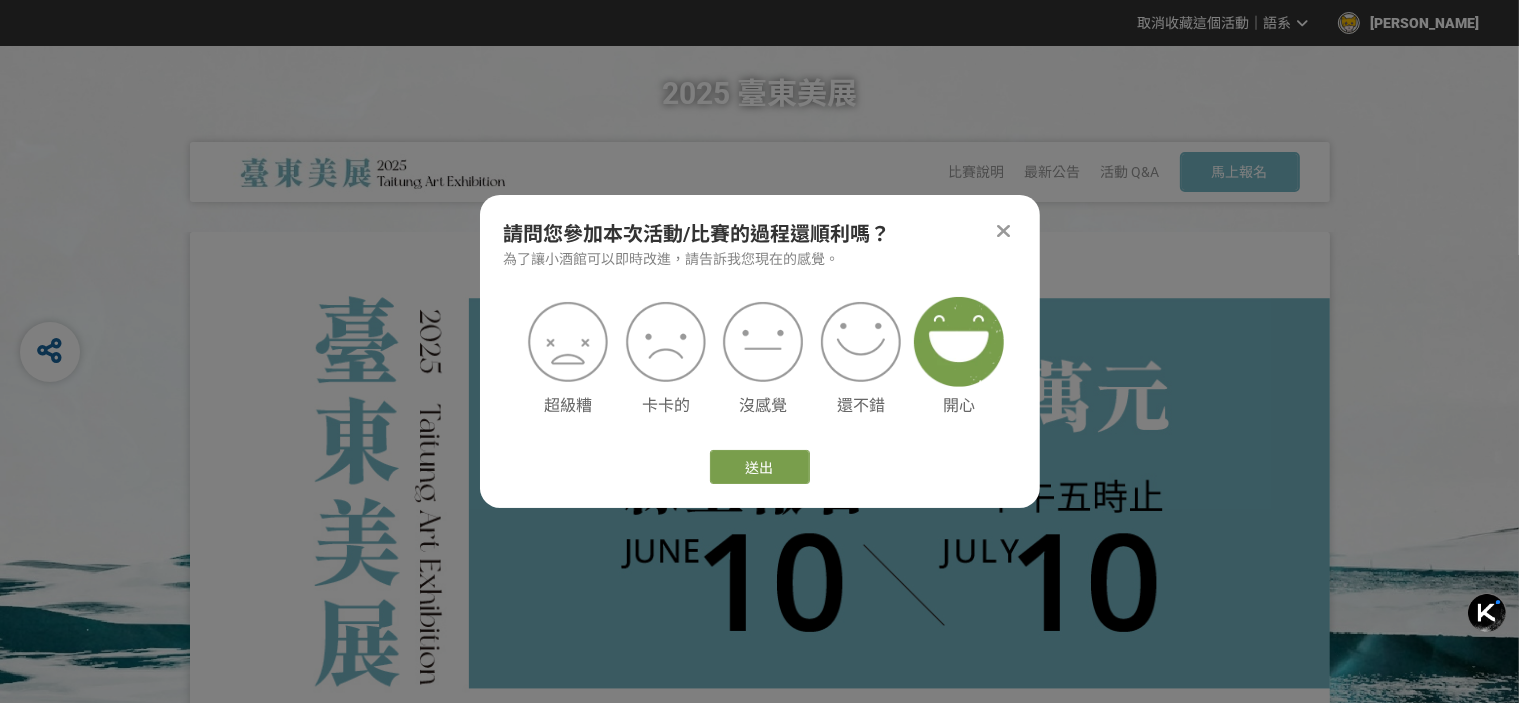 click at bounding box center [959, 342] 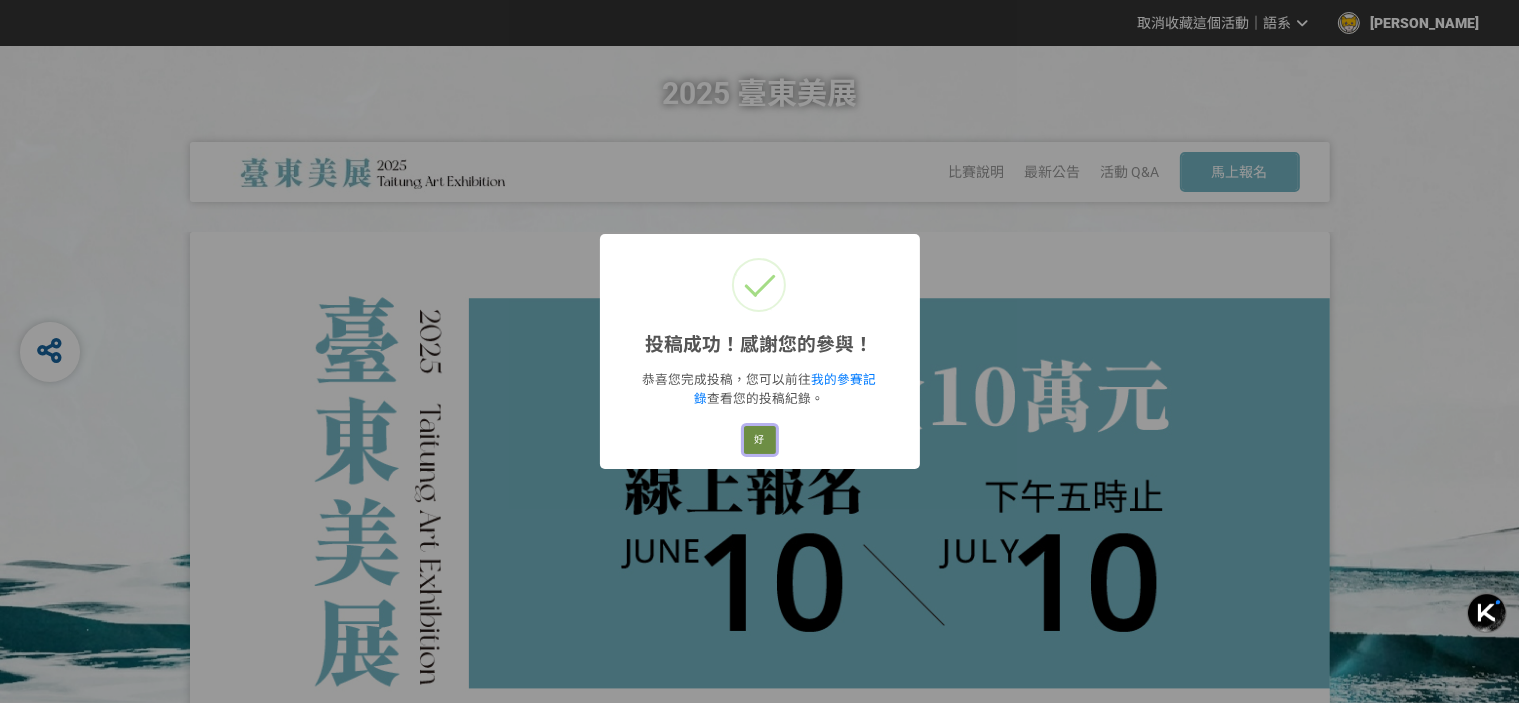 click on "好" at bounding box center [760, 440] 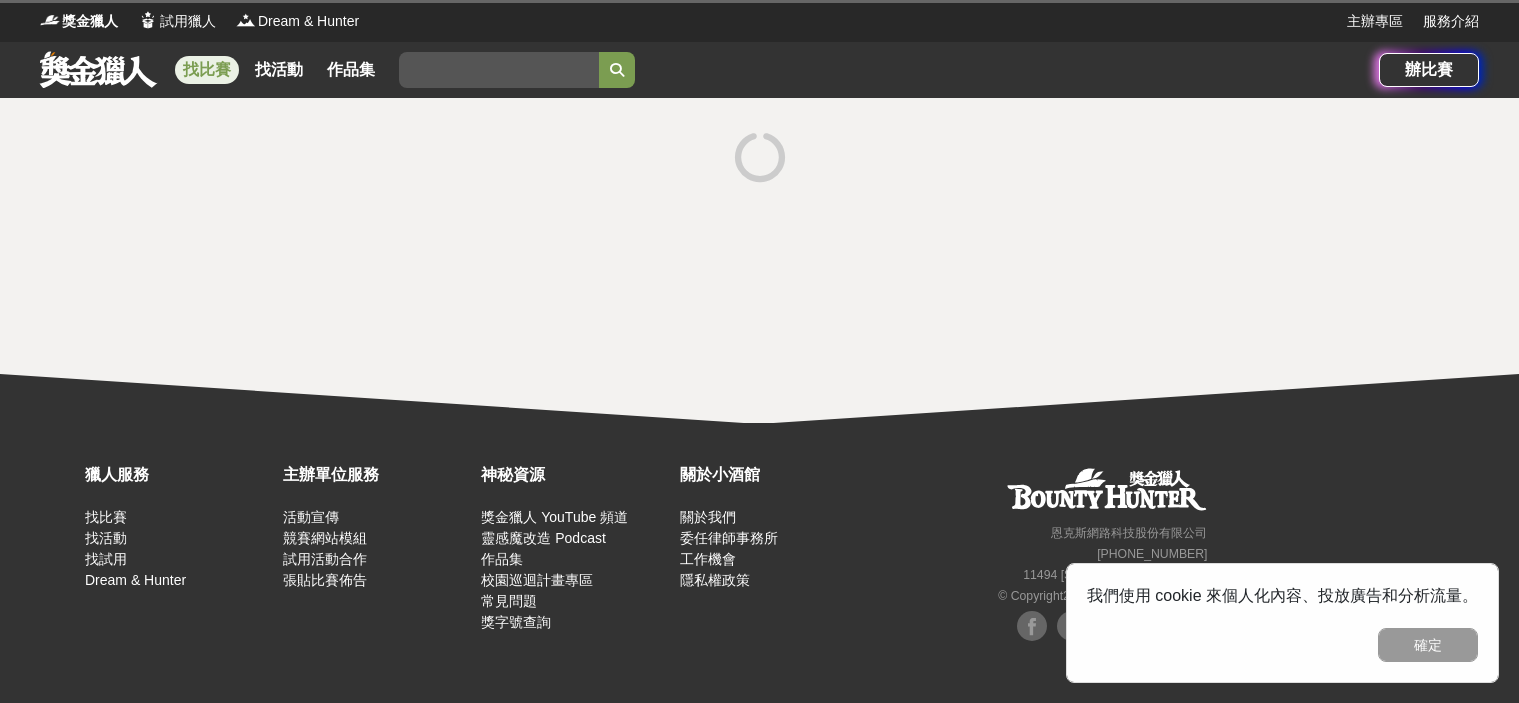 scroll, scrollTop: 0, scrollLeft: 0, axis: both 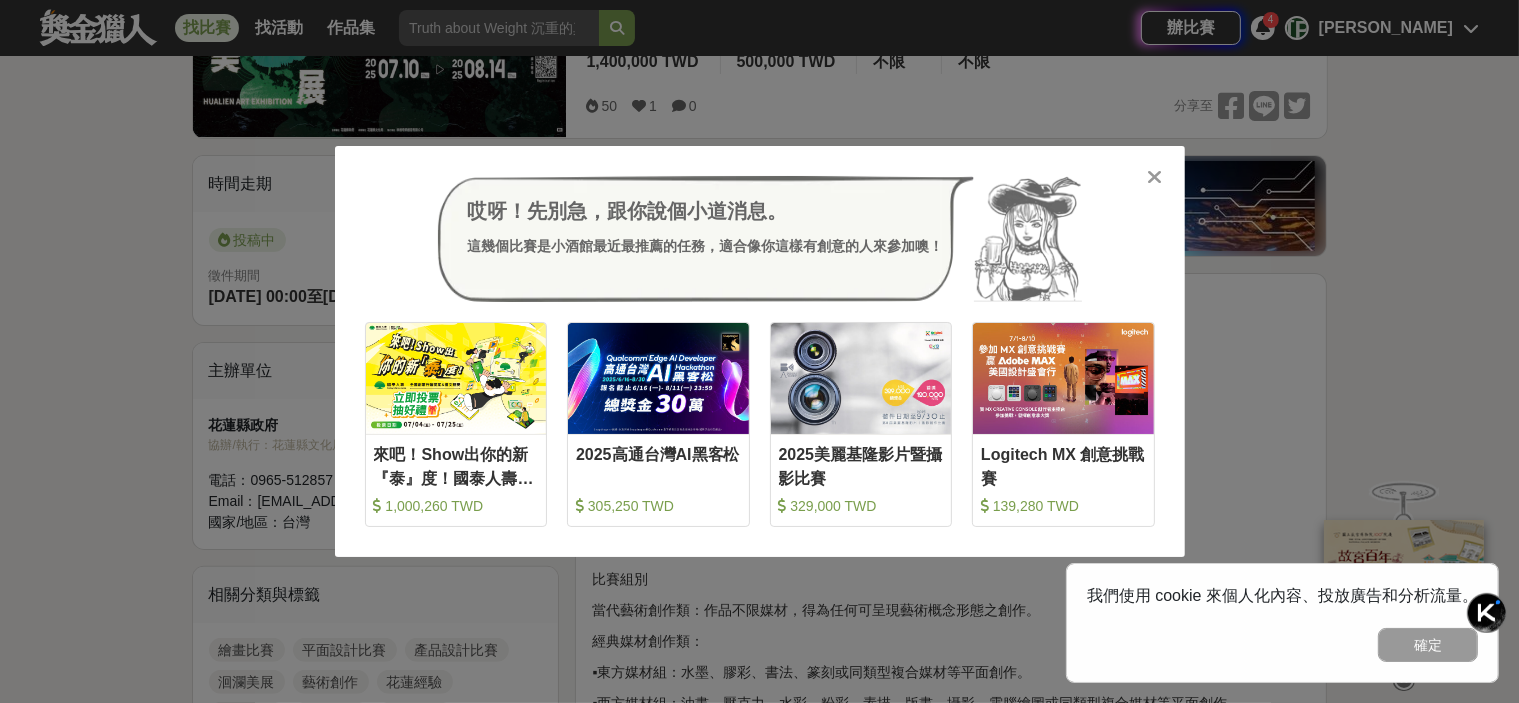 click at bounding box center [1154, 177] 